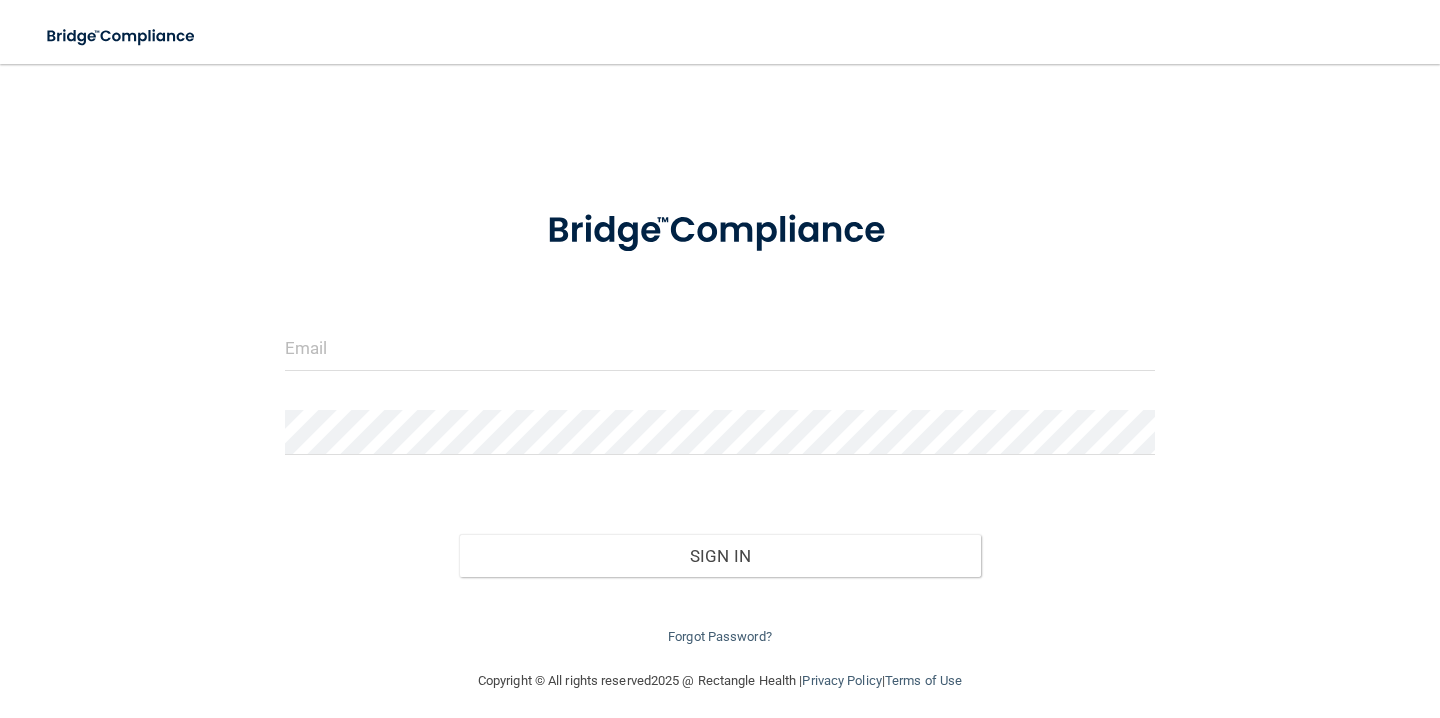 scroll, scrollTop: 0, scrollLeft: 0, axis: both 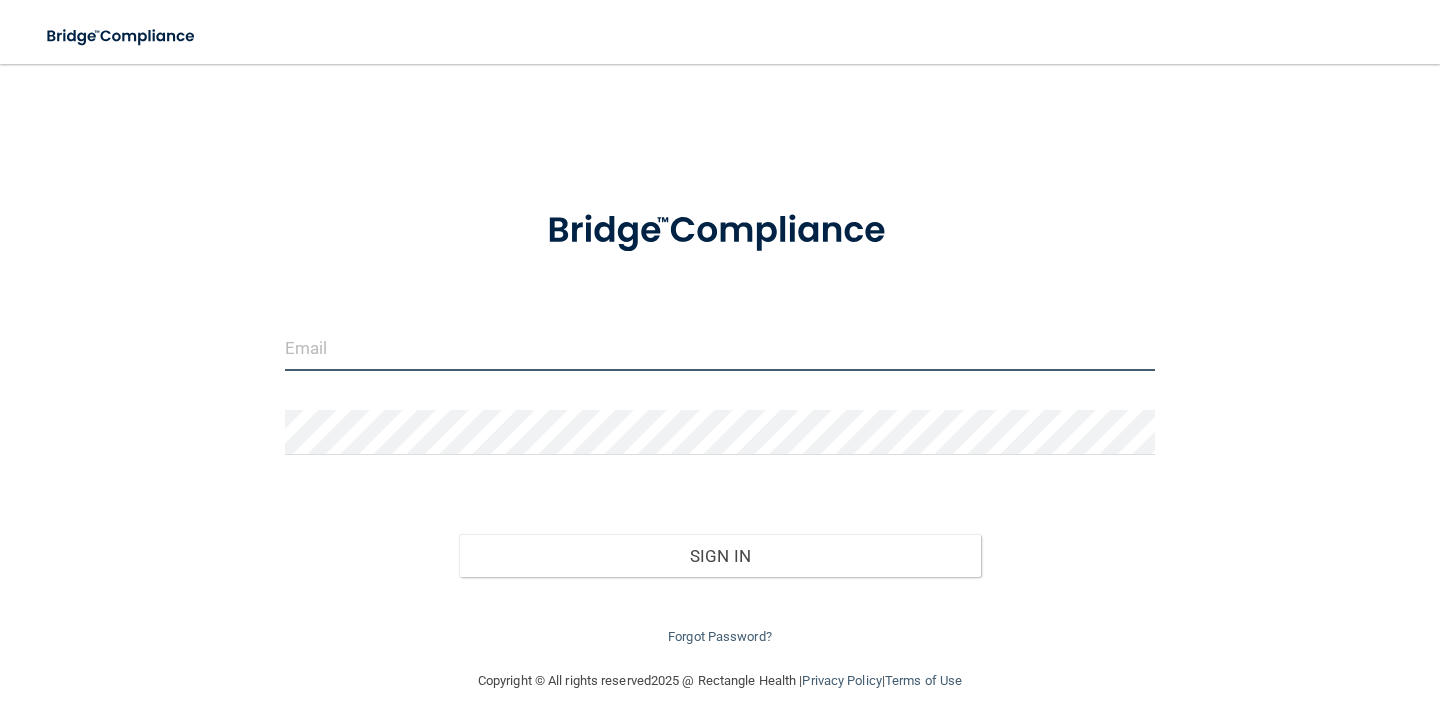 click at bounding box center (720, 348) 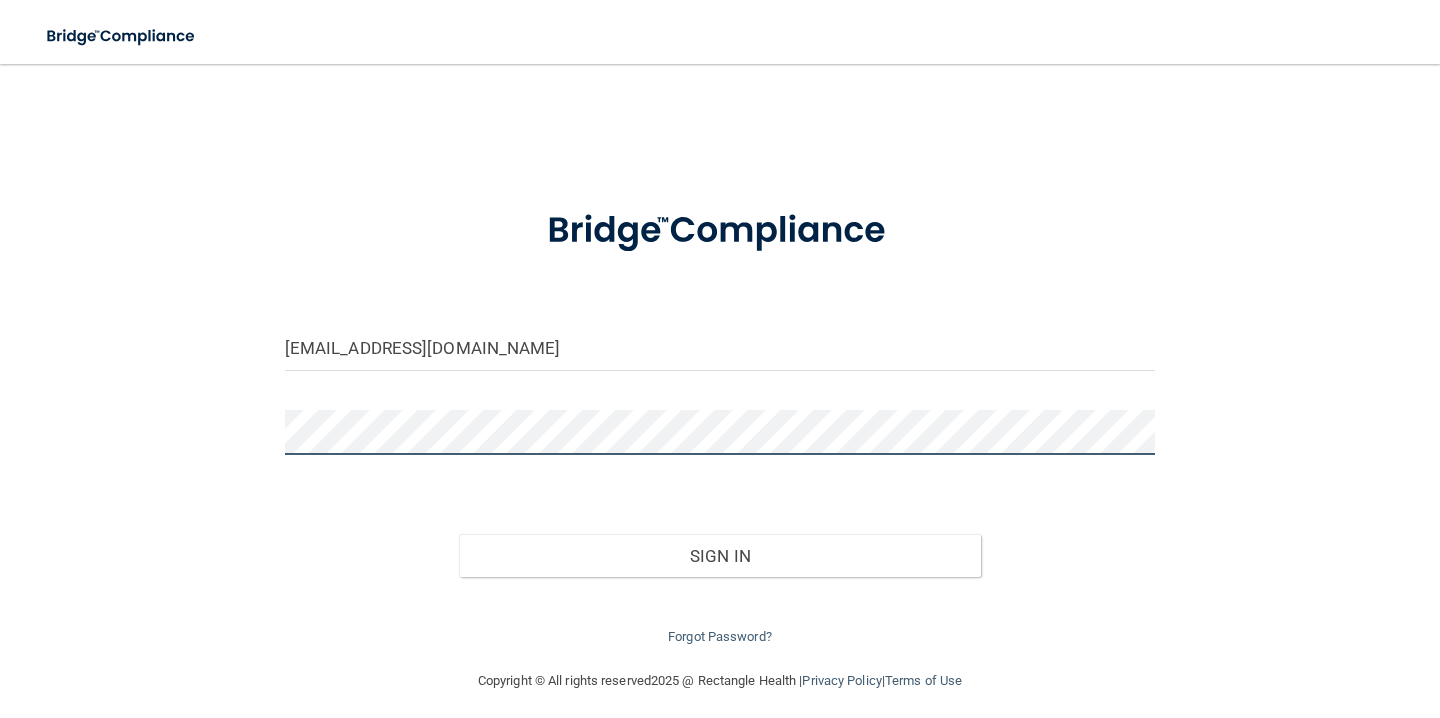 click on "Sign In" at bounding box center [720, 556] 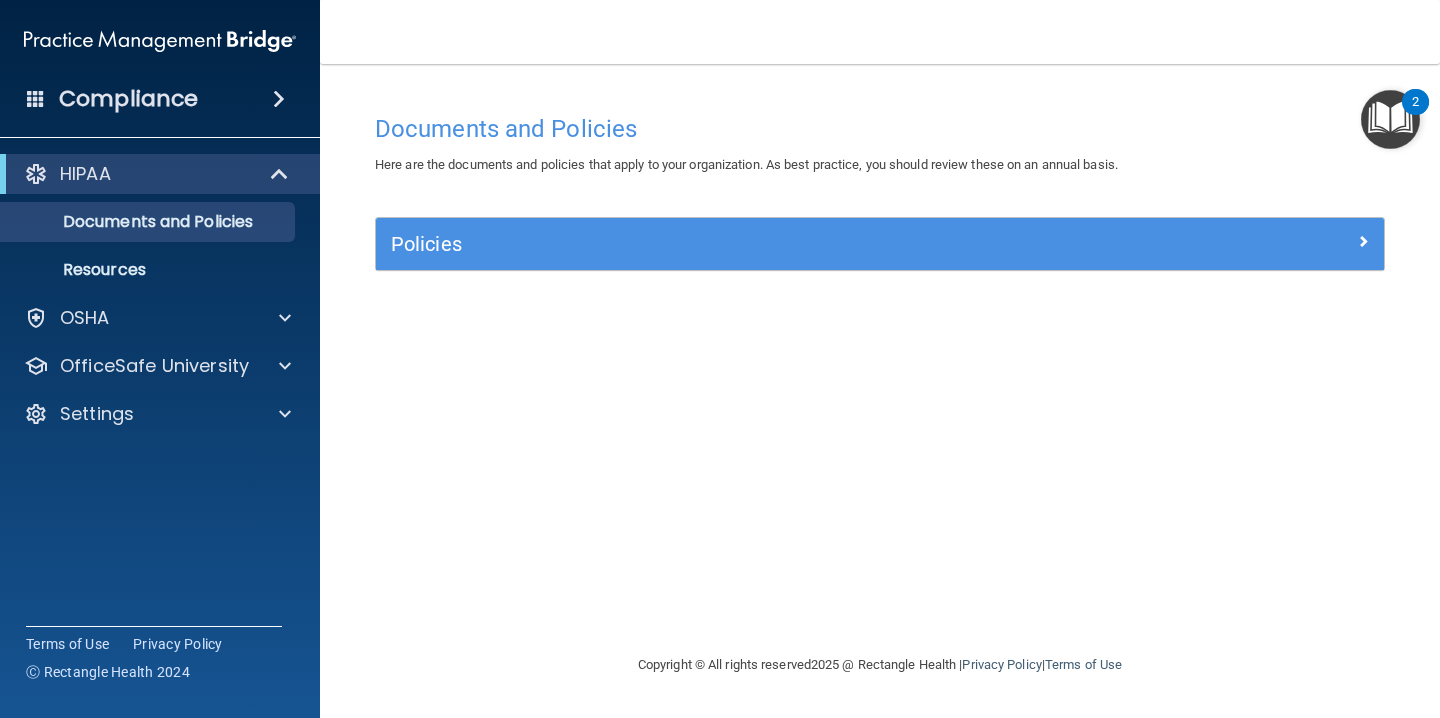 click at bounding box center [1390, 119] 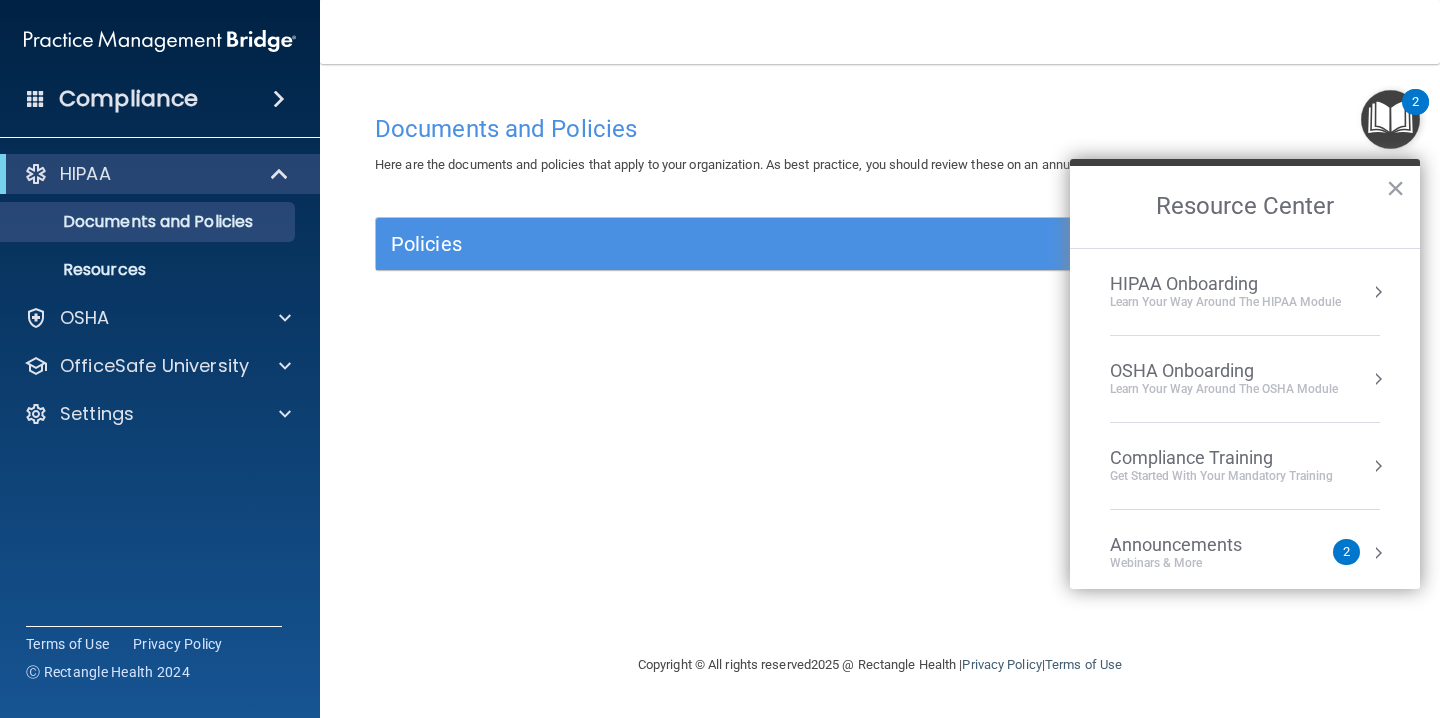 click on "Announcements" at bounding box center [1196, 545] 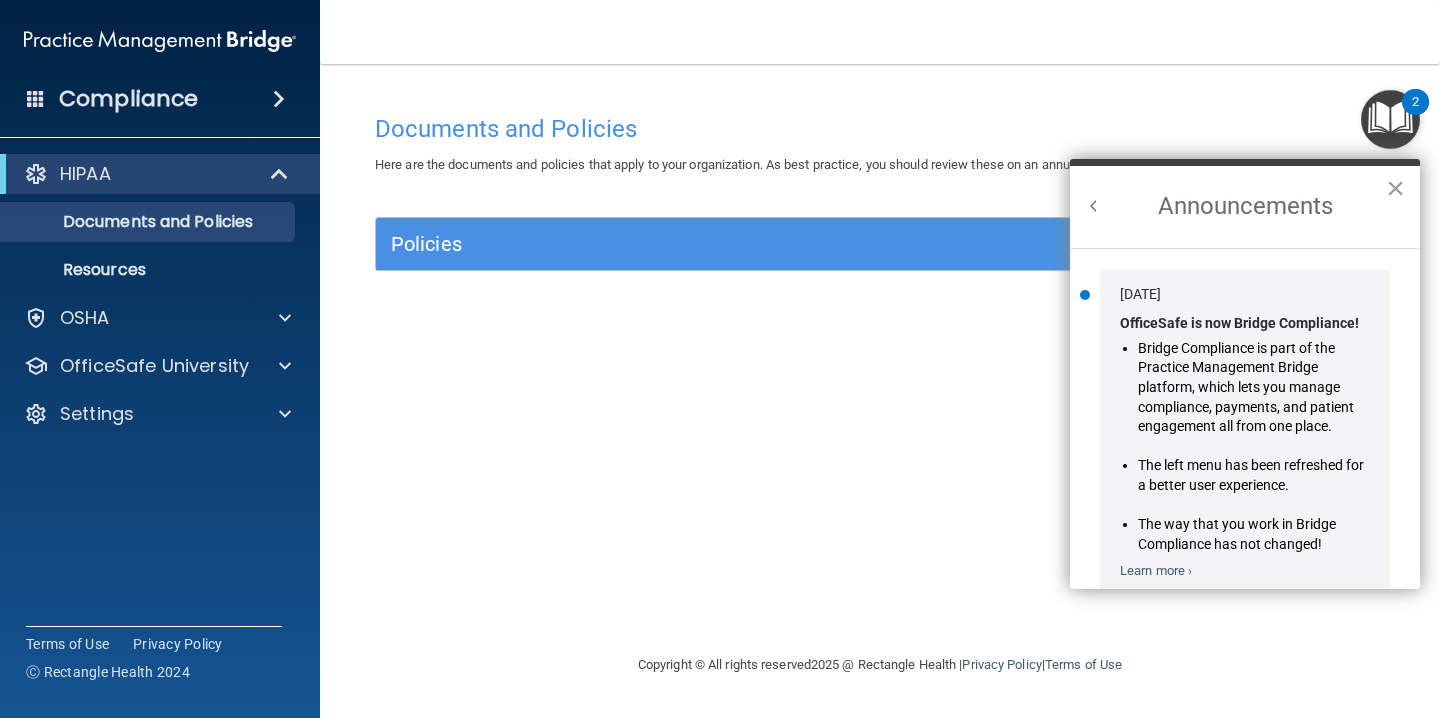 scroll, scrollTop: 0, scrollLeft: 0, axis: both 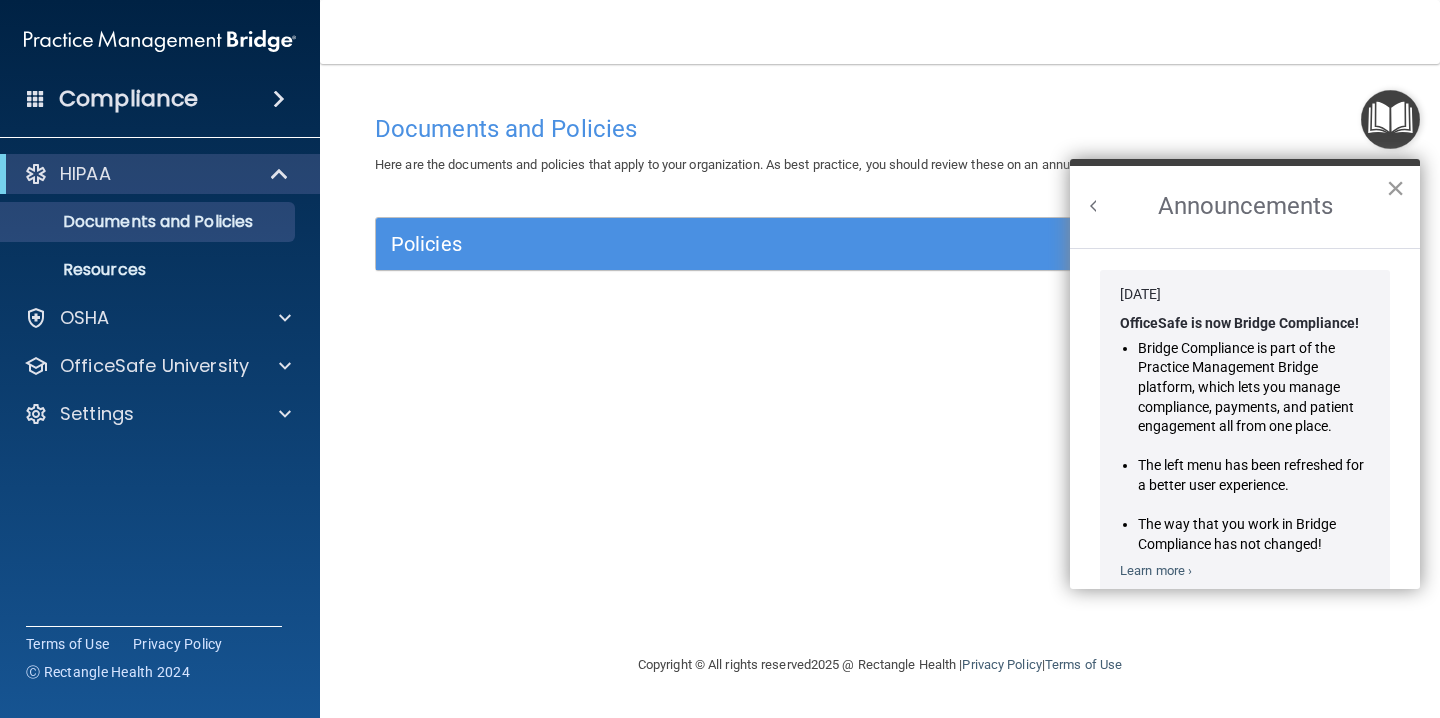 click on "×" at bounding box center (1395, 188) 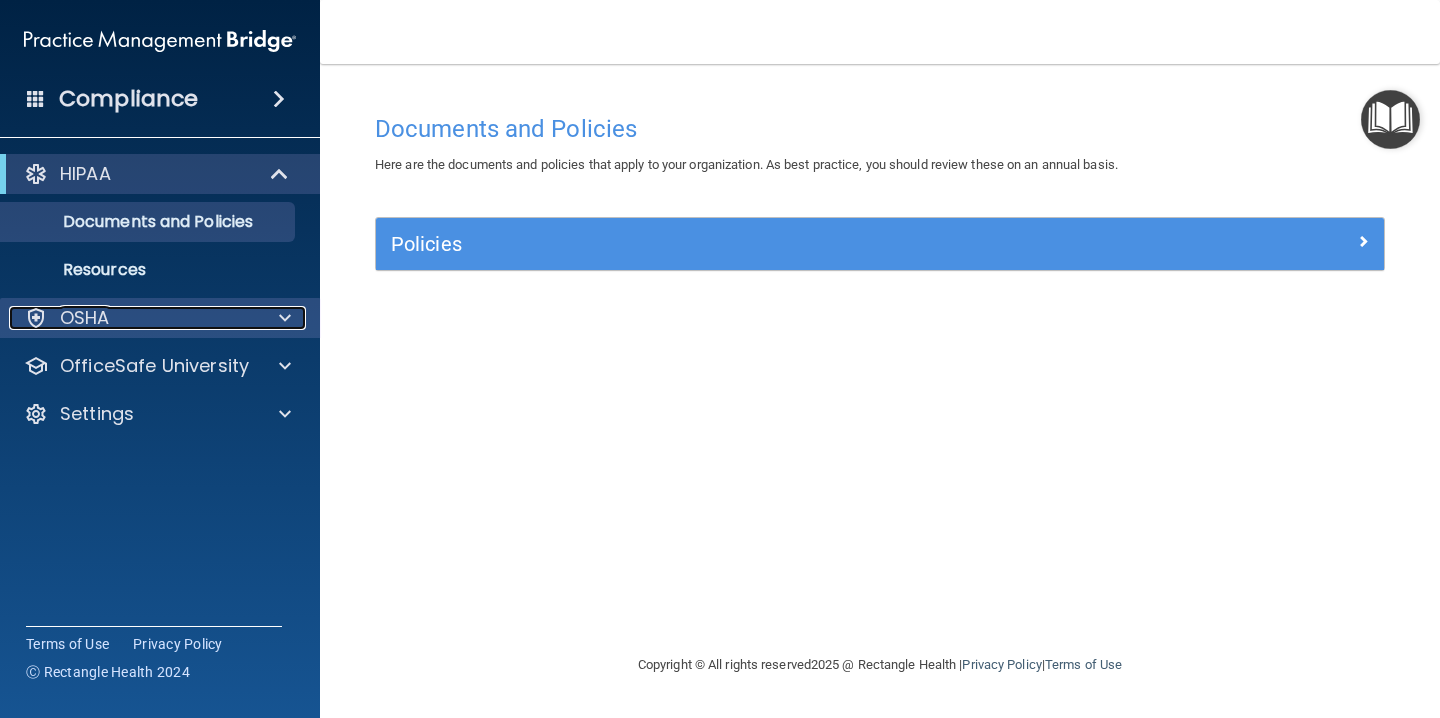 click at bounding box center (285, 318) 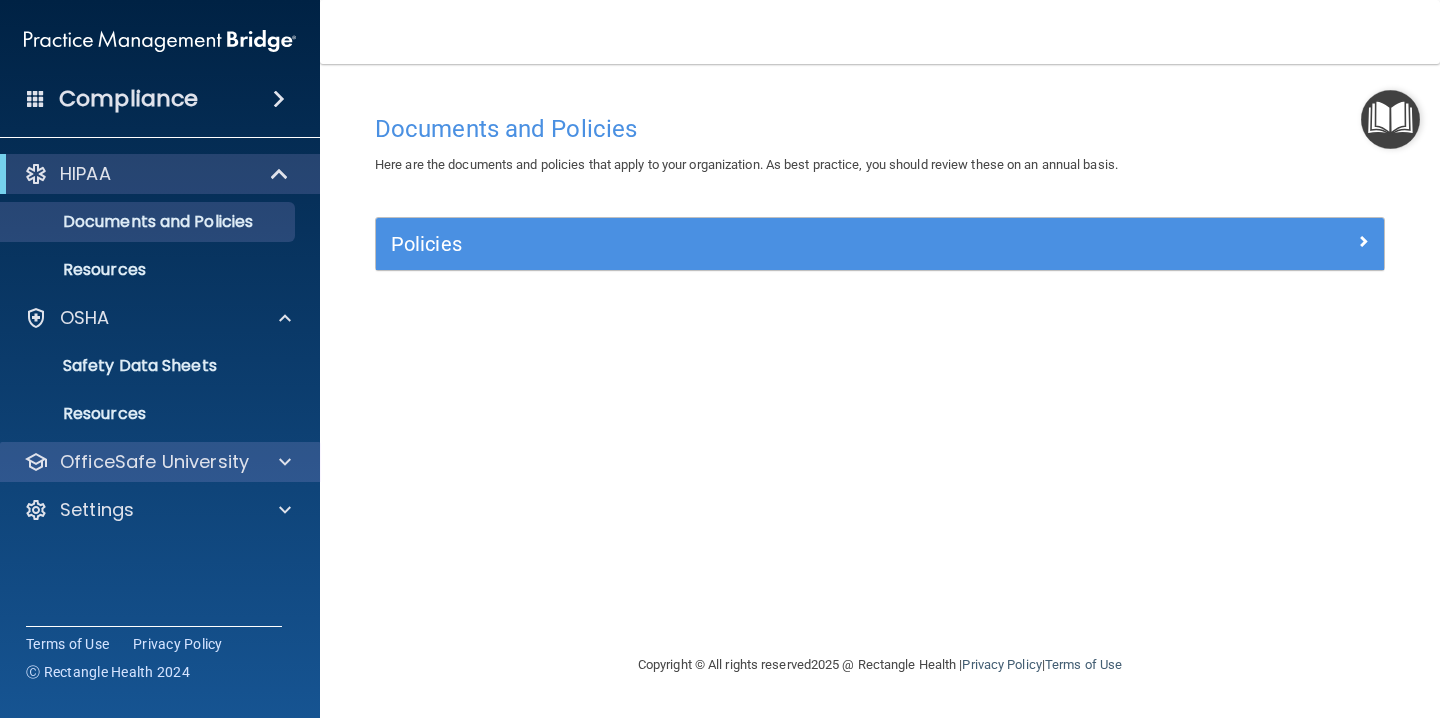 click on "OfficeSafe University" at bounding box center [160, 462] 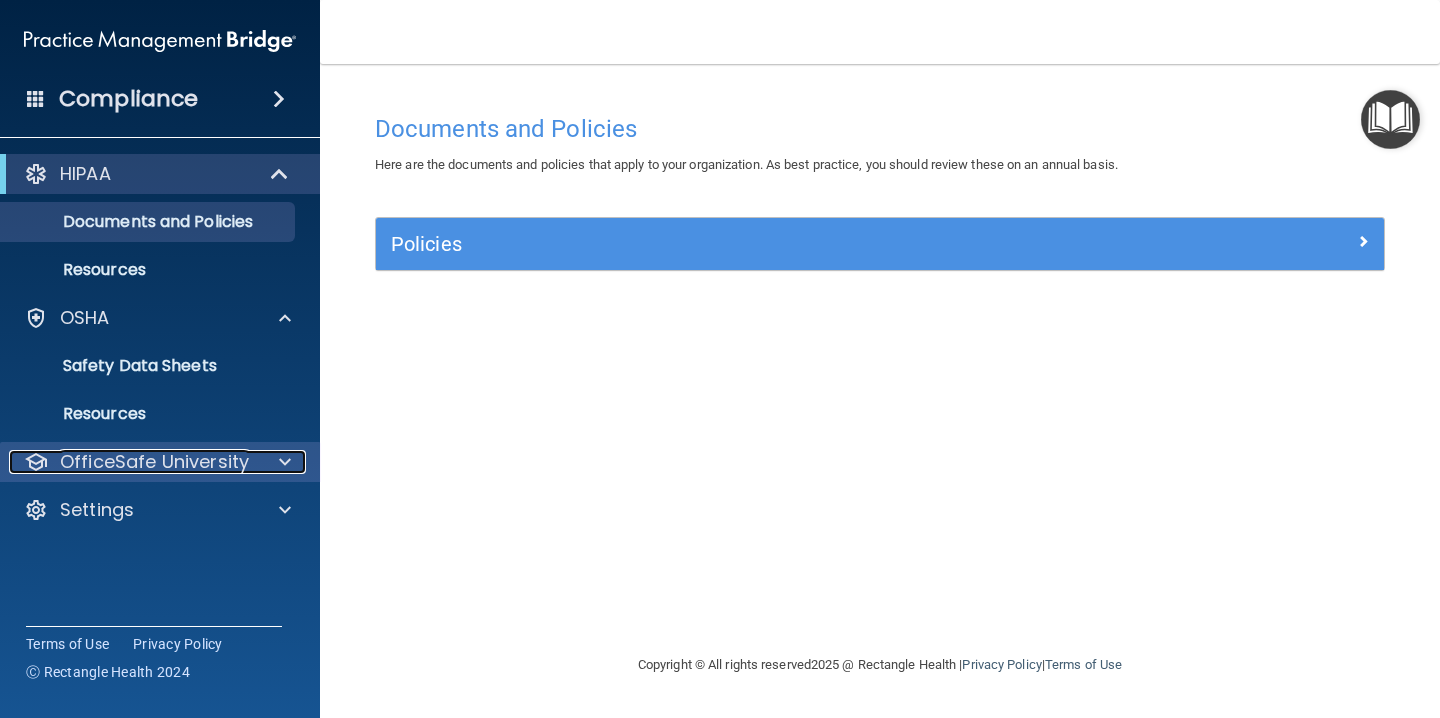 click at bounding box center [282, 462] 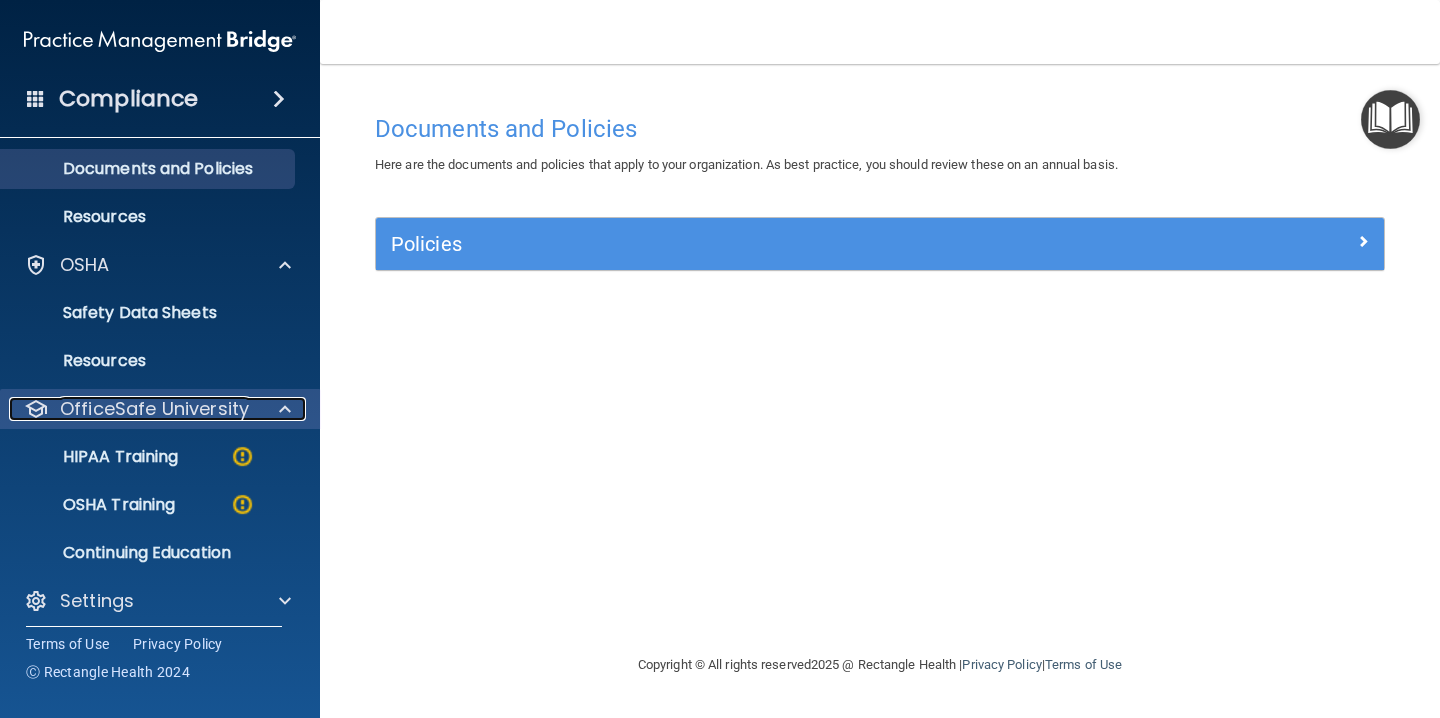 scroll, scrollTop: 64, scrollLeft: 0, axis: vertical 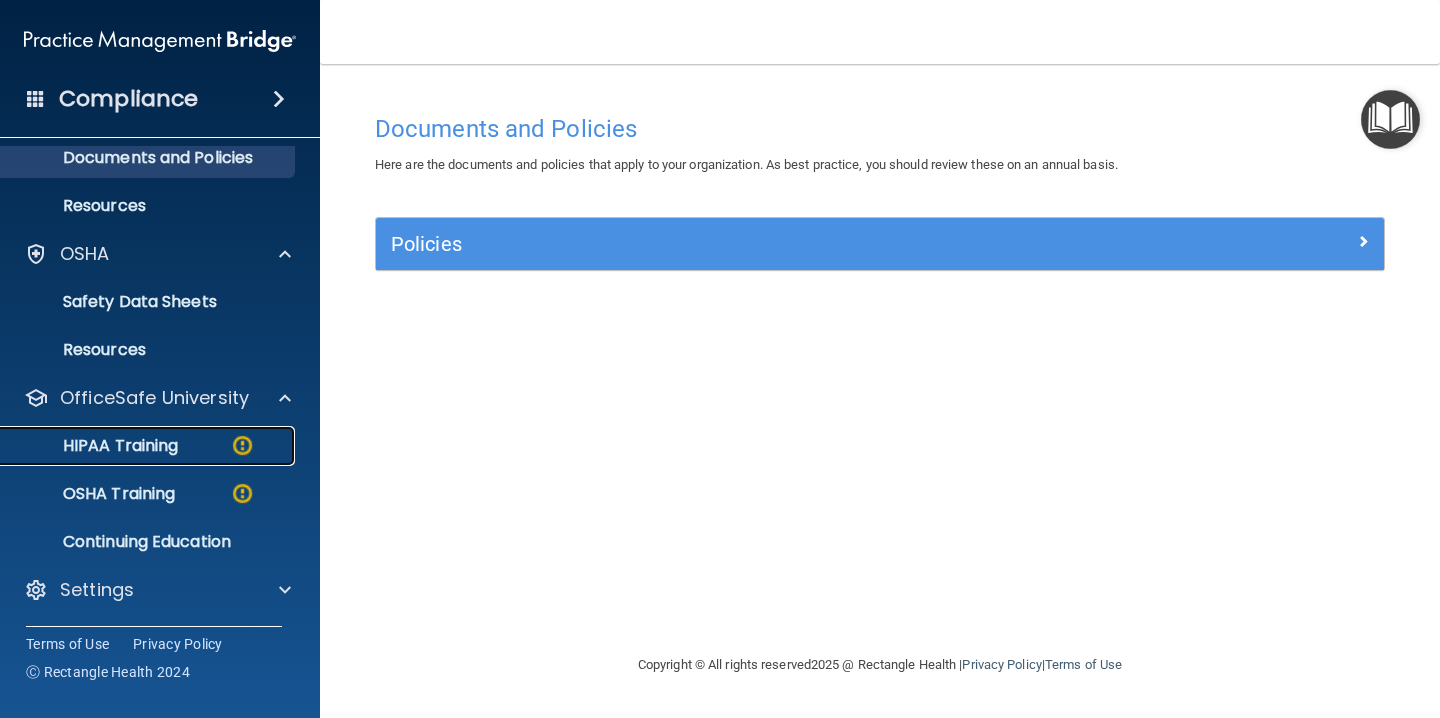 click on "HIPAA Training" at bounding box center [95, 446] 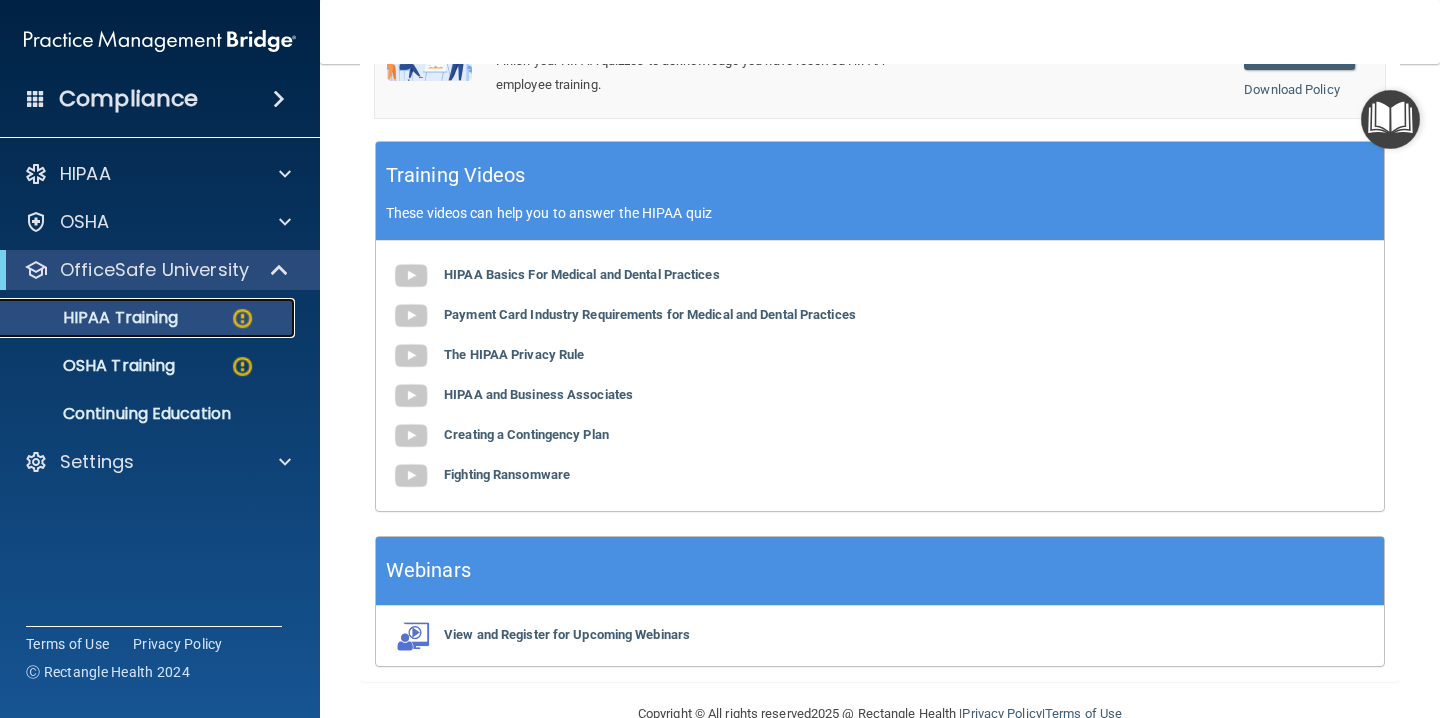 scroll, scrollTop: 787, scrollLeft: 0, axis: vertical 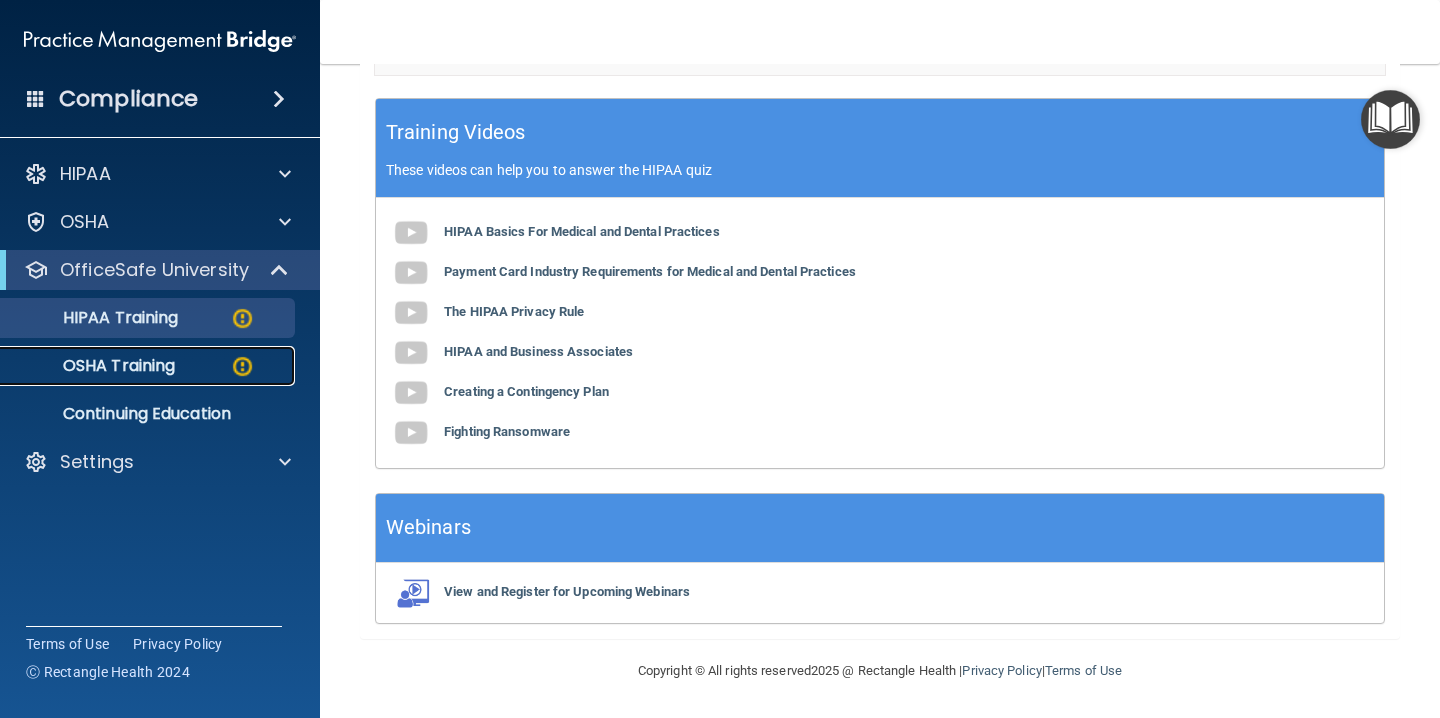 click on "OSHA Training" at bounding box center (149, 366) 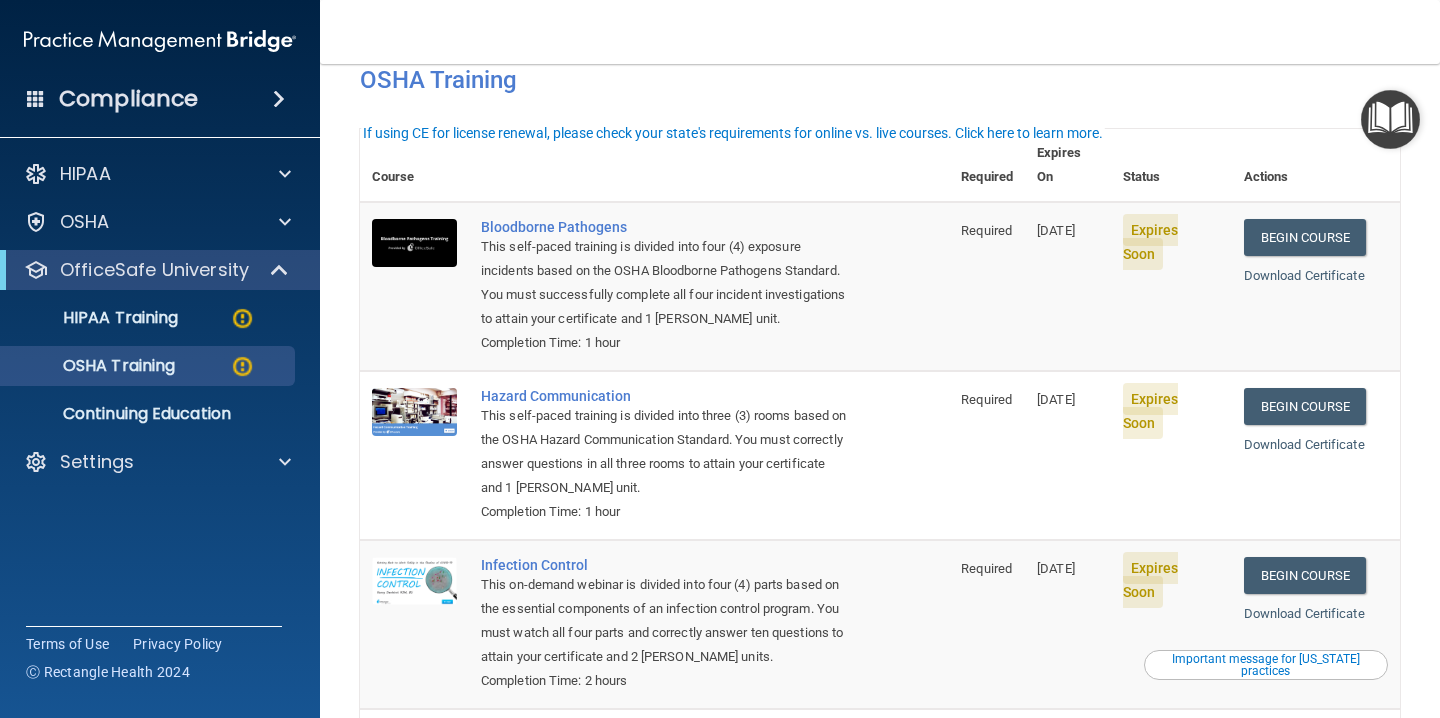 scroll, scrollTop: 111, scrollLeft: 0, axis: vertical 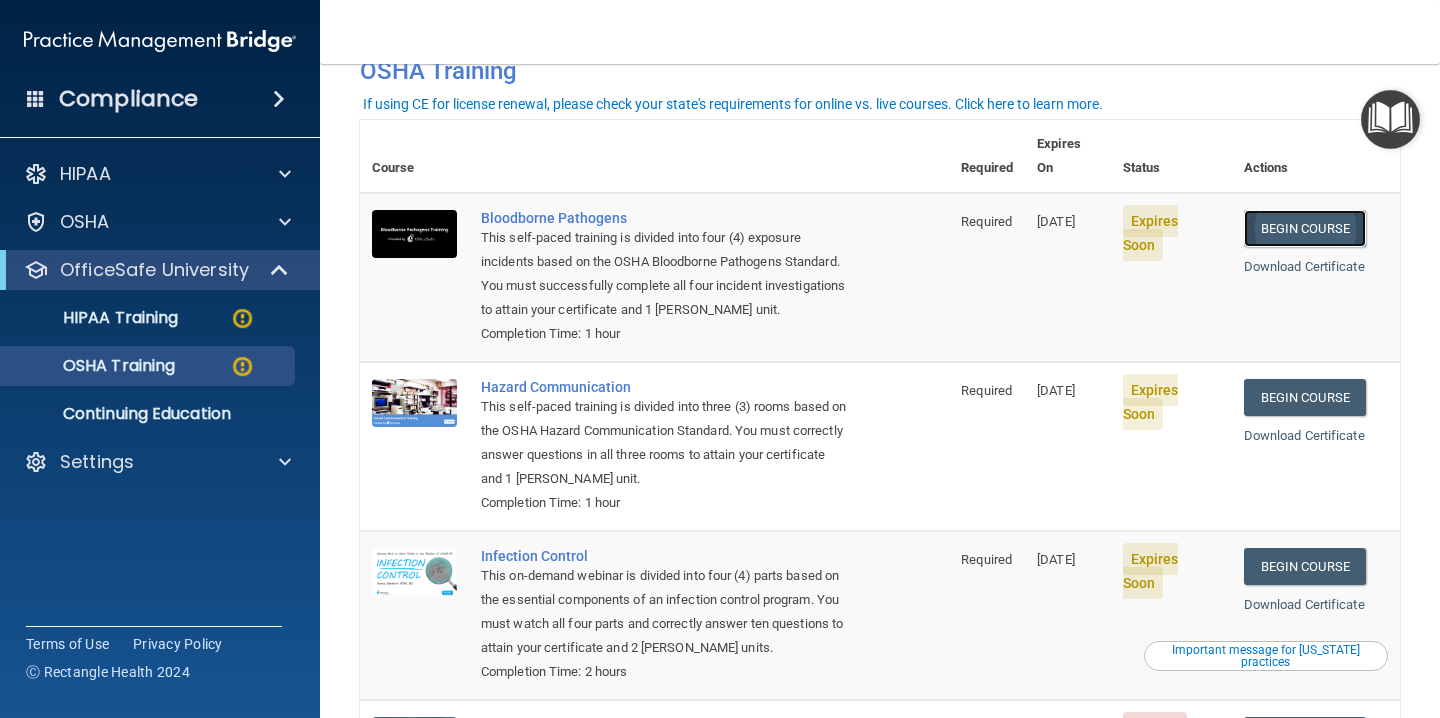 click on "Begin Course" at bounding box center [1305, 228] 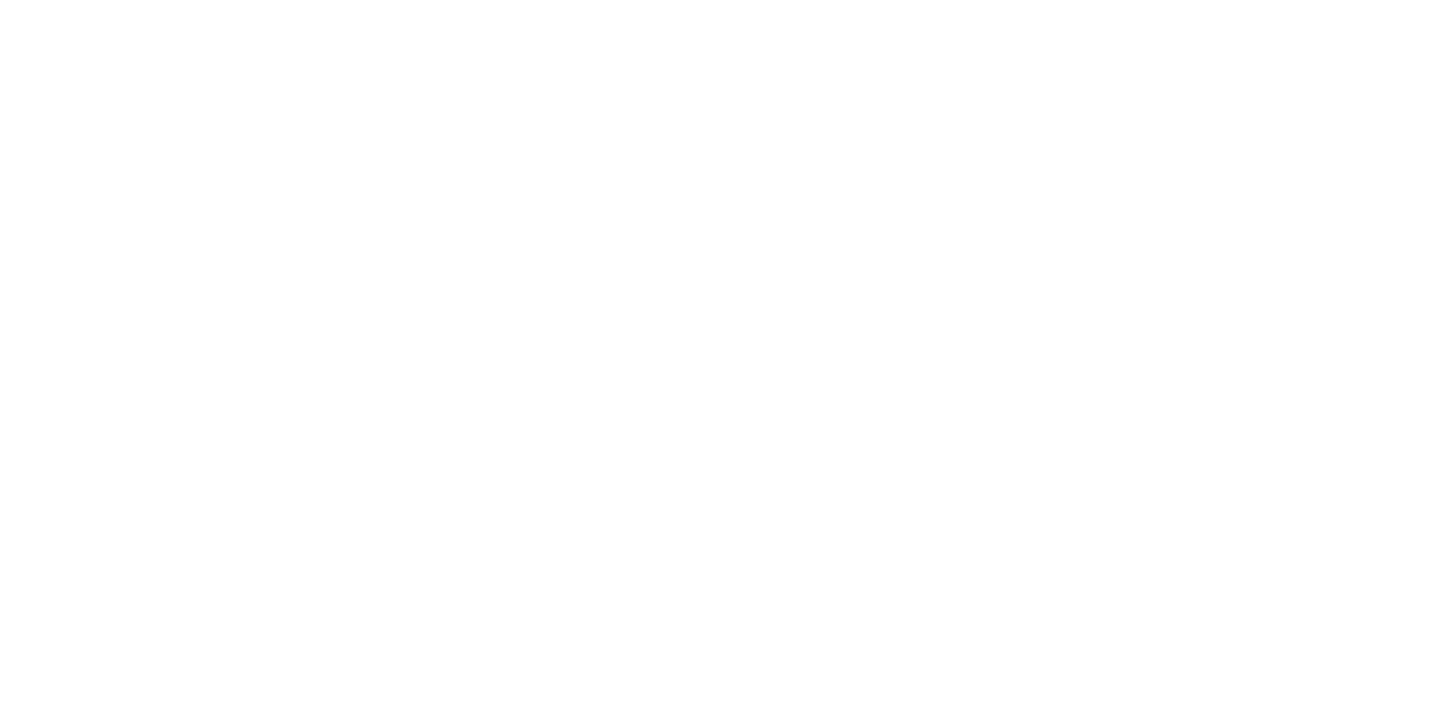 scroll, scrollTop: 0, scrollLeft: 0, axis: both 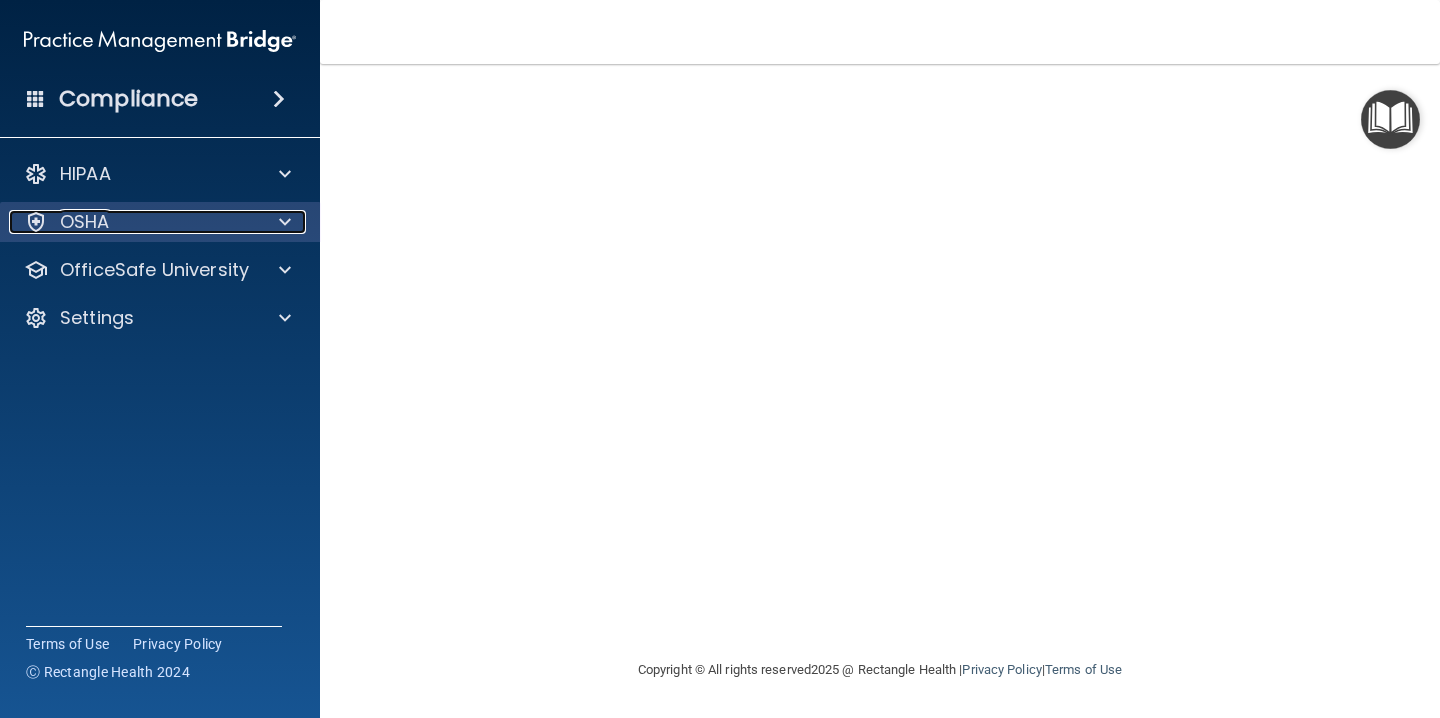 click at bounding box center (285, 222) 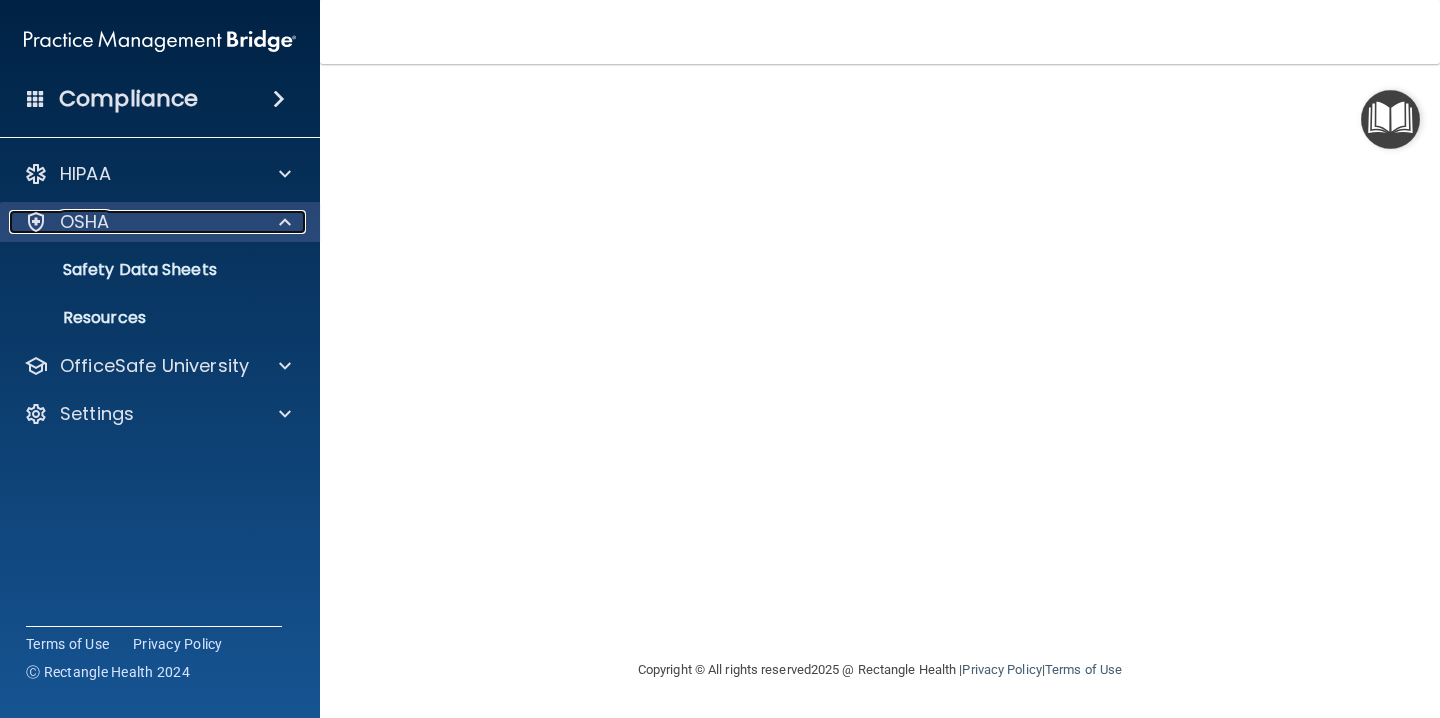 click at bounding box center [285, 222] 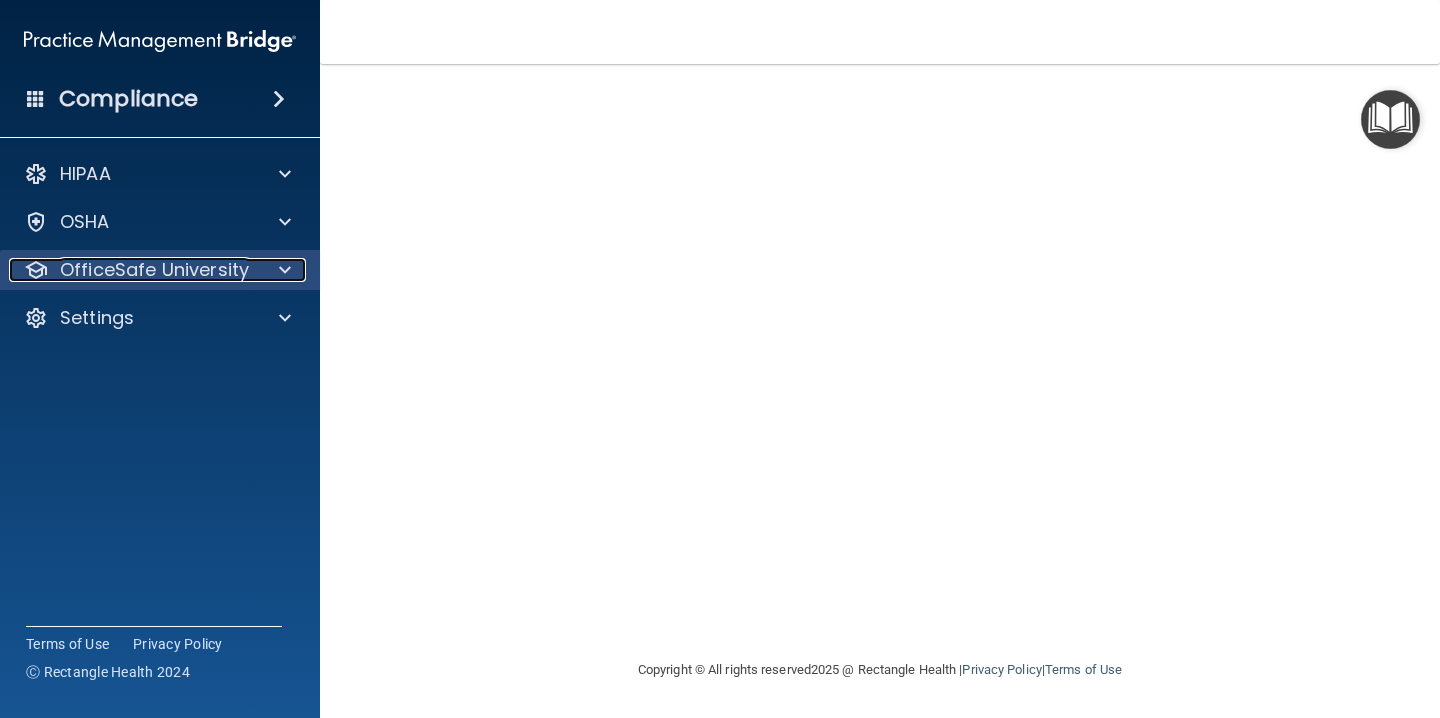 click at bounding box center [282, 270] 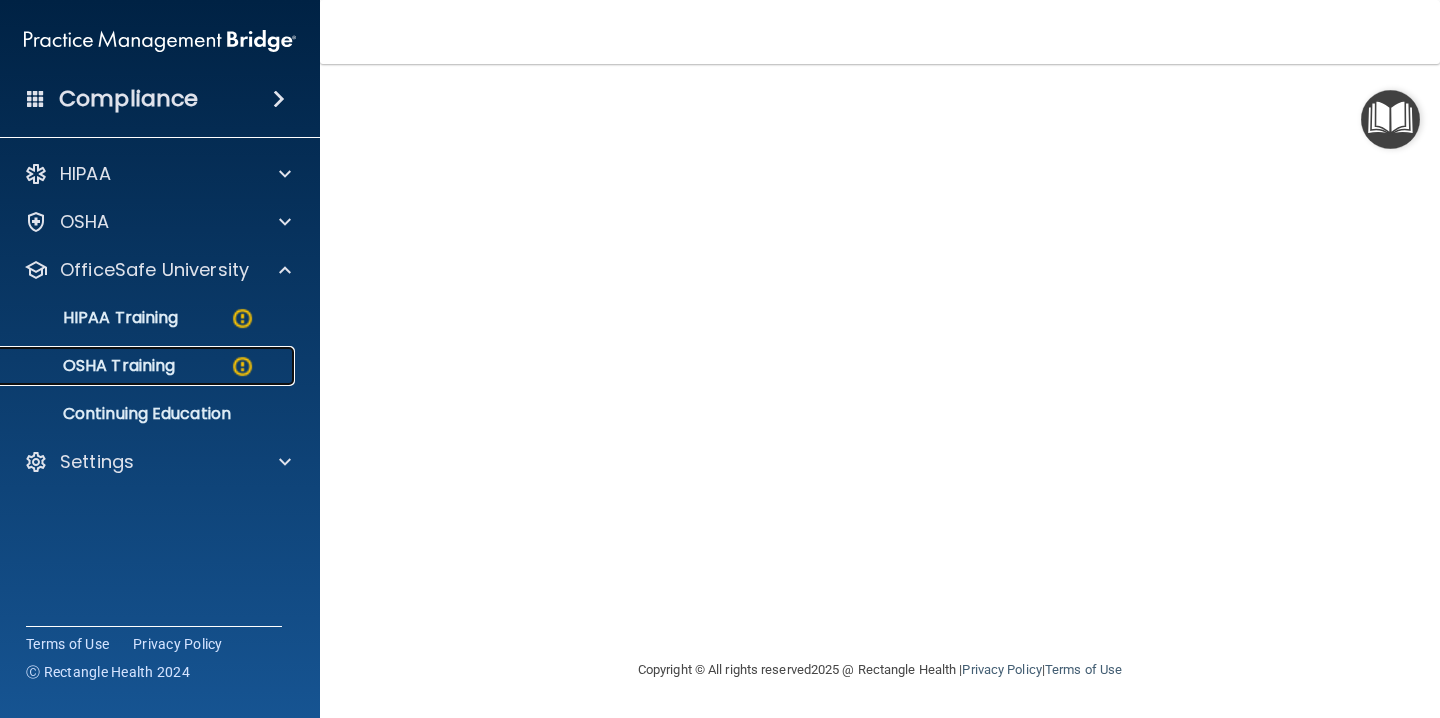 click on "OSHA Training" at bounding box center [149, 366] 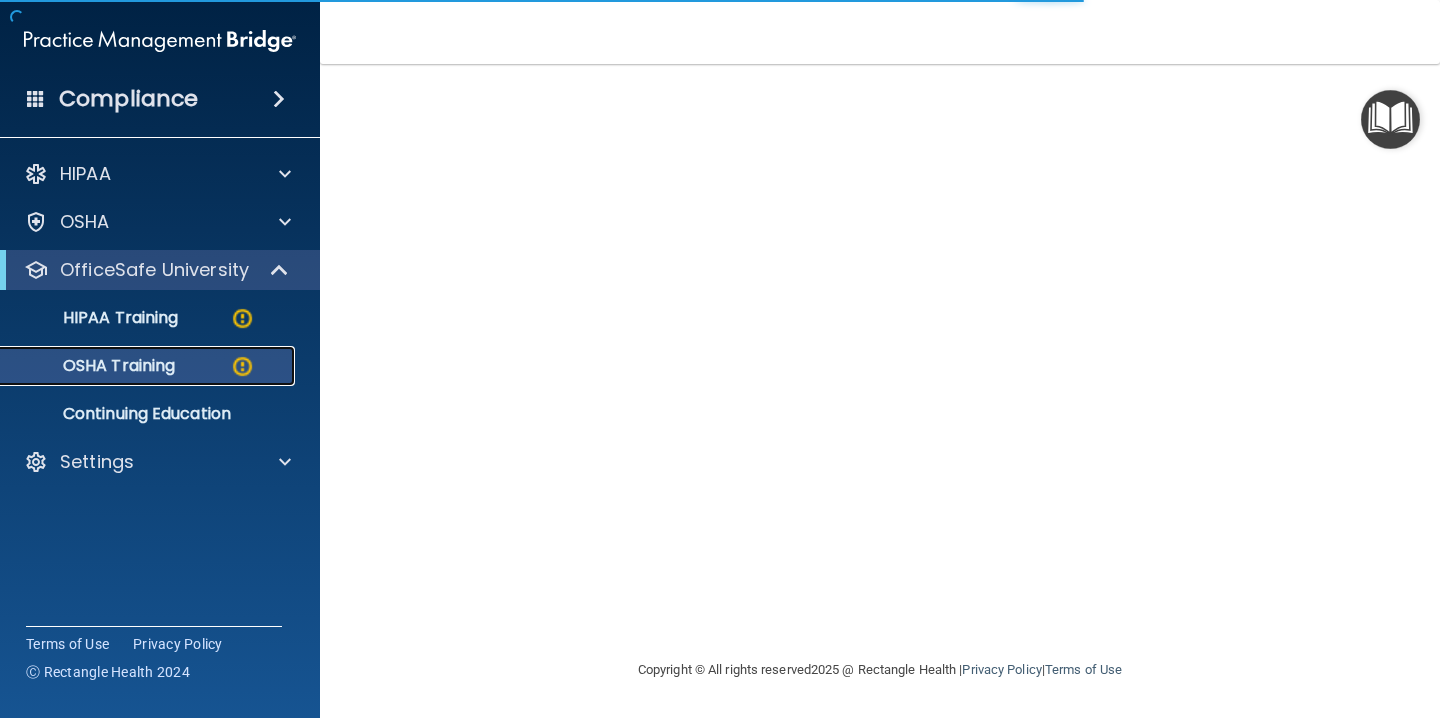 scroll, scrollTop: 319, scrollLeft: 0, axis: vertical 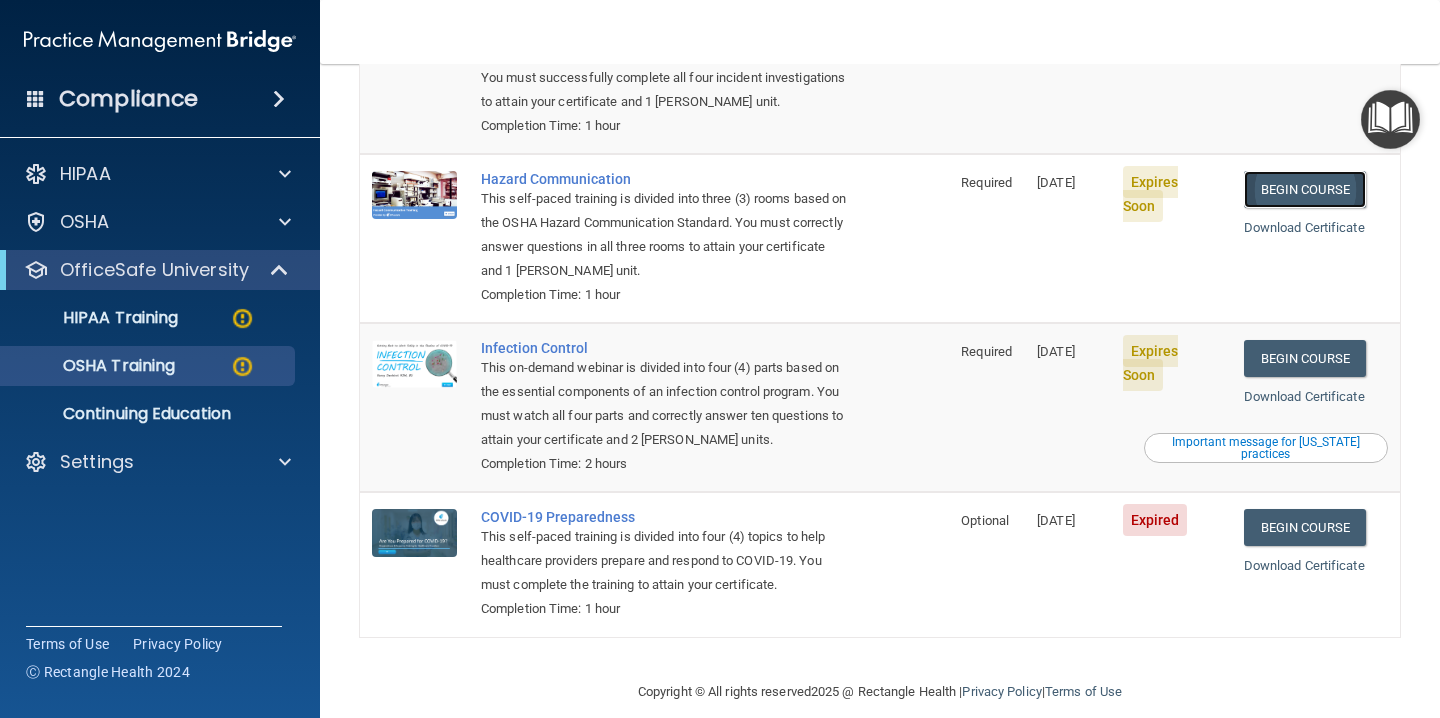 click on "Begin Course" at bounding box center (1305, 189) 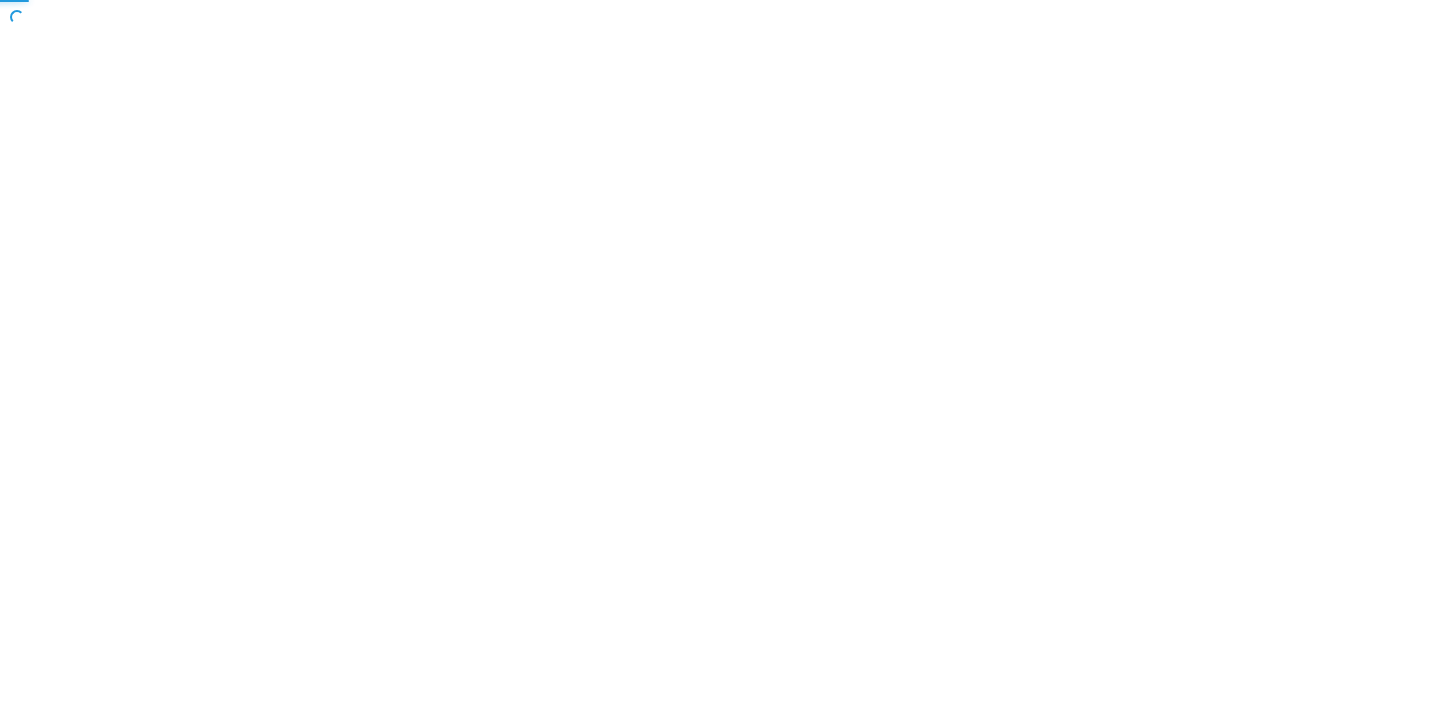 scroll, scrollTop: 0, scrollLeft: 0, axis: both 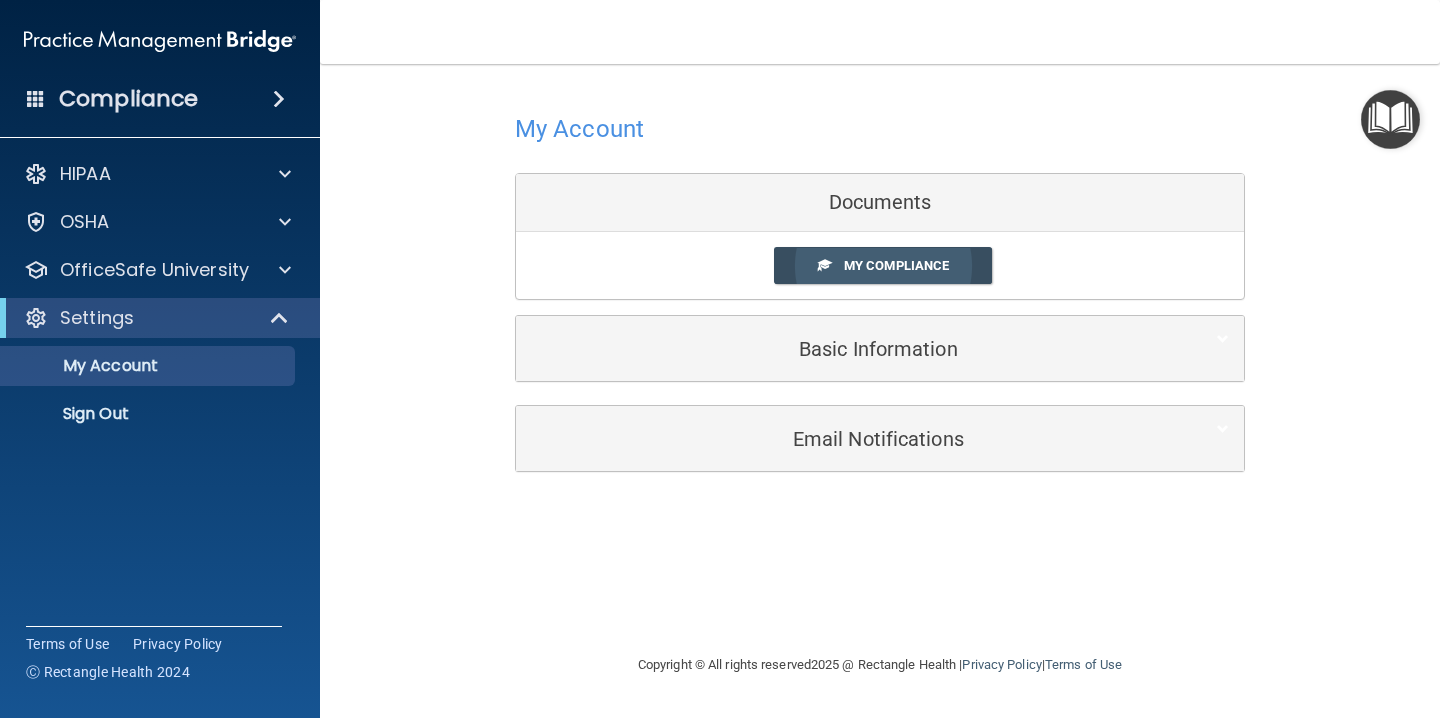 click on "My Compliance" at bounding box center [896, 265] 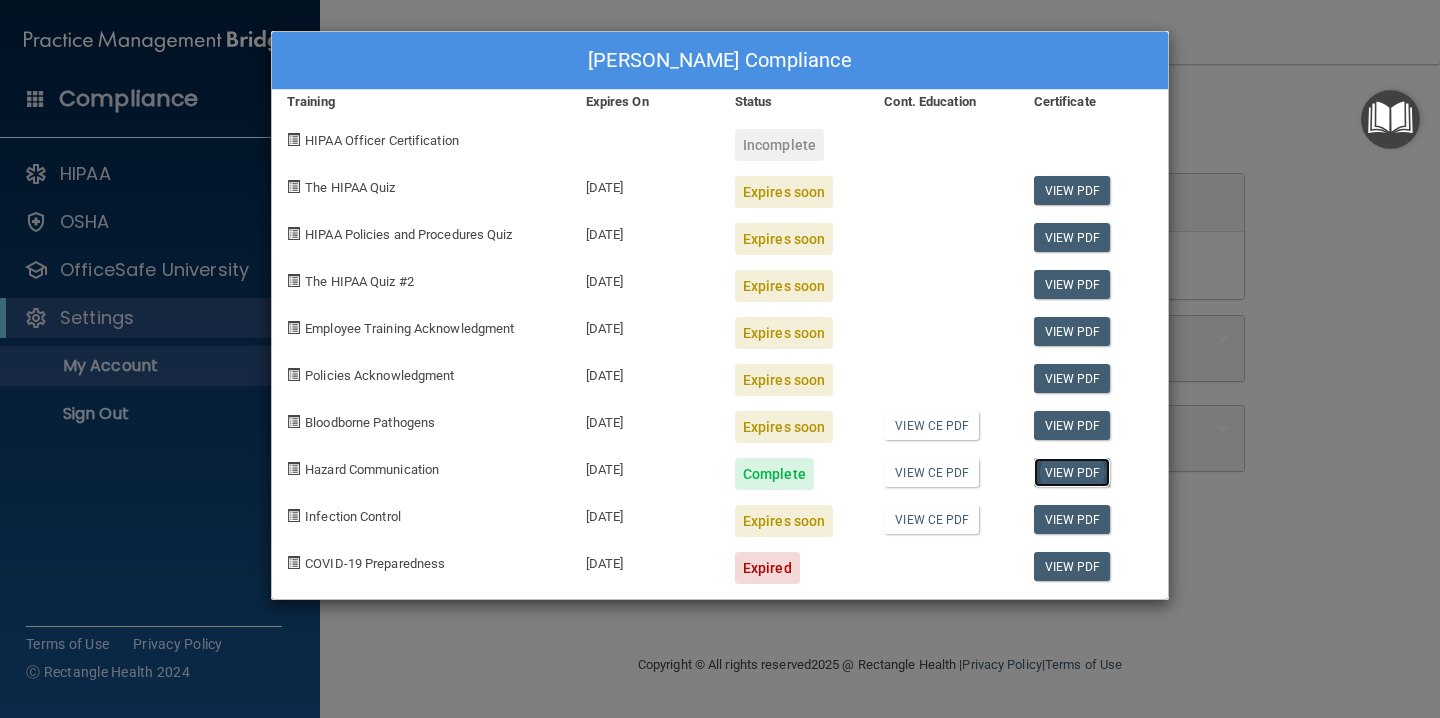 click on "View PDF" at bounding box center (1072, 472) 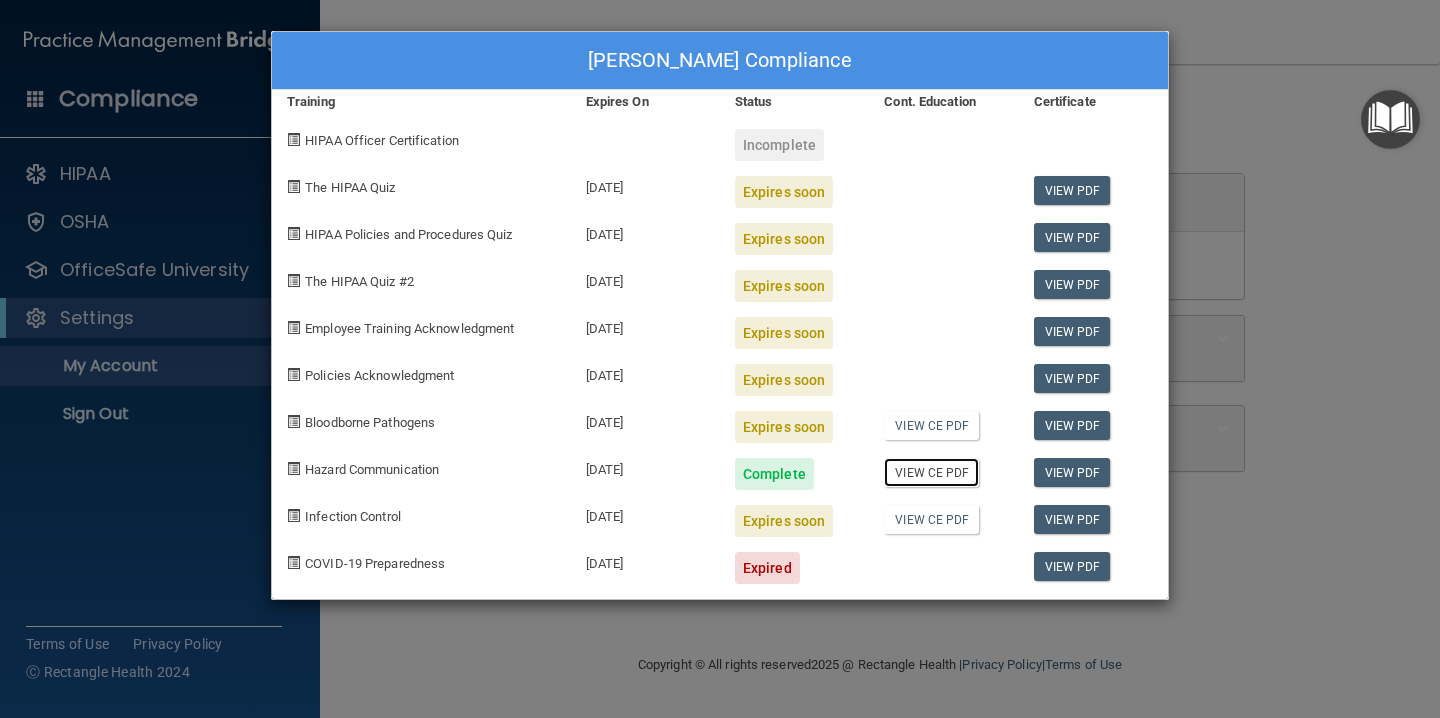 click on "View CE PDF" at bounding box center (931, 472) 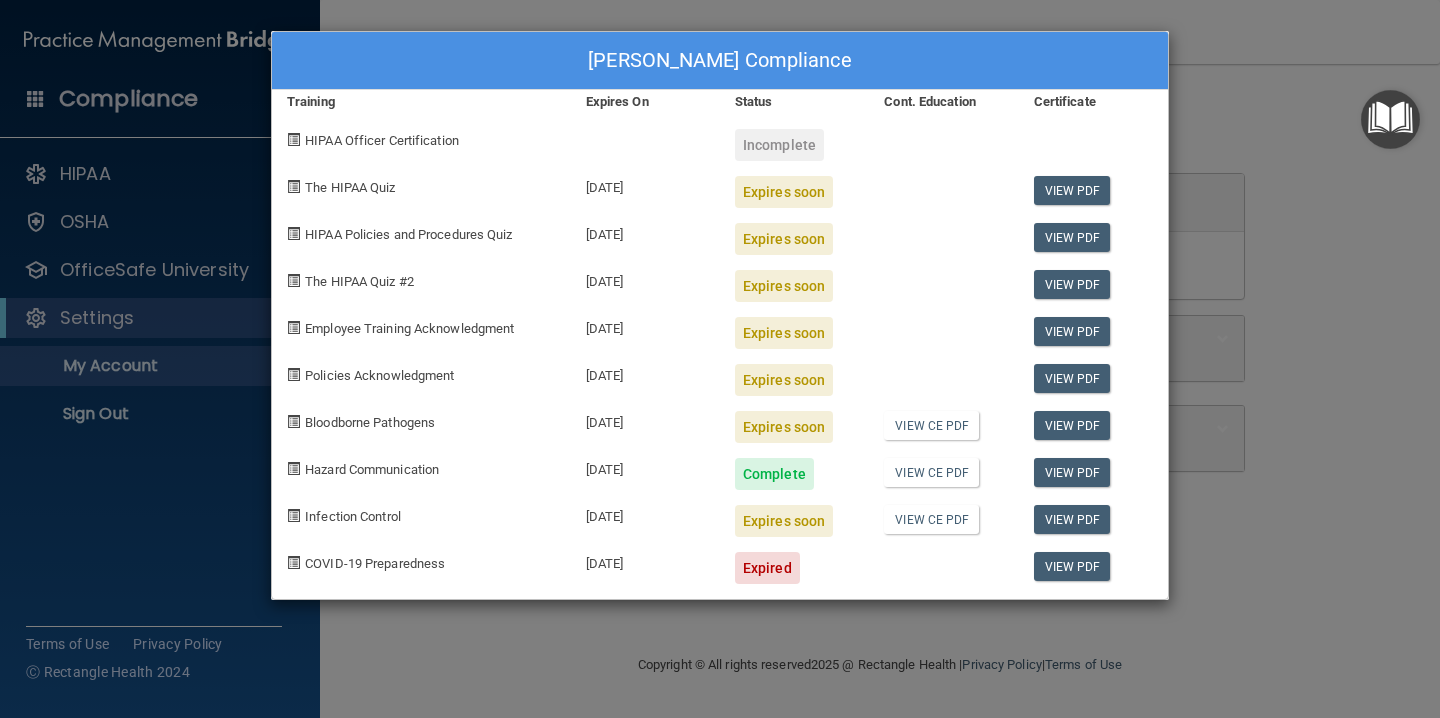 click on "Brittany Bodo's Compliance      Training   Expires On   Status   Cont. Education   Certificate         HIPAA Officer Certification             Incomplete                      The HIPAA Quiz      08/01/2025       Expires soon              View PDF         HIPAA Policies and Procedures Quiz      08/01/2025       Expires soon              View PDF         The HIPAA Quiz #2      08/01/2025       Expires soon              View PDF         Employee Training Acknowledgment      08/01/2025       Expires soon              View PDF         Policies Acknowledgment      08/01/2025       Expires soon              View PDF         Bloodborne Pathogens      08/01/2025       Expires soon        View CE PDF       View PDF         Hazard Communication      07/13/2026       Complete        View CE PDF       View PDF         Infection Control      08/01/2025       Expires soon        View CE PDF       View PDF         COVID-19 Preparedness      08/06/2024       Expired              View PDF" at bounding box center [720, 359] 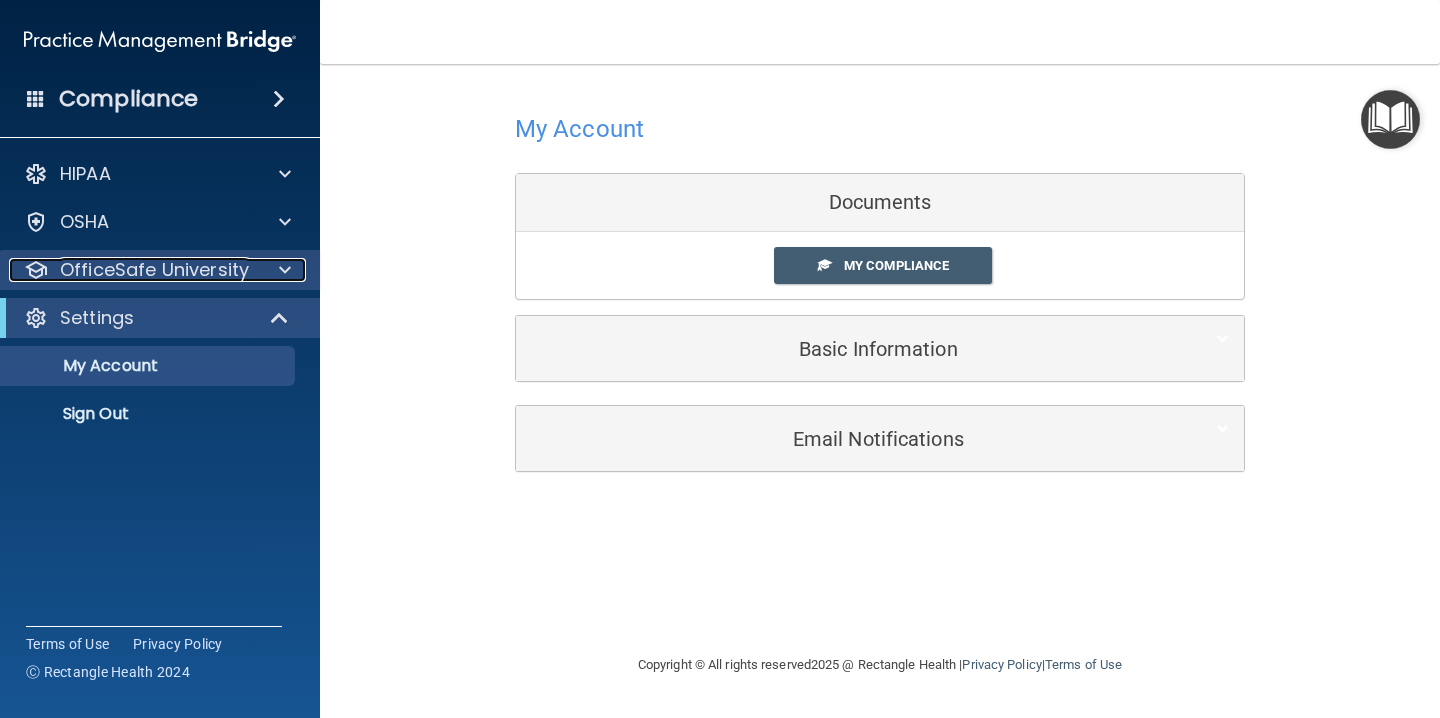 click on "OfficeSafe University" at bounding box center (154, 270) 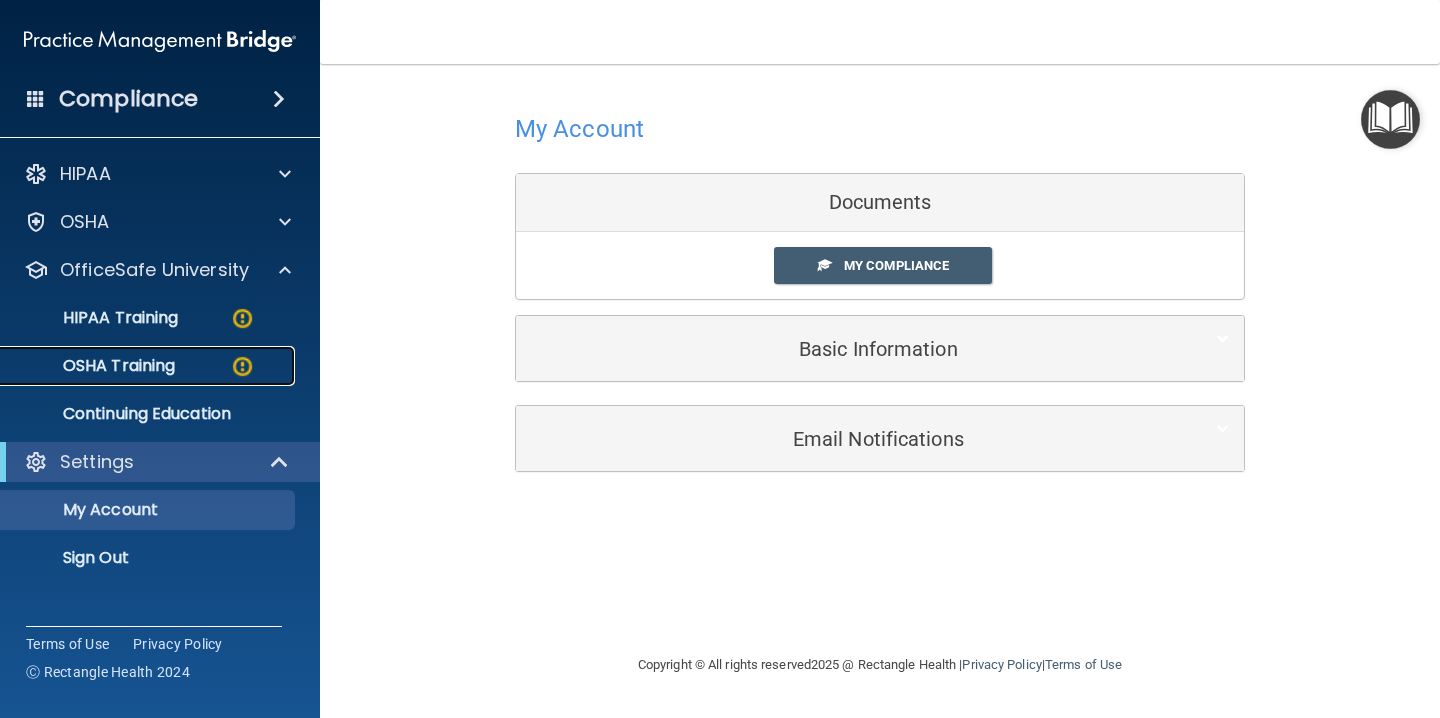click on "OSHA Training" at bounding box center [94, 366] 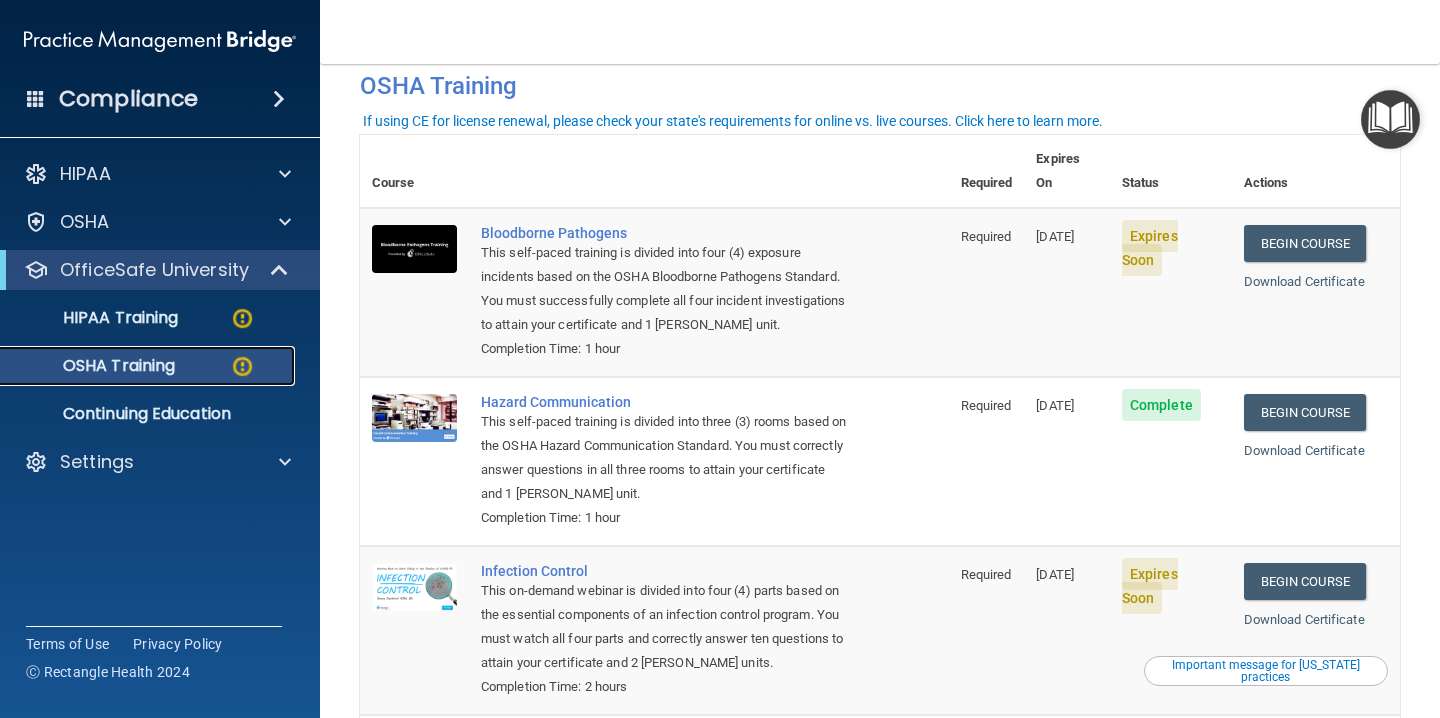 scroll, scrollTop: 93, scrollLeft: 0, axis: vertical 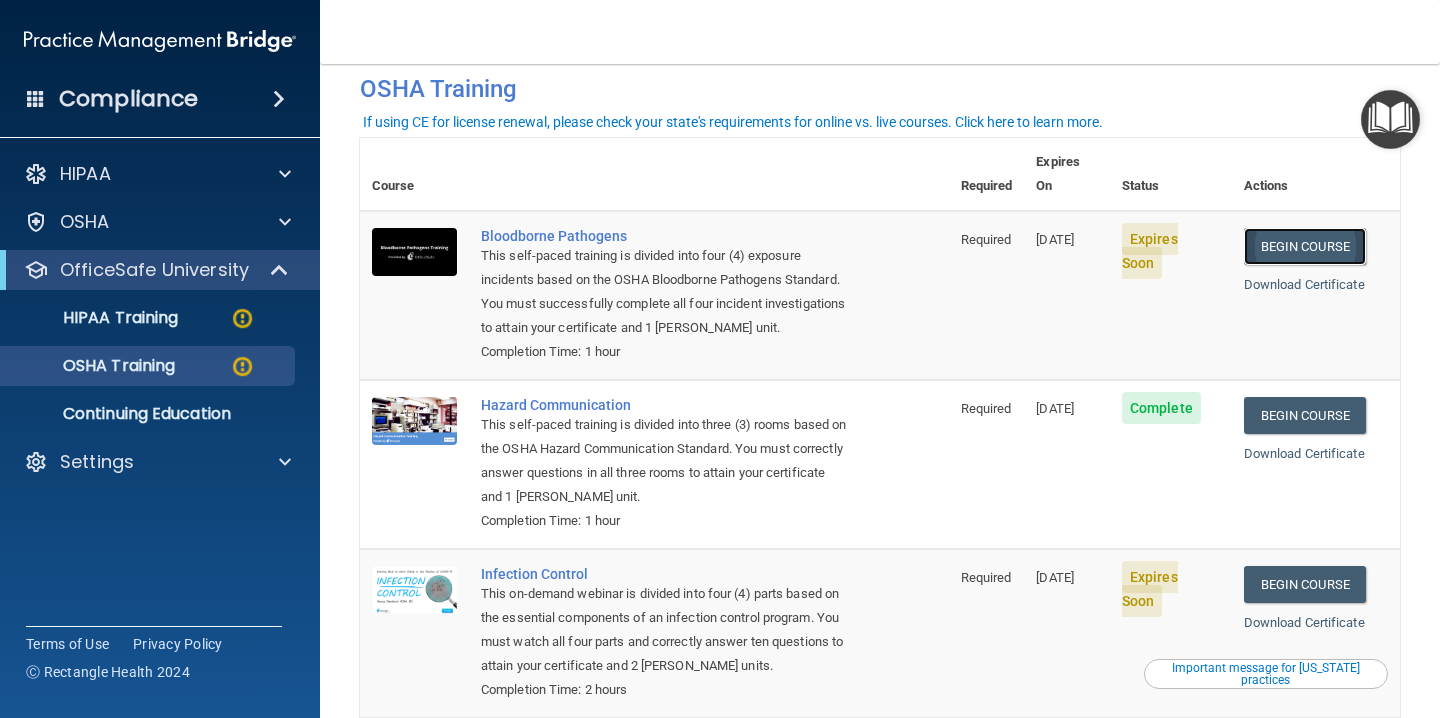 click on "Begin Course" at bounding box center [1305, 246] 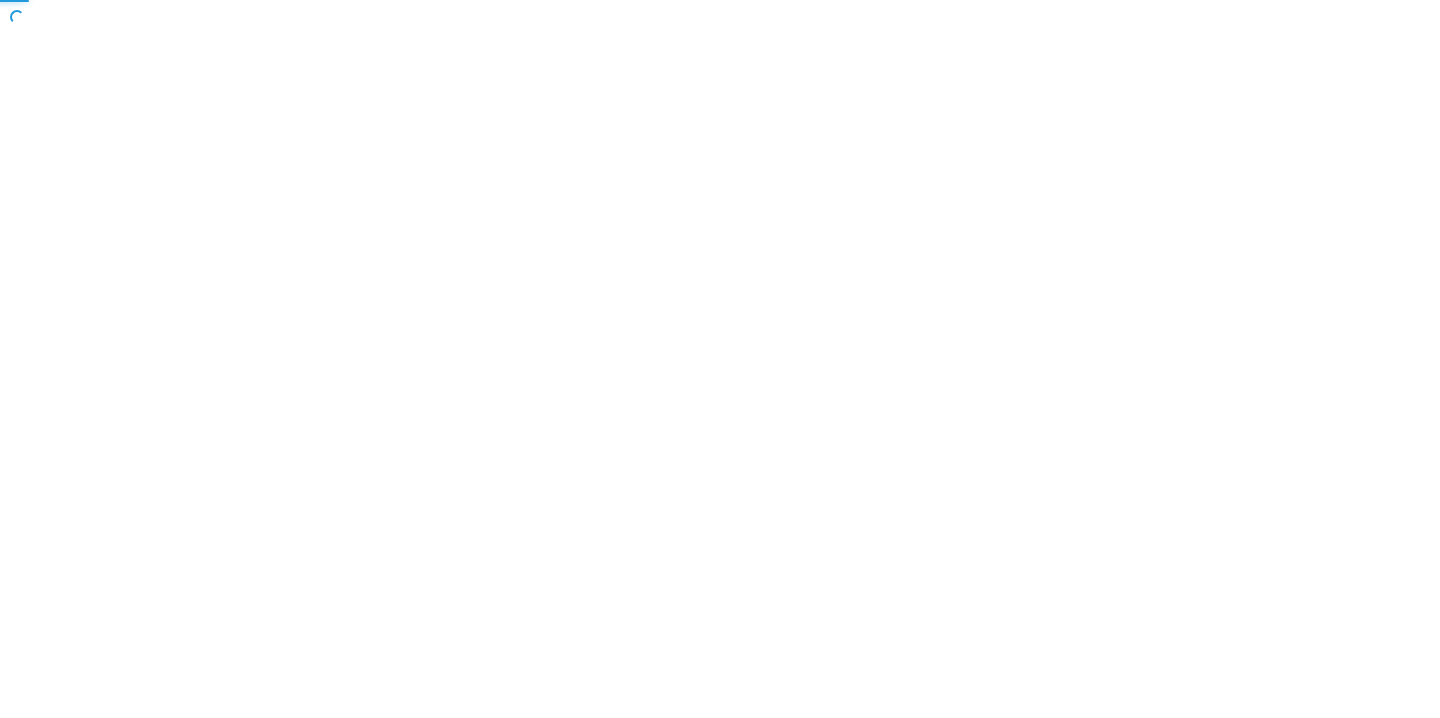 scroll, scrollTop: 0, scrollLeft: 0, axis: both 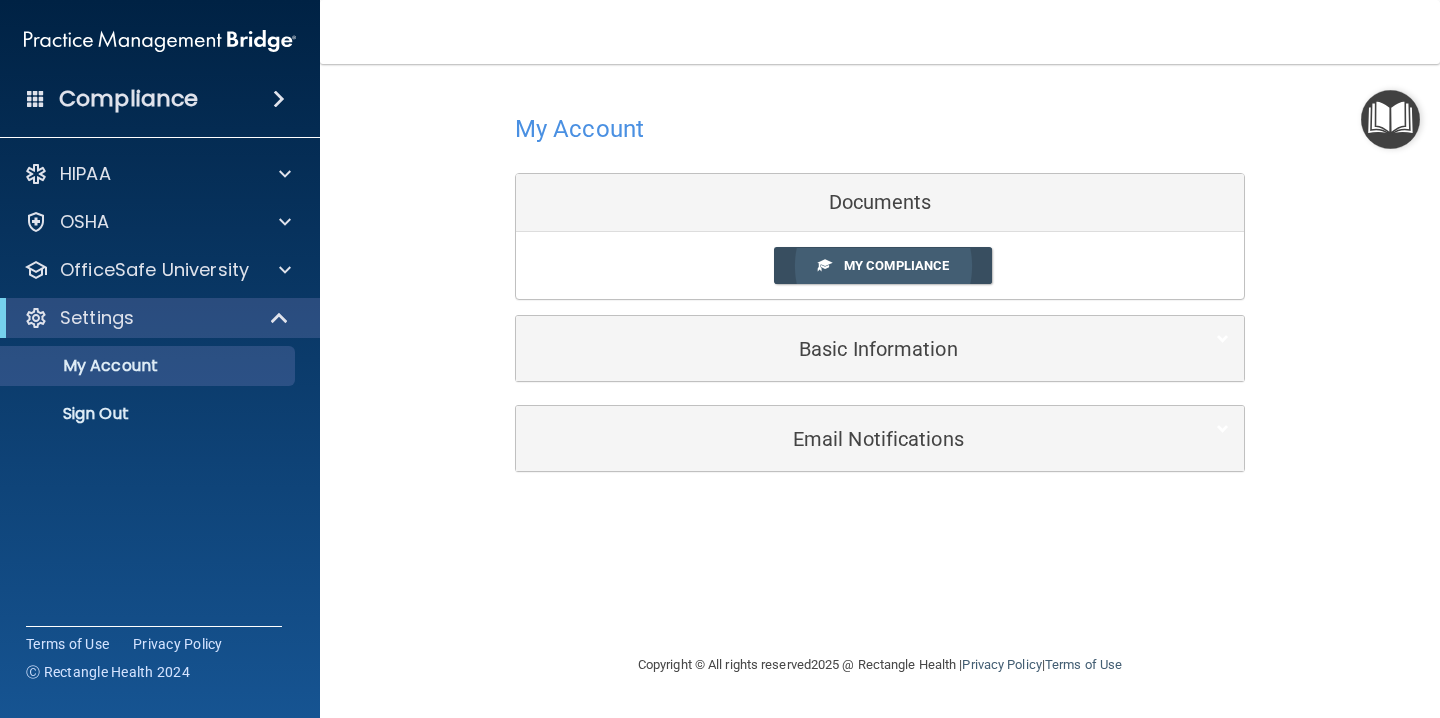 click on "My Compliance" at bounding box center (896, 265) 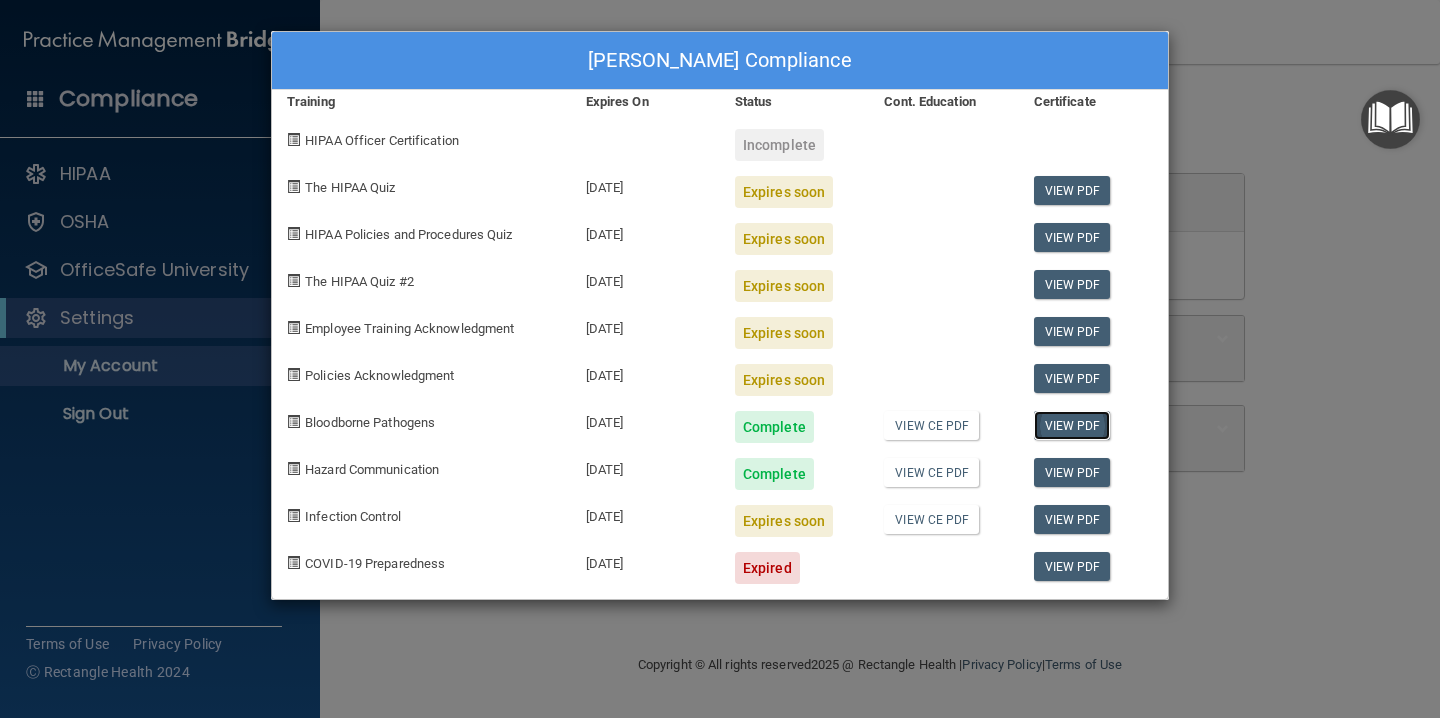 click on "View PDF" at bounding box center (1072, 425) 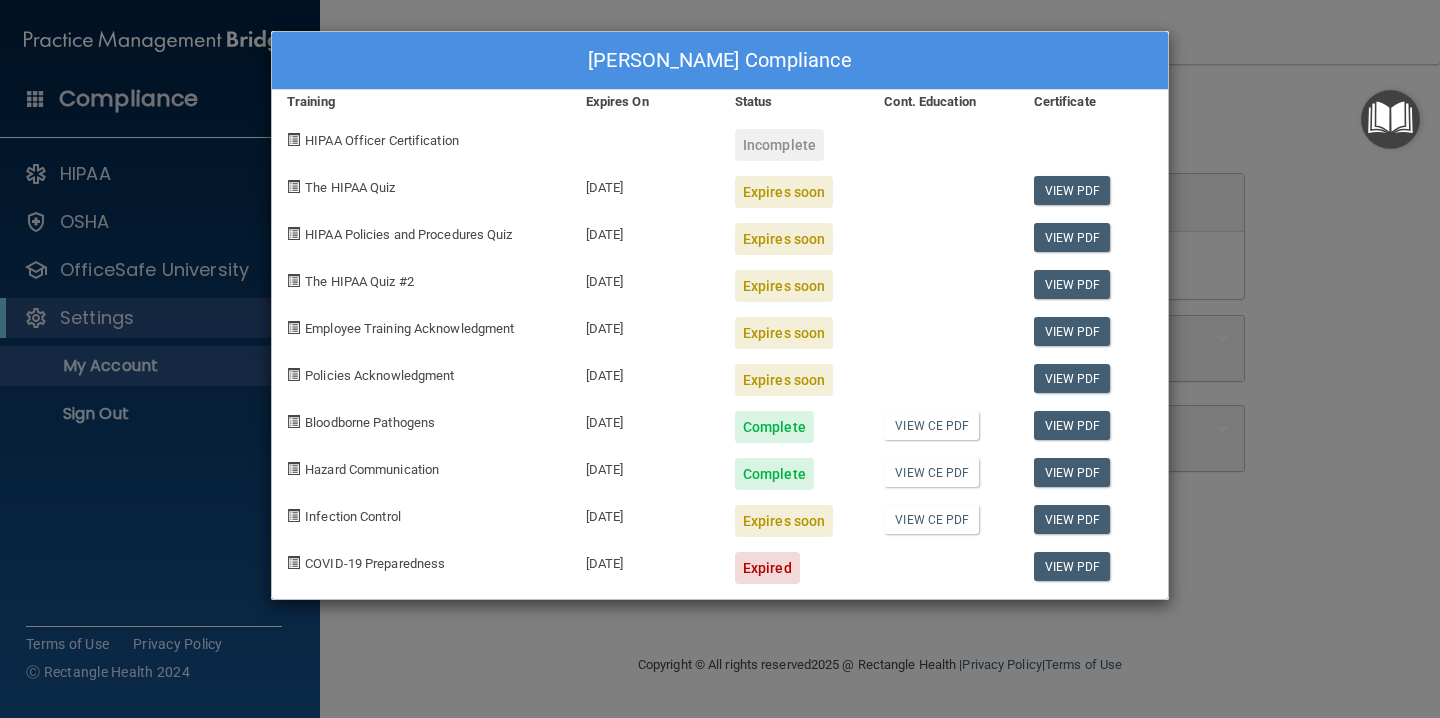 click on "[PERSON_NAME] Compliance      Training   Expires On   Status   Cont. Education   Certificate         HIPAA Officer Certification             Incomplete                      The HIPAA Quiz      [DATE]       Expires soon              View PDF         HIPAA Policies and Procedures Quiz      [DATE]       Expires soon              View PDF         The HIPAA Quiz #2      [DATE]       Expires soon              View PDF         Employee Training Acknowledgment      [DATE]       Expires soon              View PDF         Policies Acknowledgment      [DATE]       Expires soon              View PDF         Bloodborne Pathogens      [DATE]       Complete        View CE PDF       View PDF         Hazard Communication      [DATE]       Complete        View CE PDF       View PDF         Infection Control      [DATE]       Expires soon        View CE PDF       View PDF         COVID-19 Preparedness      [DATE]       Expired              View PDF" at bounding box center [720, 359] 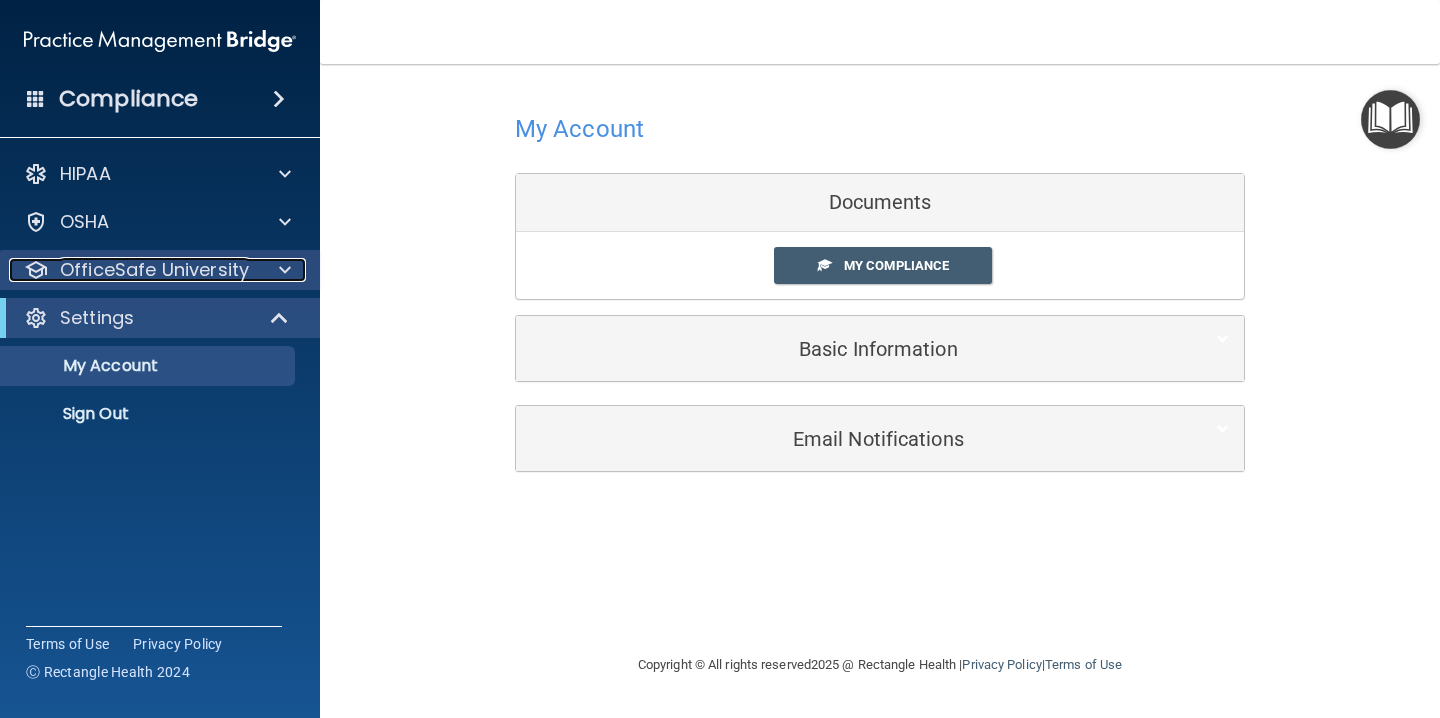 click on "OfficeSafe University" at bounding box center (154, 270) 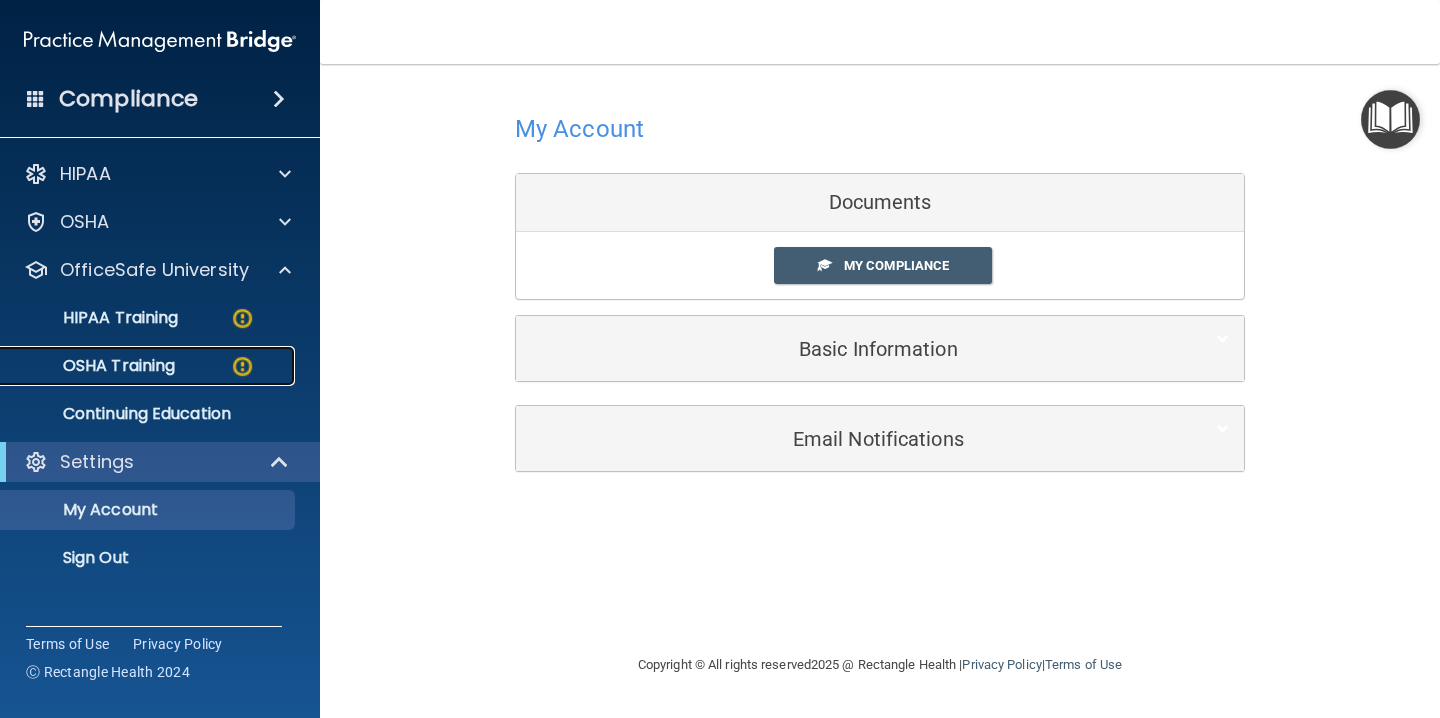 click on "OSHA Training" at bounding box center [94, 366] 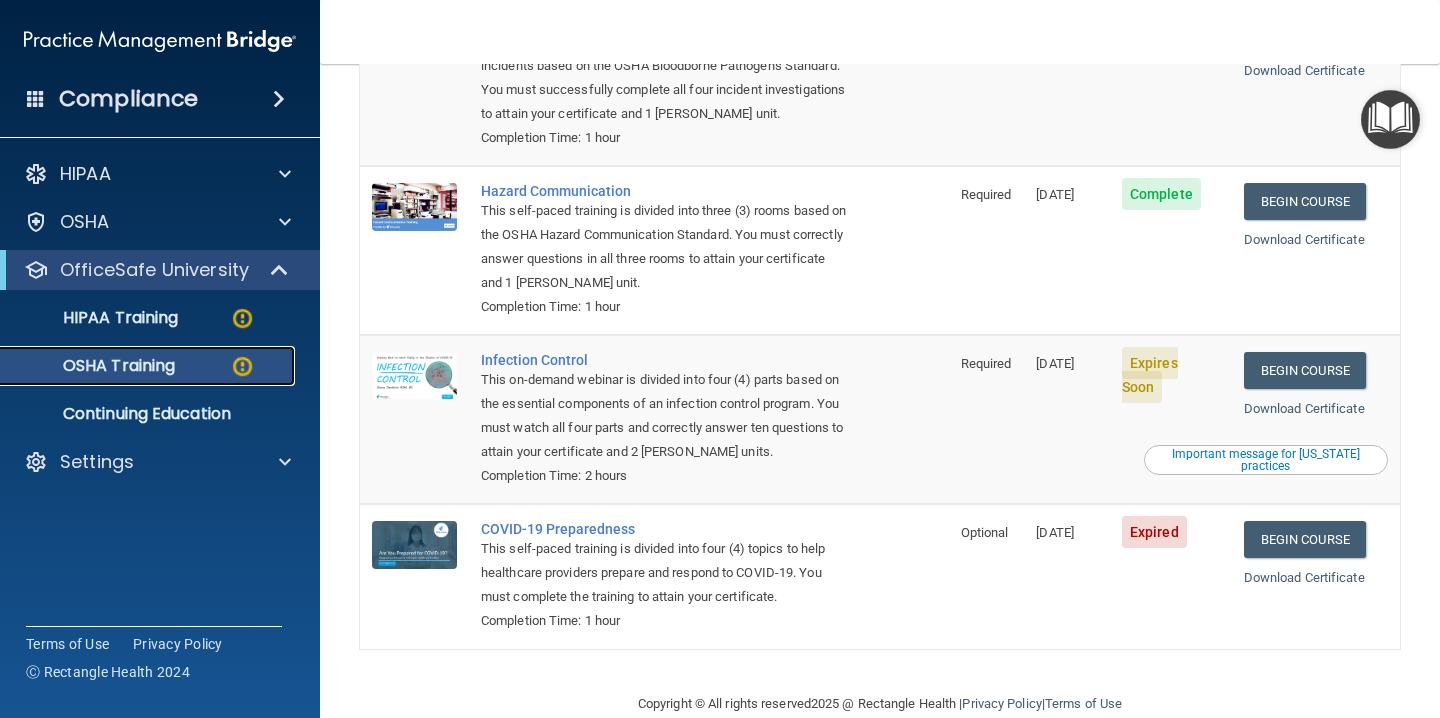 scroll, scrollTop: 319, scrollLeft: 0, axis: vertical 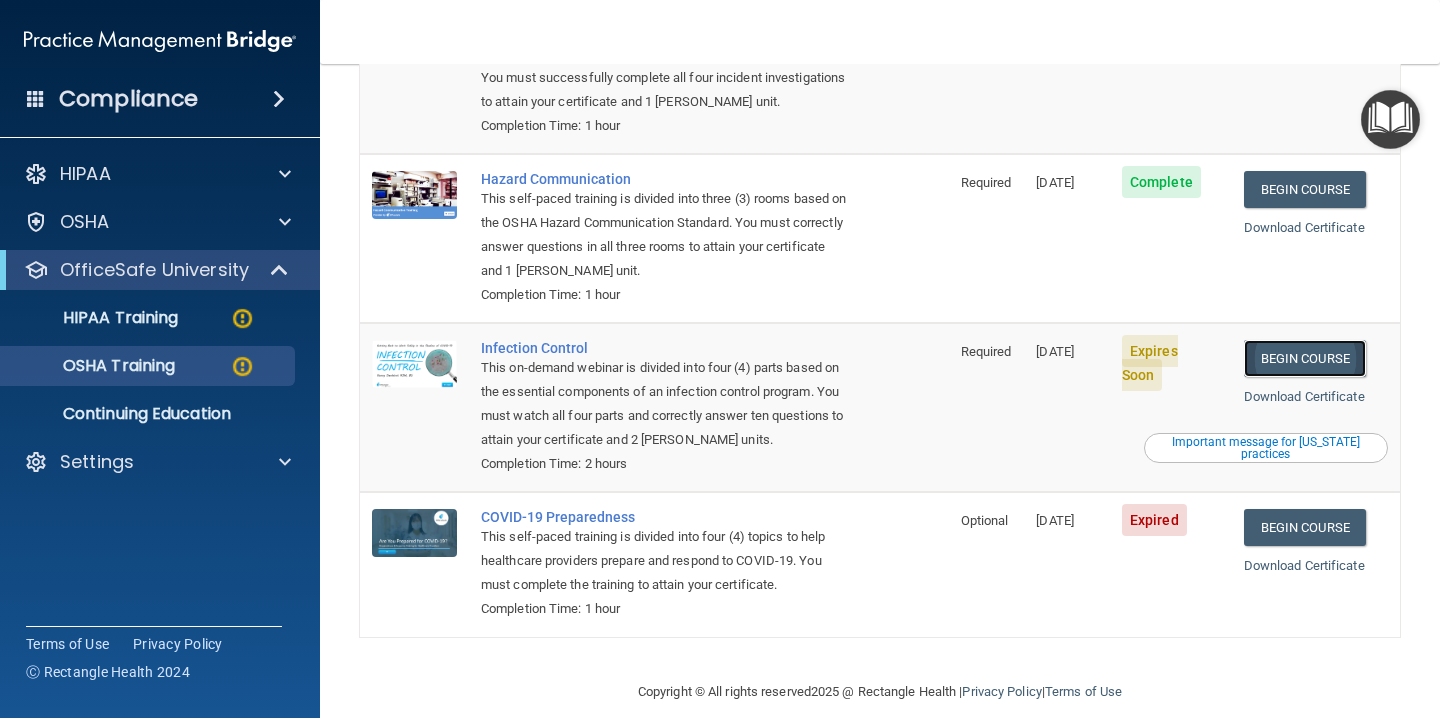 click on "Begin Course" at bounding box center [1305, 358] 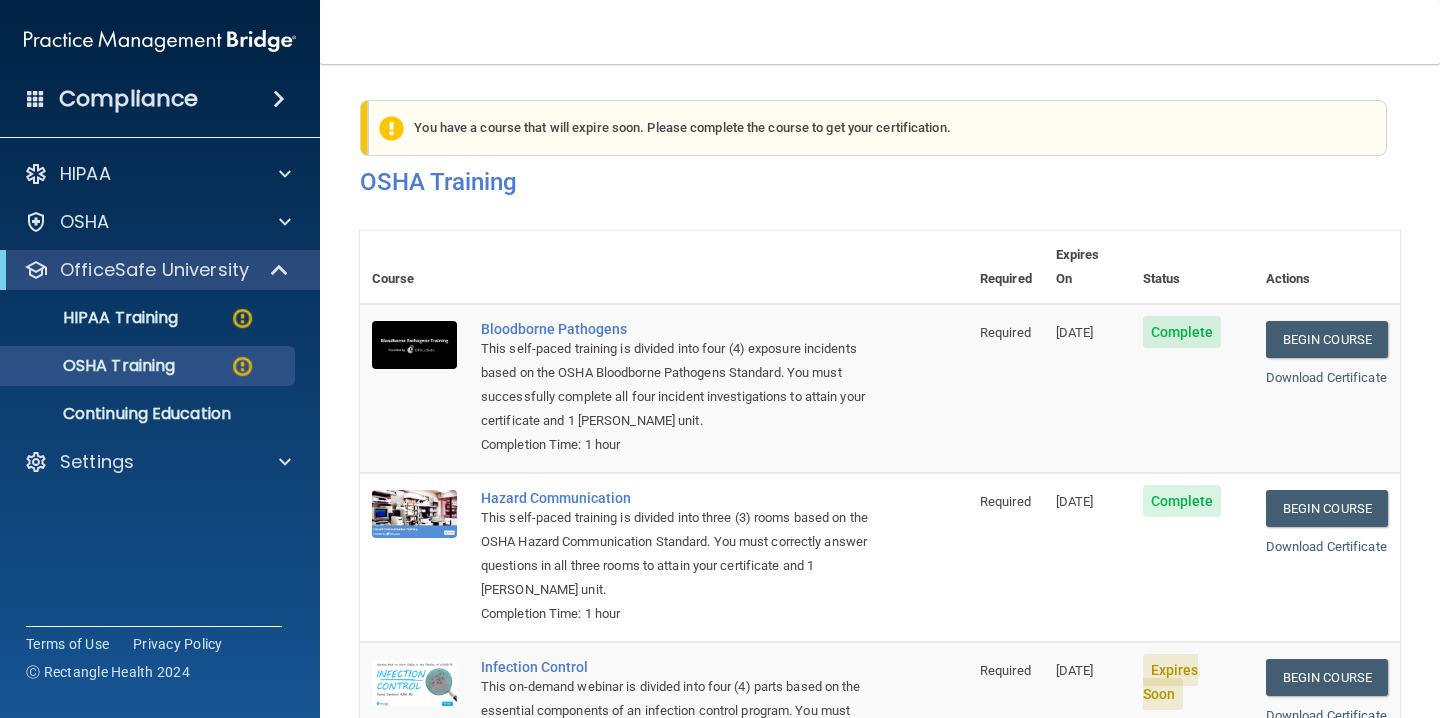 scroll, scrollTop: 0, scrollLeft: 0, axis: both 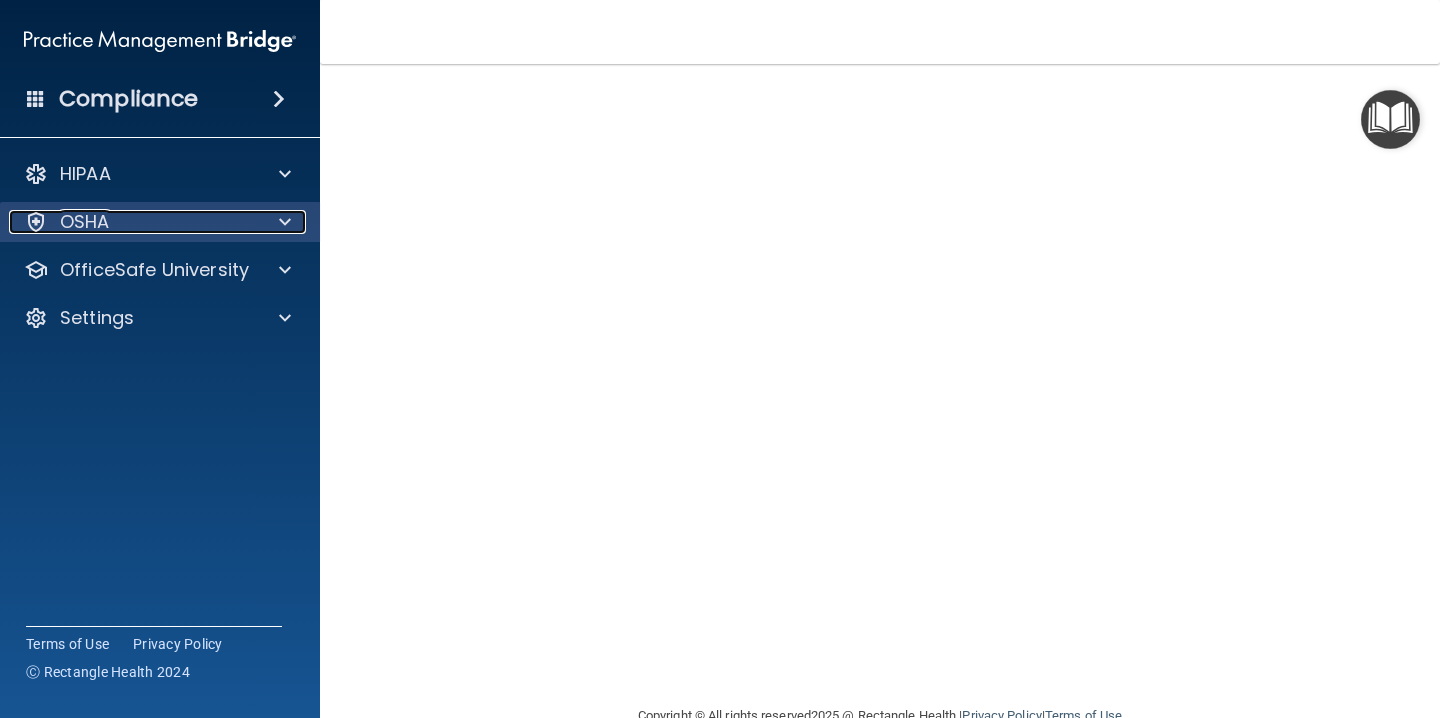 click at bounding box center [282, 222] 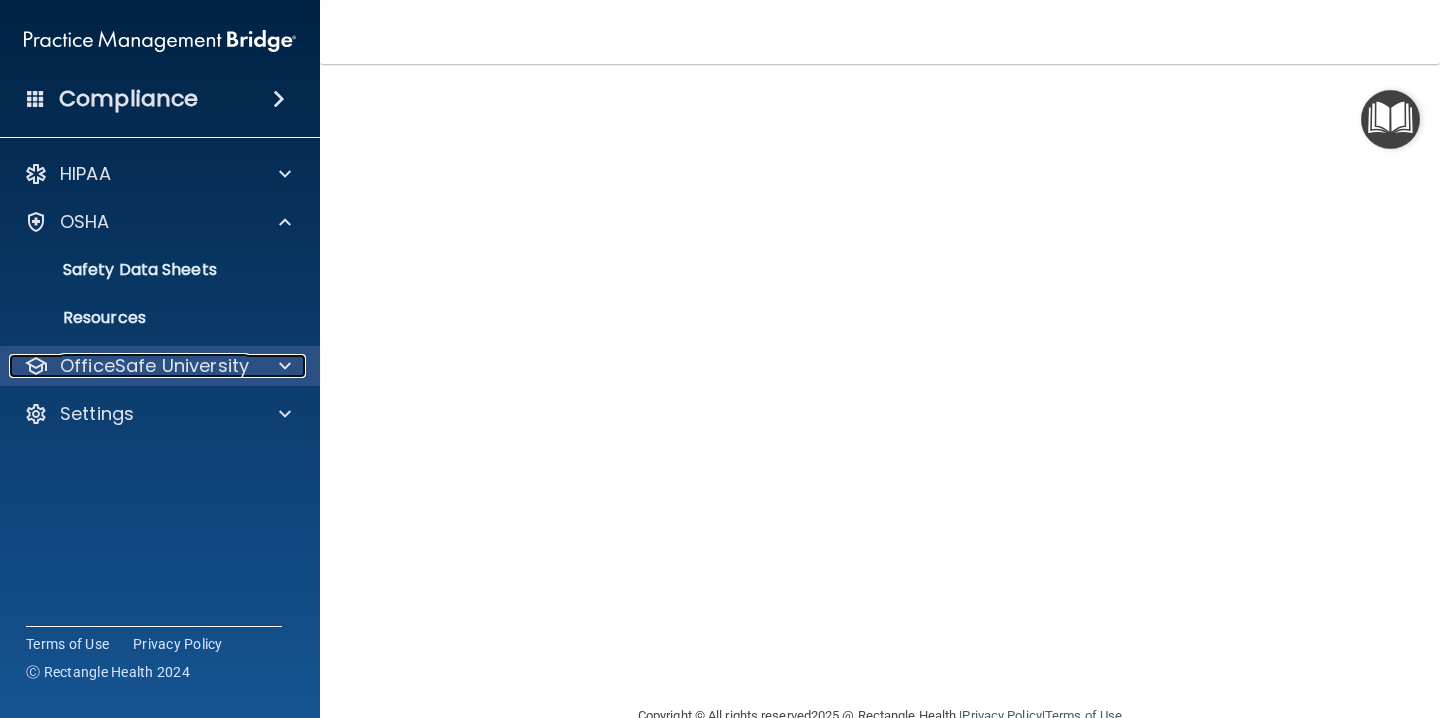 click on "OfficeSafe University" at bounding box center [154, 366] 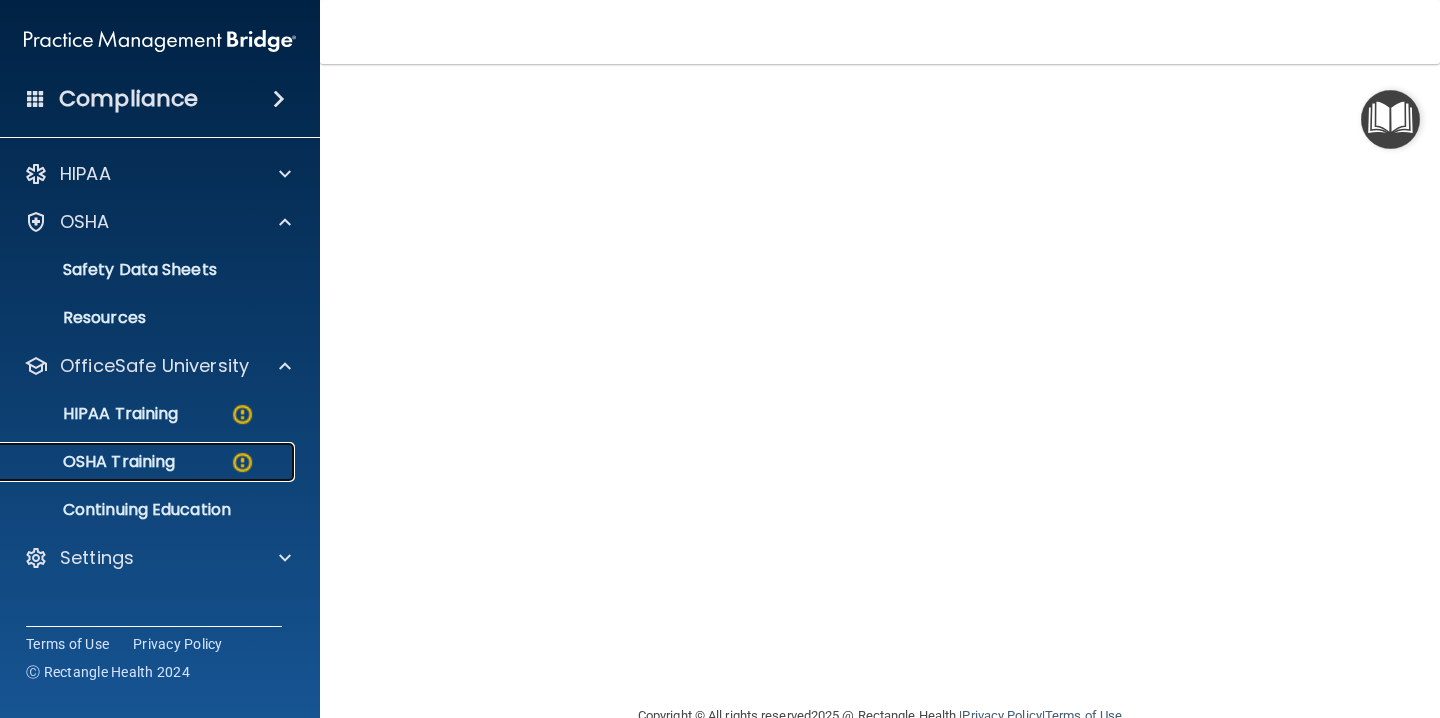 click on "OSHA Training" at bounding box center [149, 462] 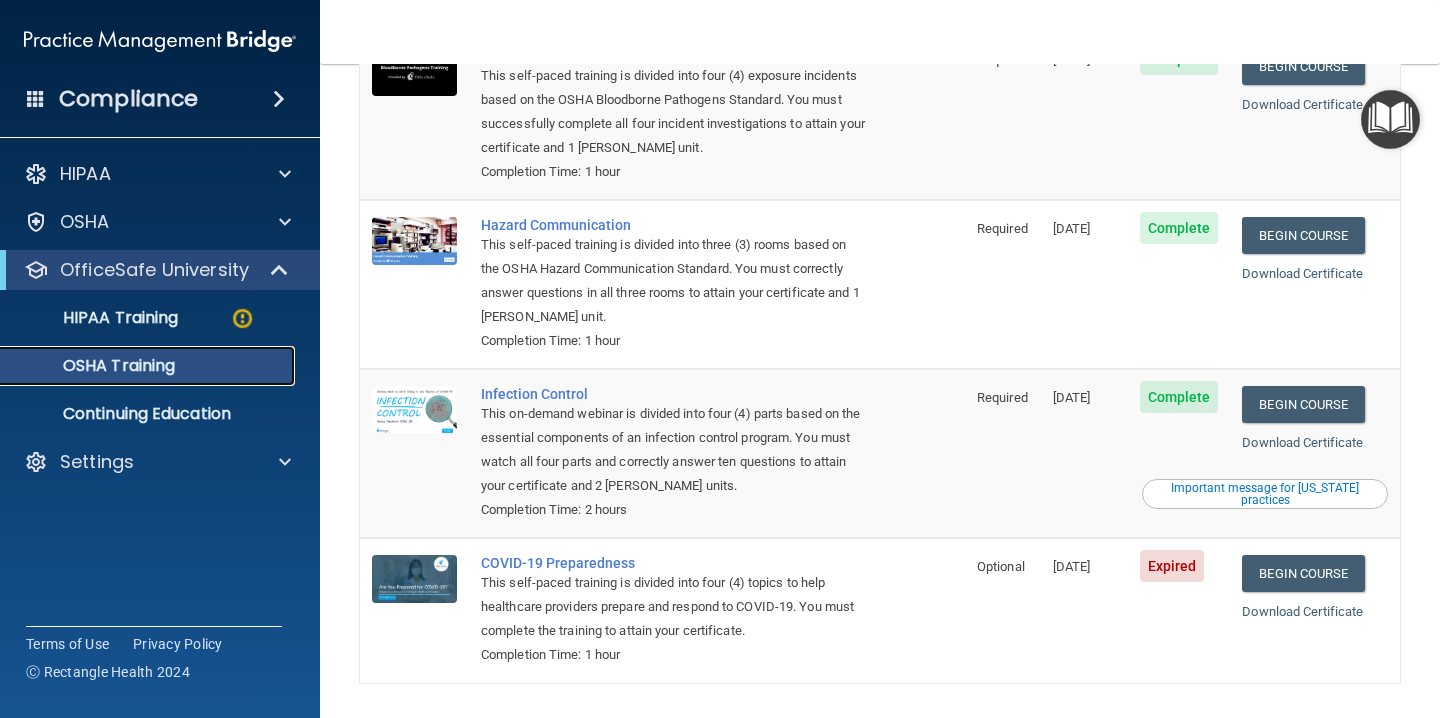 scroll, scrollTop: 0, scrollLeft: 0, axis: both 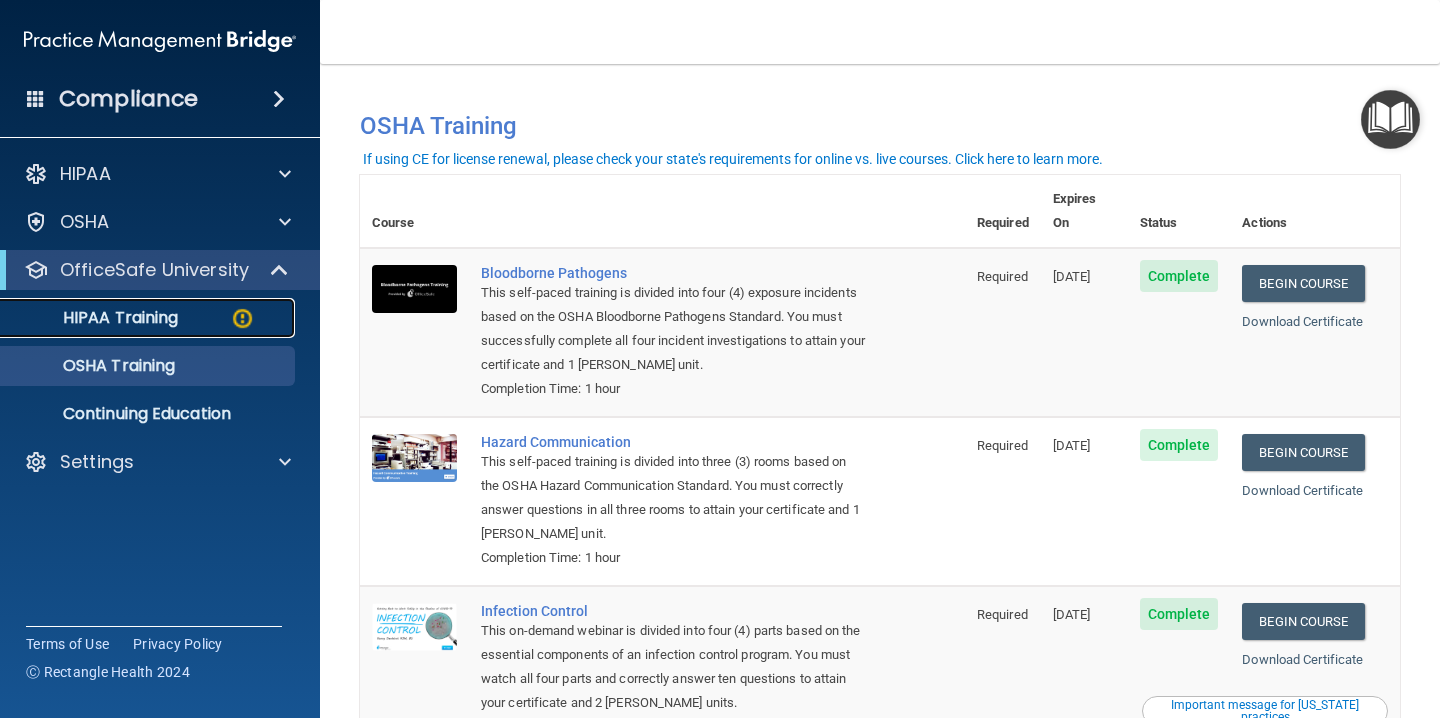 click on "HIPAA Training" at bounding box center [149, 318] 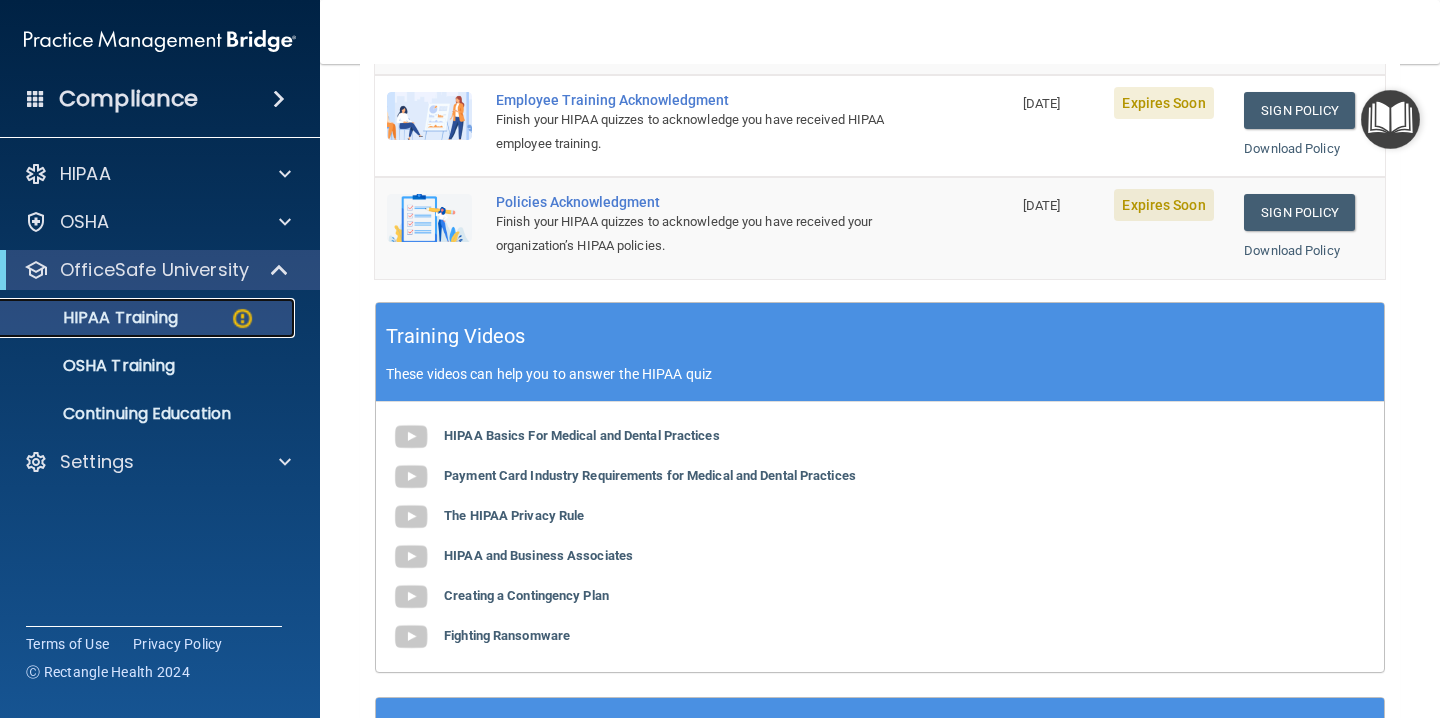 scroll, scrollTop: 598, scrollLeft: 0, axis: vertical 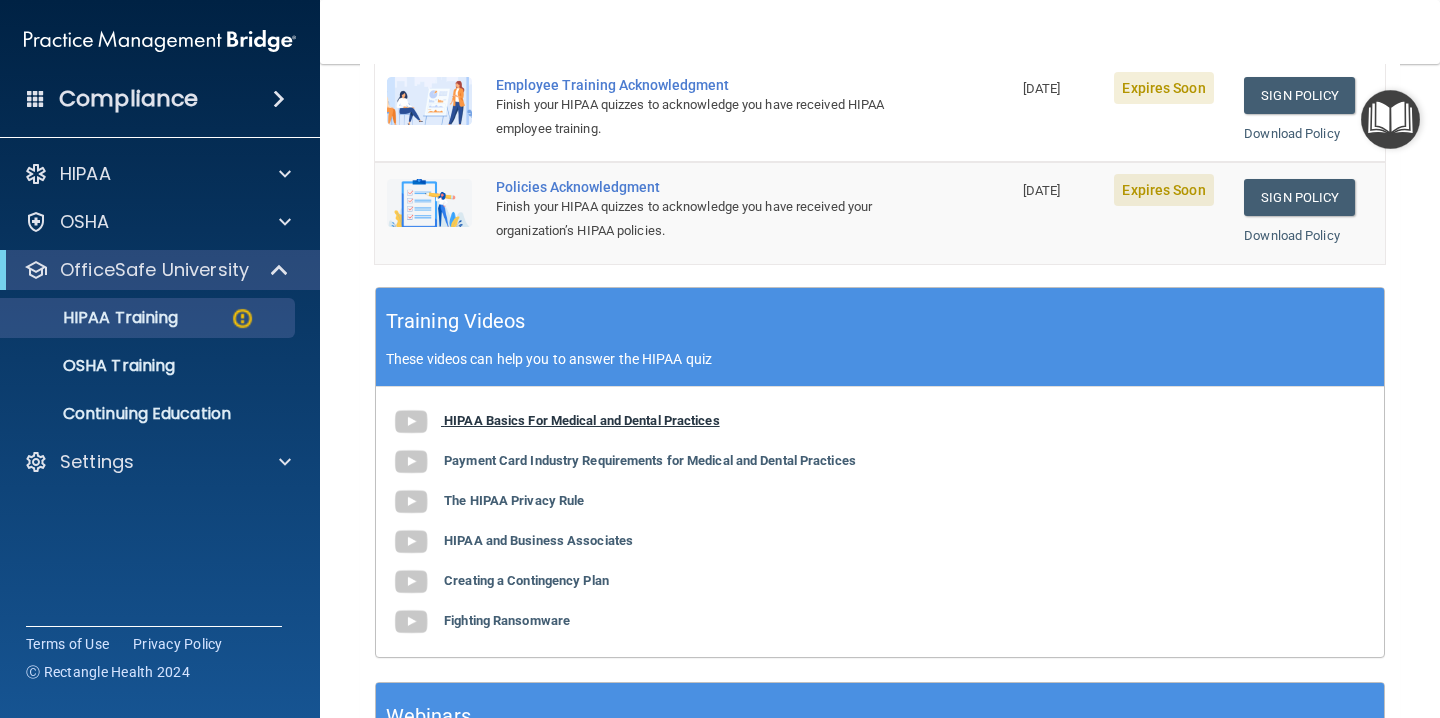 click on "HIPAA Basics For Medical and Dental Practices" at bounding box center [582, 420] 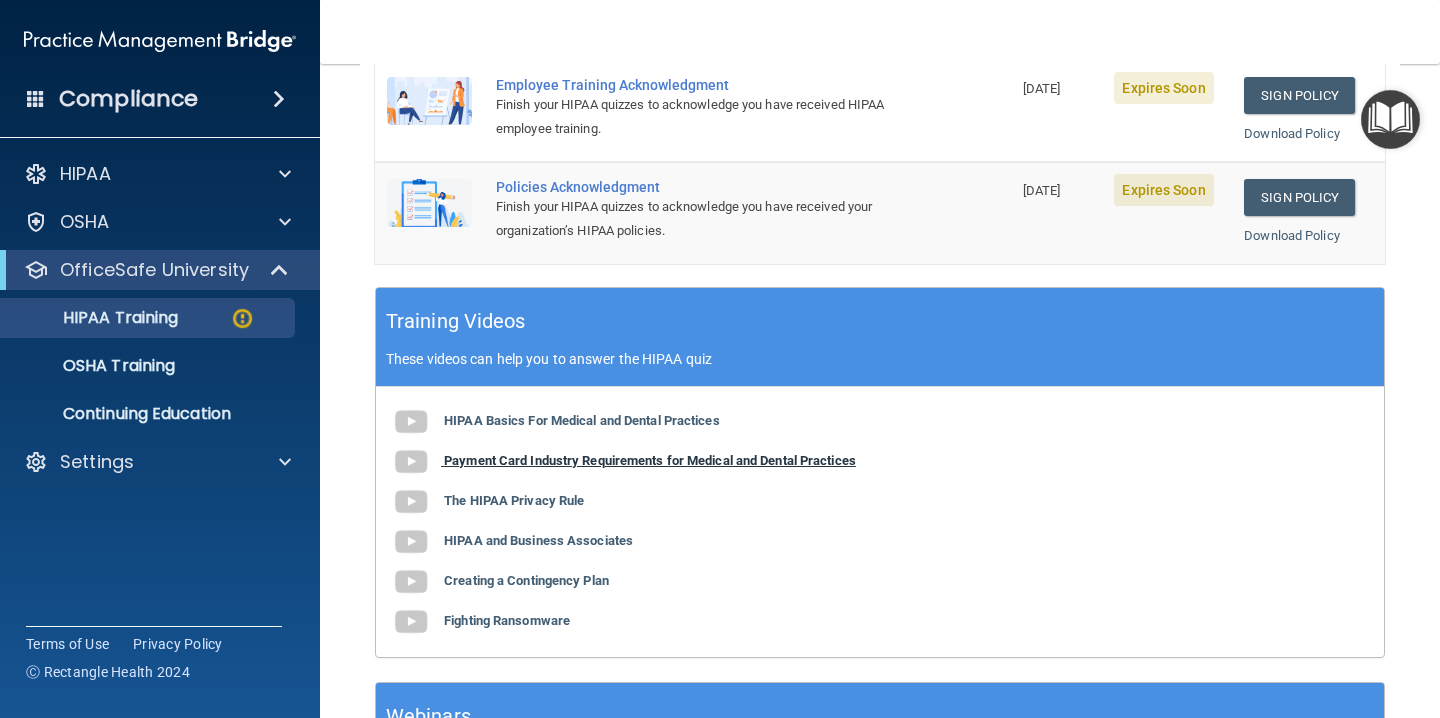 click on "Payment Card Industry Requirements for Medical and Dental Practices" at bounding box center [650, 460] 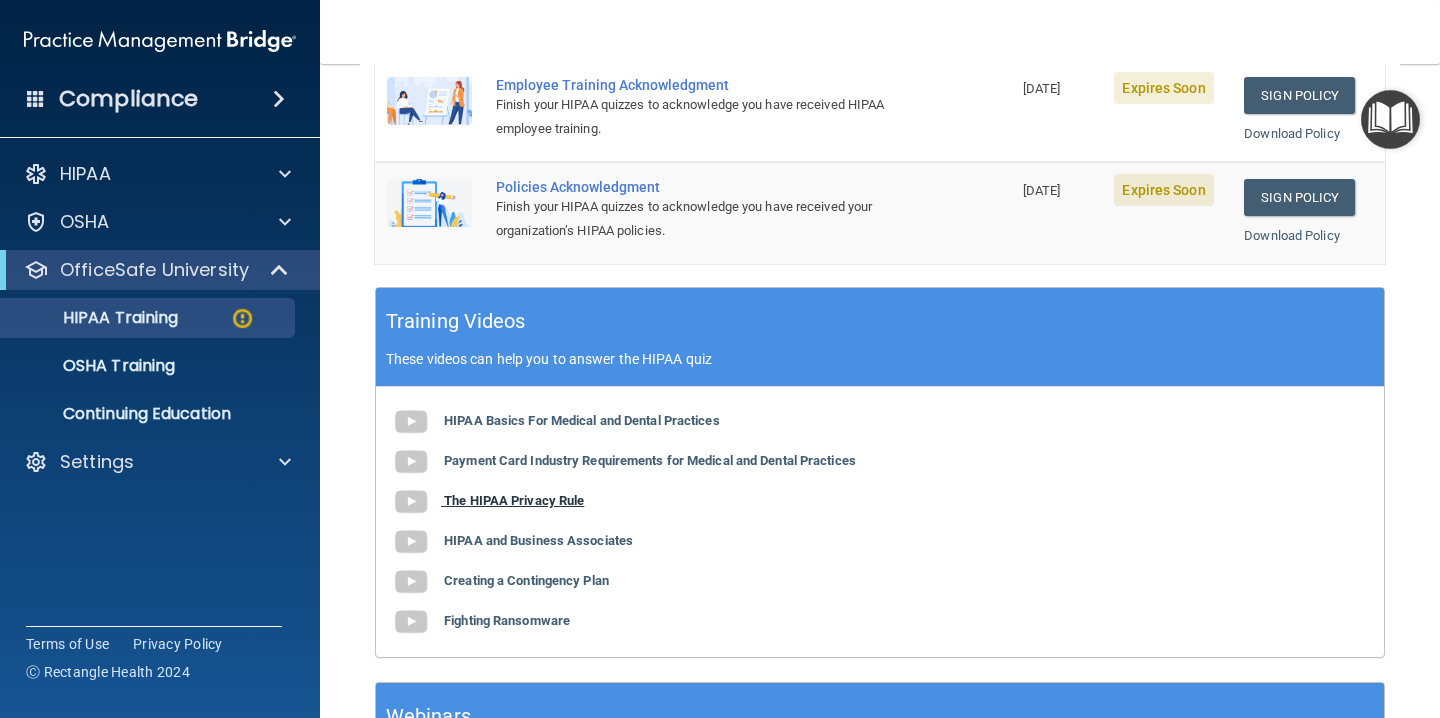 click on "The HIPAA Privacy Rule" at bounding box center (514, 500) 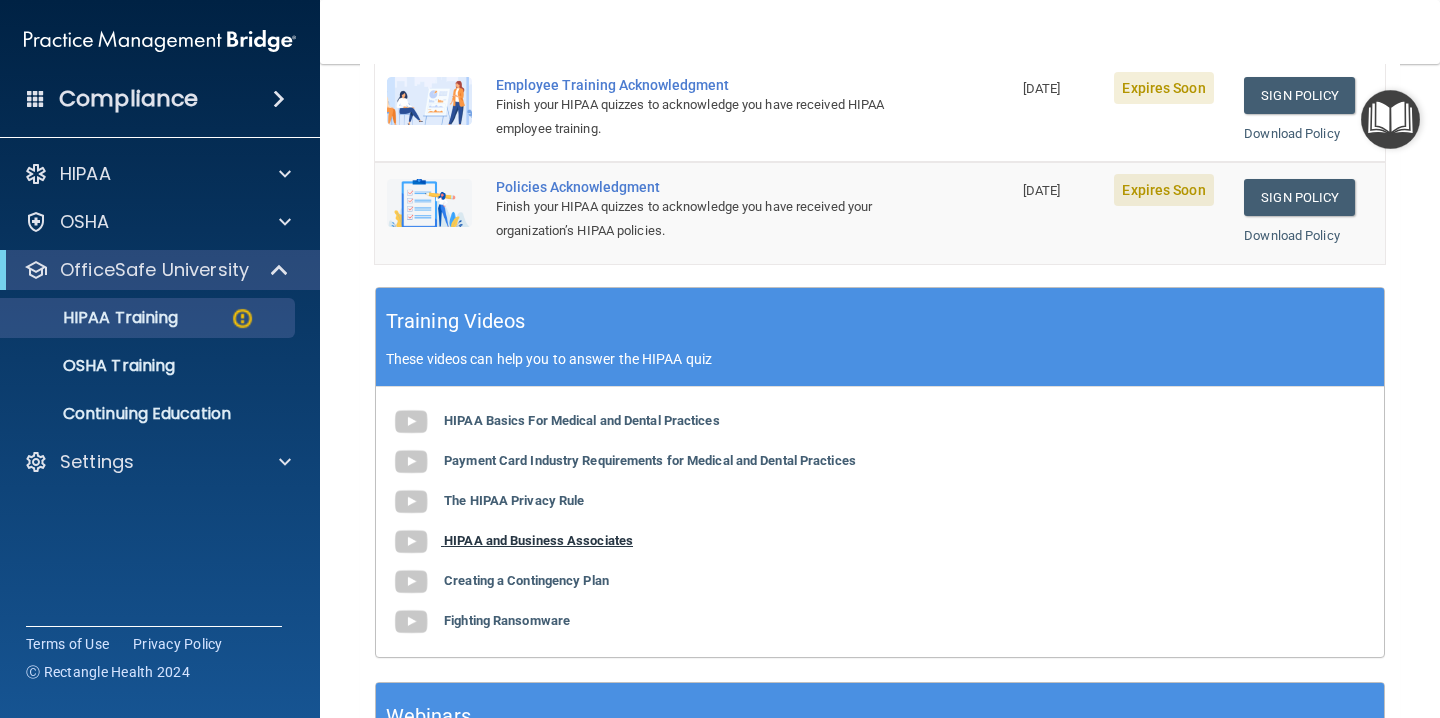 click on "HIPAA and Business Associates" at bounding box center [538, 540] 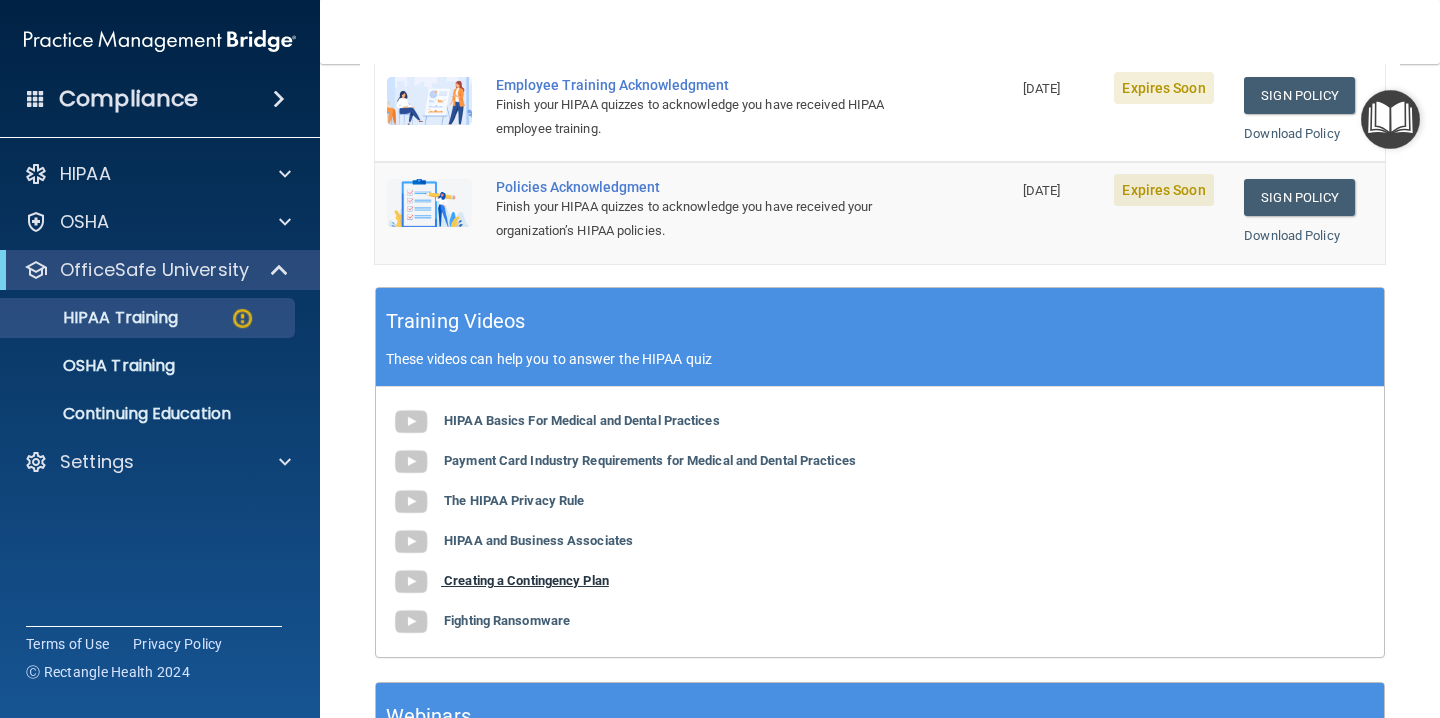 click on "Creating a Contingency Plan" at bounding box center (526, 580) 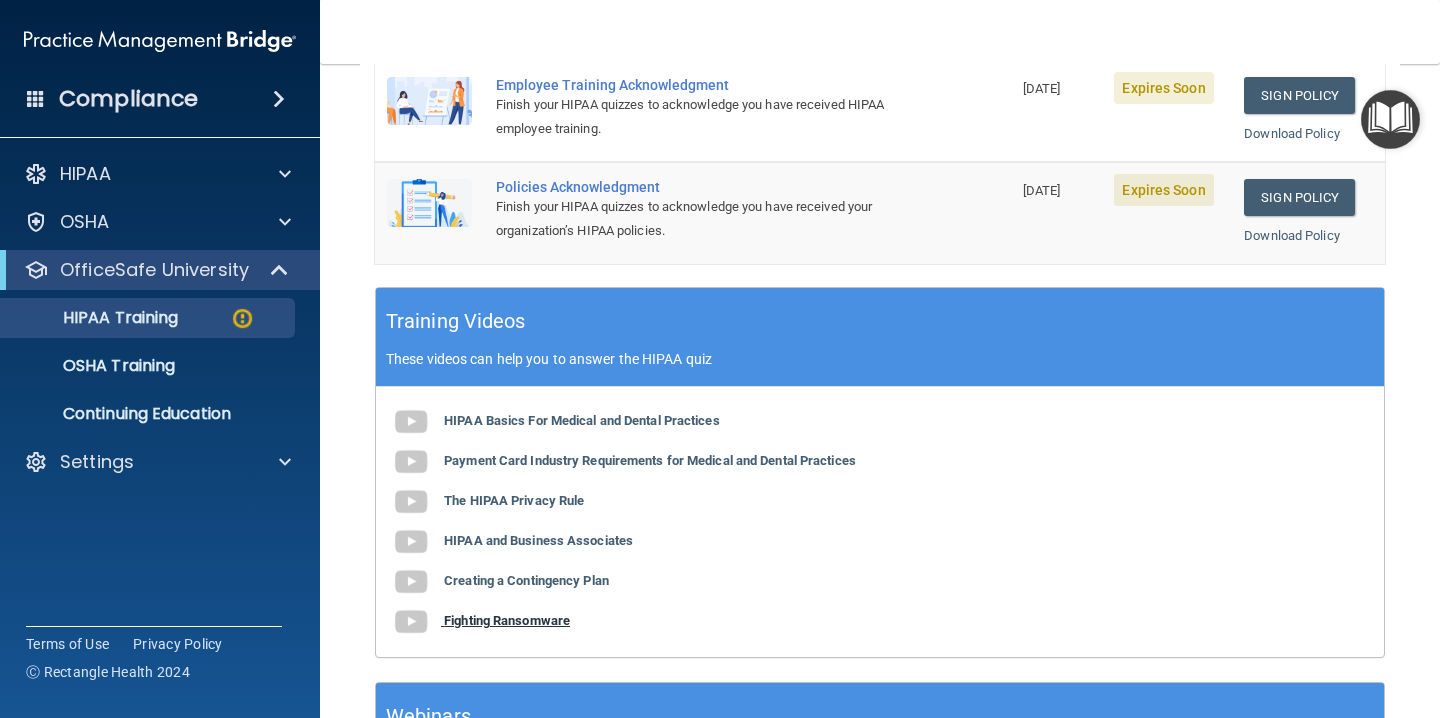 click on "Fighting Ransomware" at bounding box center [507, 620] 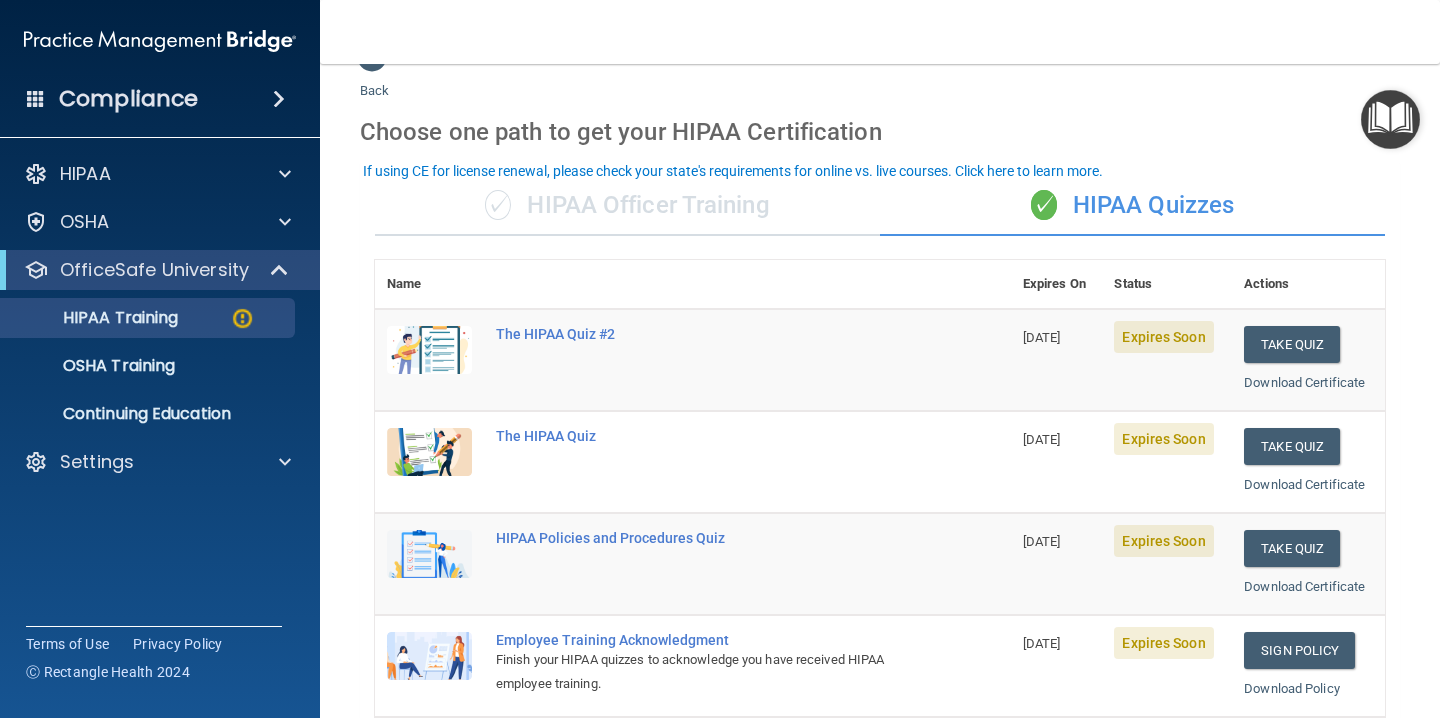 scroll, scrollTop: 31, scrollLeft: 0, axis: vertical 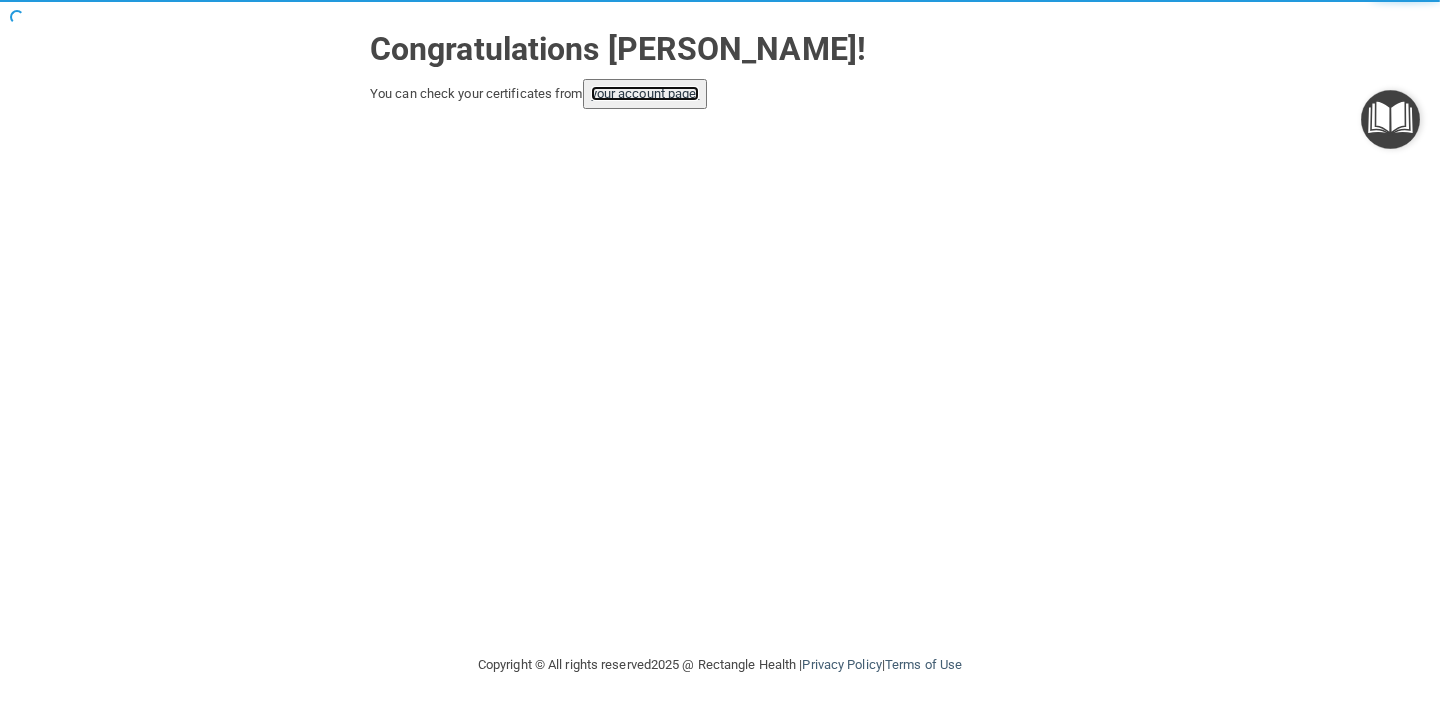 click on "your account page!" at bounding box center (645, 93) 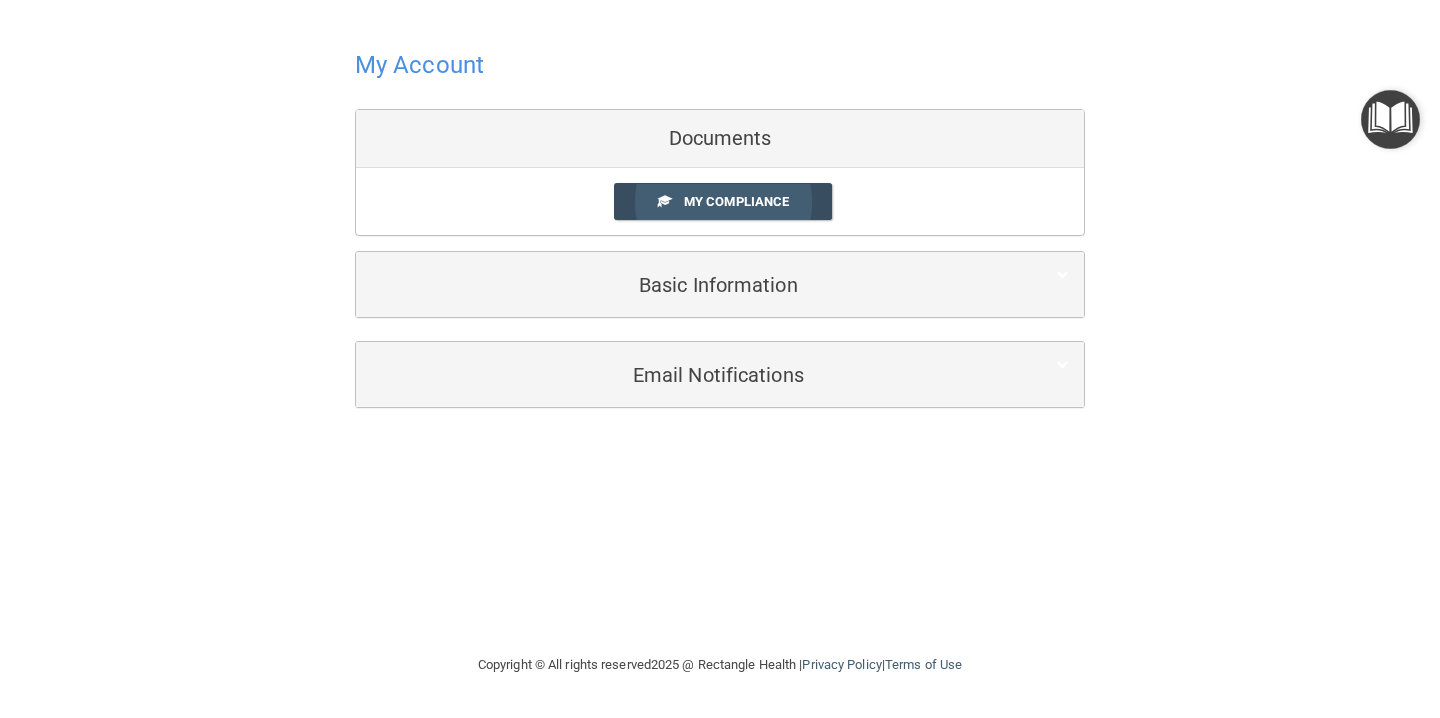 click on "My Compliance" at bounding box center [736, 201] 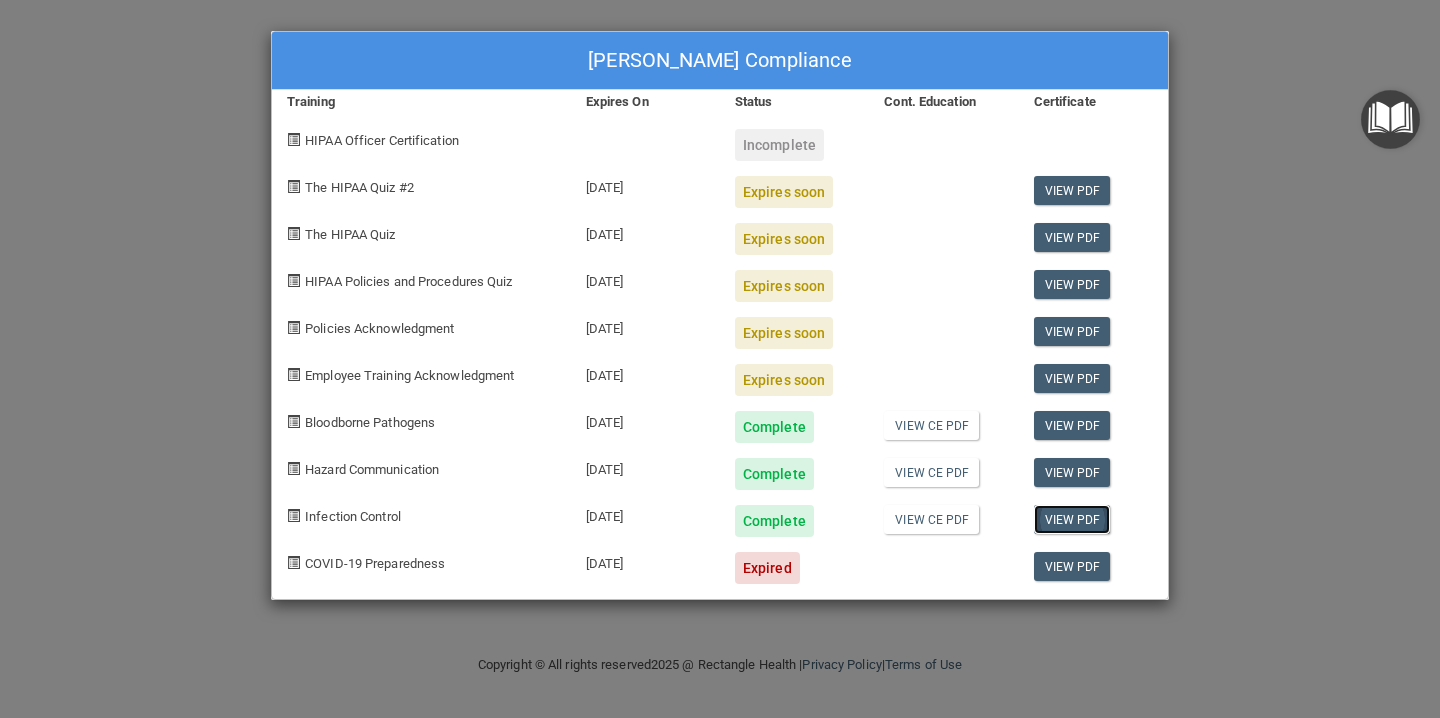 click on "View PDF" at bounding box center (1072, 519) 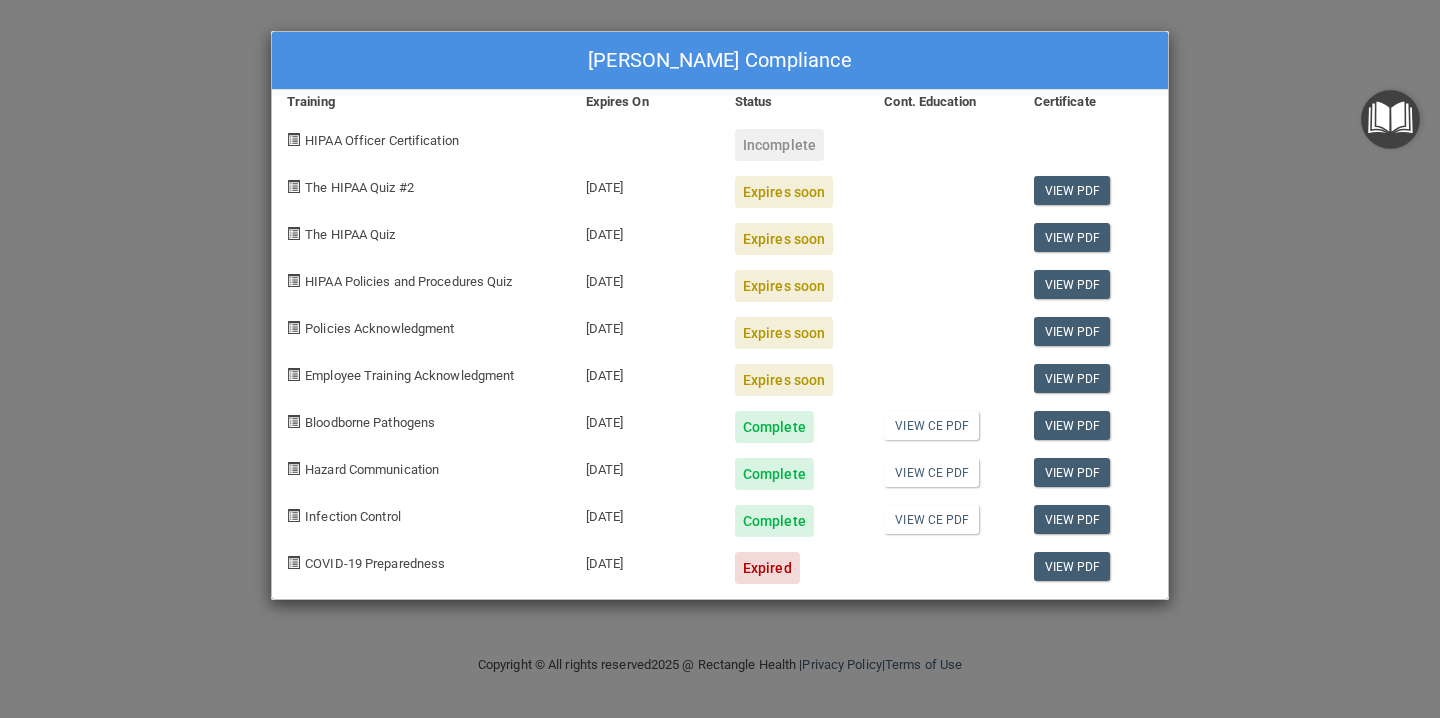 click on "Brittany Bodo's Compliance      Training   Expires On   Status   Cont. Education   Certificate         HIPAA Officer Certification             Incomplete                      The HIPAA Quiz #2      08/01/2025       Expires soon              View PDF         The HIPAA Quiz      08/01/2025       Expires soon              View PDF         HIPAA Policies and Procedures Quiz      08/01/2025       Expires soon              View PDF         Policies Acknowledgment      08/01/2025       Expires soon              View PDF         Employee Training Acknowledgment      08/01/2025       Expires soon              View PDF         Bloodborne Pathogens      07/13/2026       Complete        View CE PDF       View PDF         Hazard Communication      07/13/2026       Complete        View CE PDF       View PDF         Infection Control      07/13/2026       Complete        View CE PDF       View PDF         COVID-19 Preparedness      08/06/2024       Expired              View PDF" at bounding box center [720, 359] 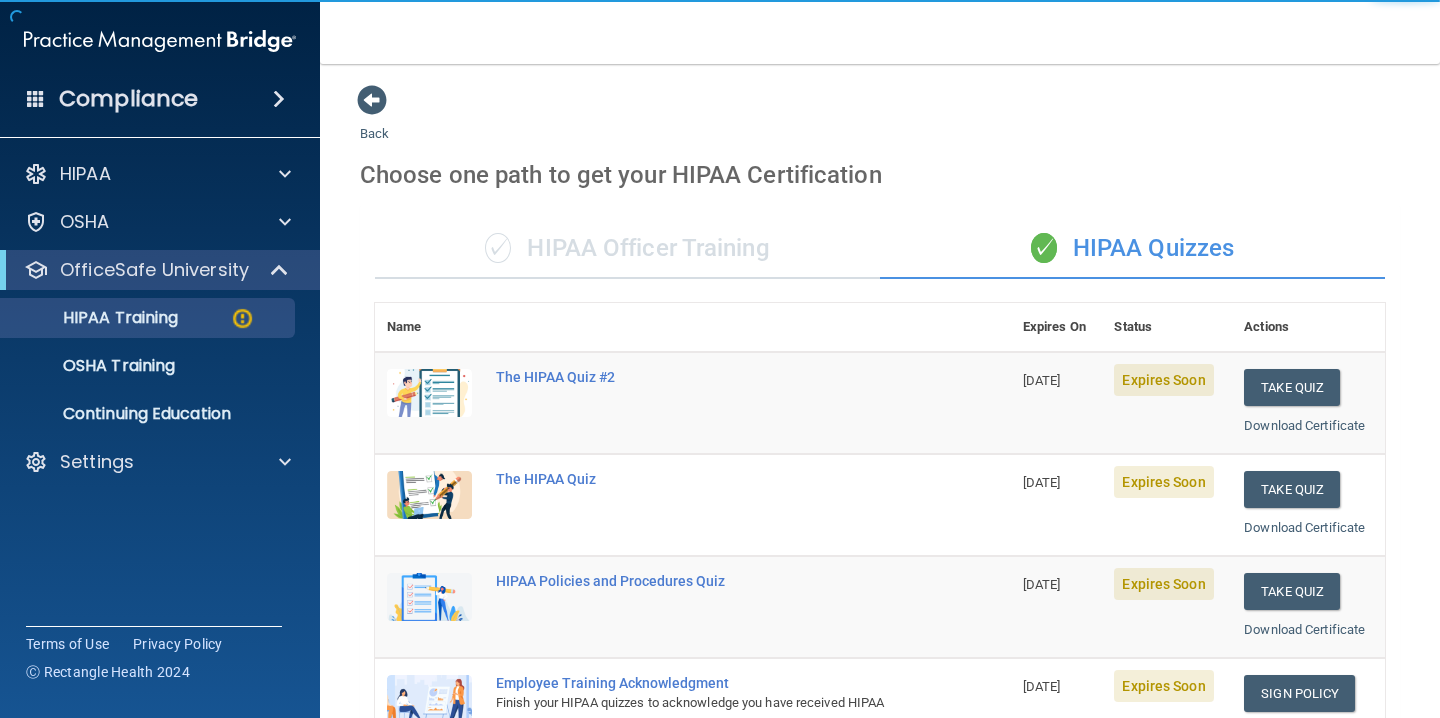 scroll, scrollTop: 0, scrollLeft: 0, axis: both 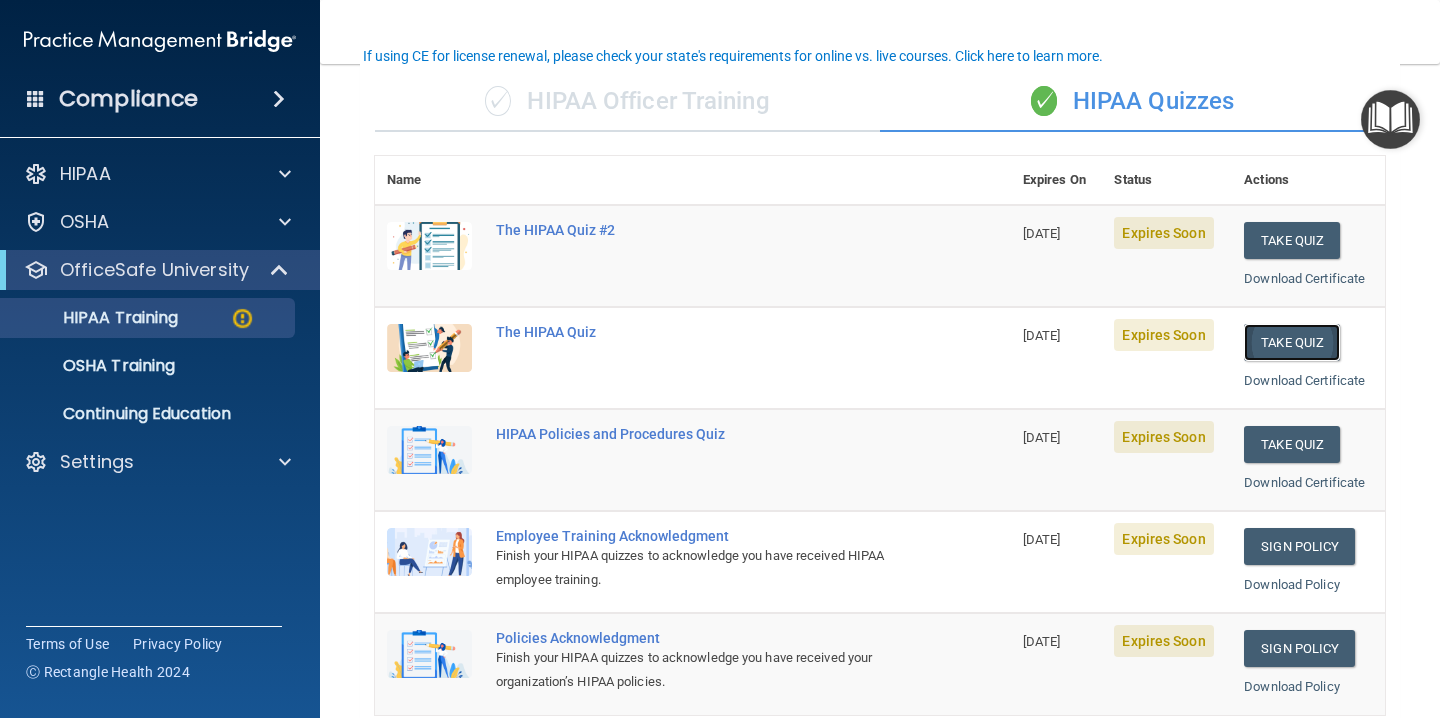 click on "Take Quiz" at bounding box center (1292, 342) 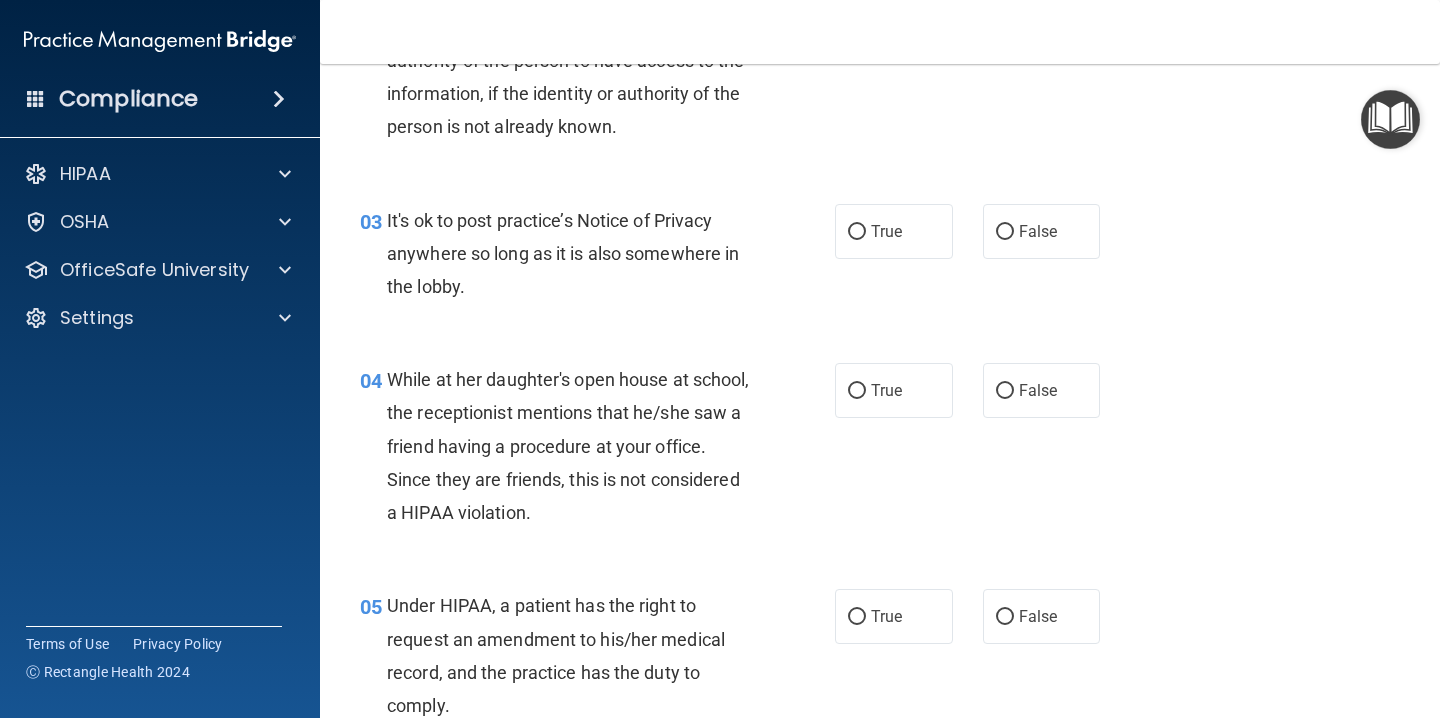 scroll, scrollTop: 408, scrollLeft: 0, axis: vertical 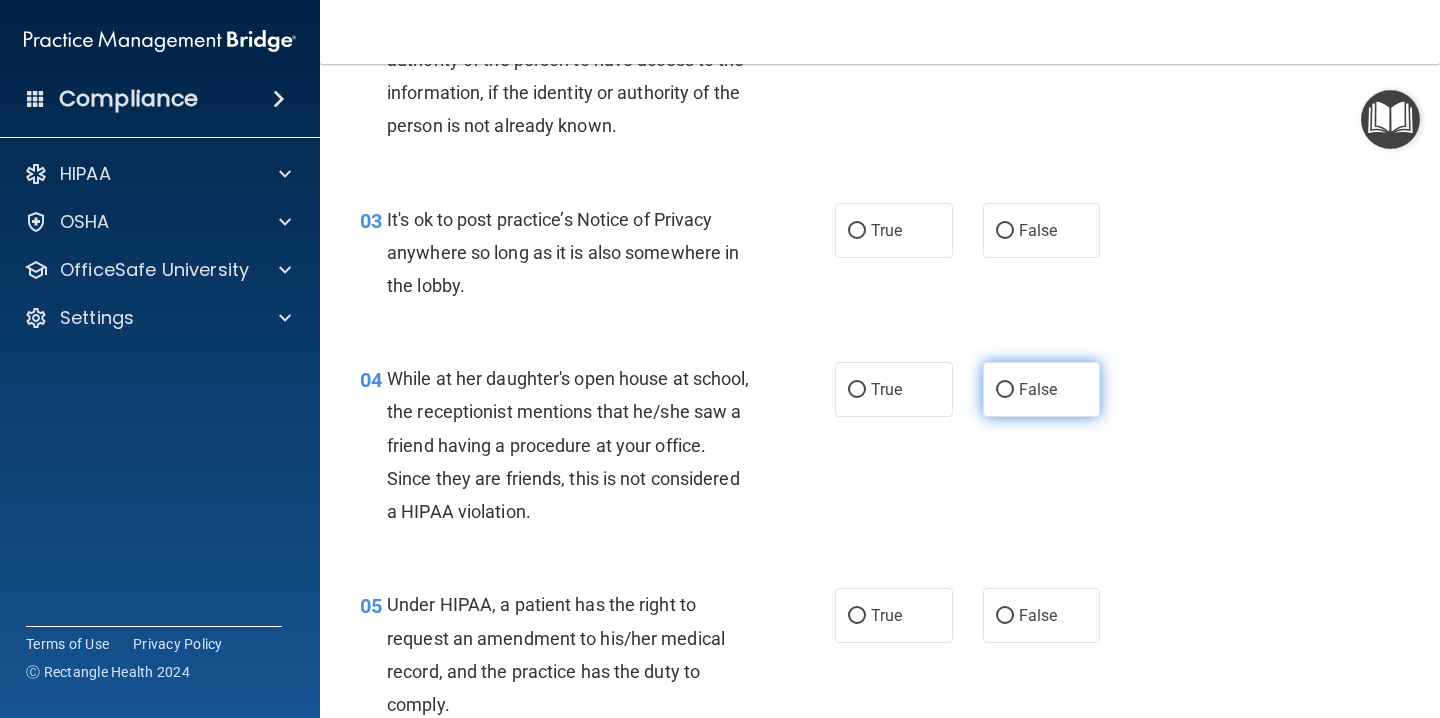 click on "False" at bounding box center (1038, 389) 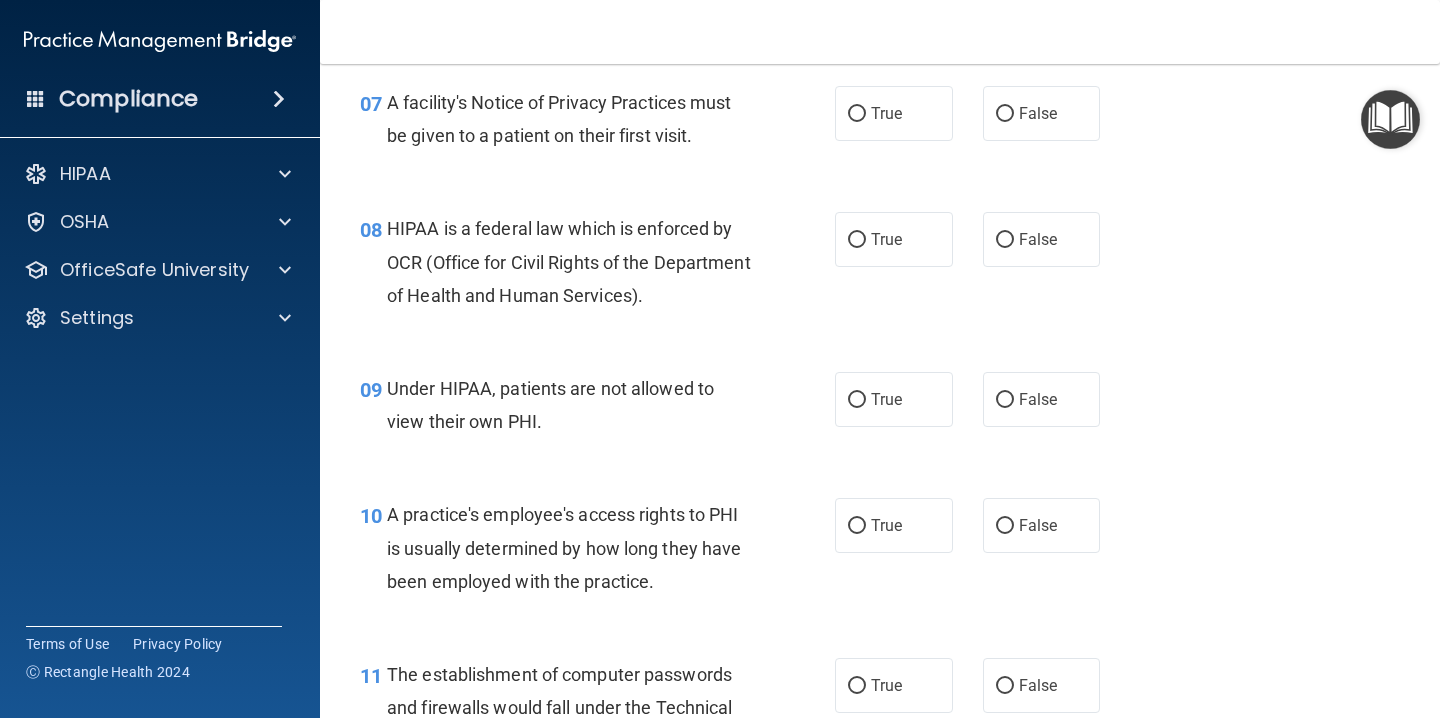 scroll, scrollTop: 1267, scrollLeft: 0, axis: vertical 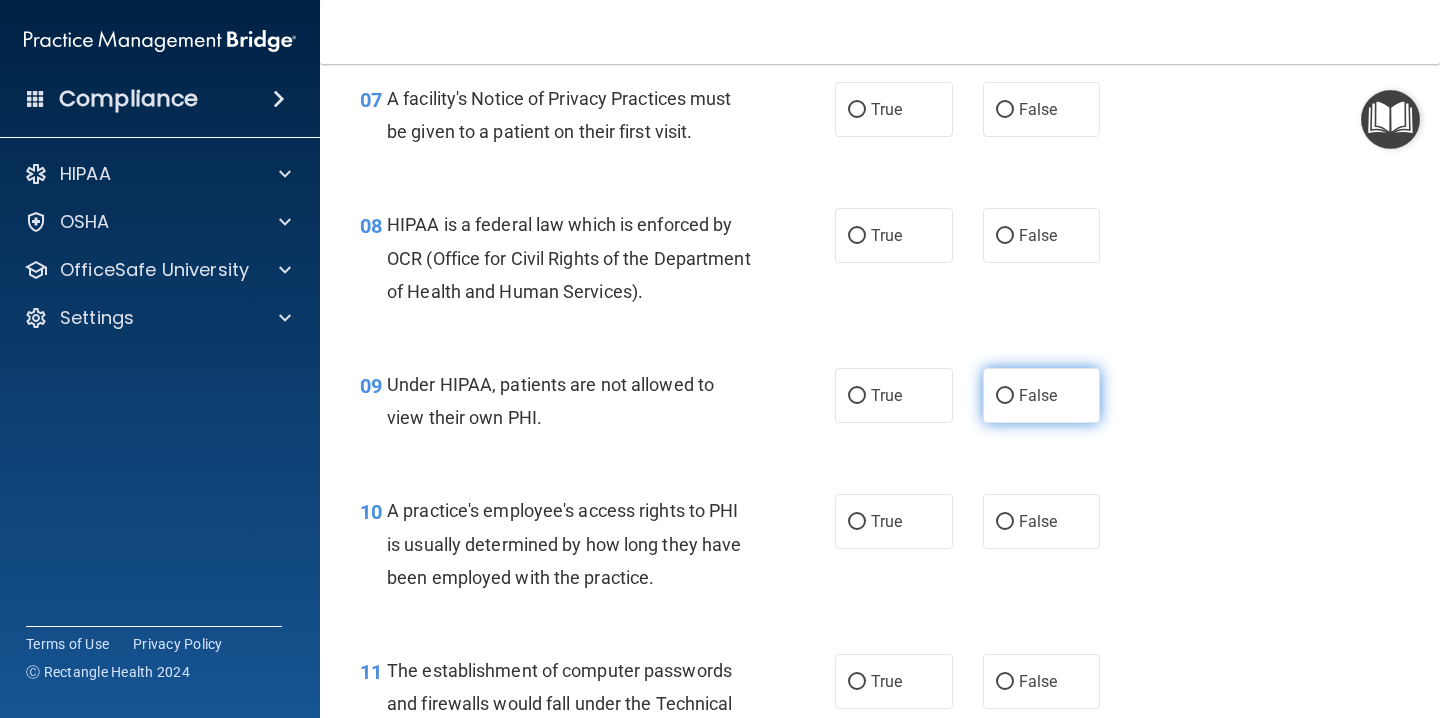 click on "False" at bounding box center (1038, 395) 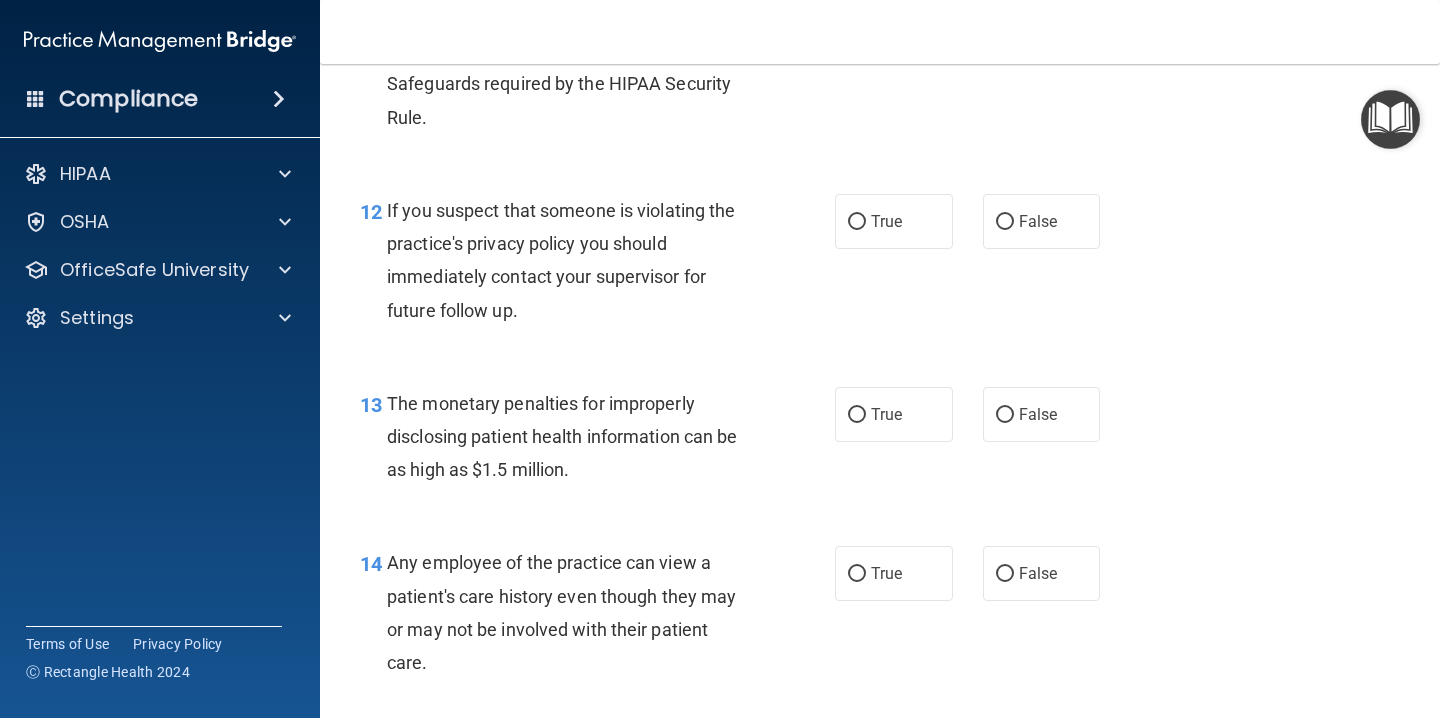 scroll, scrollTop: 1928, scrollLeft: 0, axis: vertical 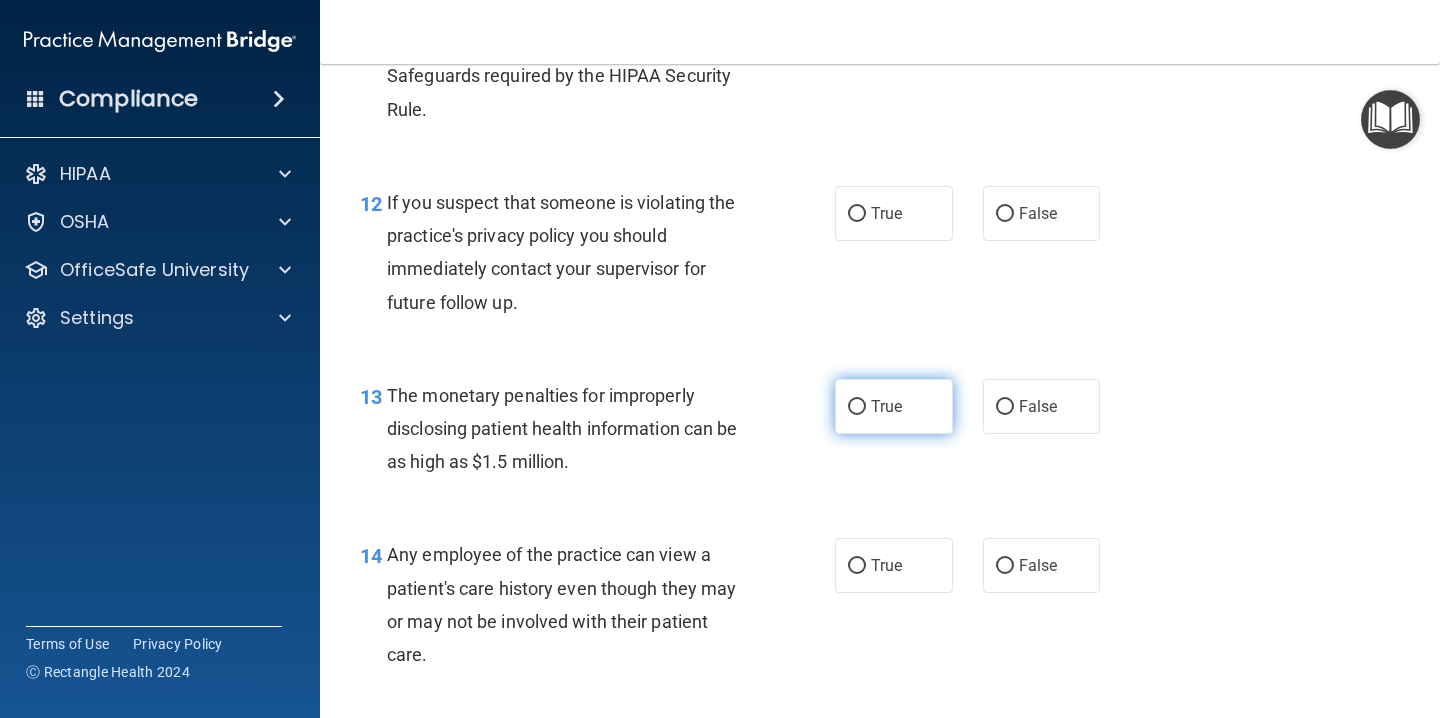 click on "True" at bounding box center (886, 406) 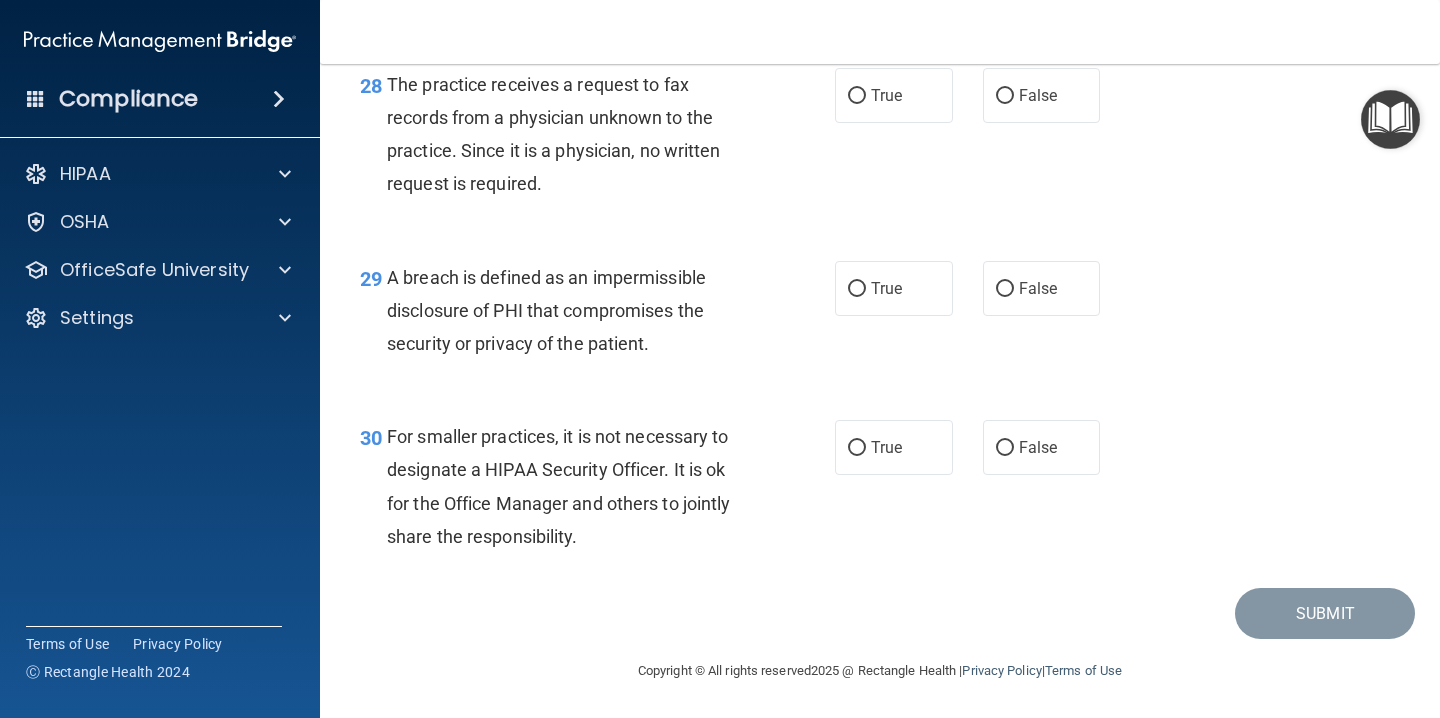 scroll, scrollTop: 5134, scrollLeft: 0, axis: vertical 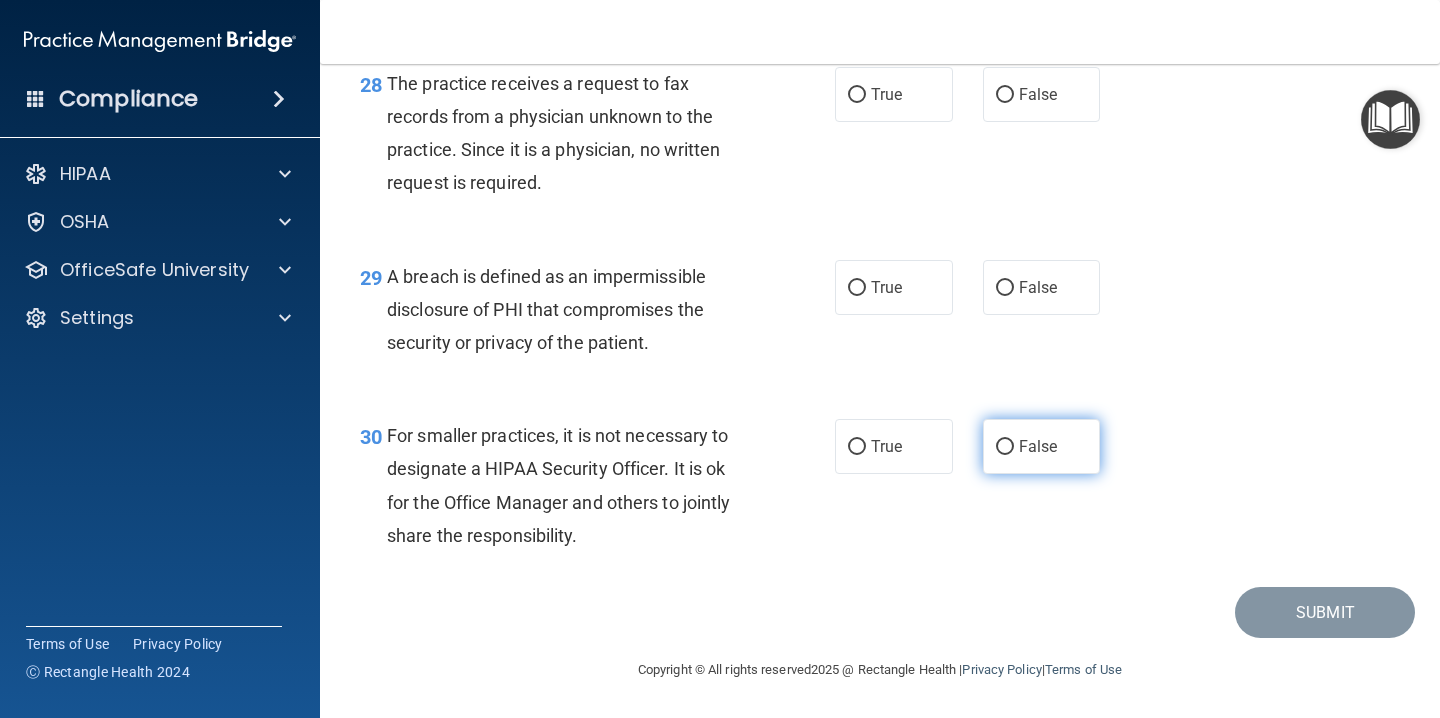 click on "False" at bounding box center (1042, 446) 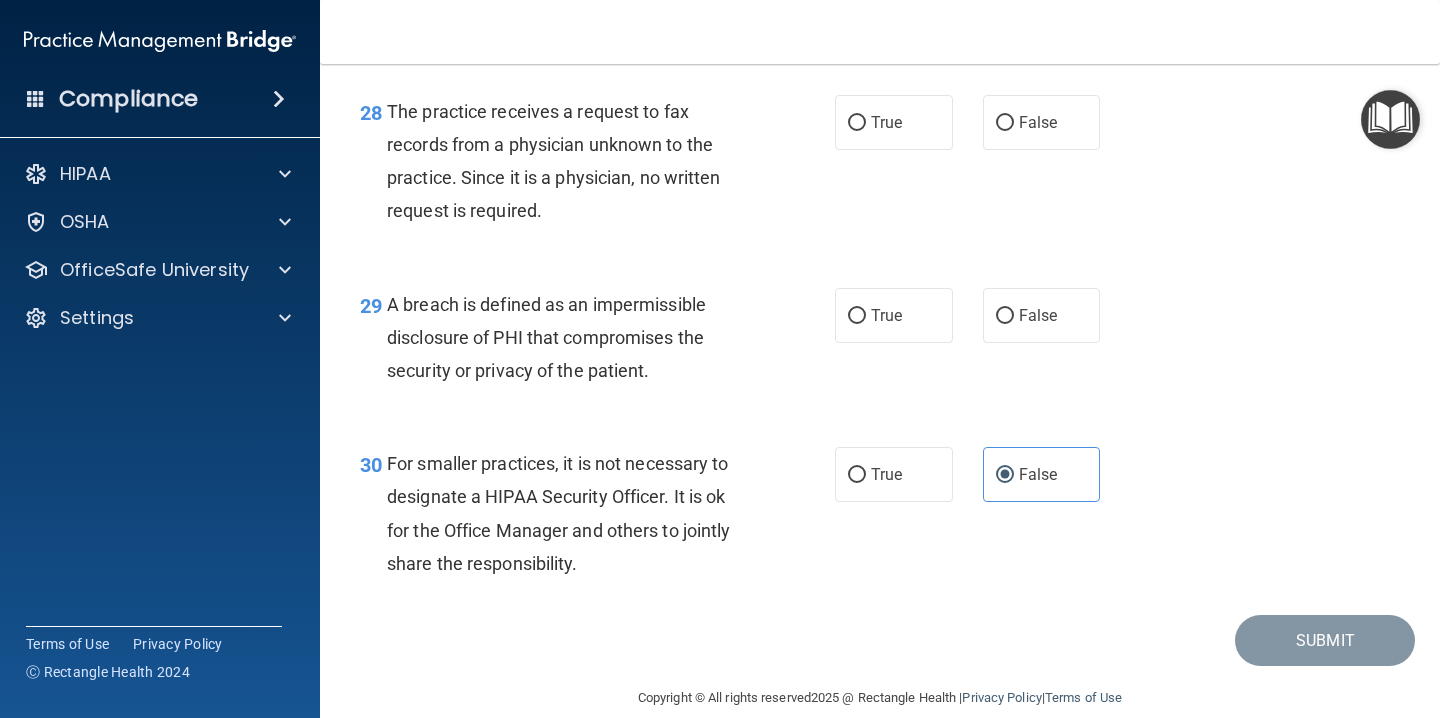 scroll, scrollTop: 5067, scrollLeft: 0, axis: vertical 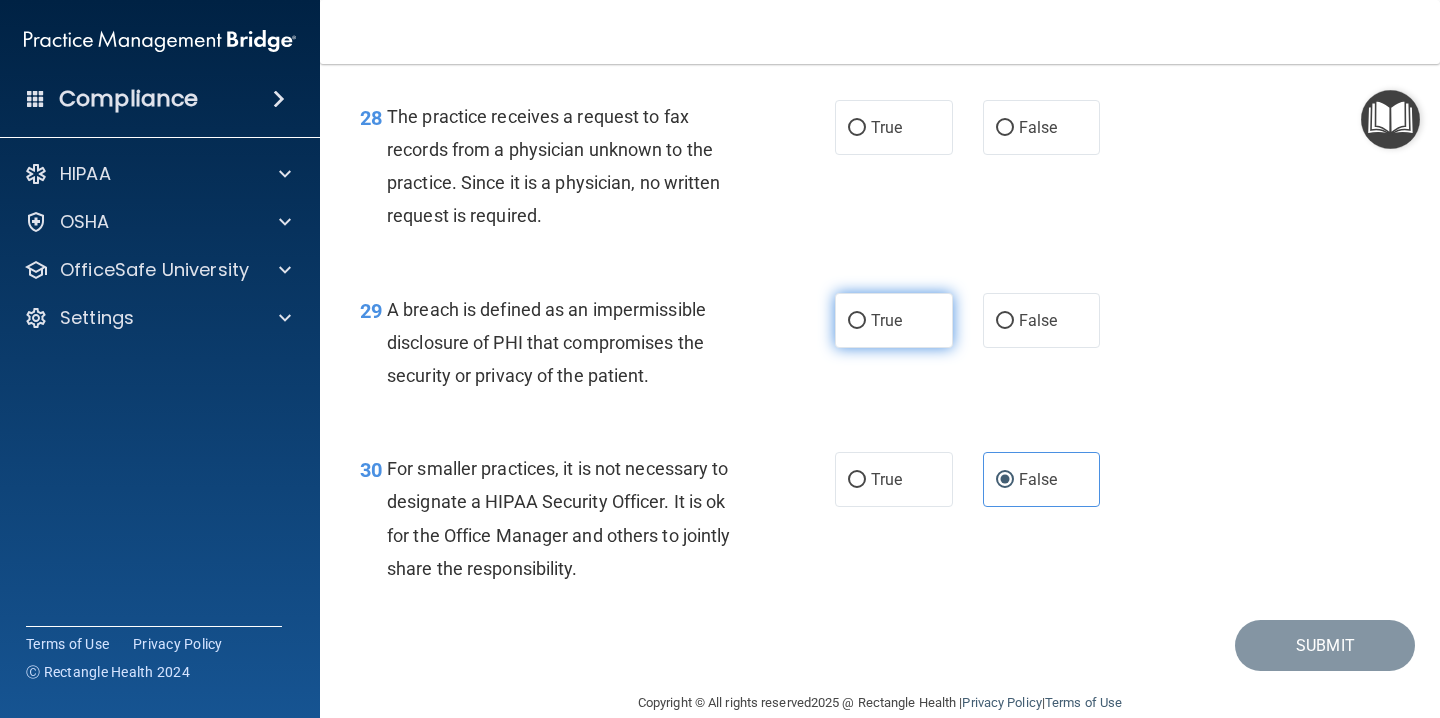 click on "True" at bounding box center (886, 320) 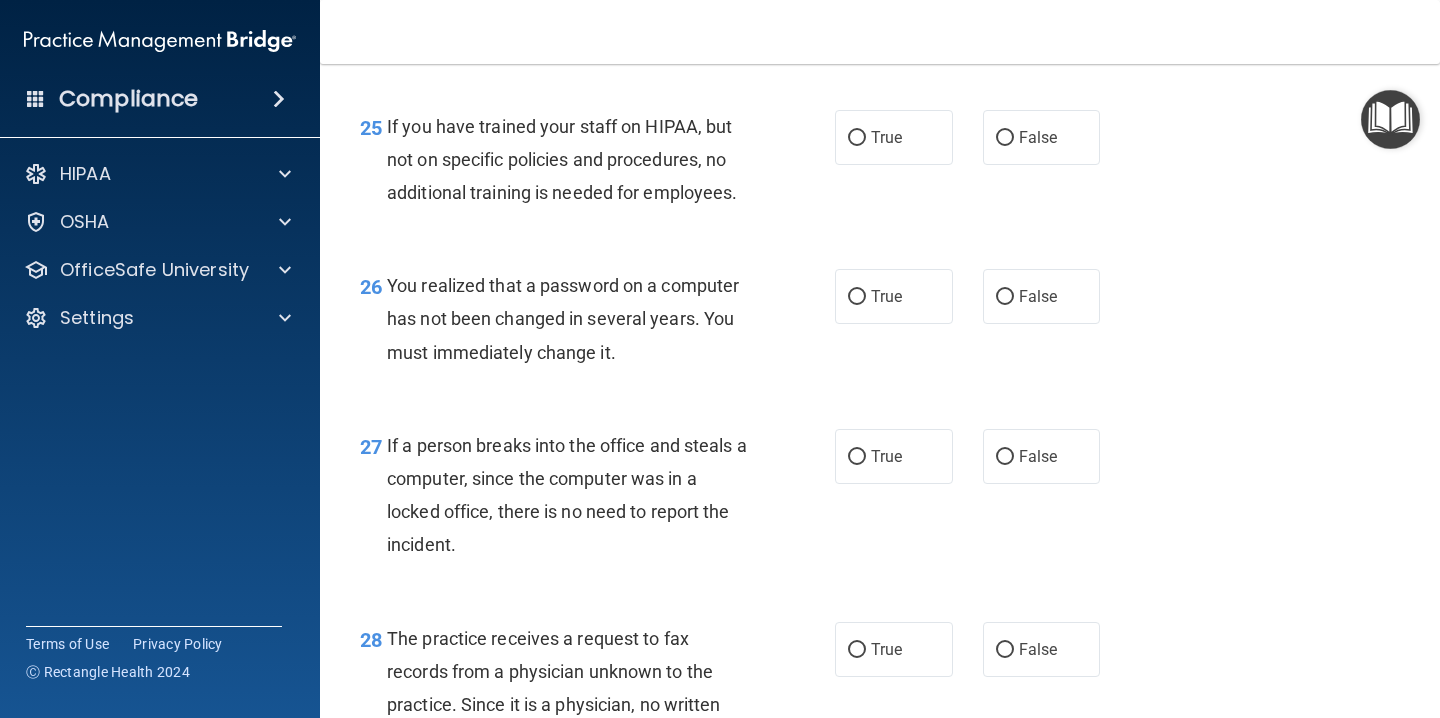 scroll, scrollTop: 4542, scrollLeft: 0, axis: vertical 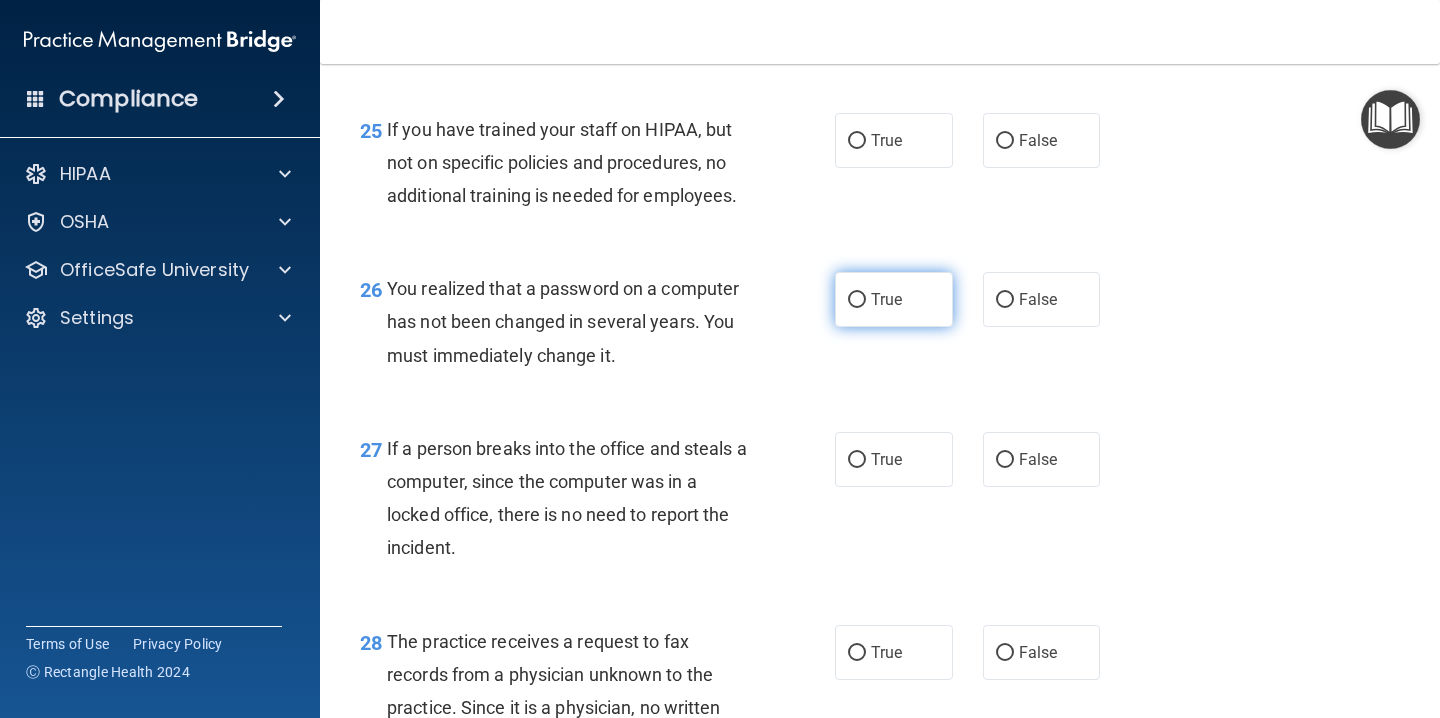 click on "True" at bounding box center (894, 299) 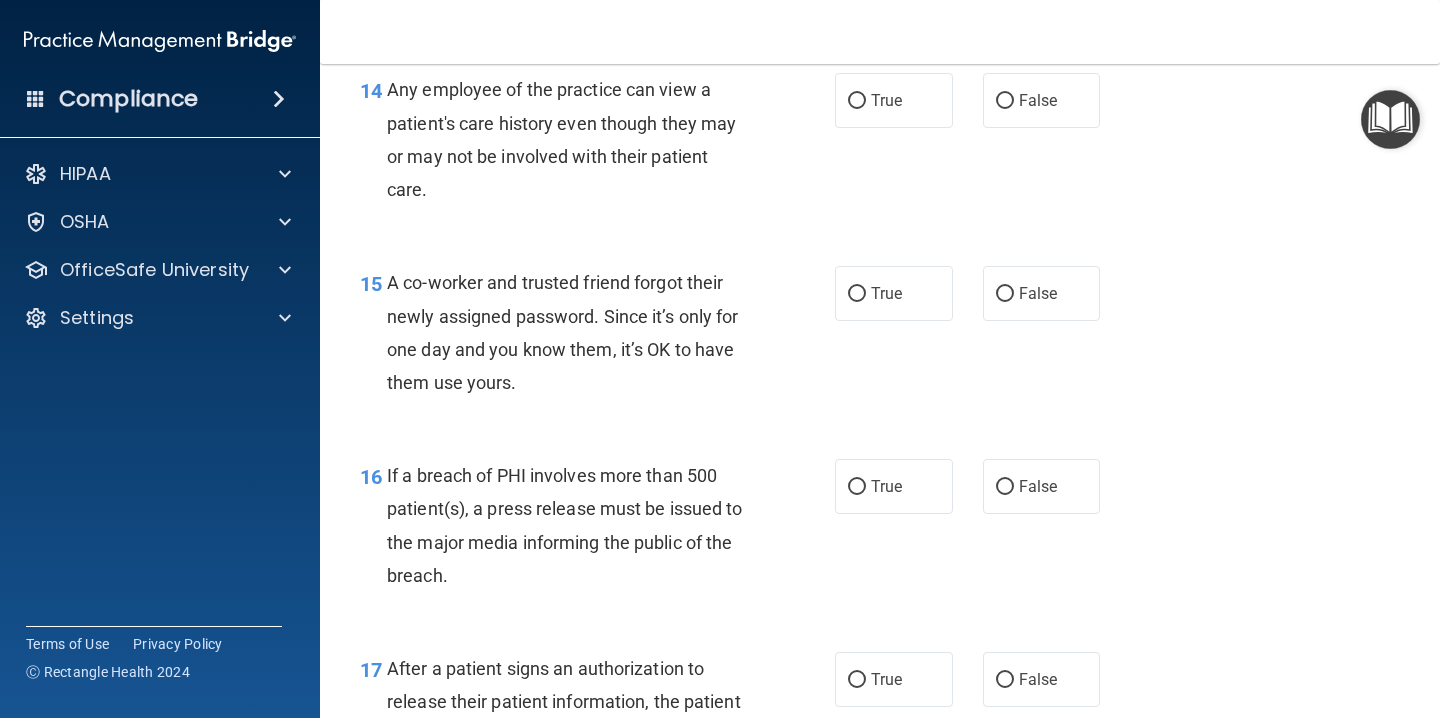 scroll, scrollTop: 2392, scrollLeft: 0, axis: vertical 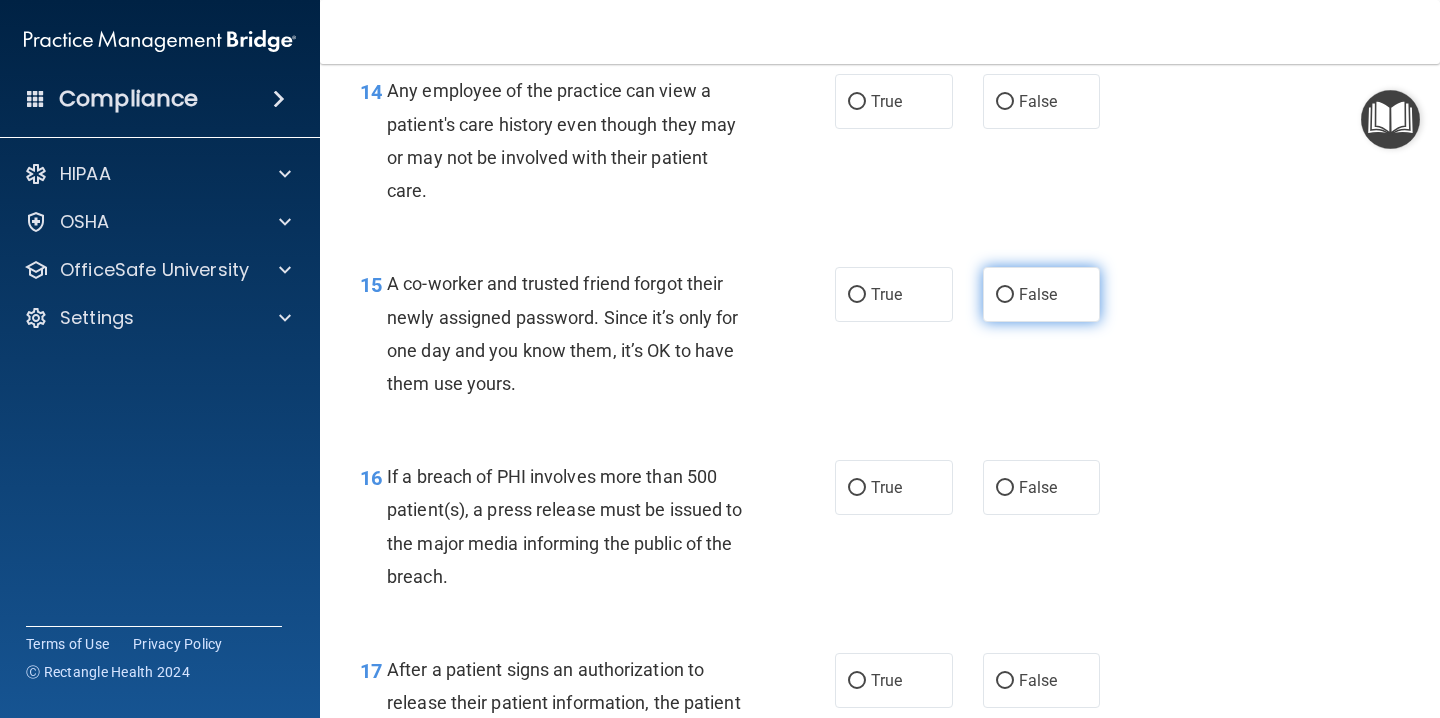 click on "False" at bounding box center [1042, 294] 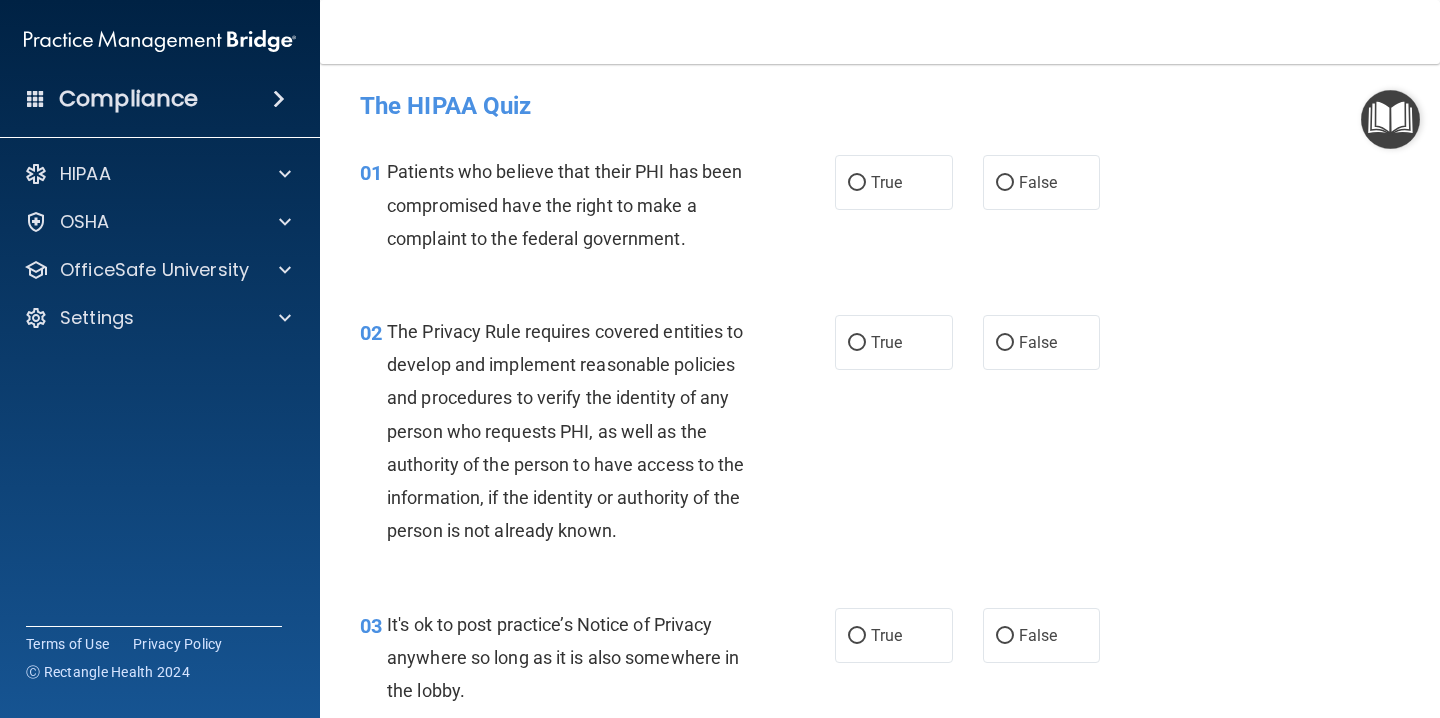 scroll, scrollTop: 1, scrollLeft: 0, axis: vertical 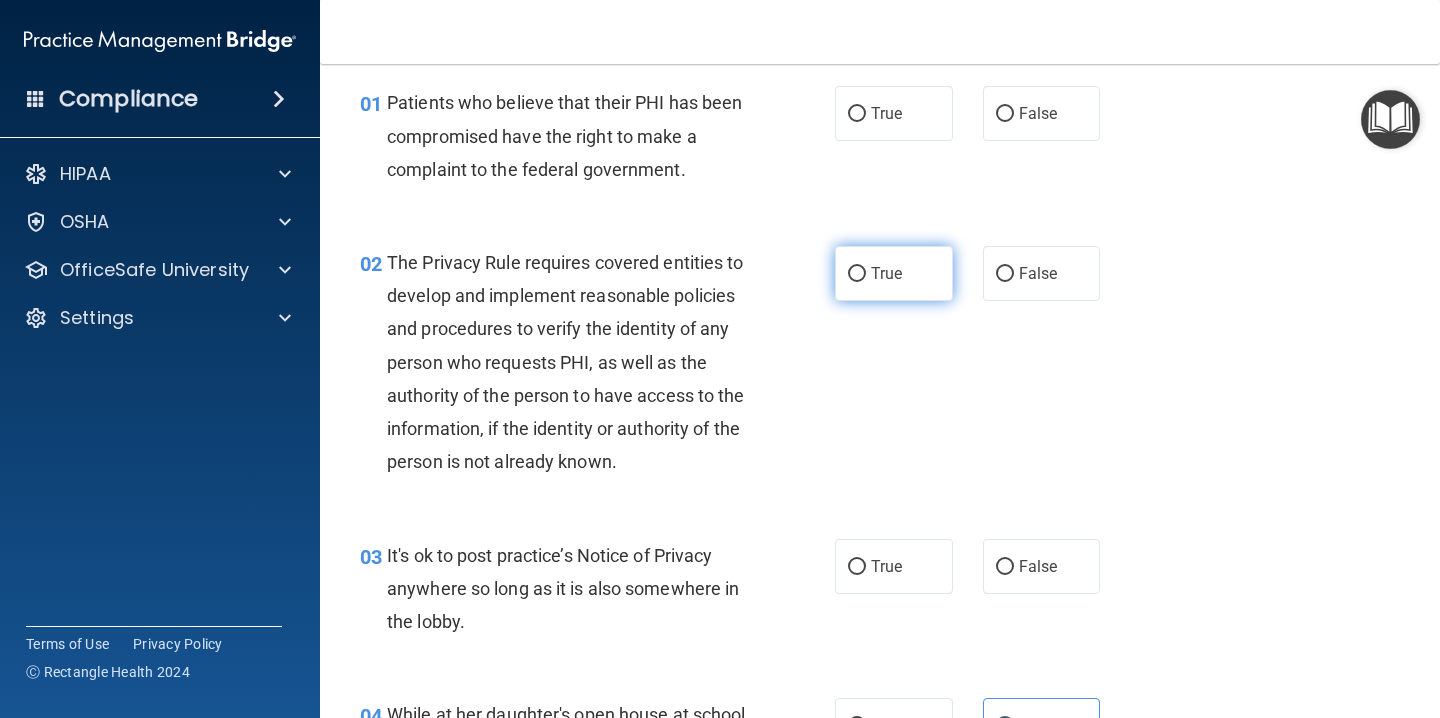 click on "True" at bounding box center (886, 273) 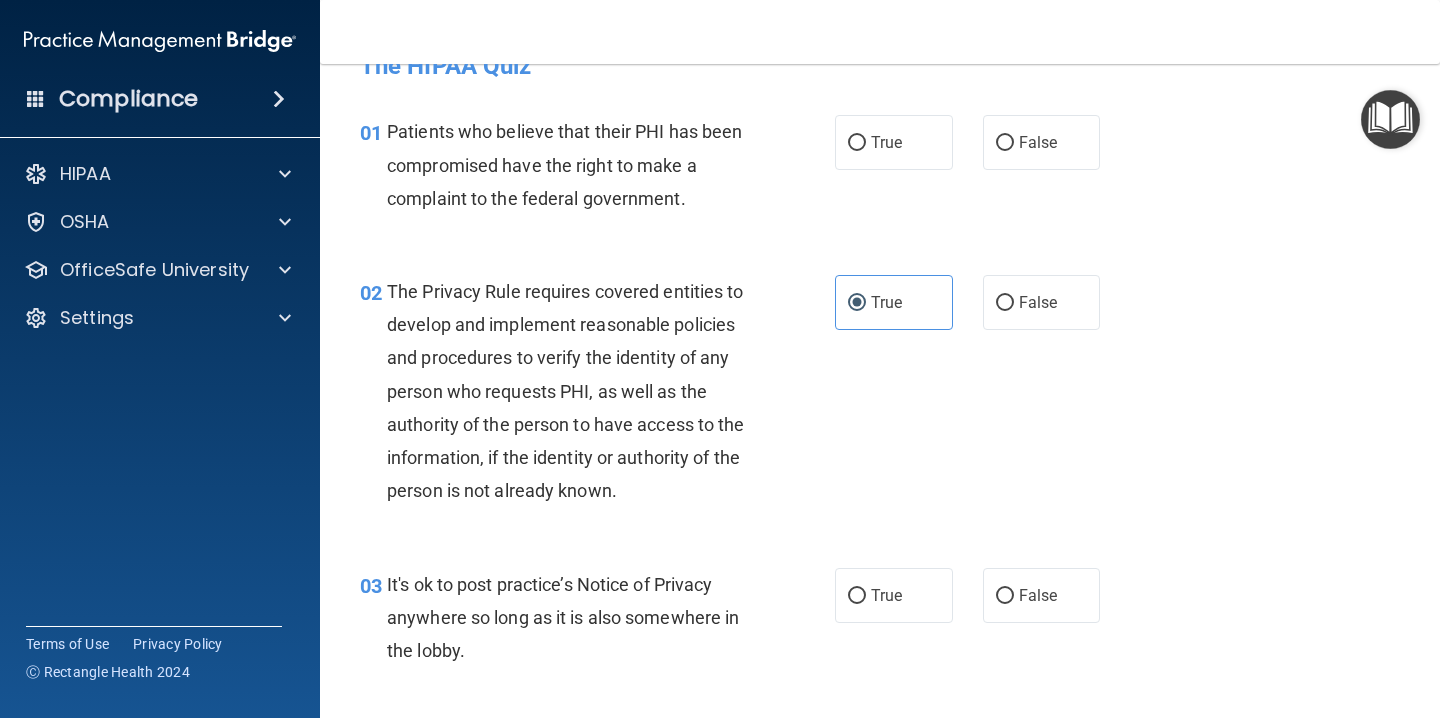 scroll, scrollTop: 57, scrollLeft: 0, axis: vertical 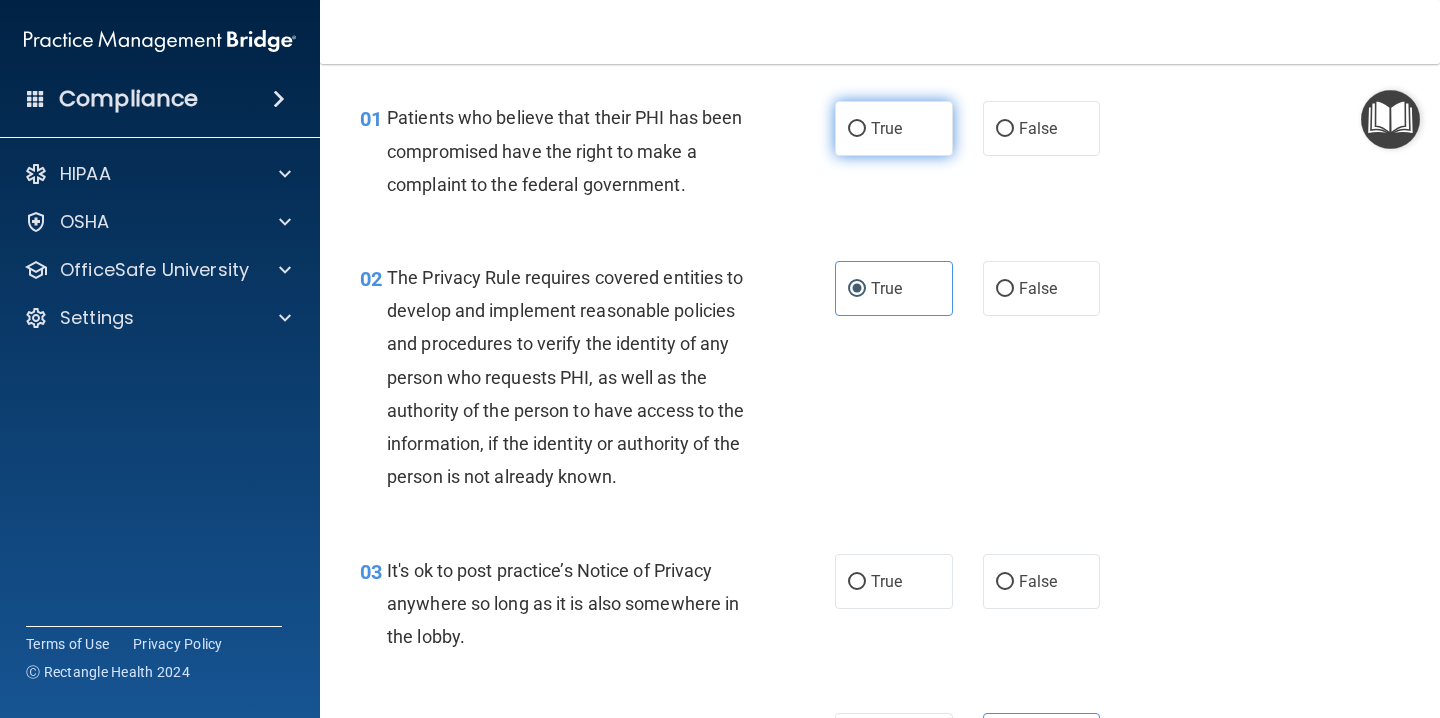 click on "True" at bounding box center [894, 128] 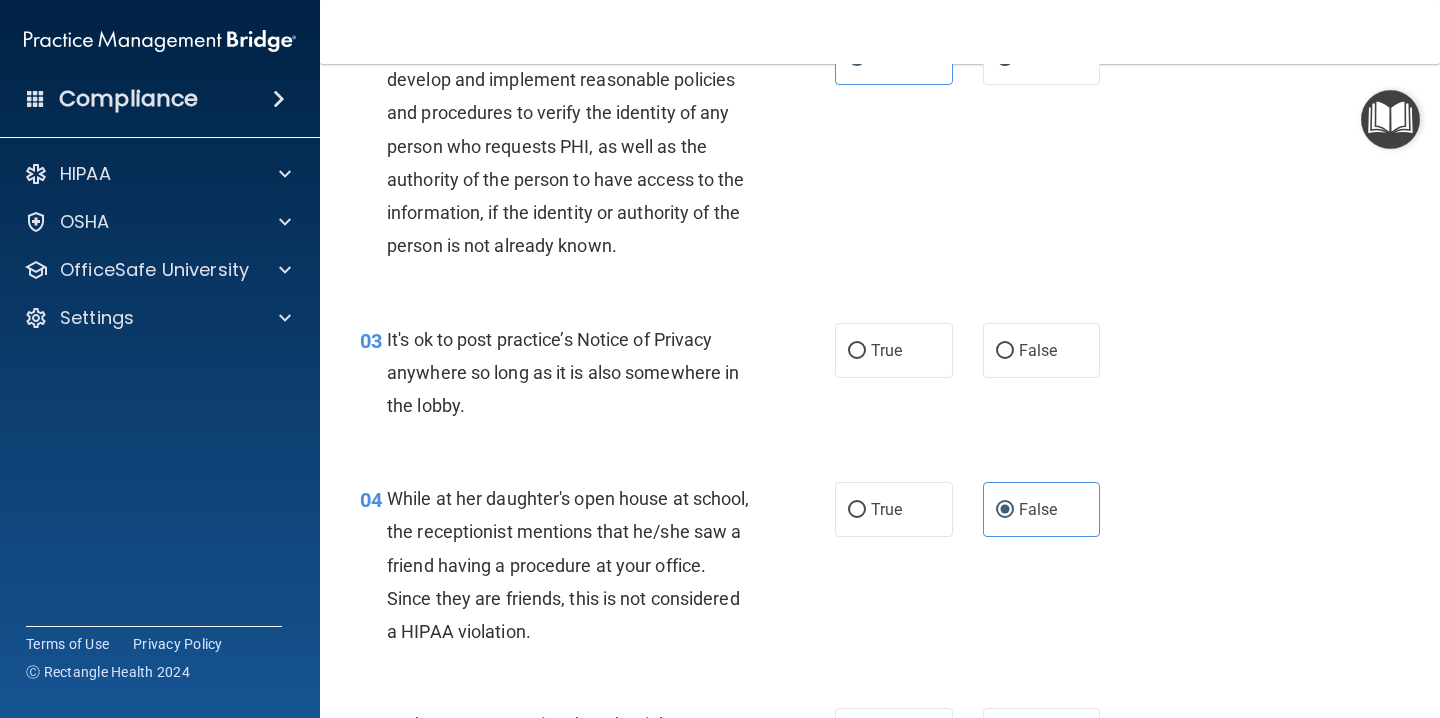 scroll, scrollTop: 324, scrollLeft: 0, axis: vertical 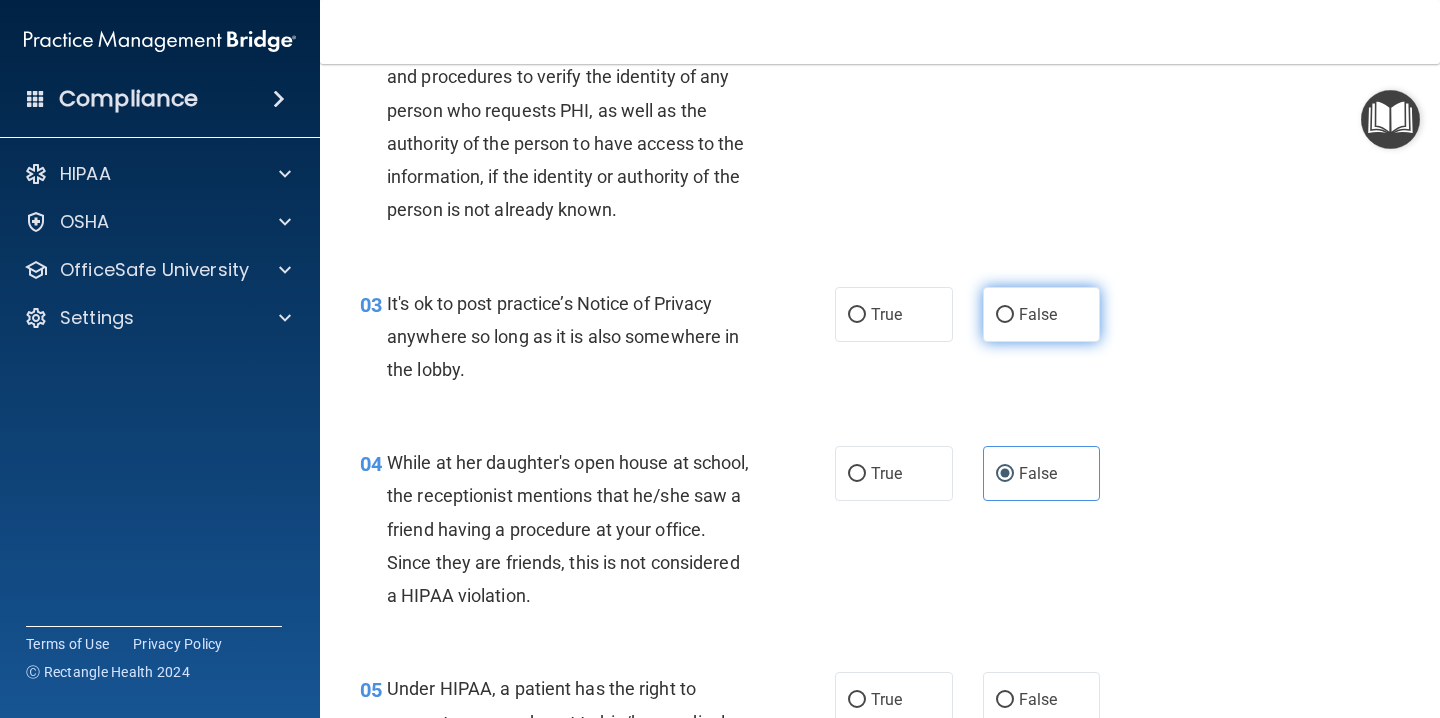 click on "False" at bounding box center (1038, 314) 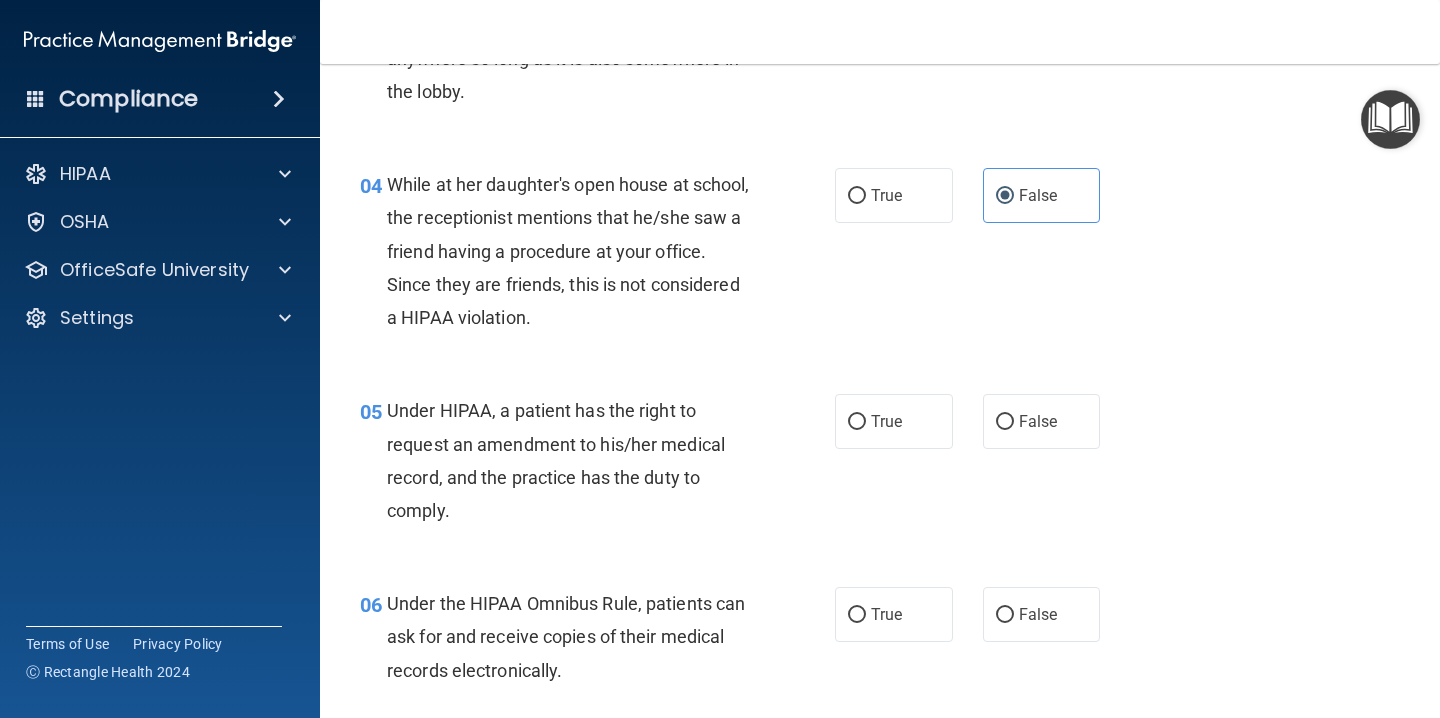 scroll, scrollTop: 601, scrollLeft: 0, axis: vertical 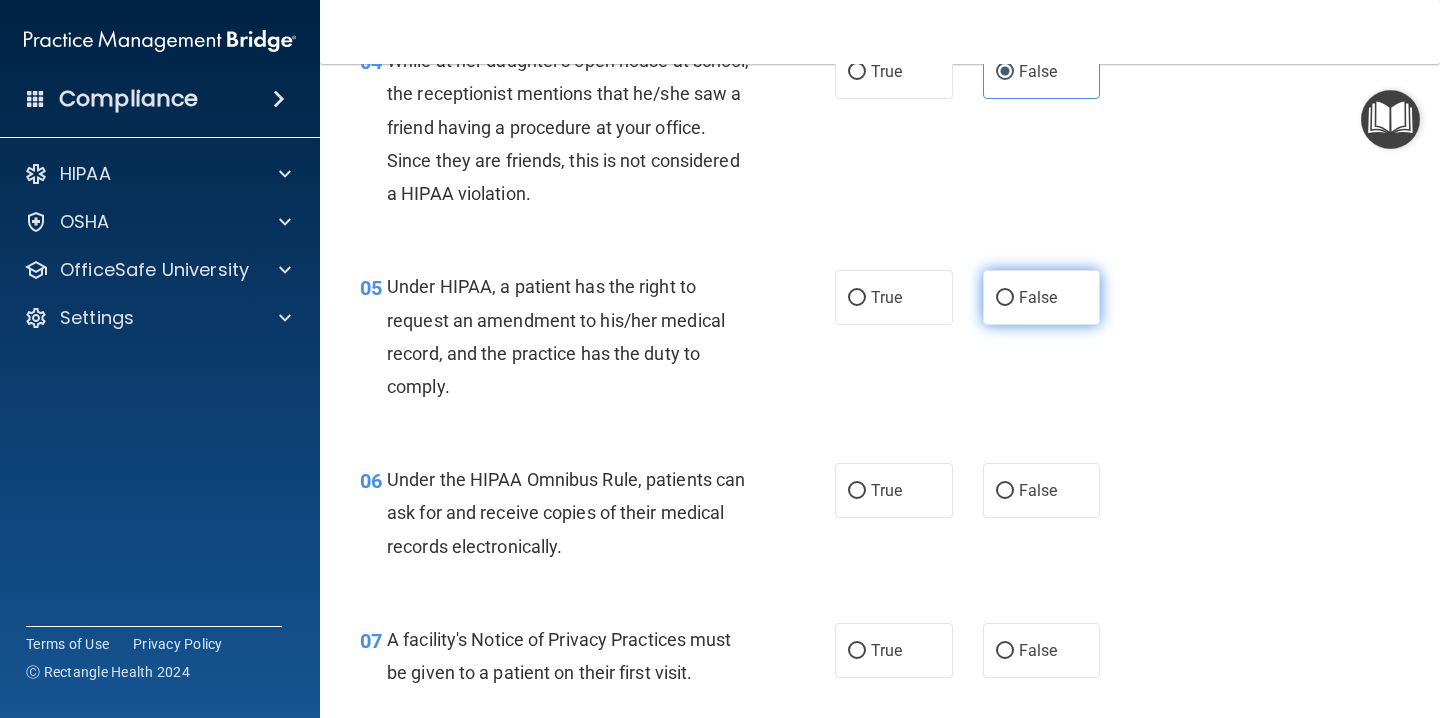 click on "False" at bounding box center [1042, 297] 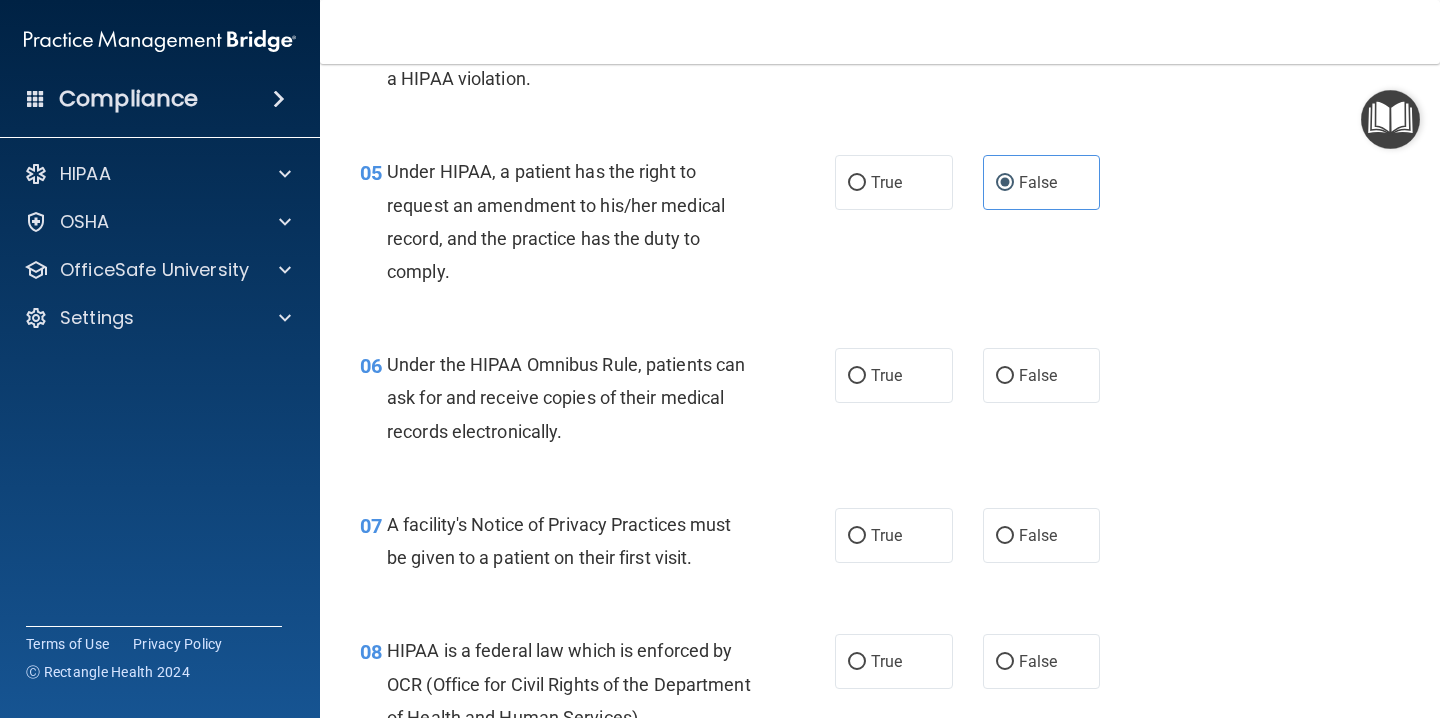 scroll, scrollTop: 887, scrollLeft: 0, axis: vertical 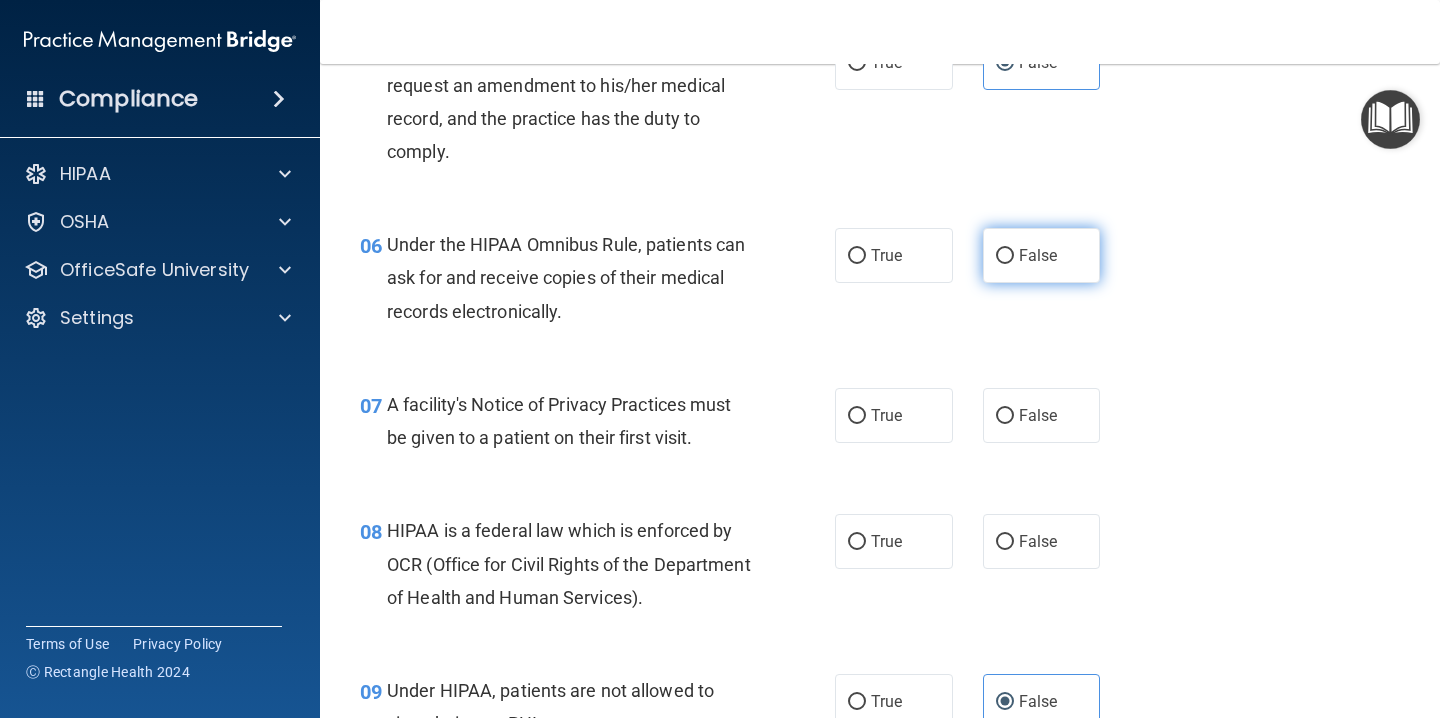 click on "False" at bounding box center [1042, 255] 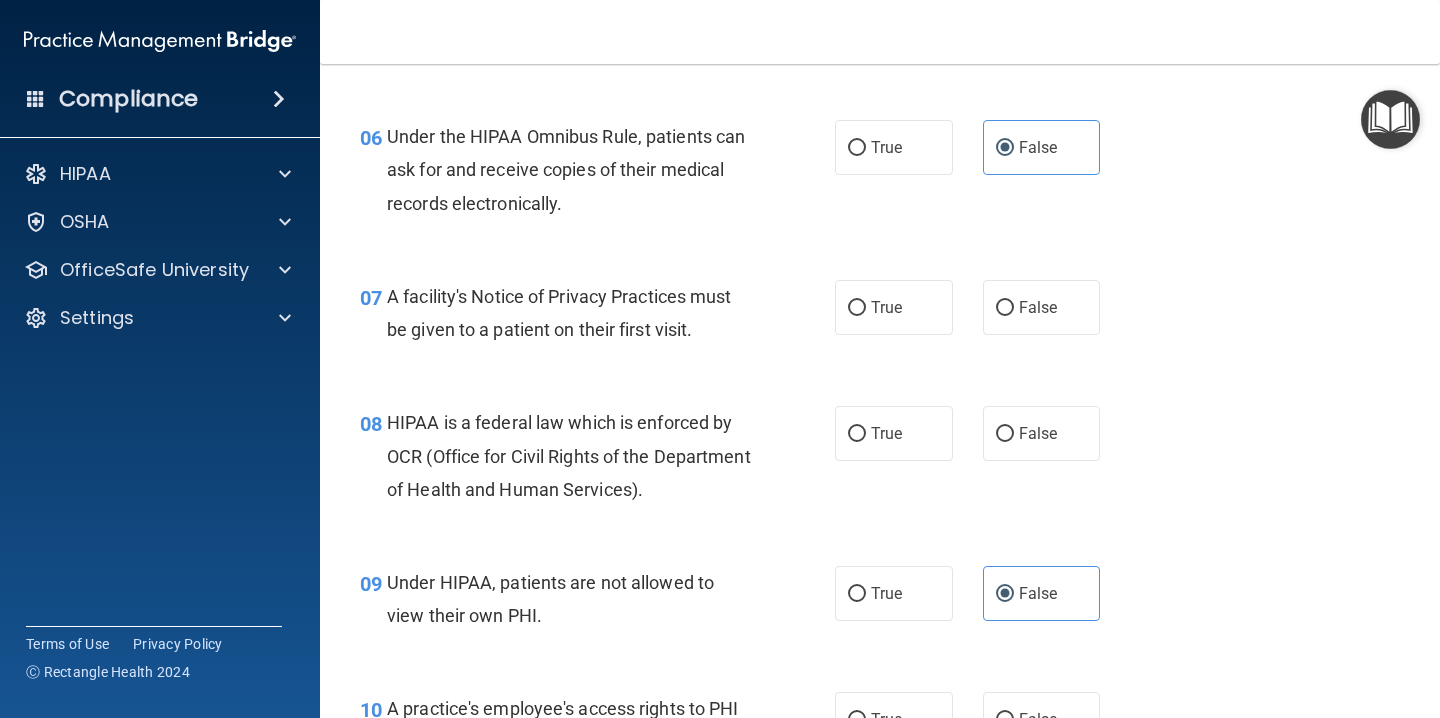 scroll, scrollTop: 1079, scrollLeft: 0, axis: vertical 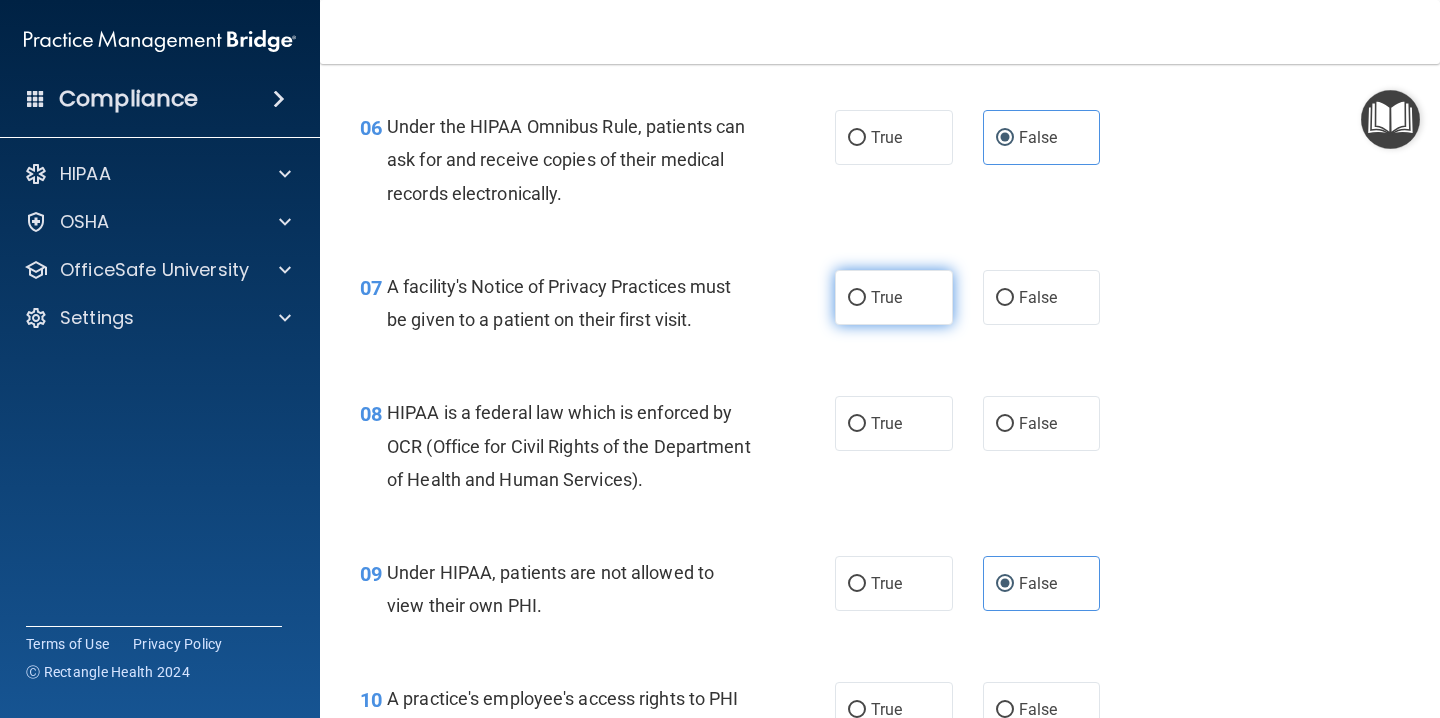 click on "True" at bounding box center (894, 297) 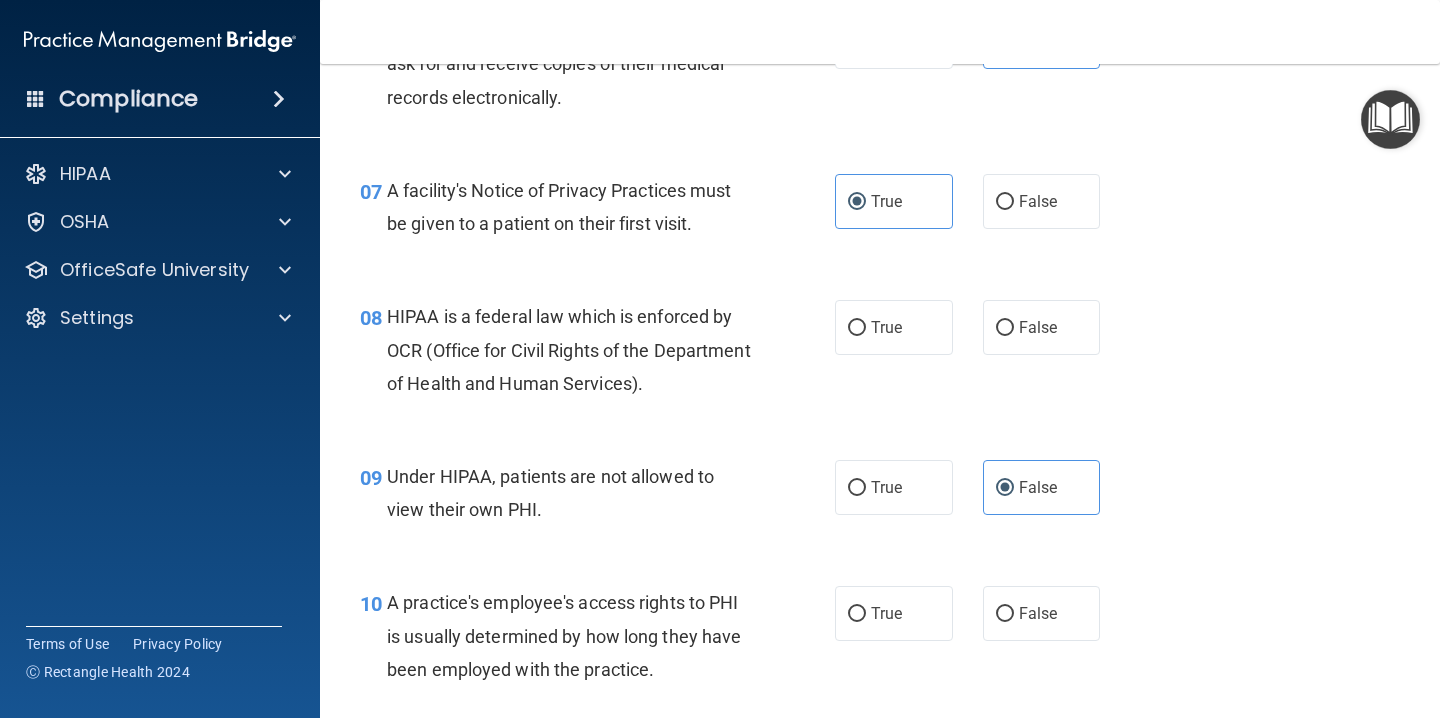 scroll, scrollTop: 1180, scrollLeft: 0, axis: vertical 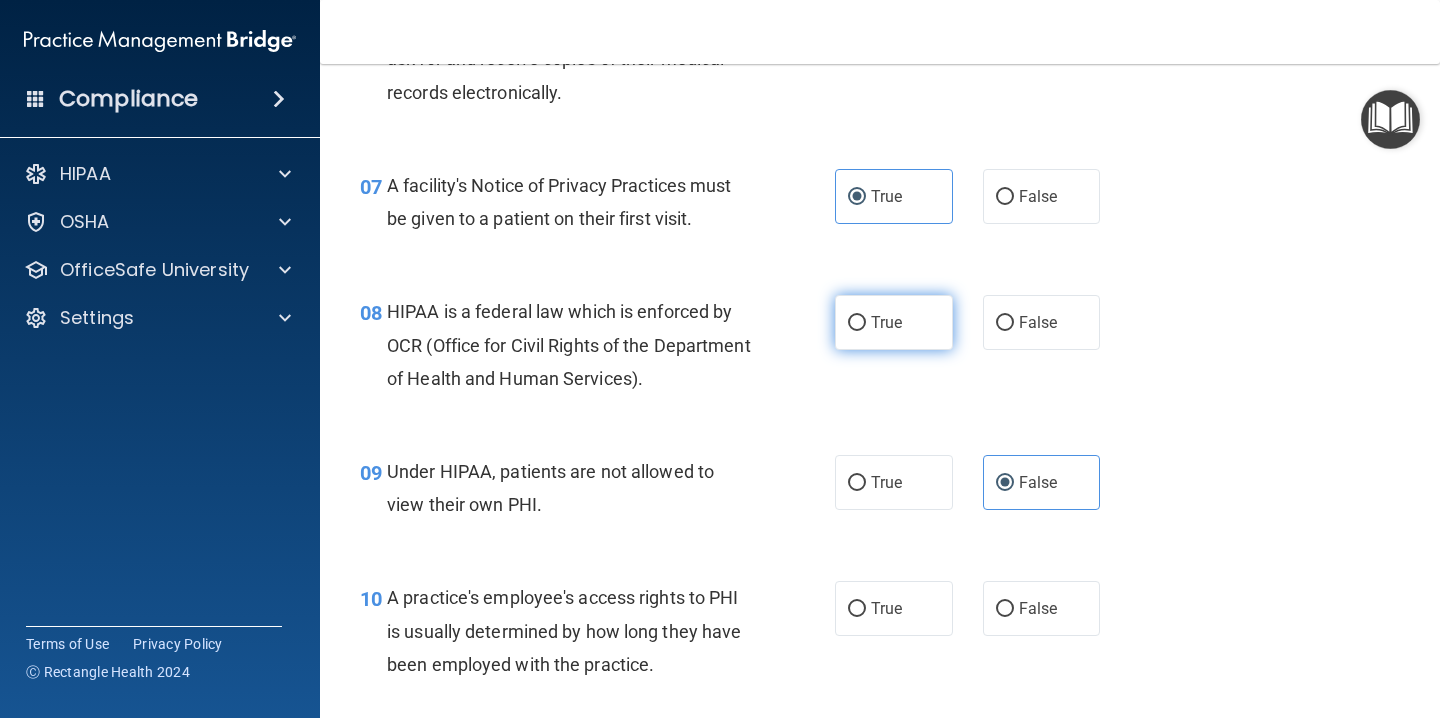 click on "True" at bounding box center [894, 322] 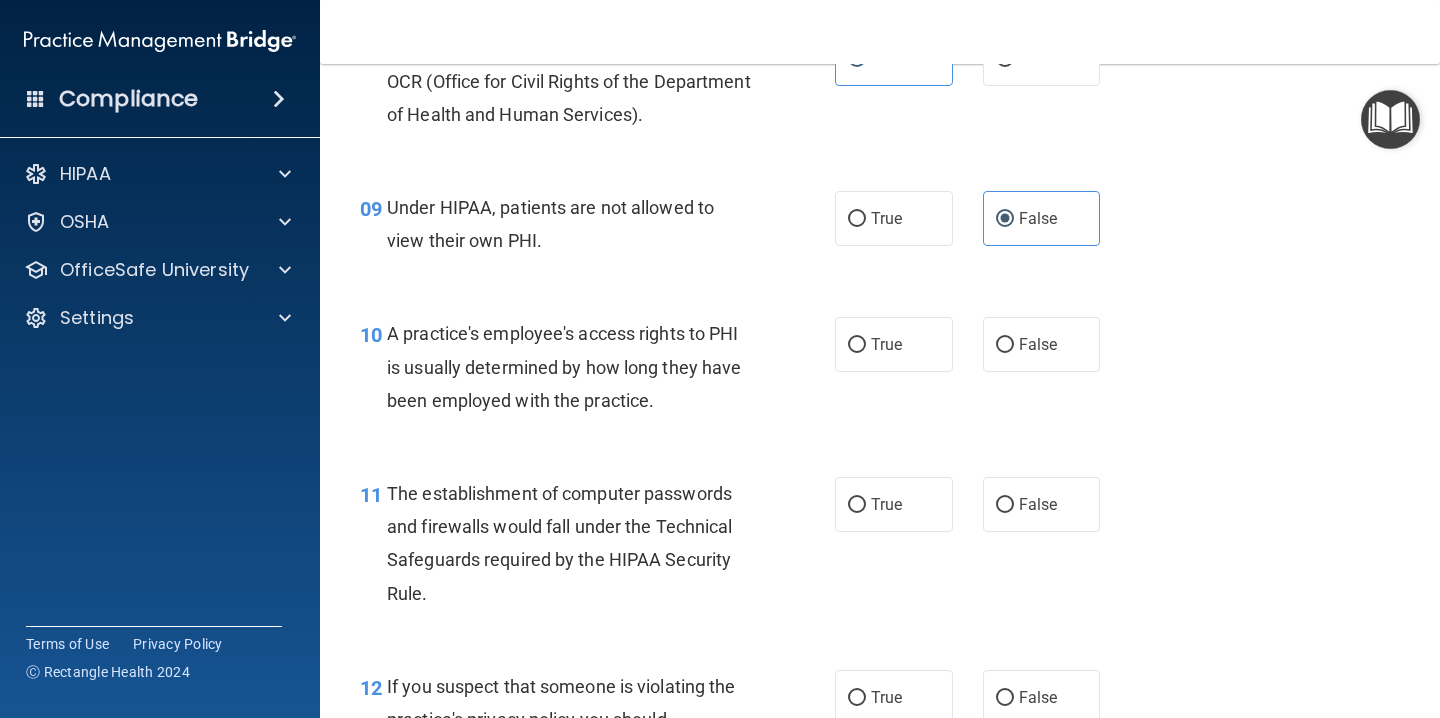 scroll, scrollTop: 1472, scrollLeft: 0, axis: vertical 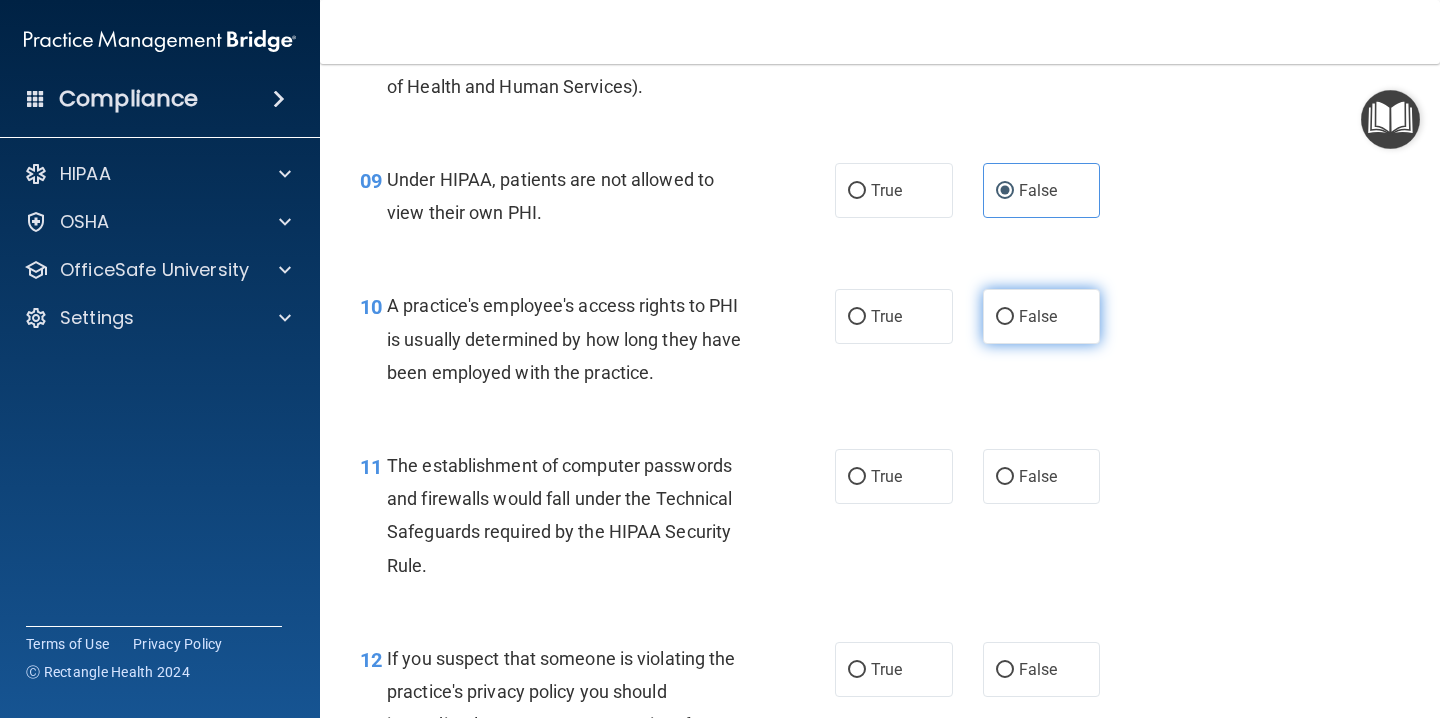 click on "False" at bounding box center [1042, 316] 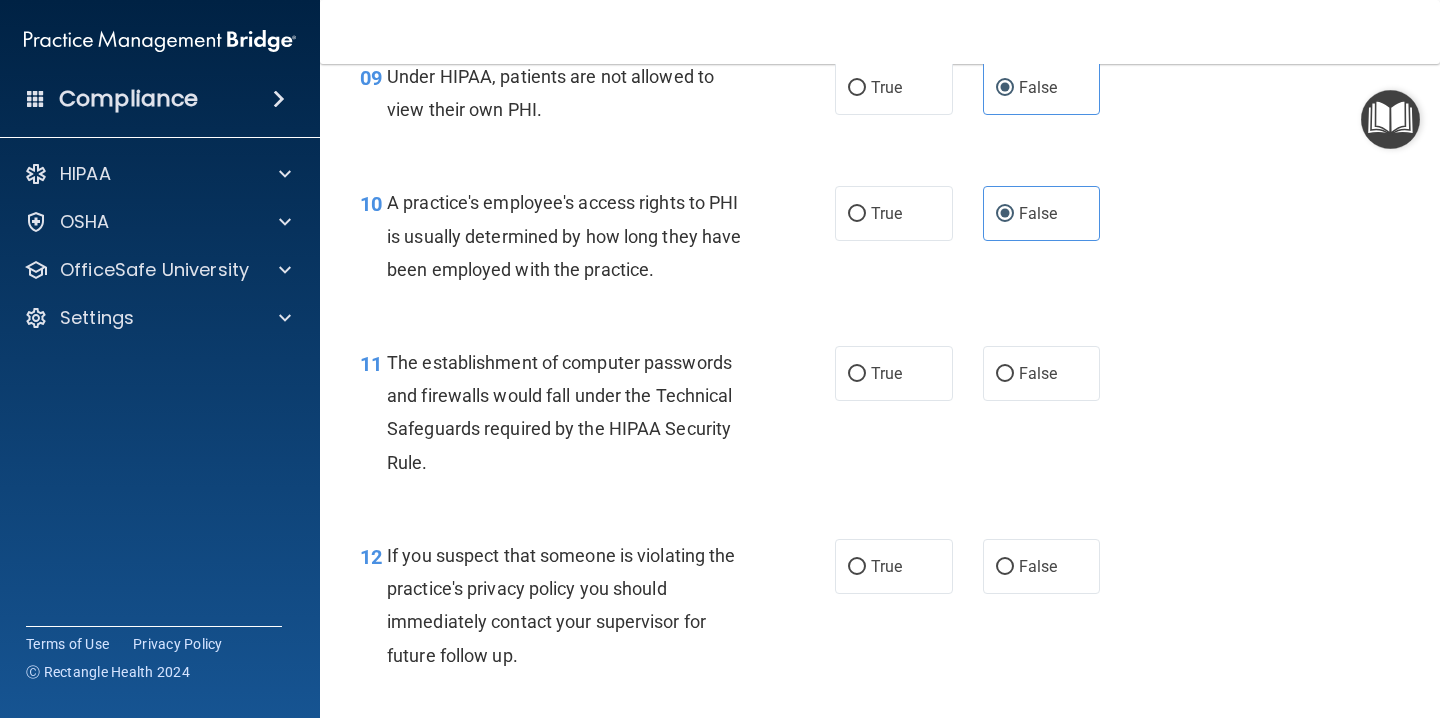 scroll, scrollTop: 1577, scrollLeft: 0, axis: vertical 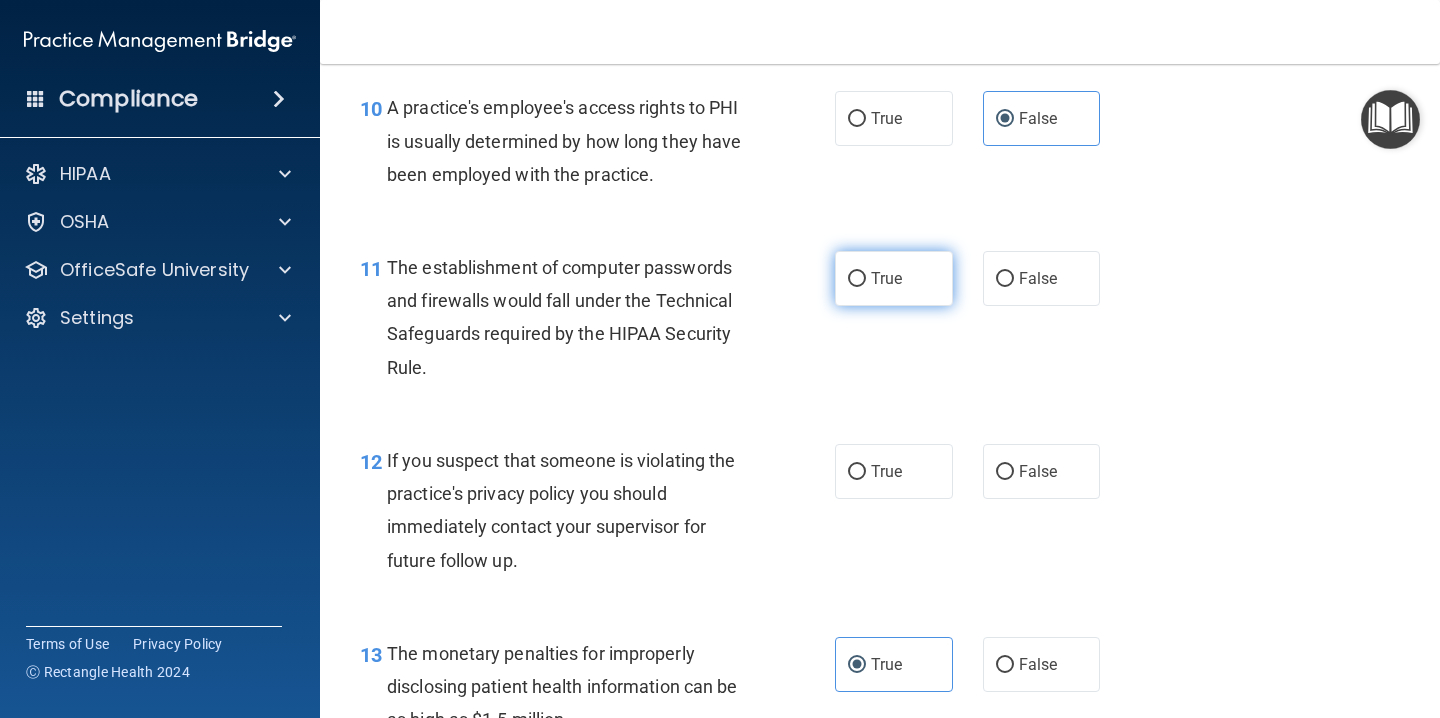 click on "True" at bounding box center [857, 279] 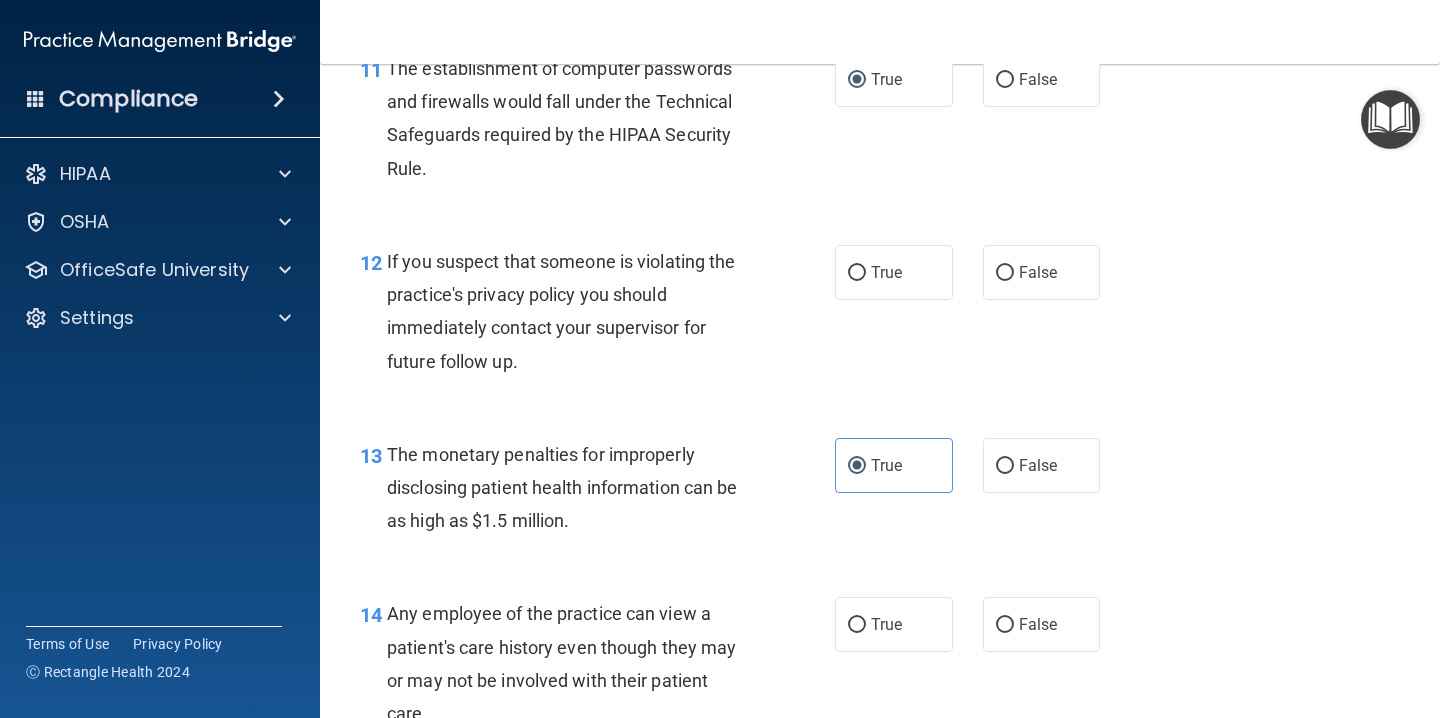 scroll, scrollTop: 1874, scrollLeft: 0, axis: vertical 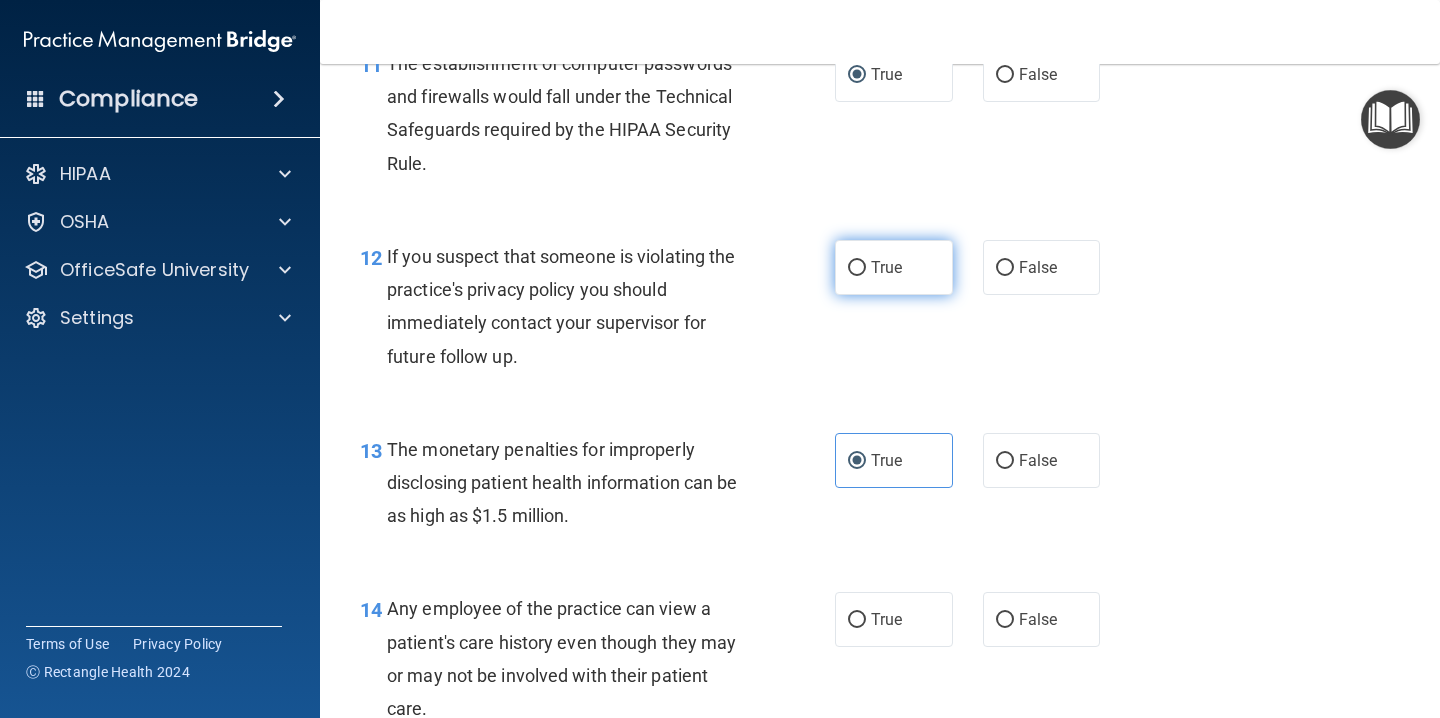 click on "True" at bounding box center (857, 268) 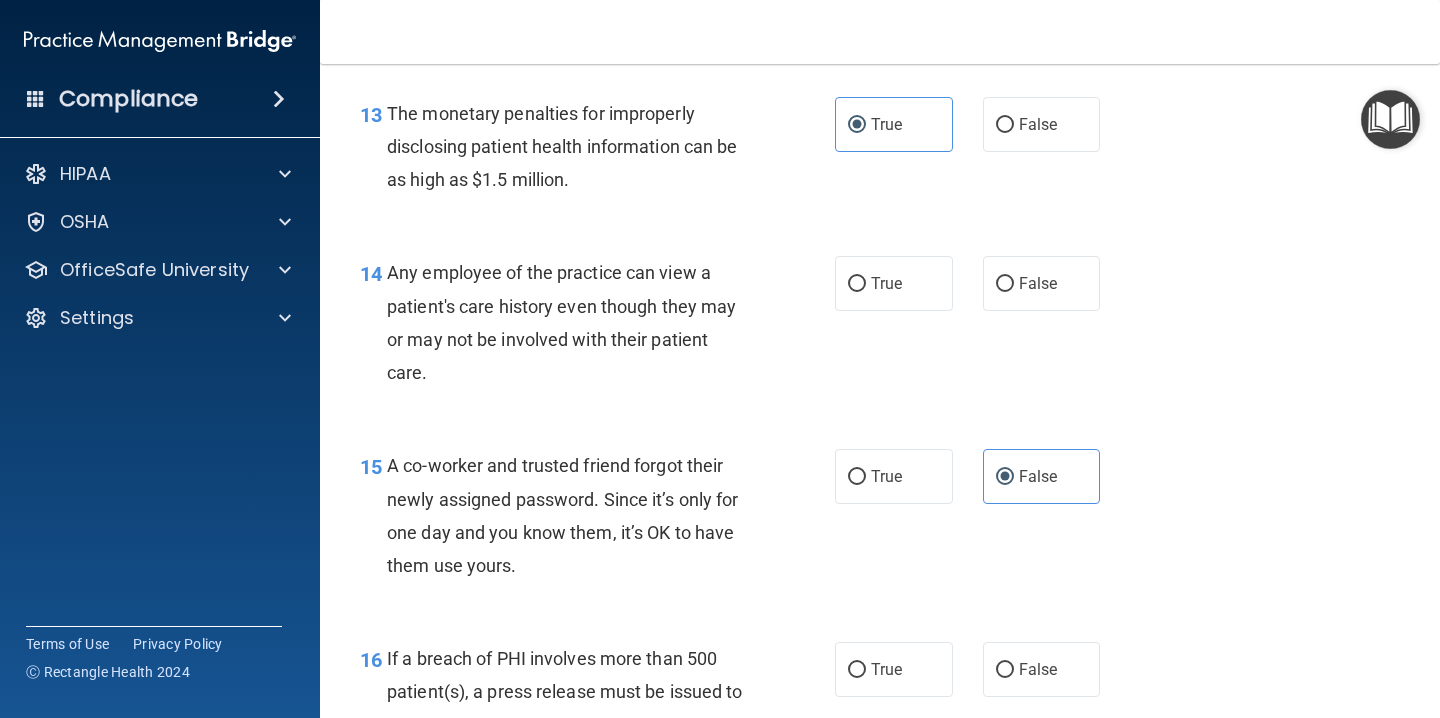 scroll, scrollTop: 2251, scrollLeft: 0, axis: vertical 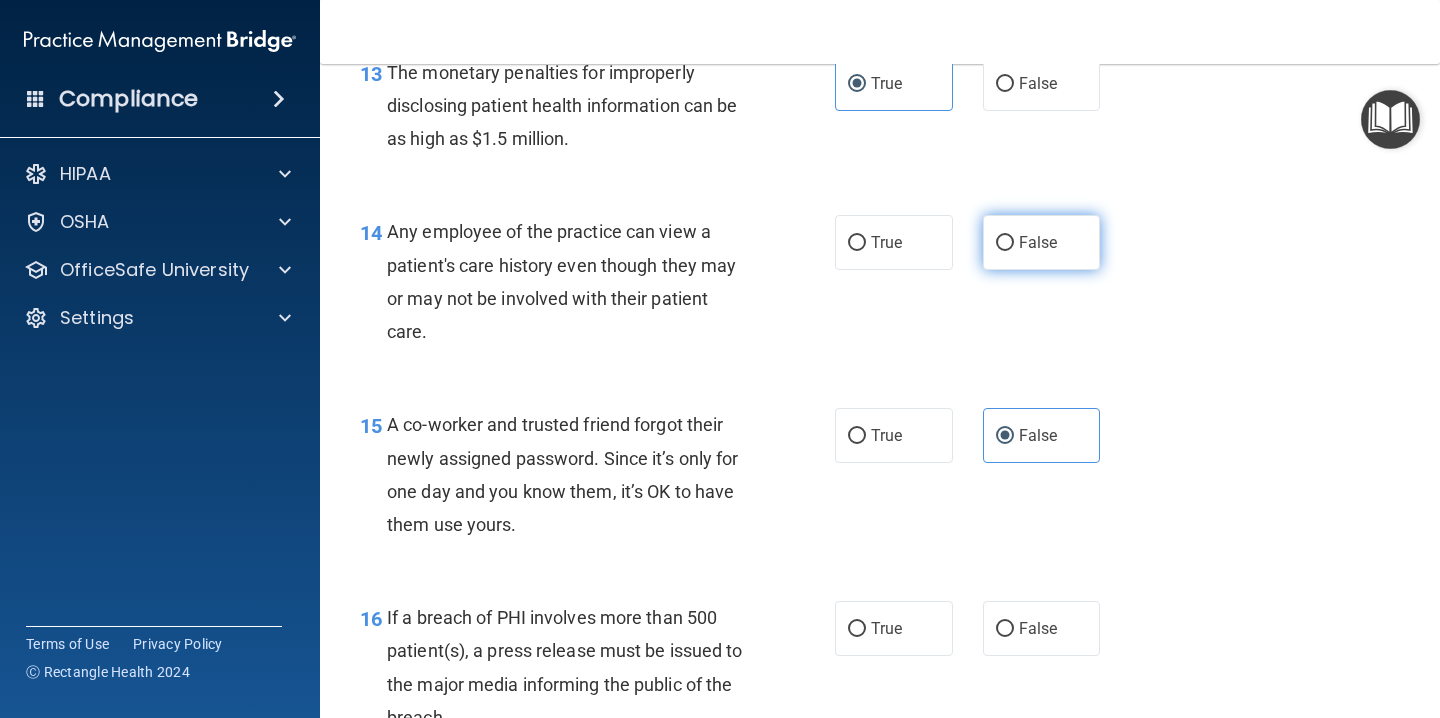 click on "False" at bounding box center [1038, 242] 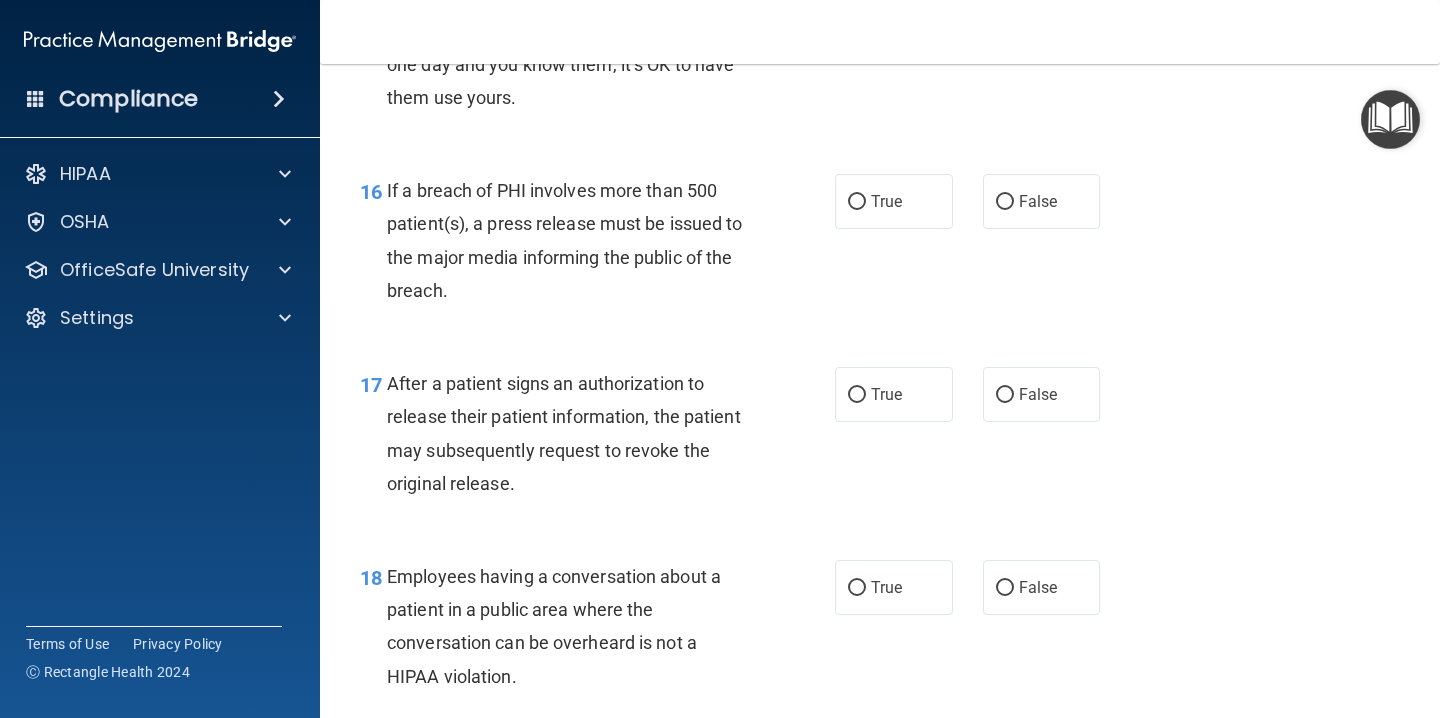 scroll, scrollTop: 2679, scrollLeft: 0, axis: vertical 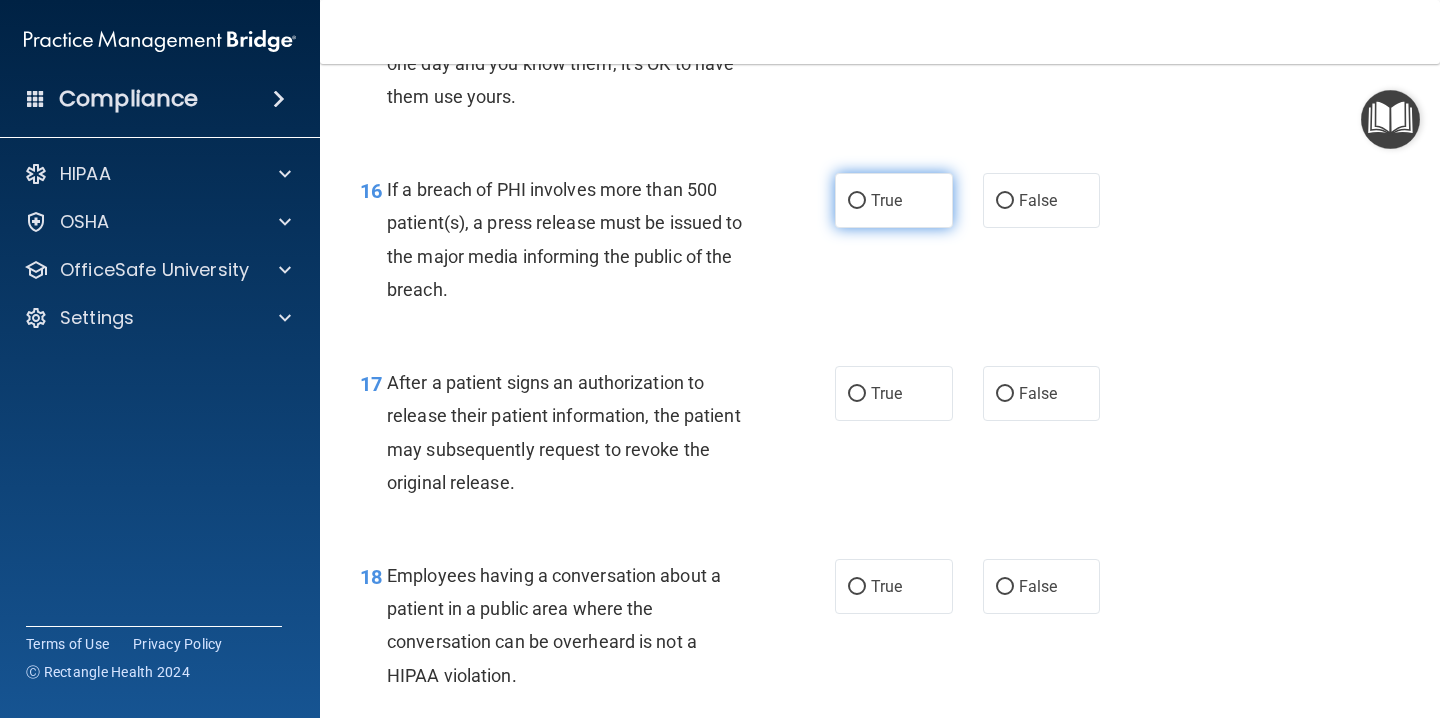 click on "True" at bounding box center [886, 200] 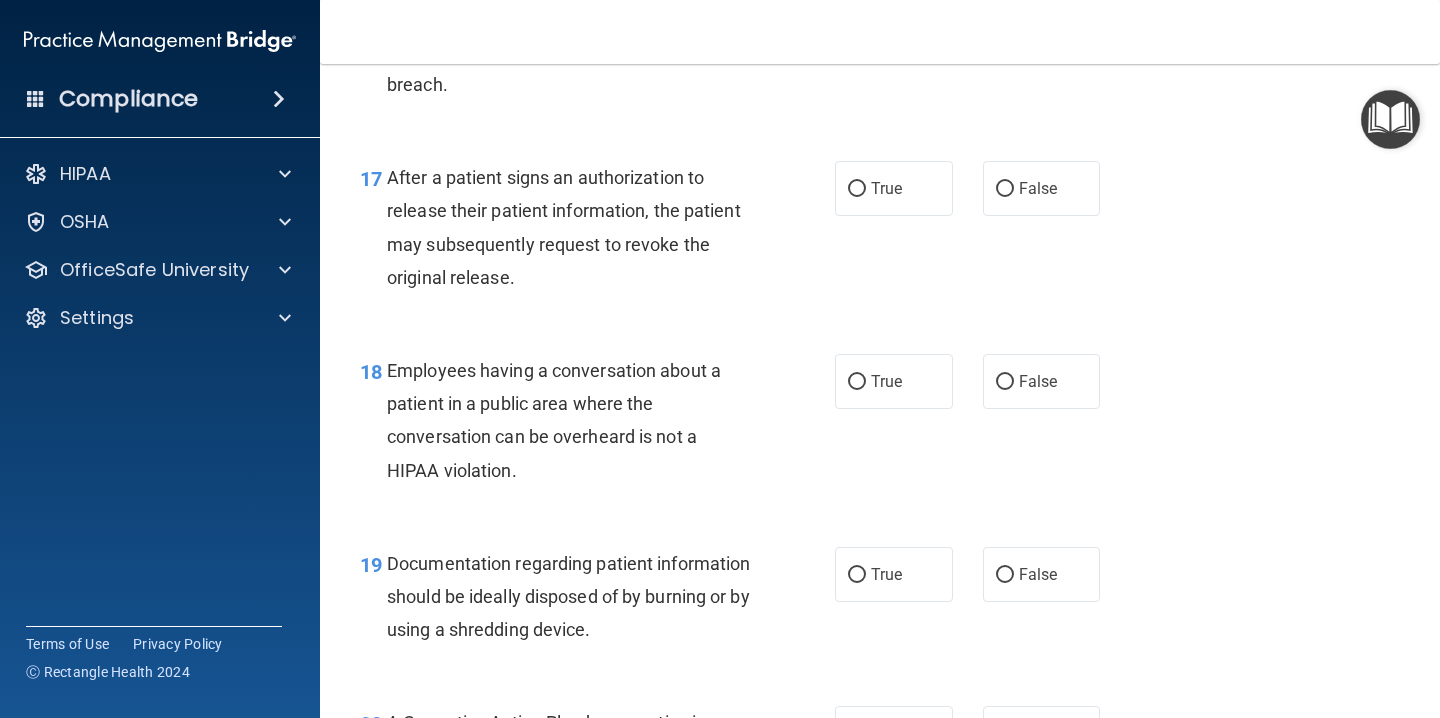 scroll, scrollTop: 2894, scrollLeft: 0, axis: vertical 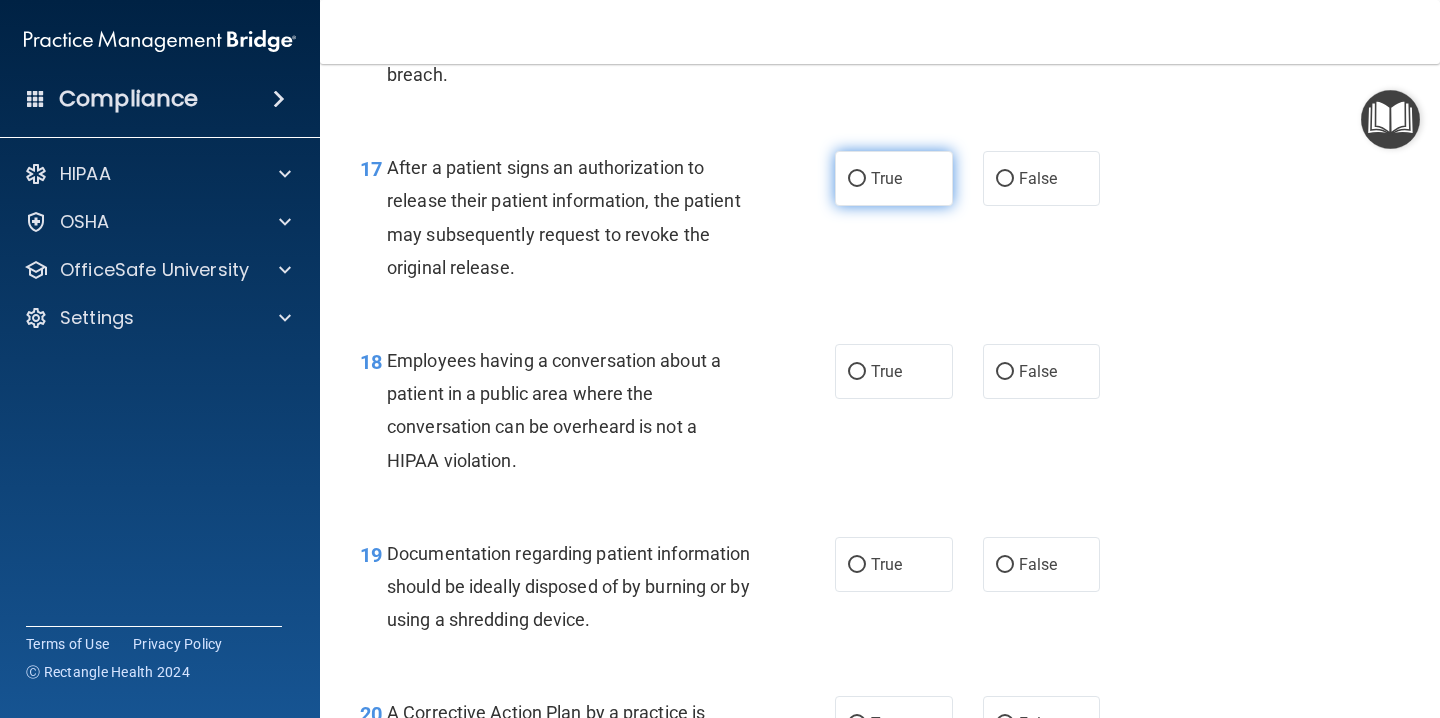 click on "True" at bounding box center [857, 179] 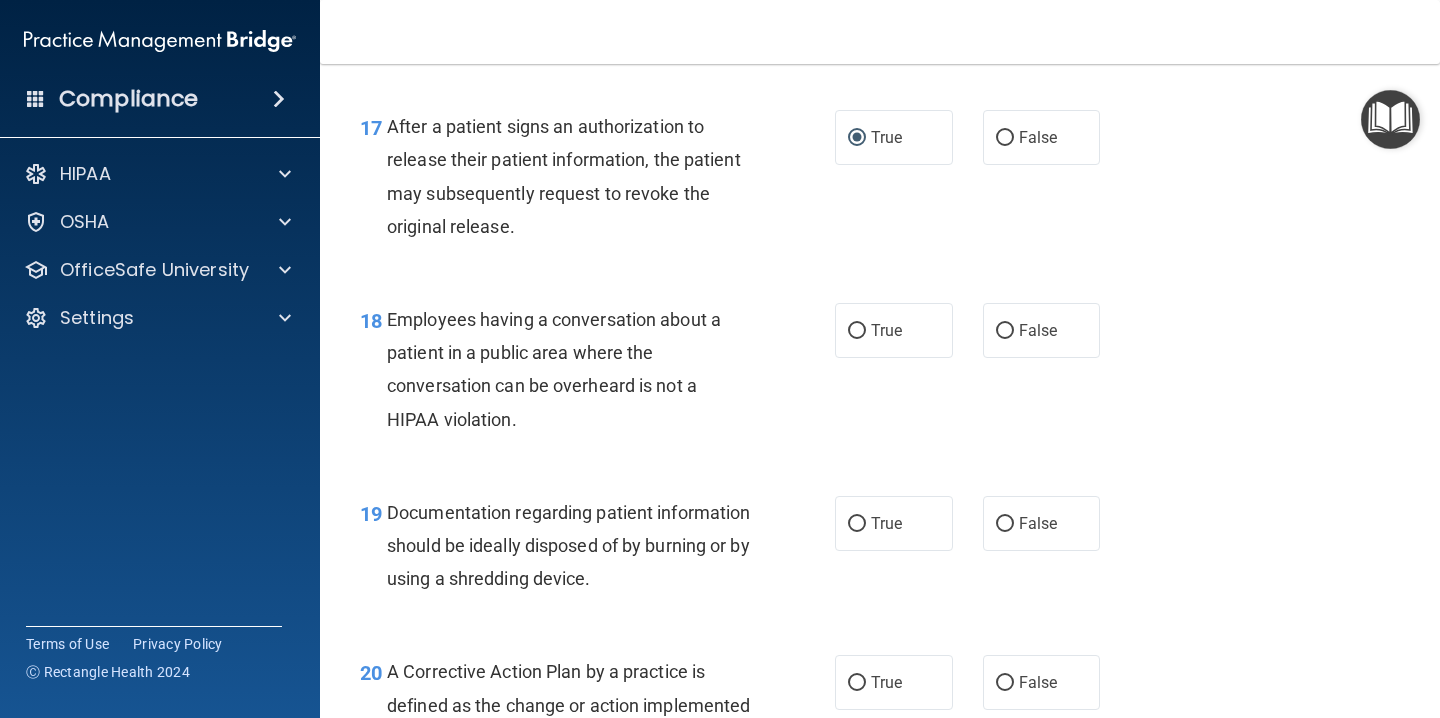 scroll, scrollTop: 2943, scrollLeft: 0, axis: vertical 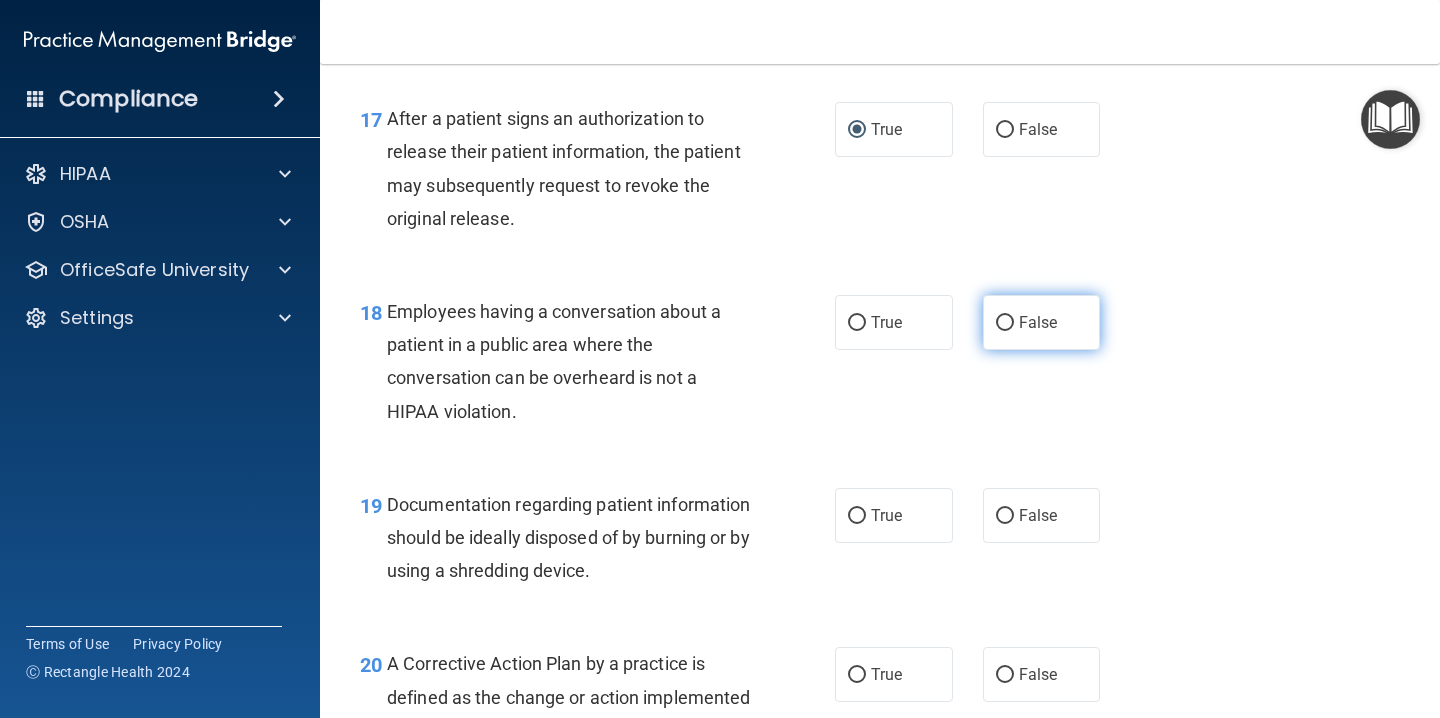 click on "False" at bounding box center (1042, 322) 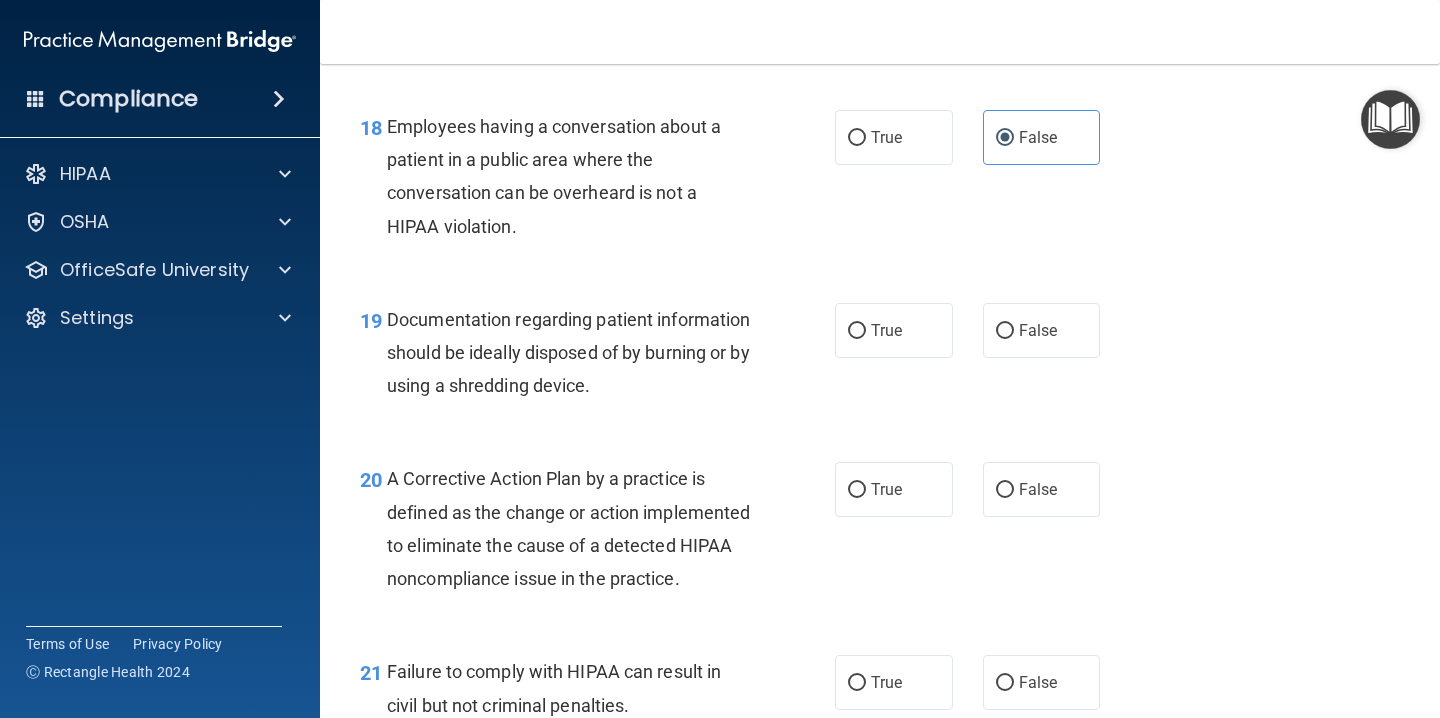 scroll, scrollTop: 3129, scrollLeft: 0, axis: vertical 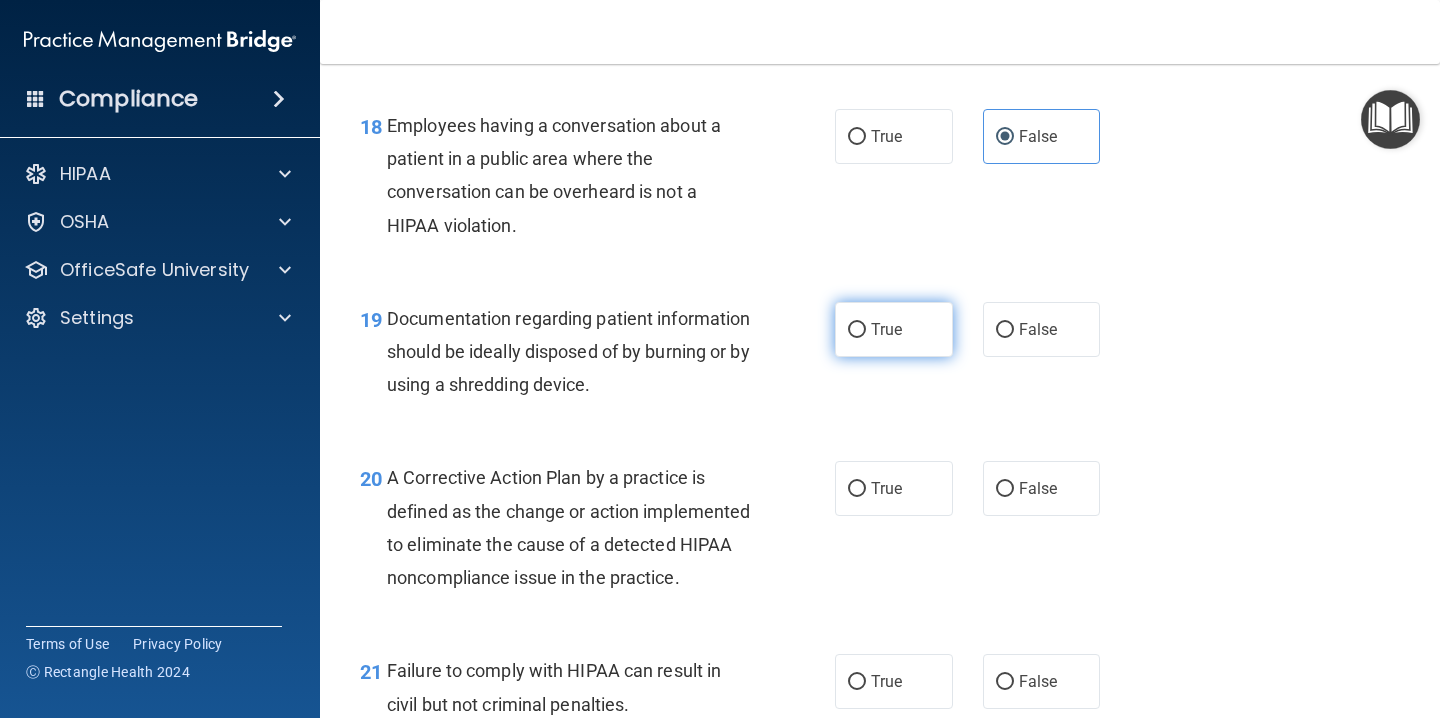 click on "True" at bounding box center (894, 329) 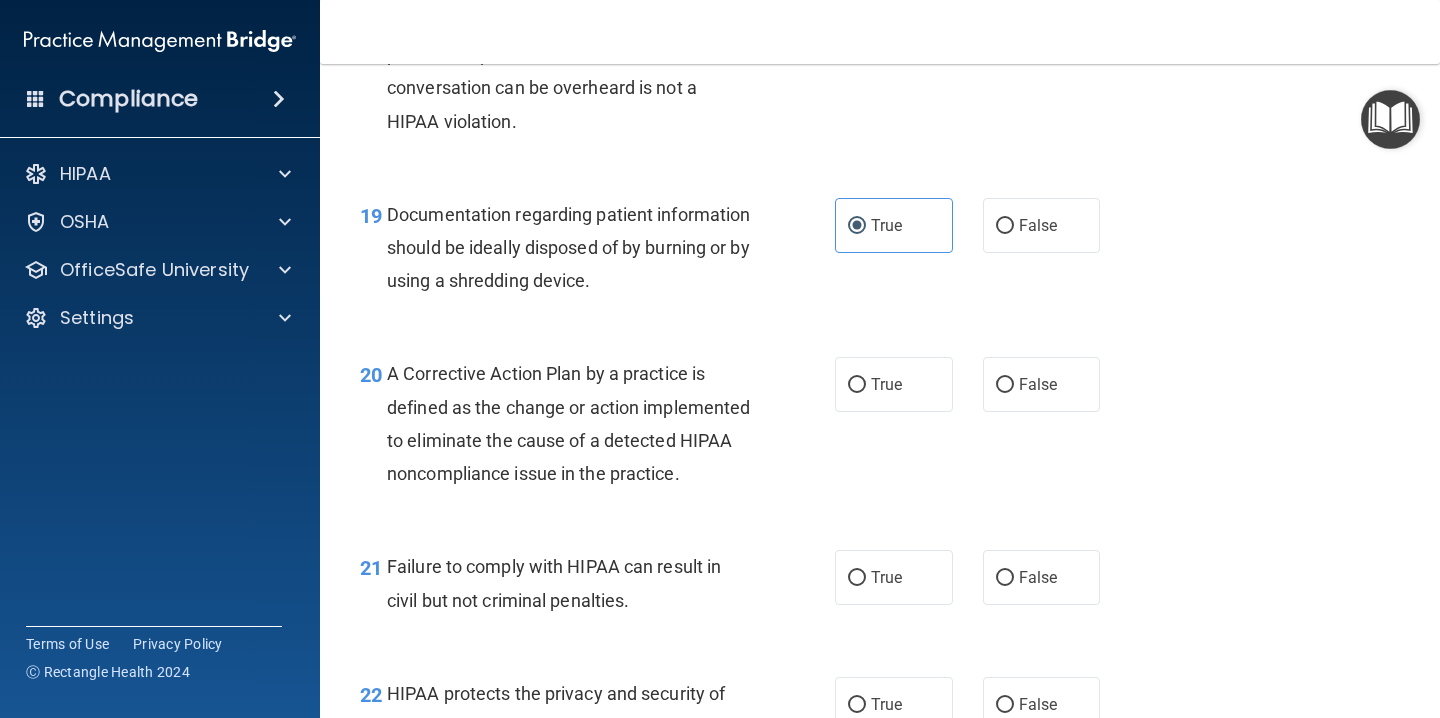 scroll, scrollTop: 3234, scrollLeft: 0, axis: vertical 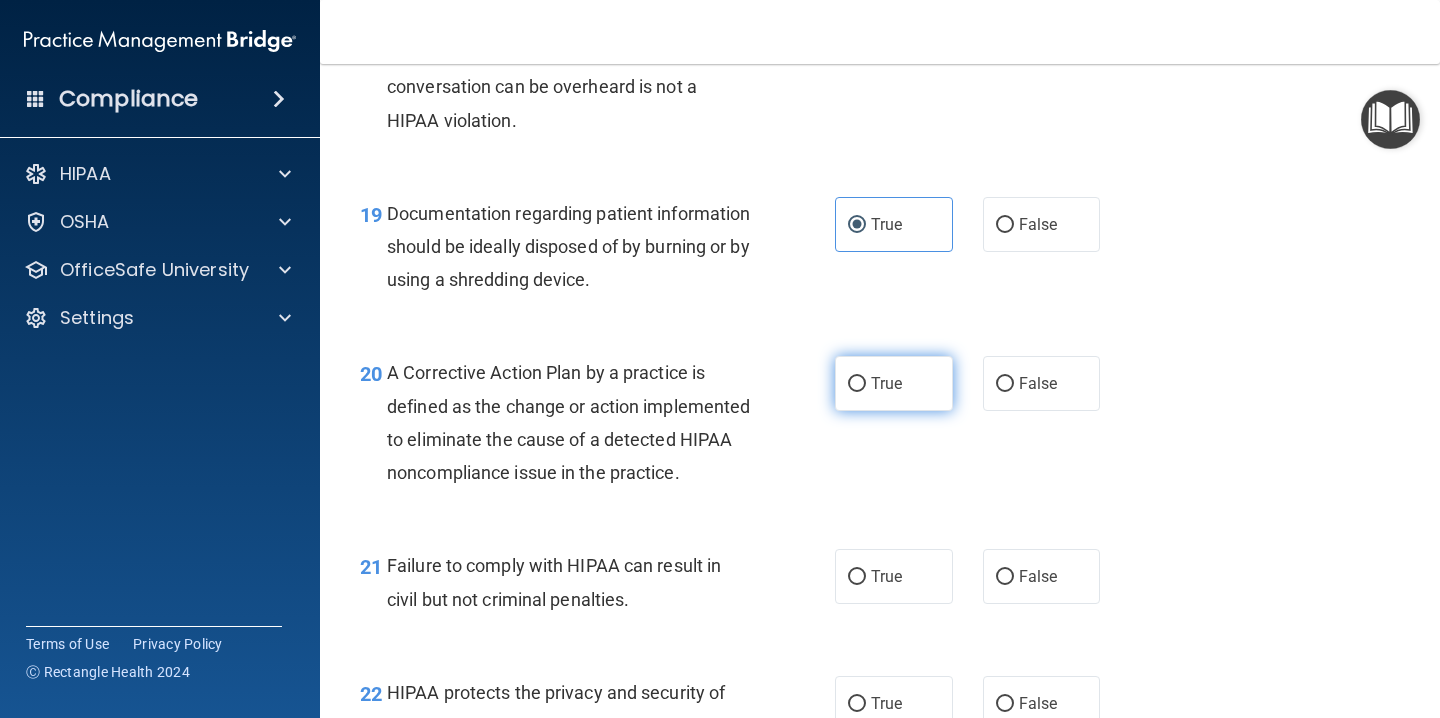 click on "True" at bounding box center [857, 384] 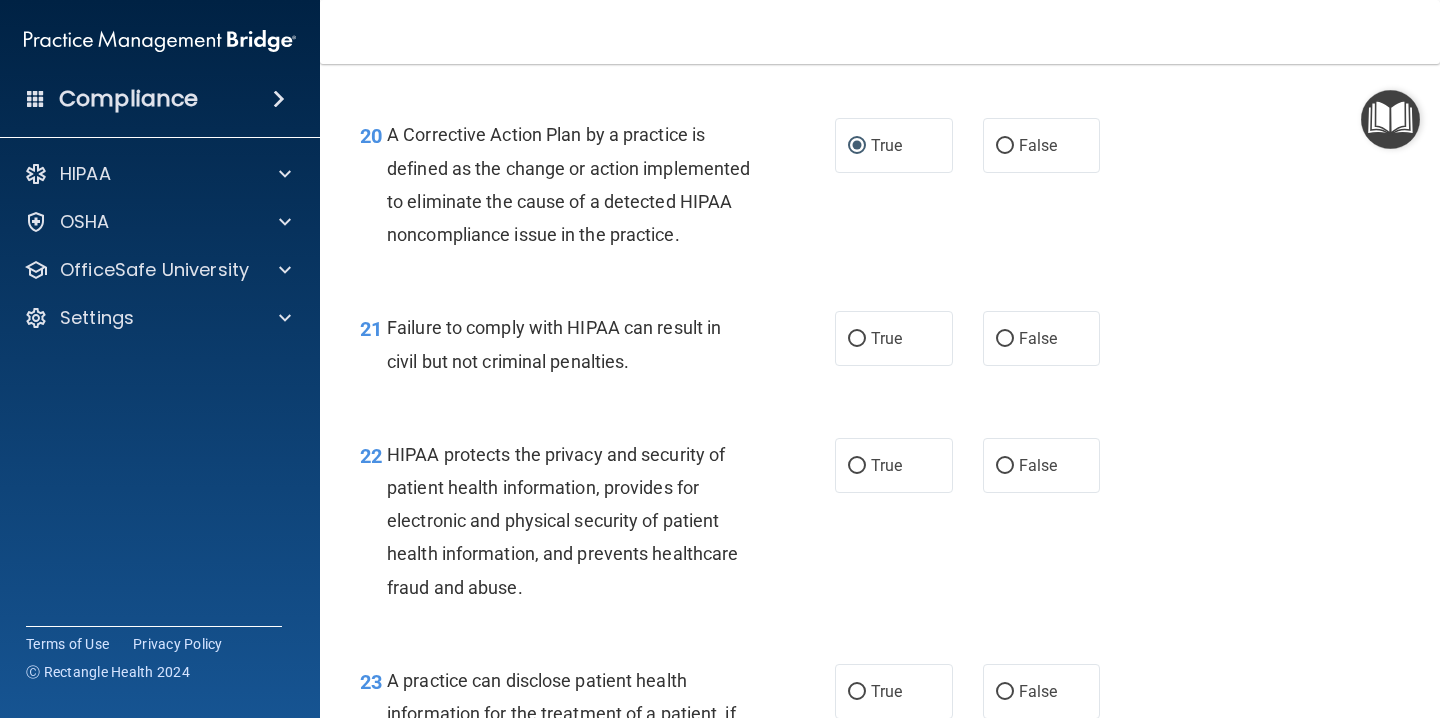 scroll, scrollTop: 3497, scrollLeft: 0, axis: vertical 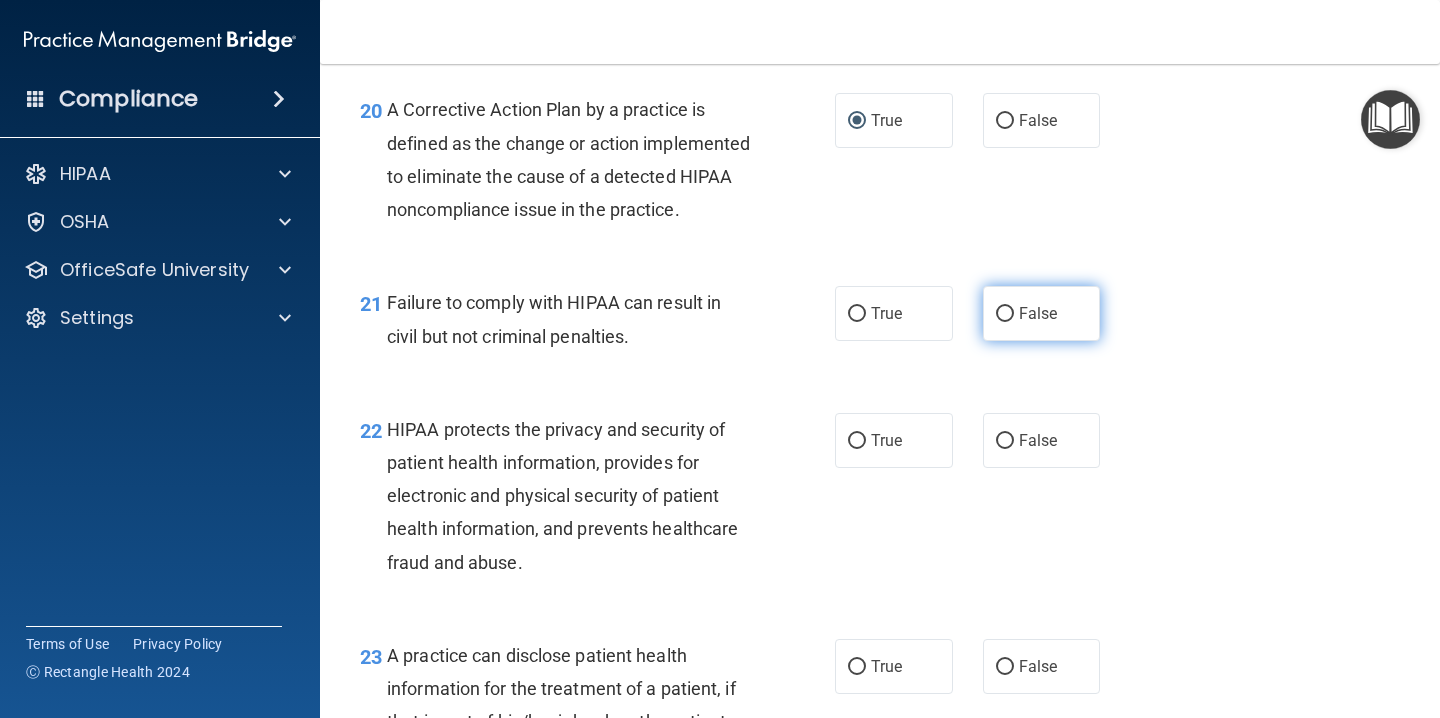 click on "False" at bounding box center [1042, 313] 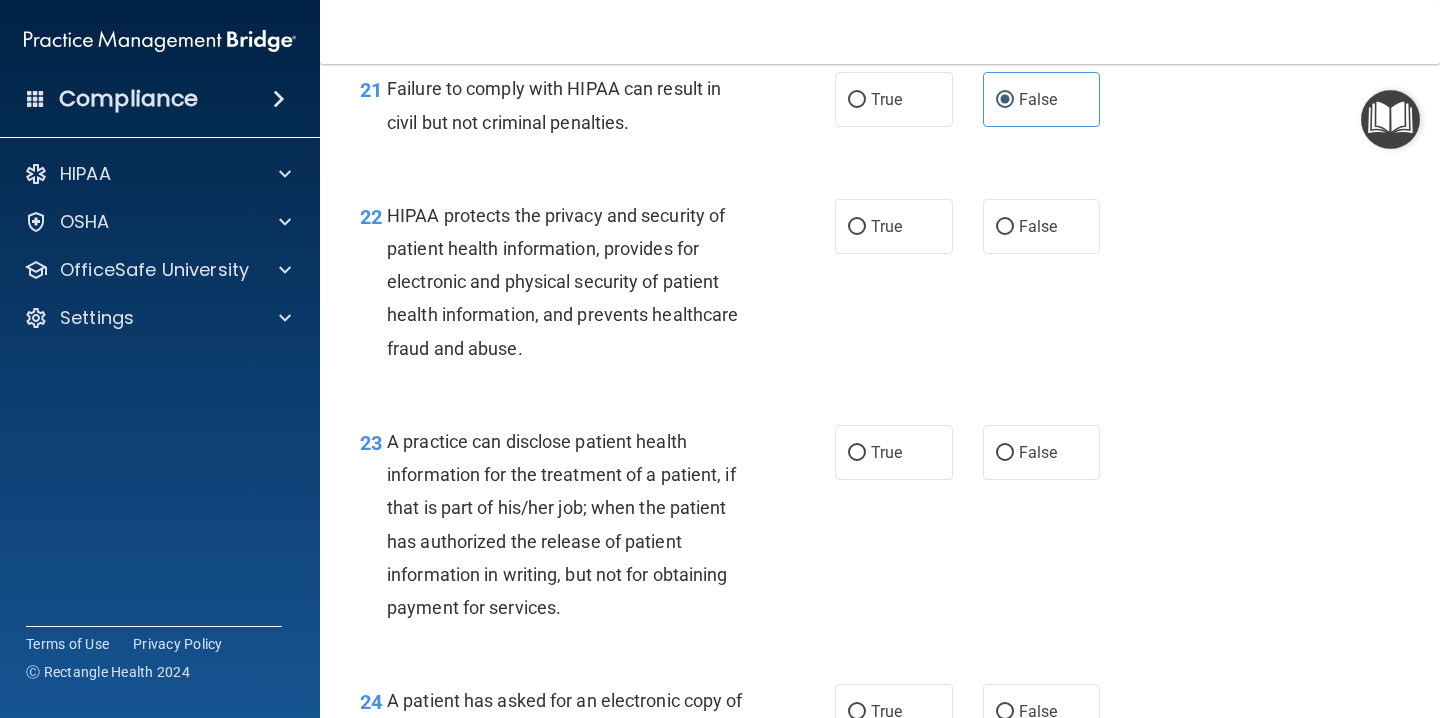 scroll, scrollTop: 3706, scrollLeft: 0, axis: vertical 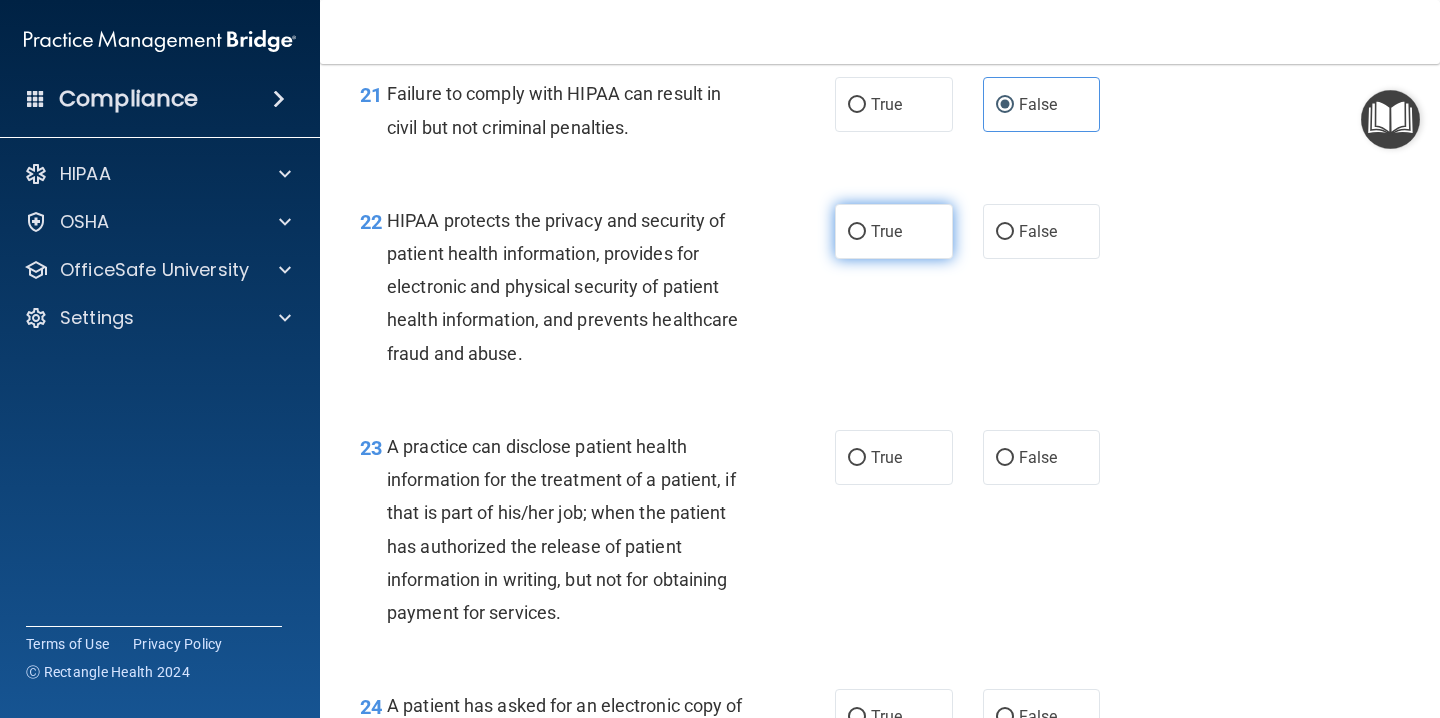 click on "True" at bounding box center (886, 231) 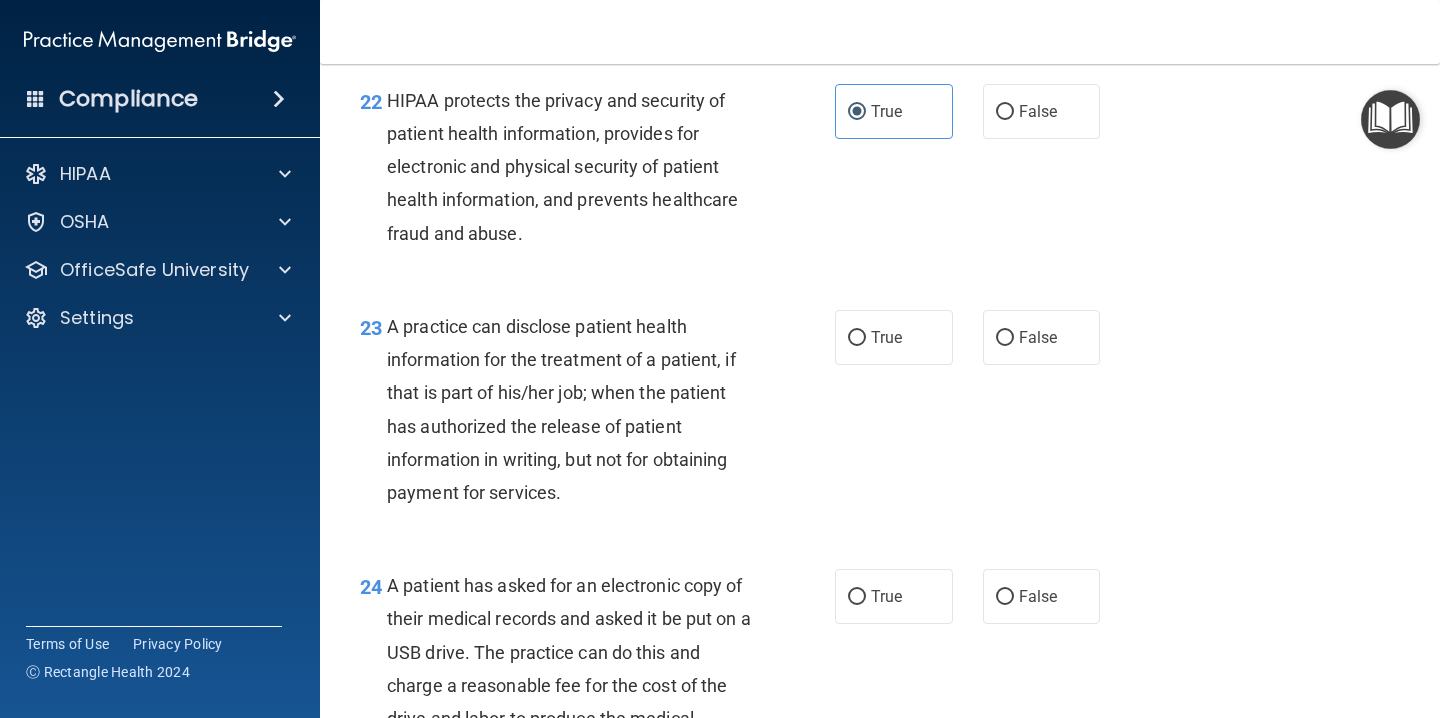 scroll, scrollTop: 3834, scrollLeft: 0, axis: vertical 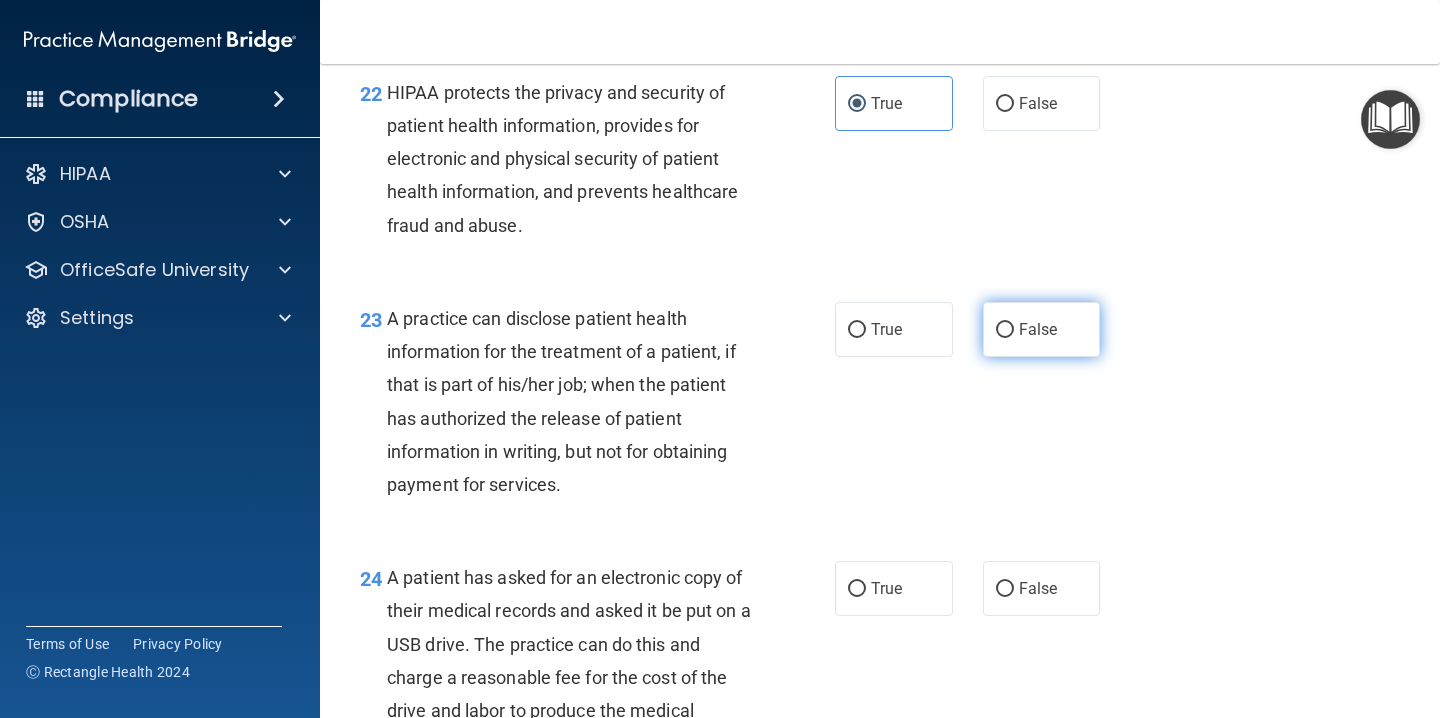 click on "False" at bounding box center (1038, 329) 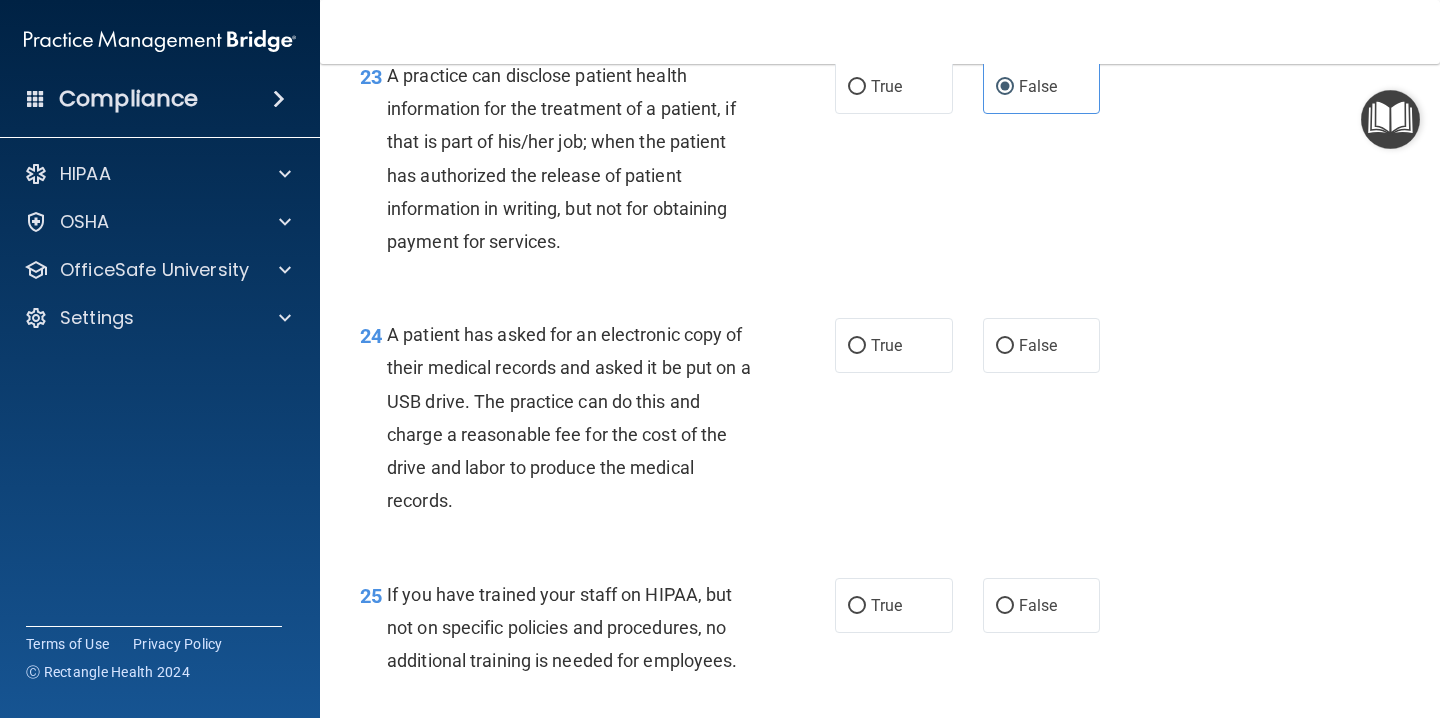 scroll, scrollTop: 4088, scrollLeft: 0, axis: vertical 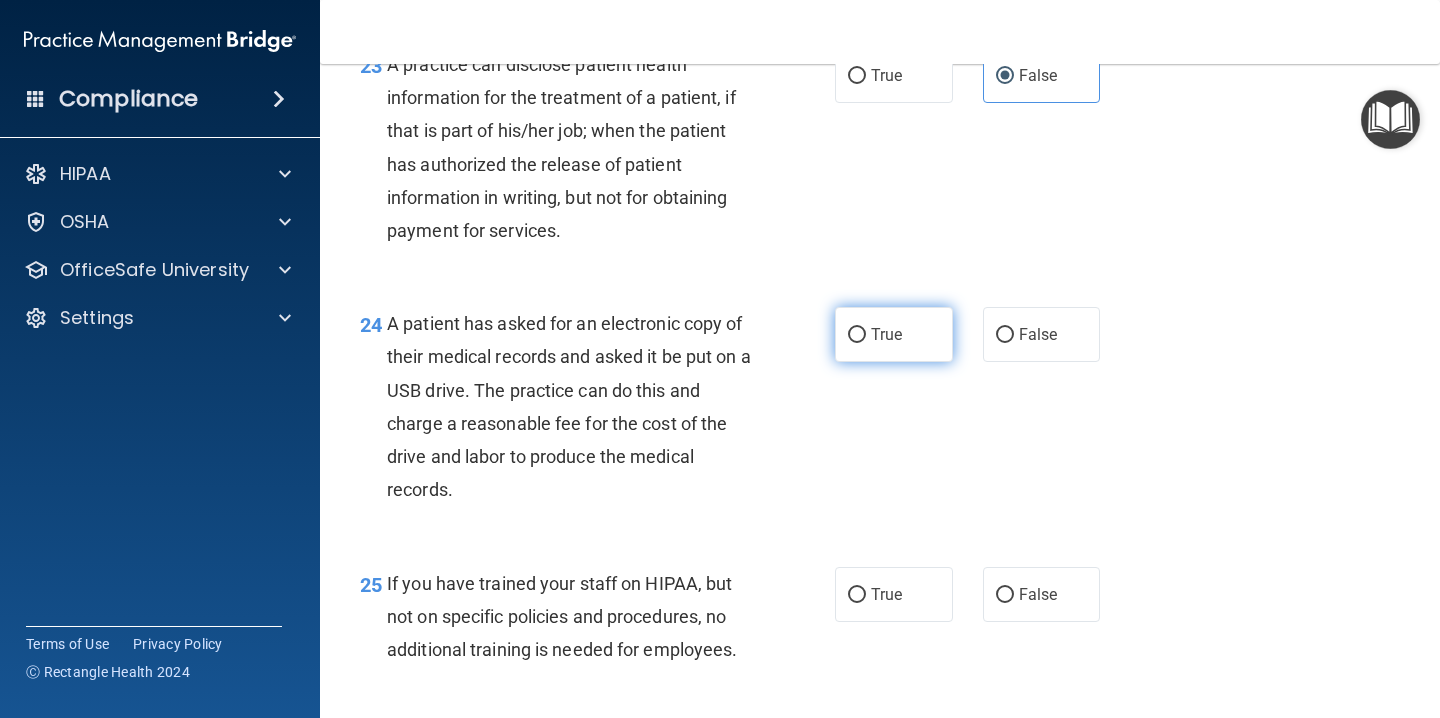 click on "True" at bounding box center [857, 335] 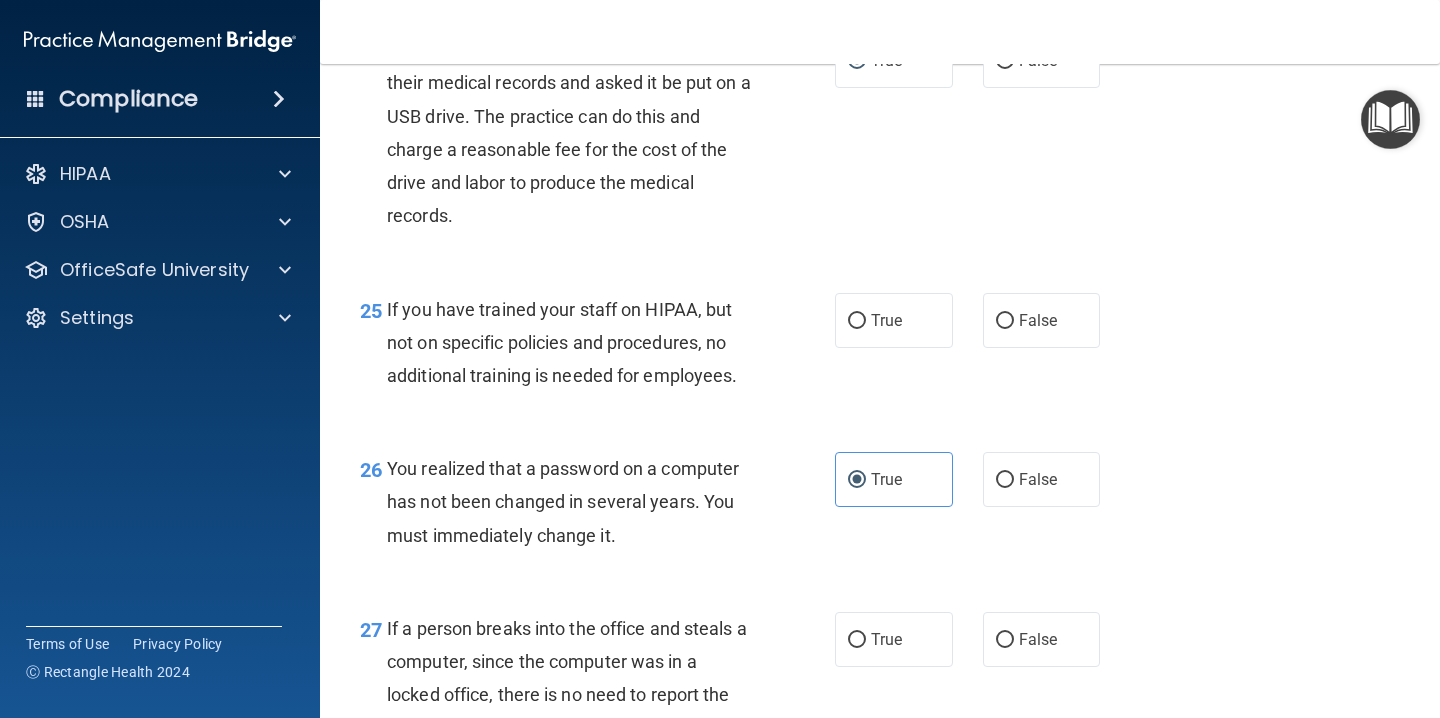 scroll, scrollTop: 4422, scrollLeft: 0, axis: vertical 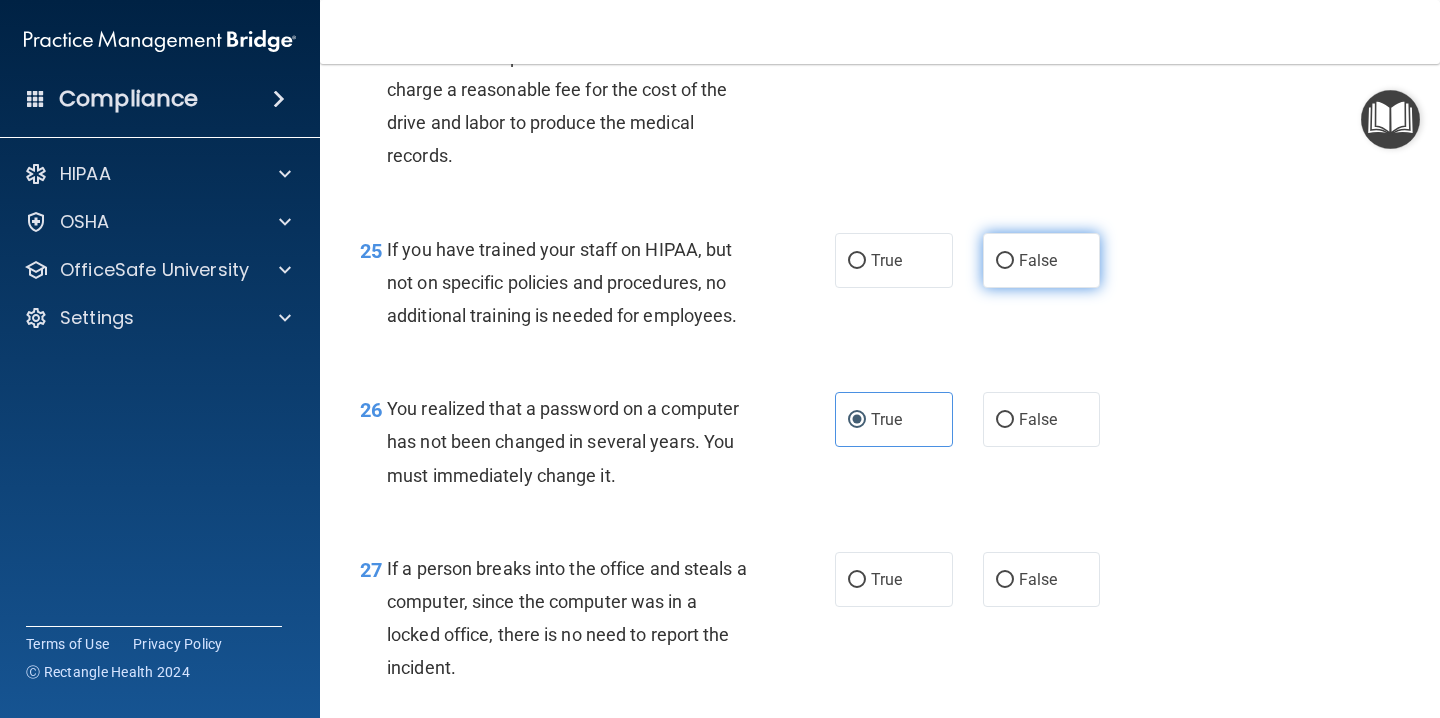 click on "False" at bounding box center [1005, 261] 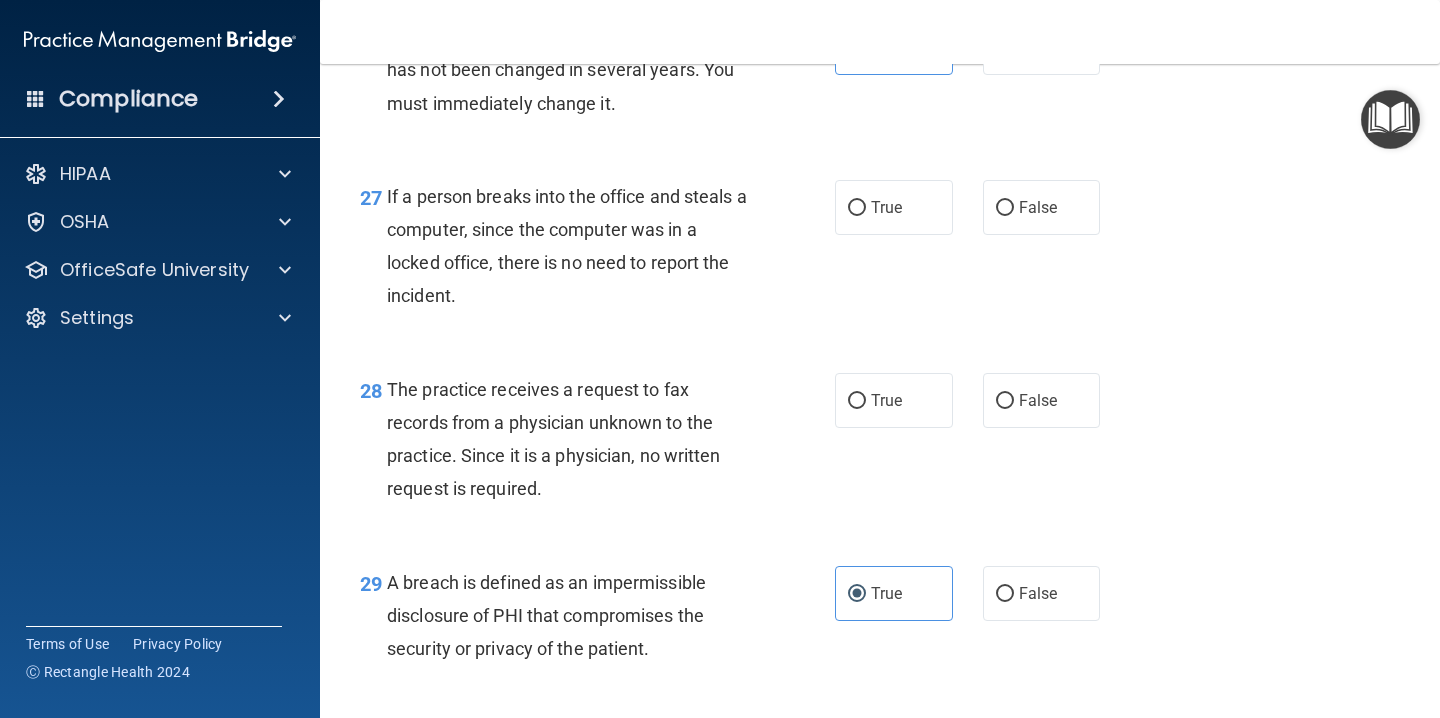 scroll, scrollTop: 4786, scrollLeft: 0, axis: vertical 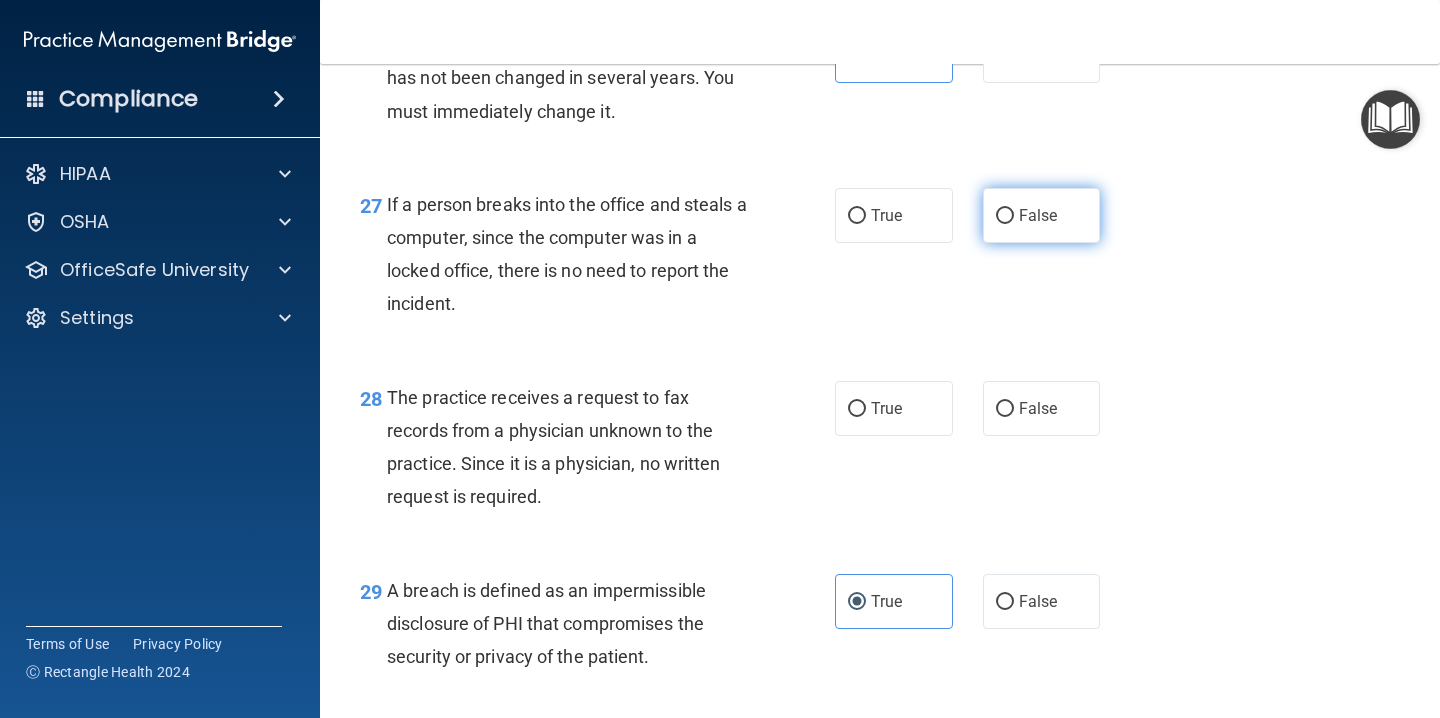 click on "False" at bounding box center (1042, 215) 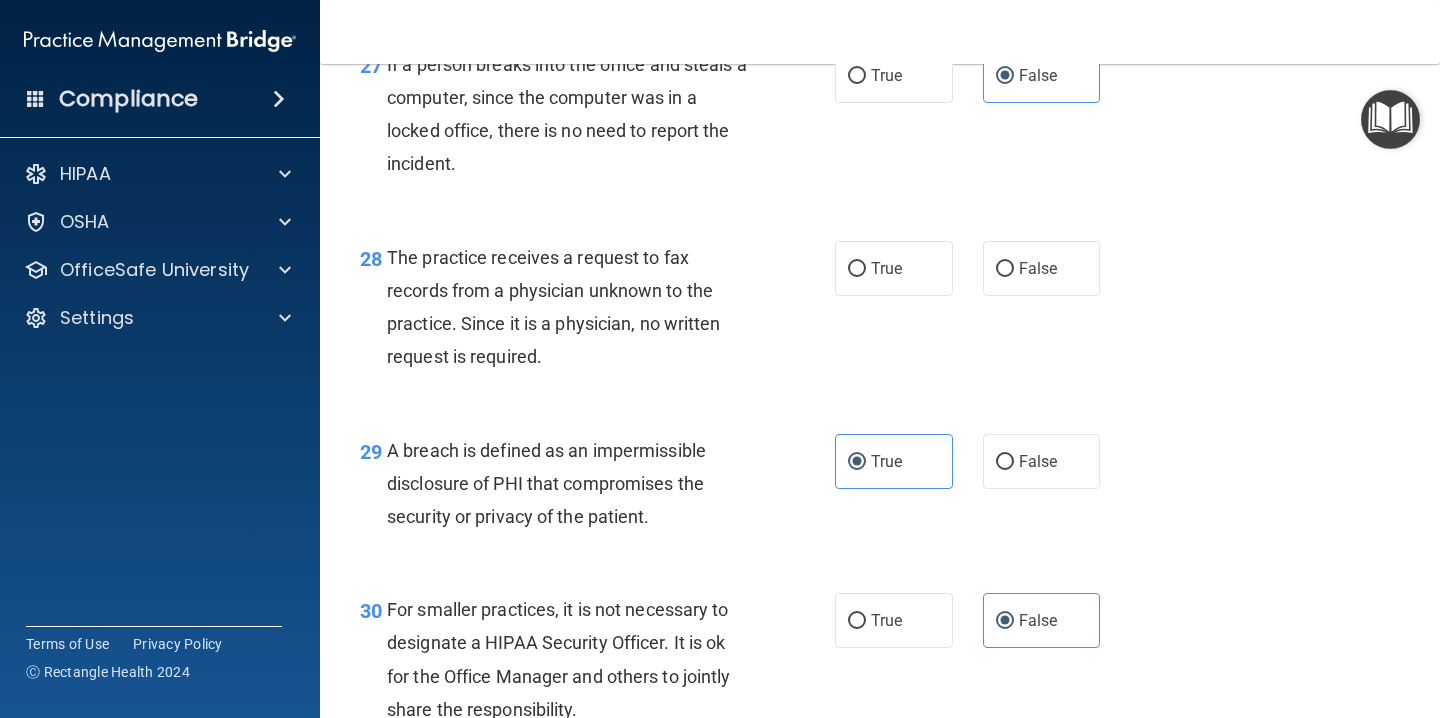 scroll, scrollTop: 4928, scrollLeft: 0, axis: vertical 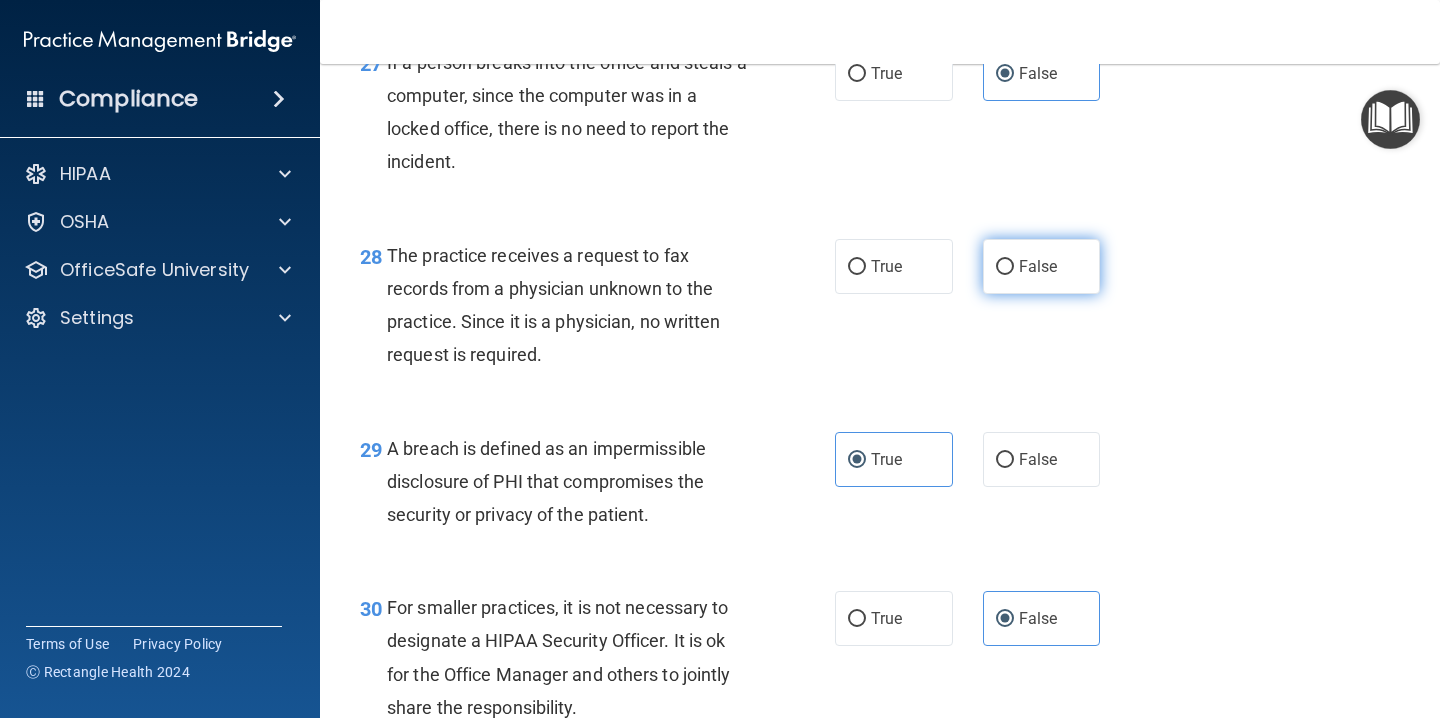 click on "False" at bounding box center [1038, 266] 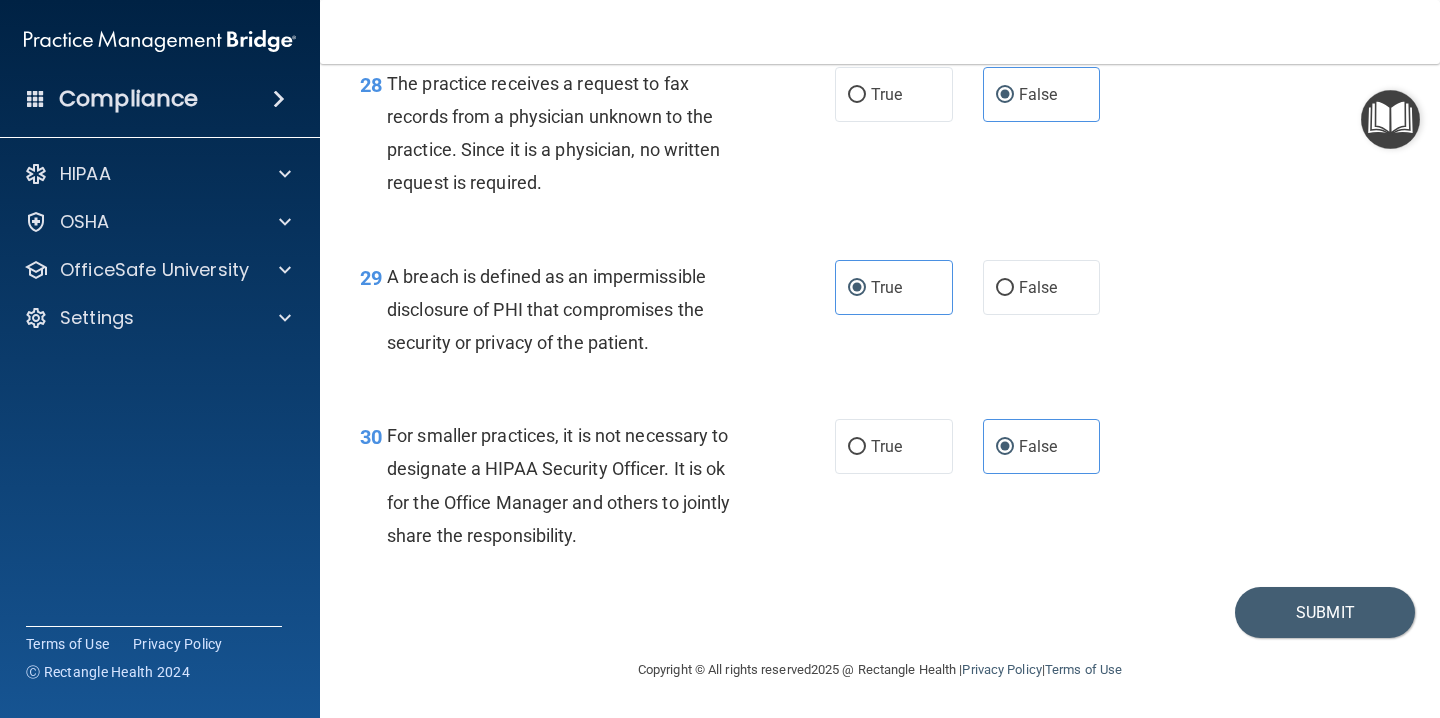 scroll, scrollTop: 5134, scrollLeft: 0, axis: vertical 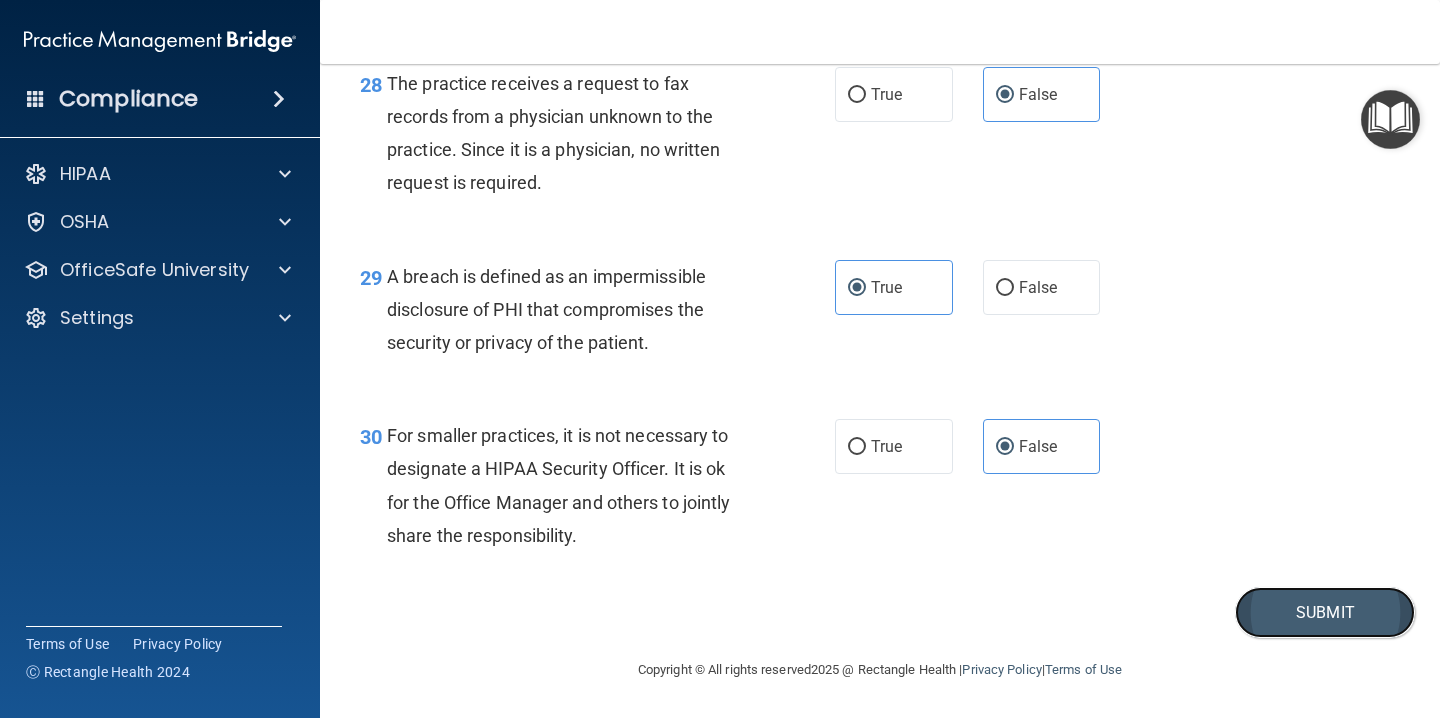 click on "Submit" at bounding box center [1325, 612] 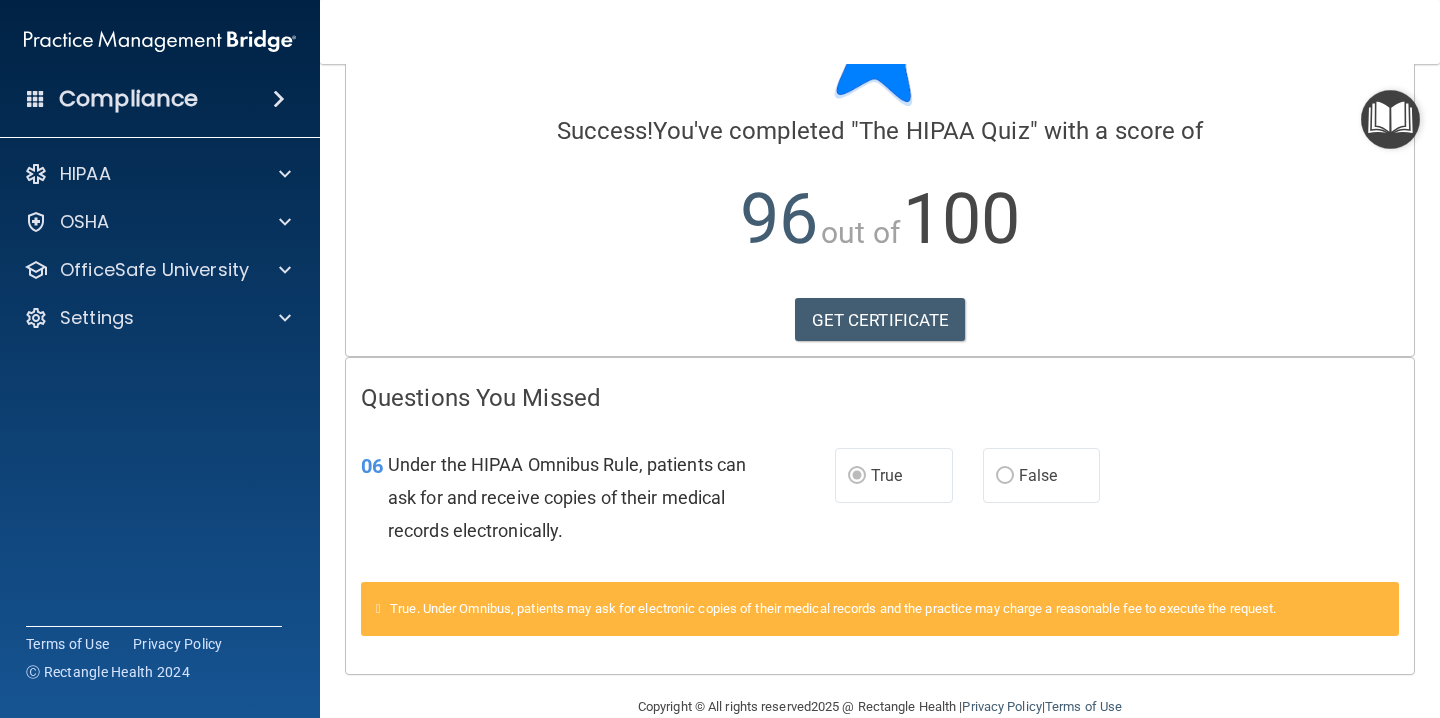 scroll, scrollTop: 151, scrollLeft: 0, axis: vertical 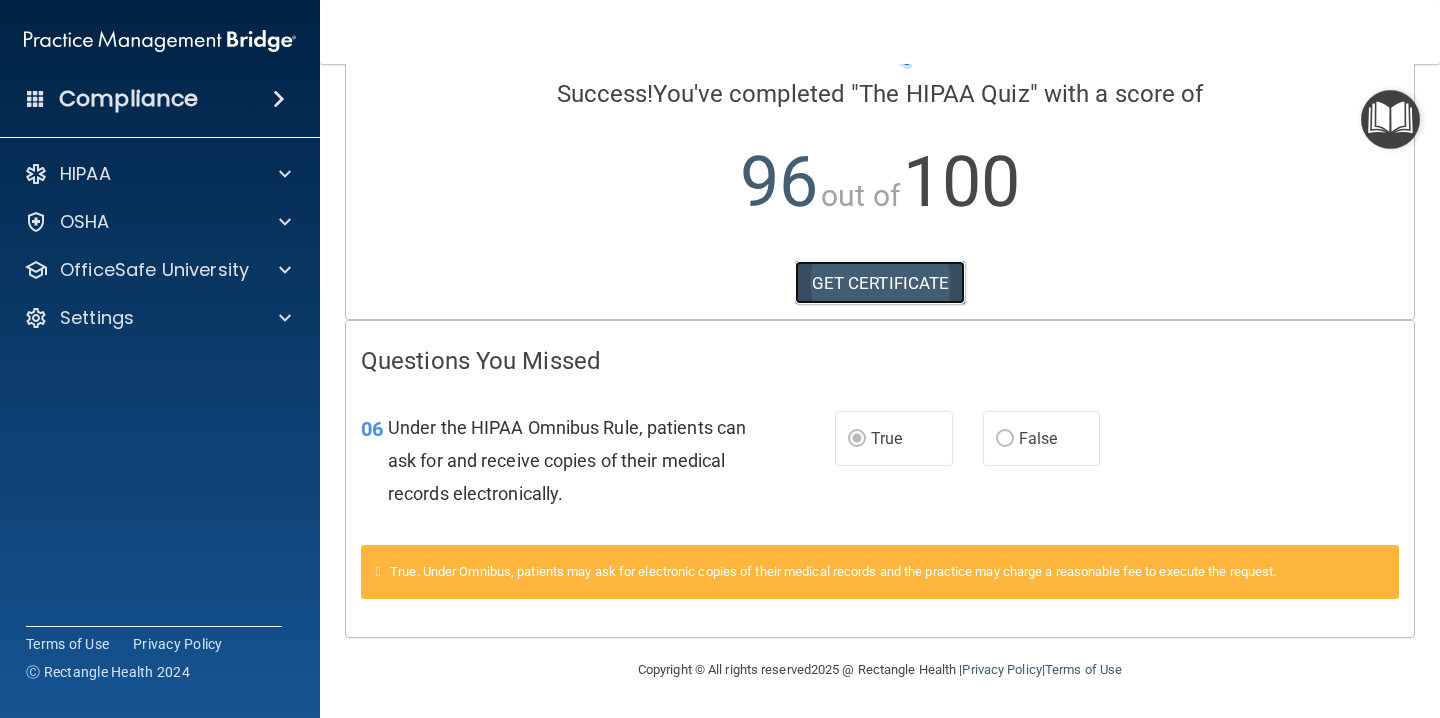click on "GET CERTIFICATE" at bounding box center [880, 283] 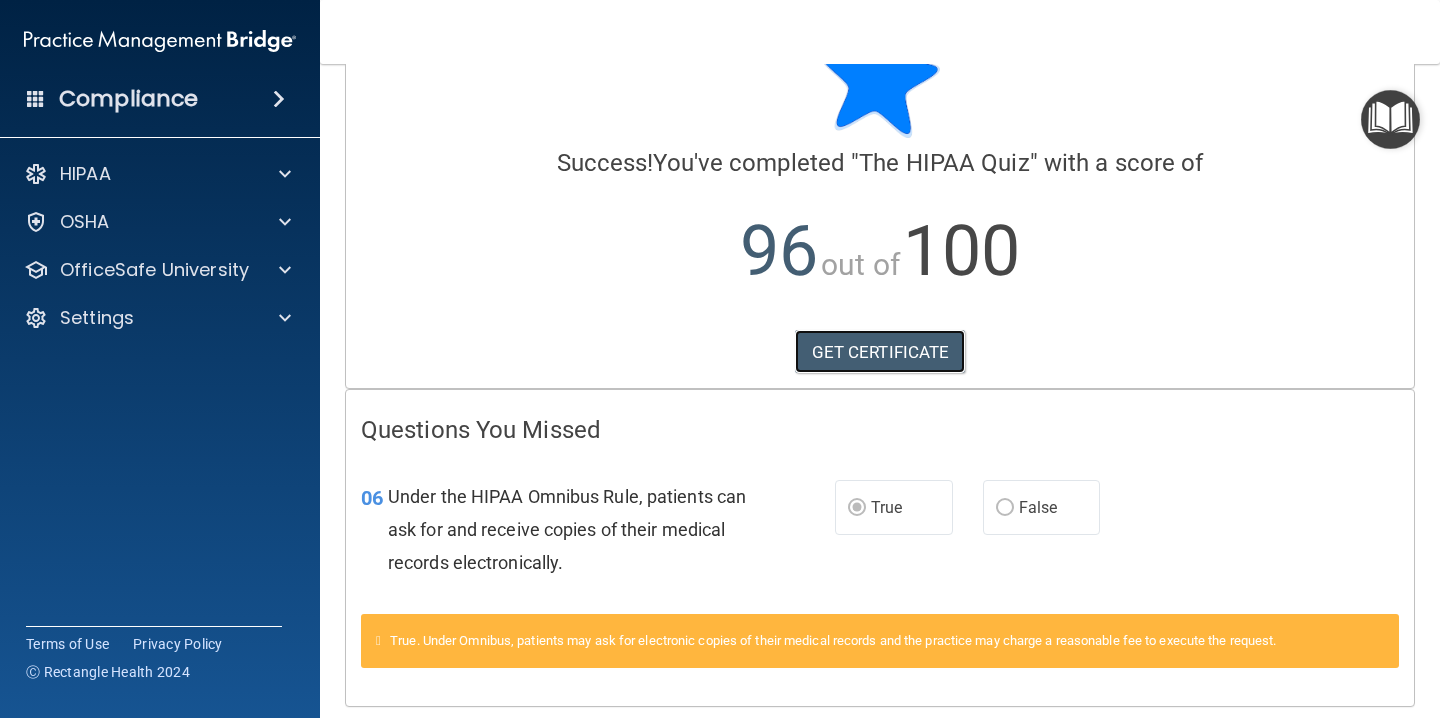 scroll, scrollTop: 0, scrollLeft: 0, axis: both 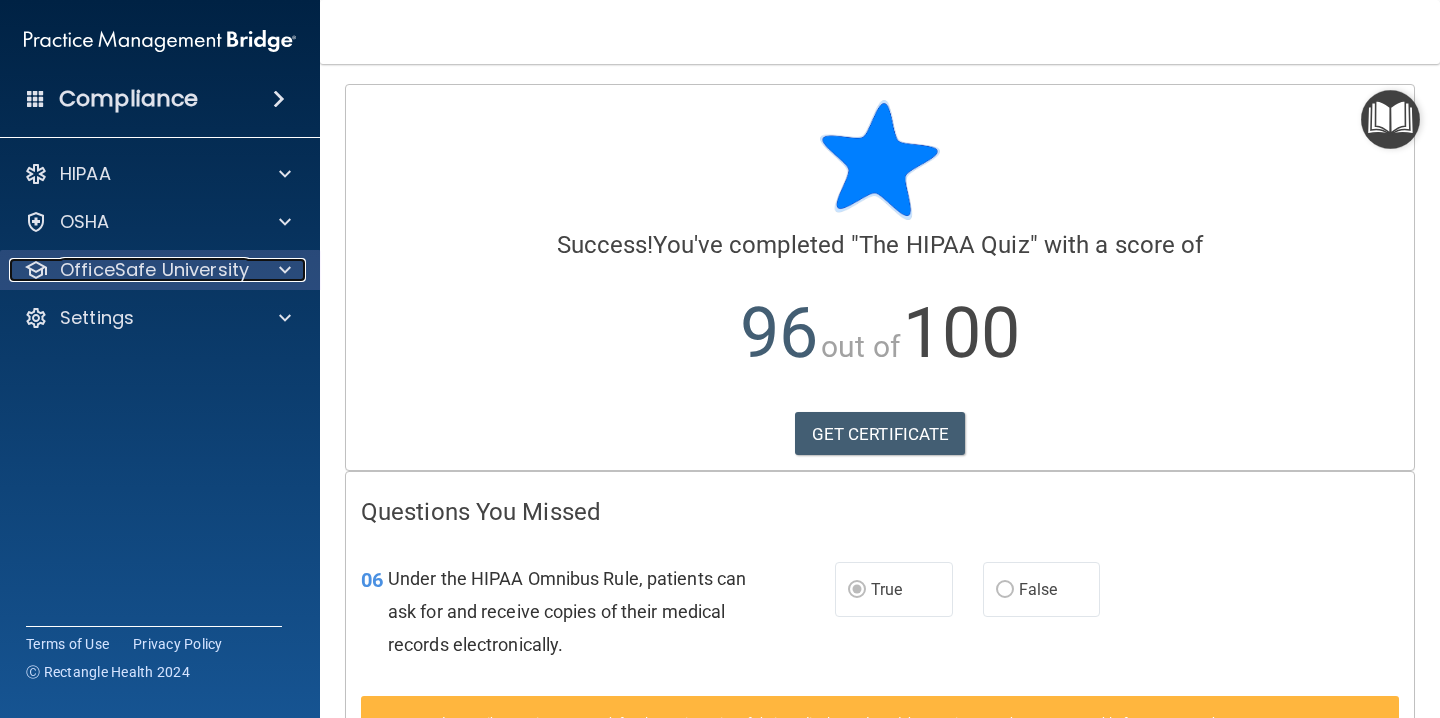 click at bounding box center [285, 270] 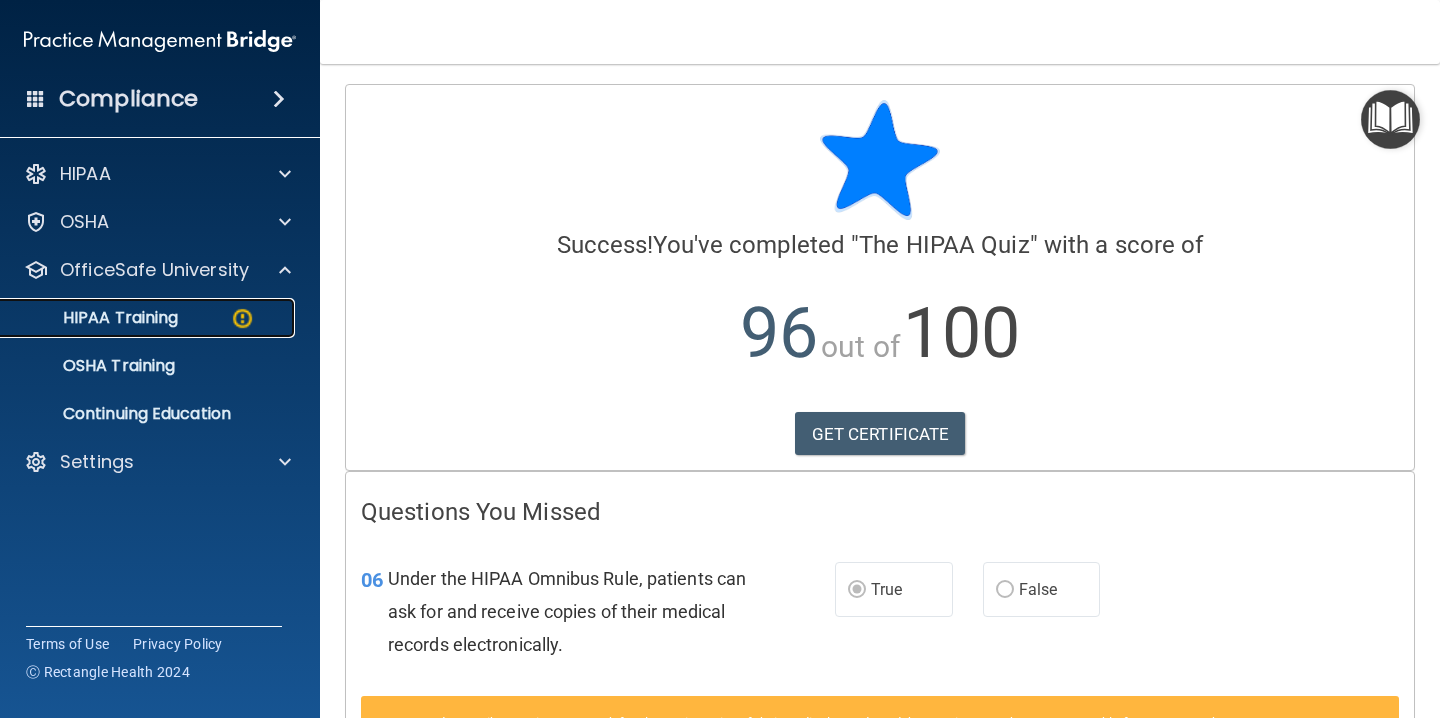 click on "HIPAA Training" at bounding box center [149, 318] 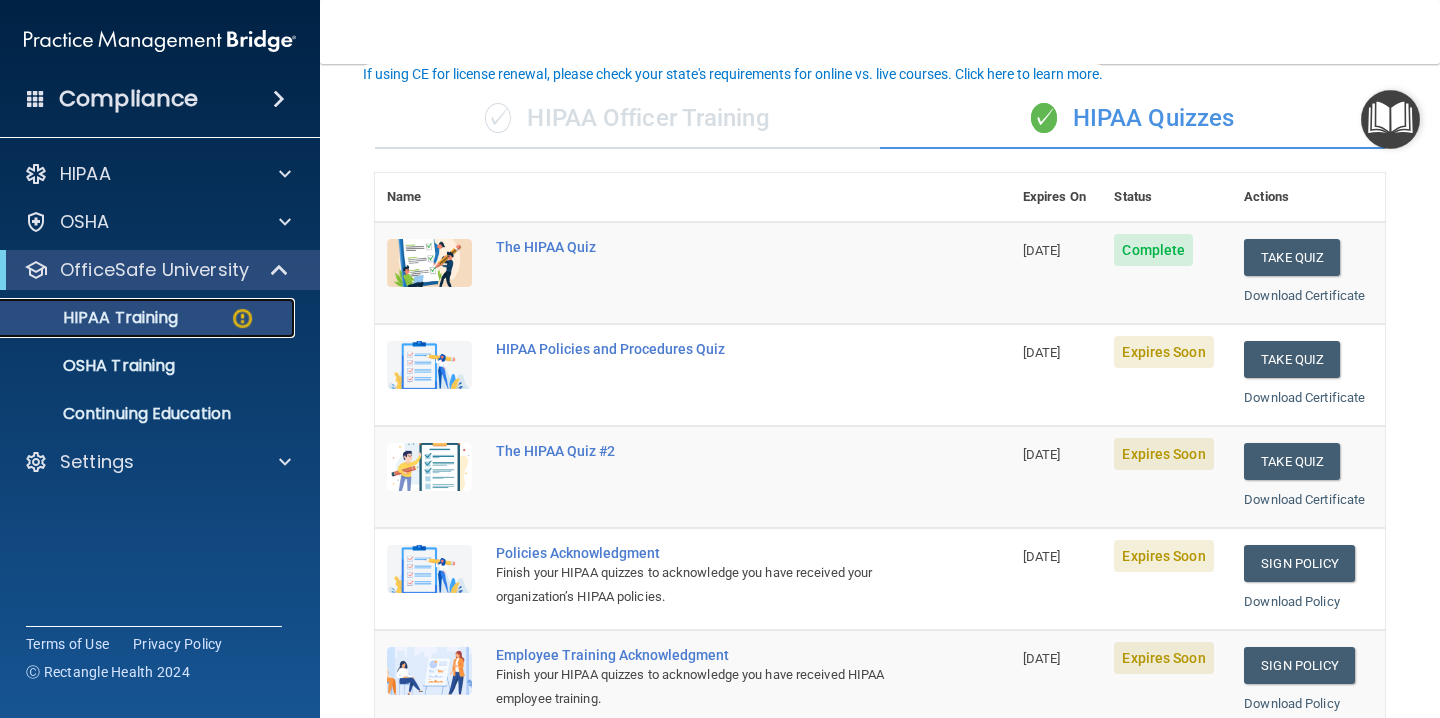 scroll, scrollTop: 122, scrollLeft: 0, axis: vertical 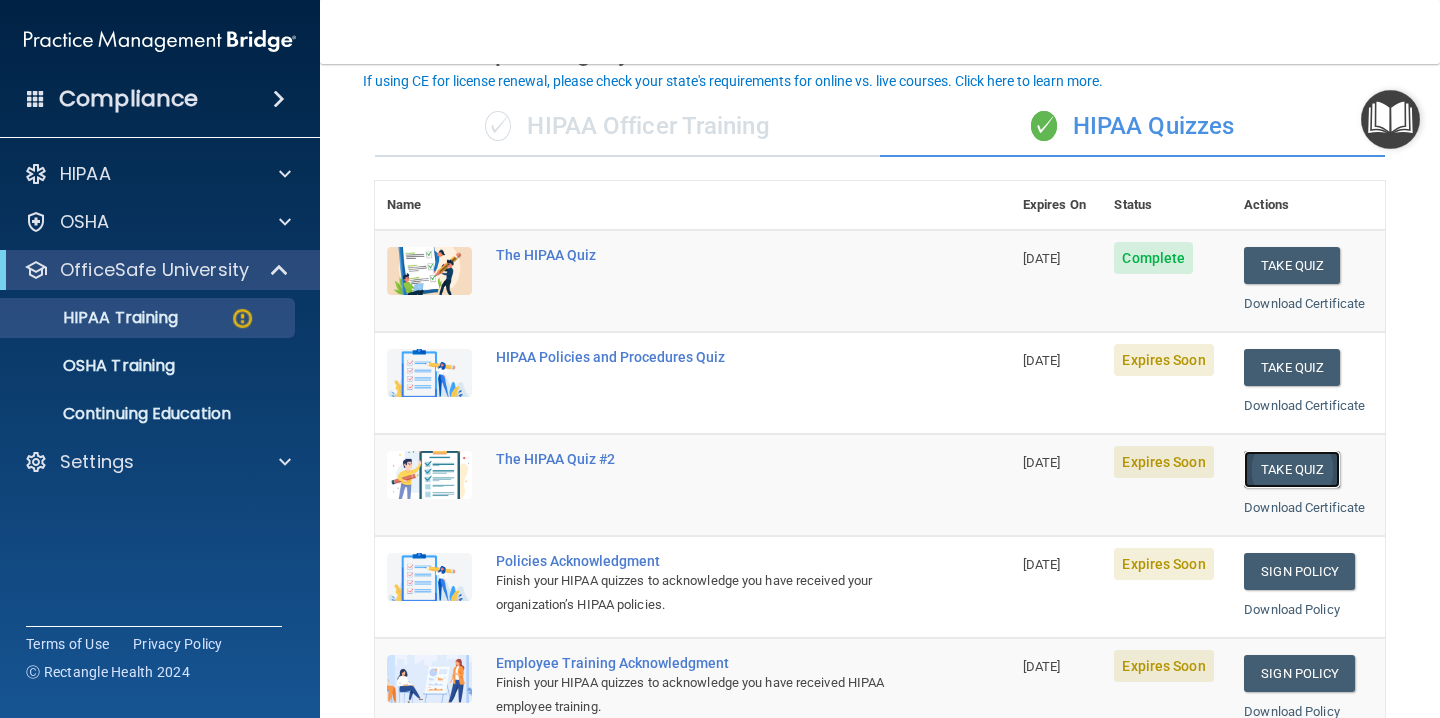click on "Take Quiz" at bounding box center [1292, 469] 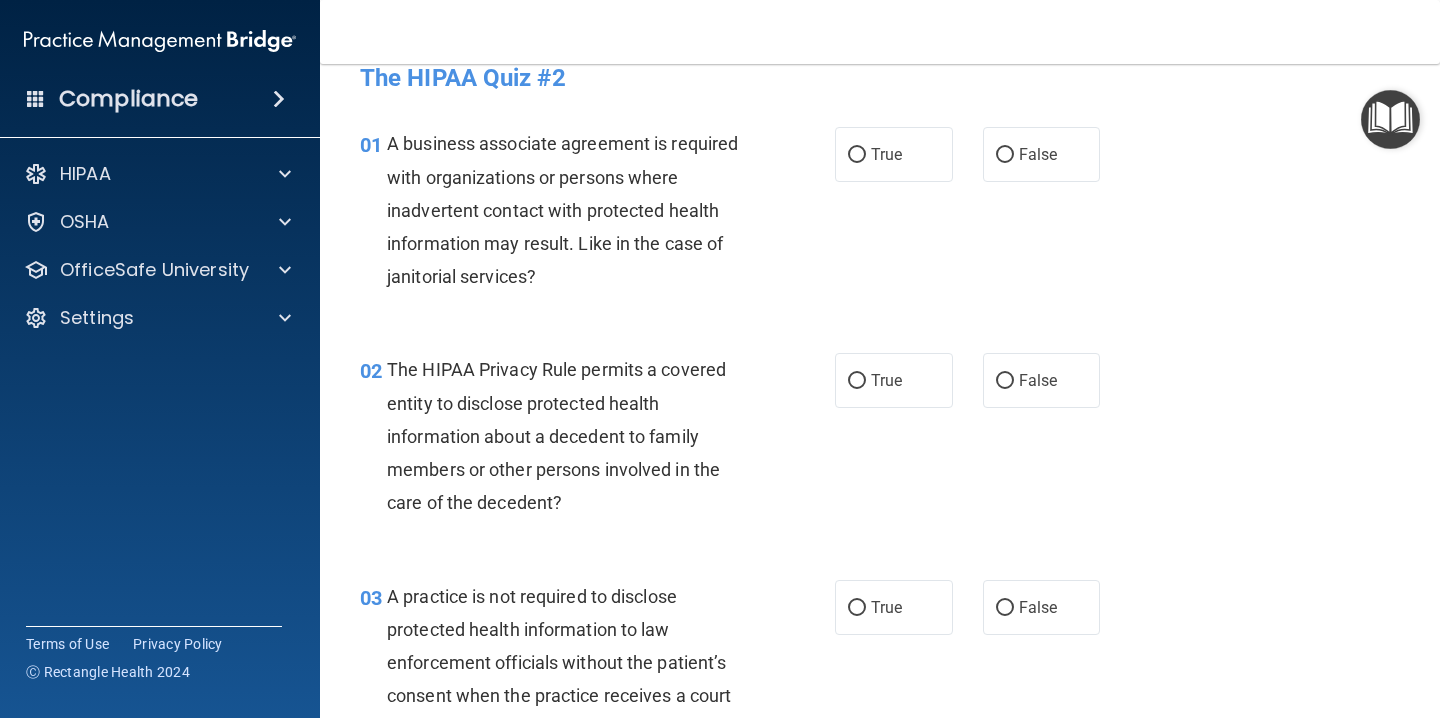 scroll, scrollTop: 28, scrollLeft: 0, axis: vertical 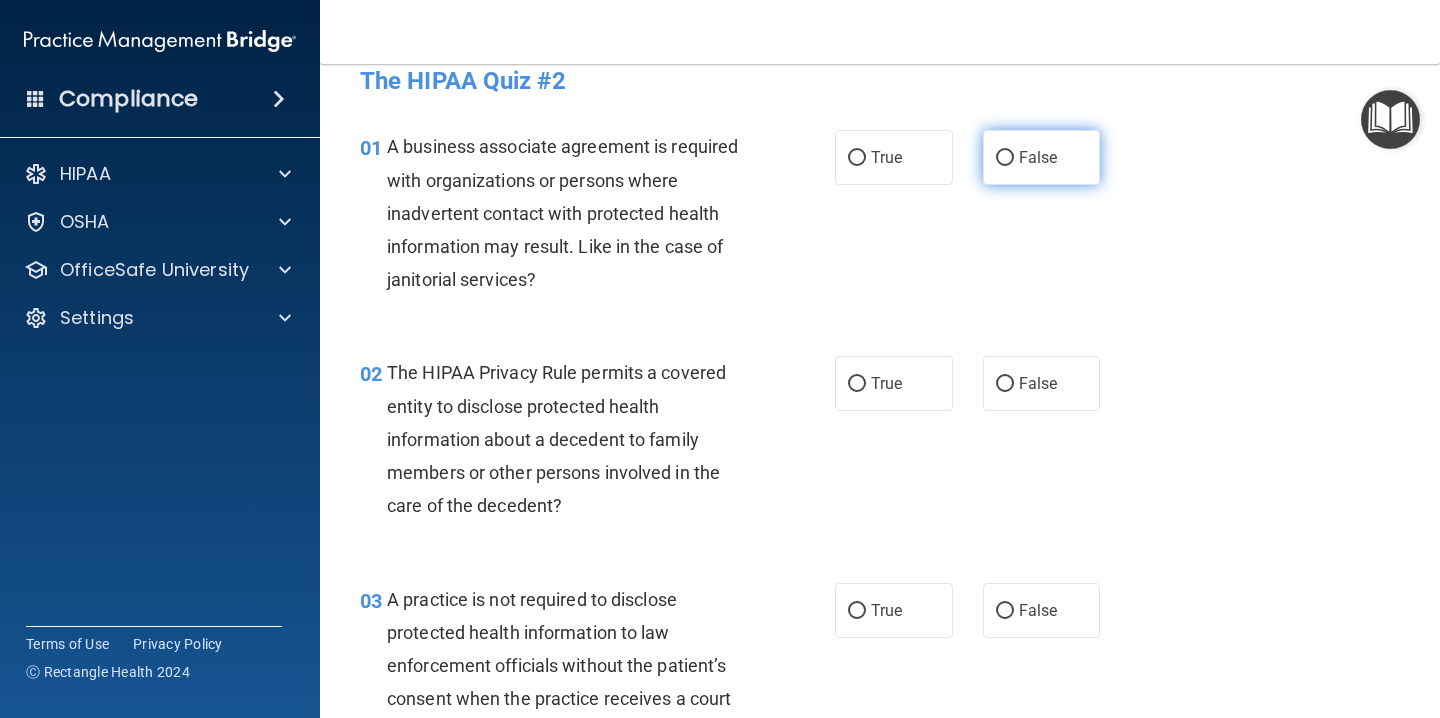 click on "False" at bounding box center (1038, 157) 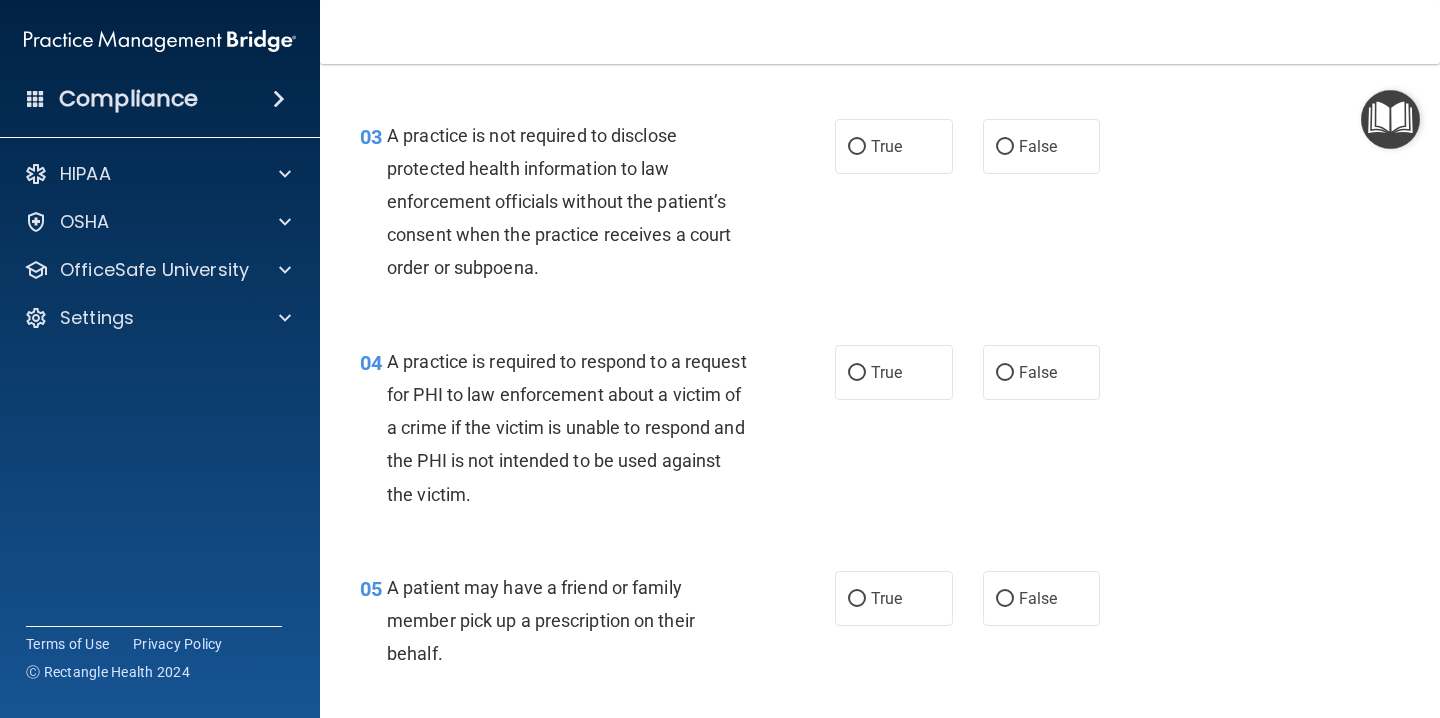 scroll, scrollTop: 497, scrollLeft: 0, axis: vertical 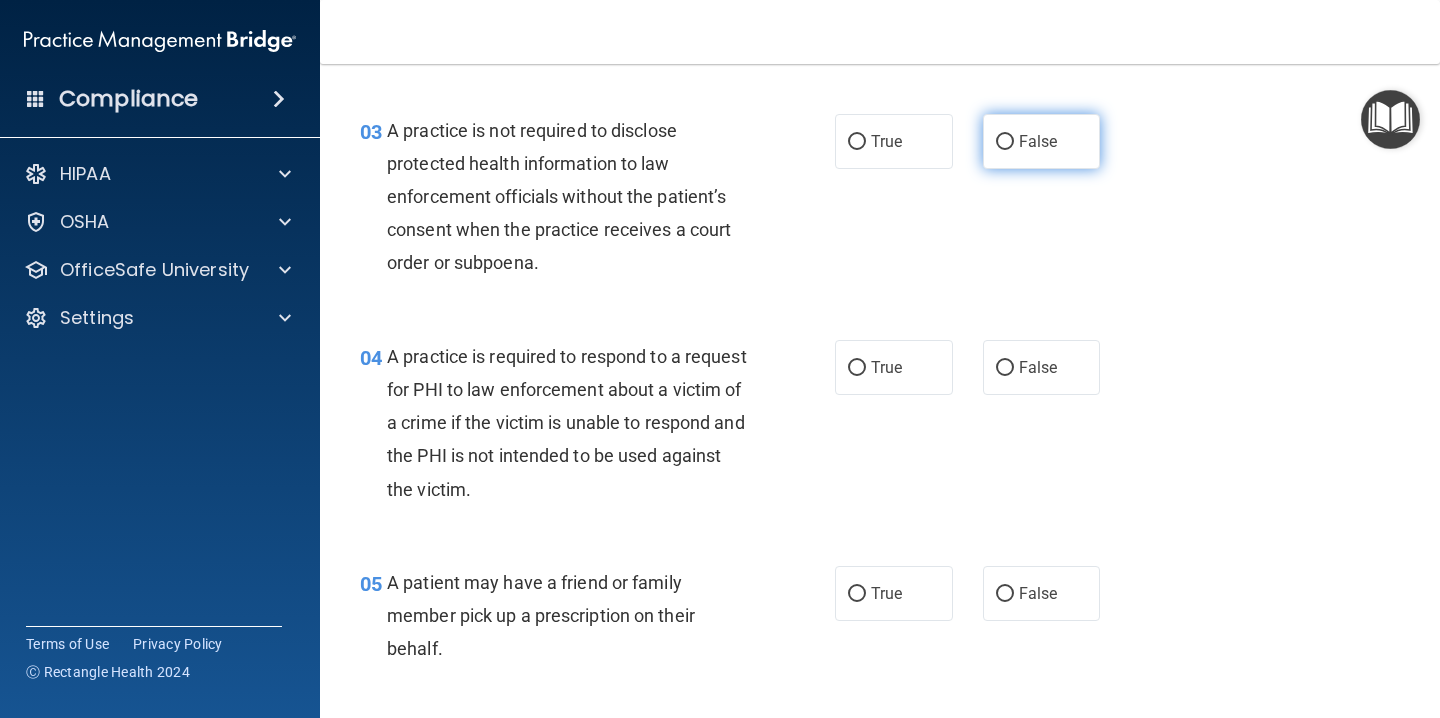 click on "False" at bounding box center (1038, 141) 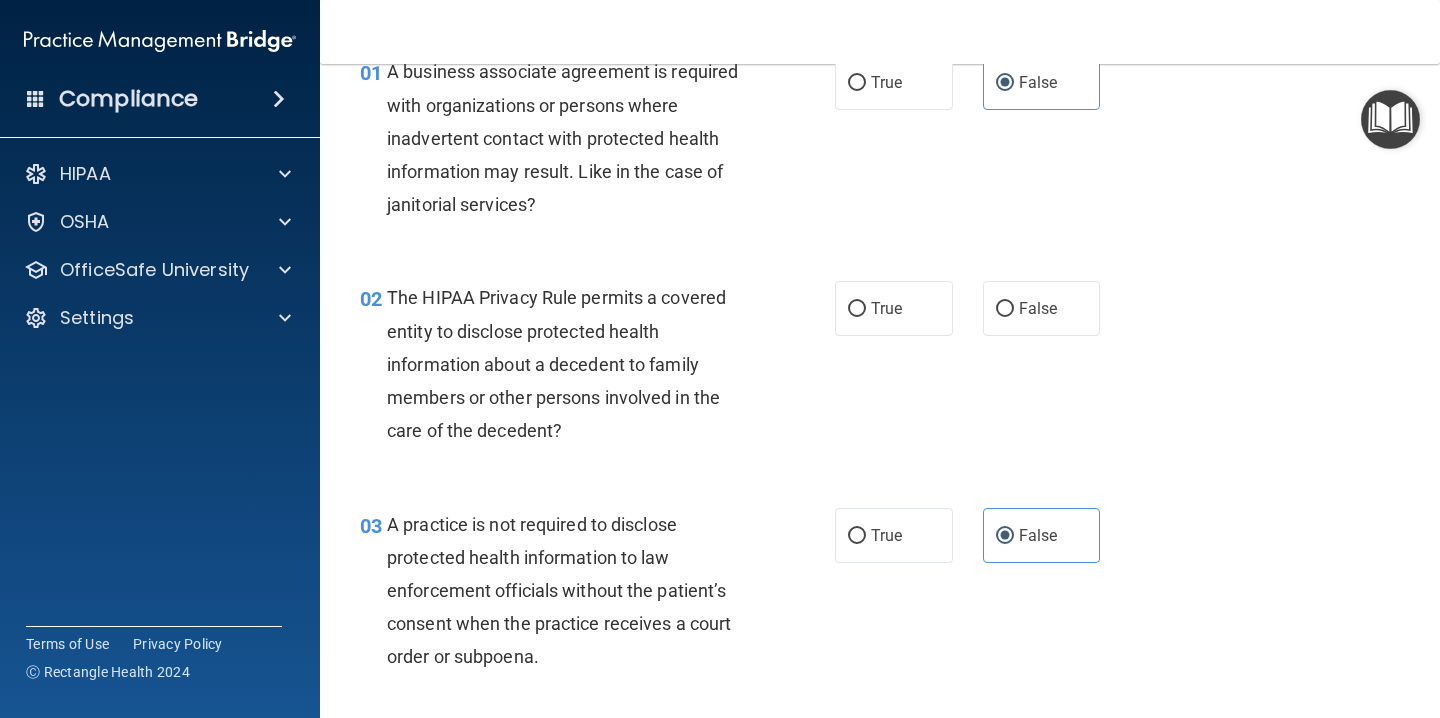 scroll, scrollTop: 37, scrollLeft: 0, axis: vertical 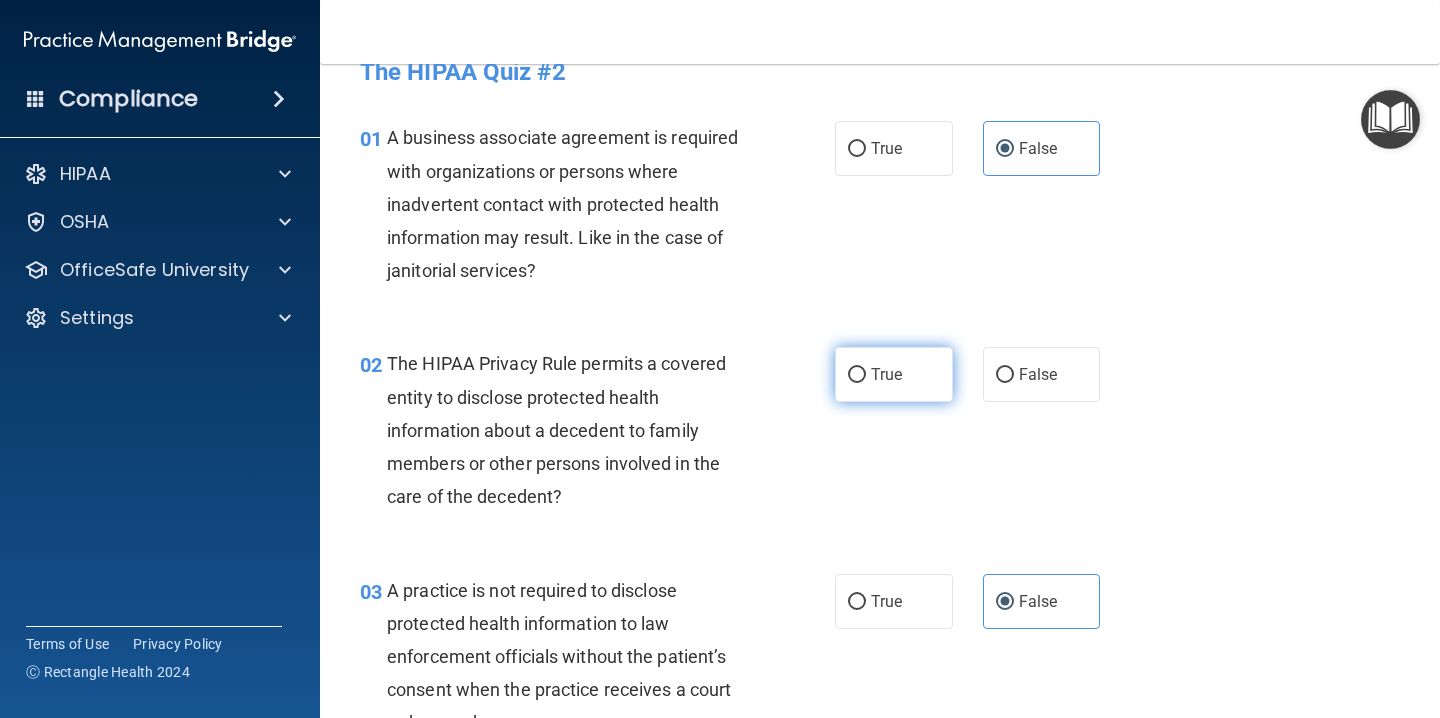 click on "True" at bounding box center [894, 374] 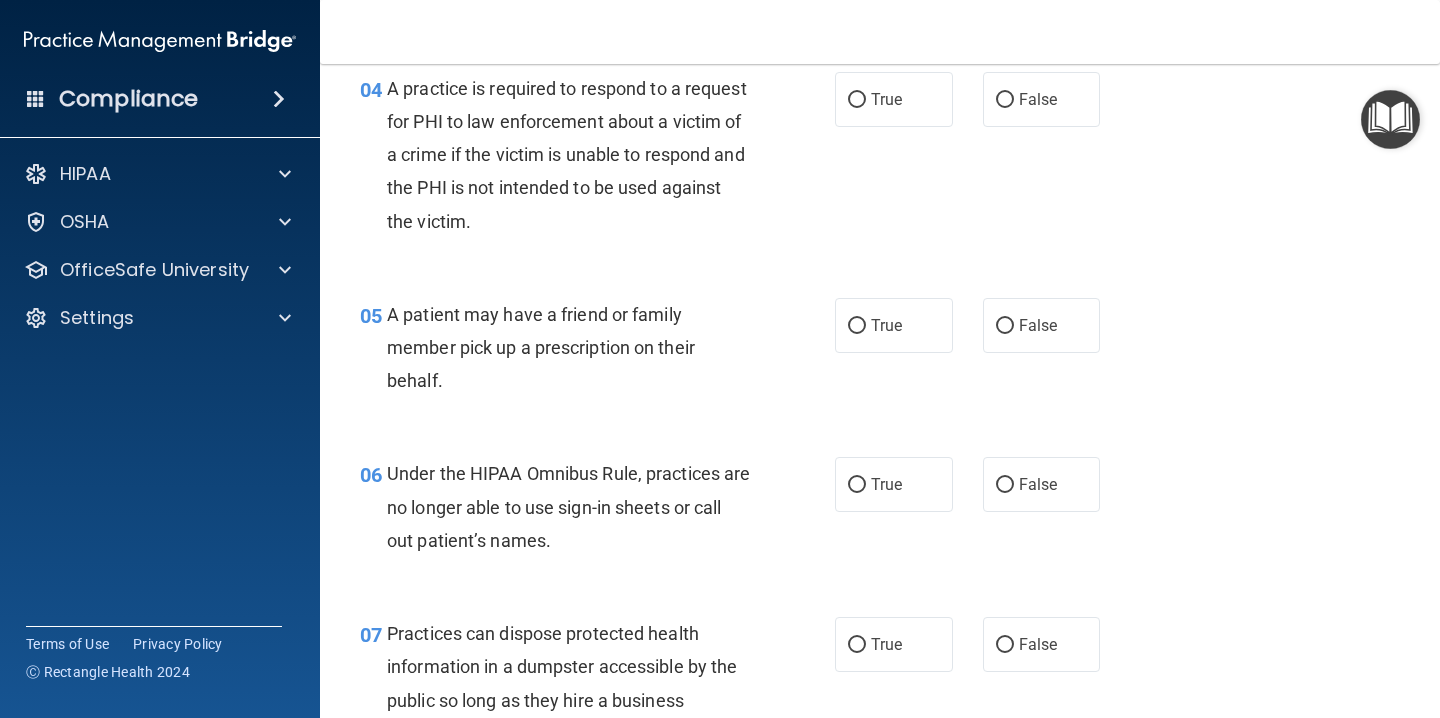 scroll, scrollTop: 760, scrollLeft: 0, axis: vertical 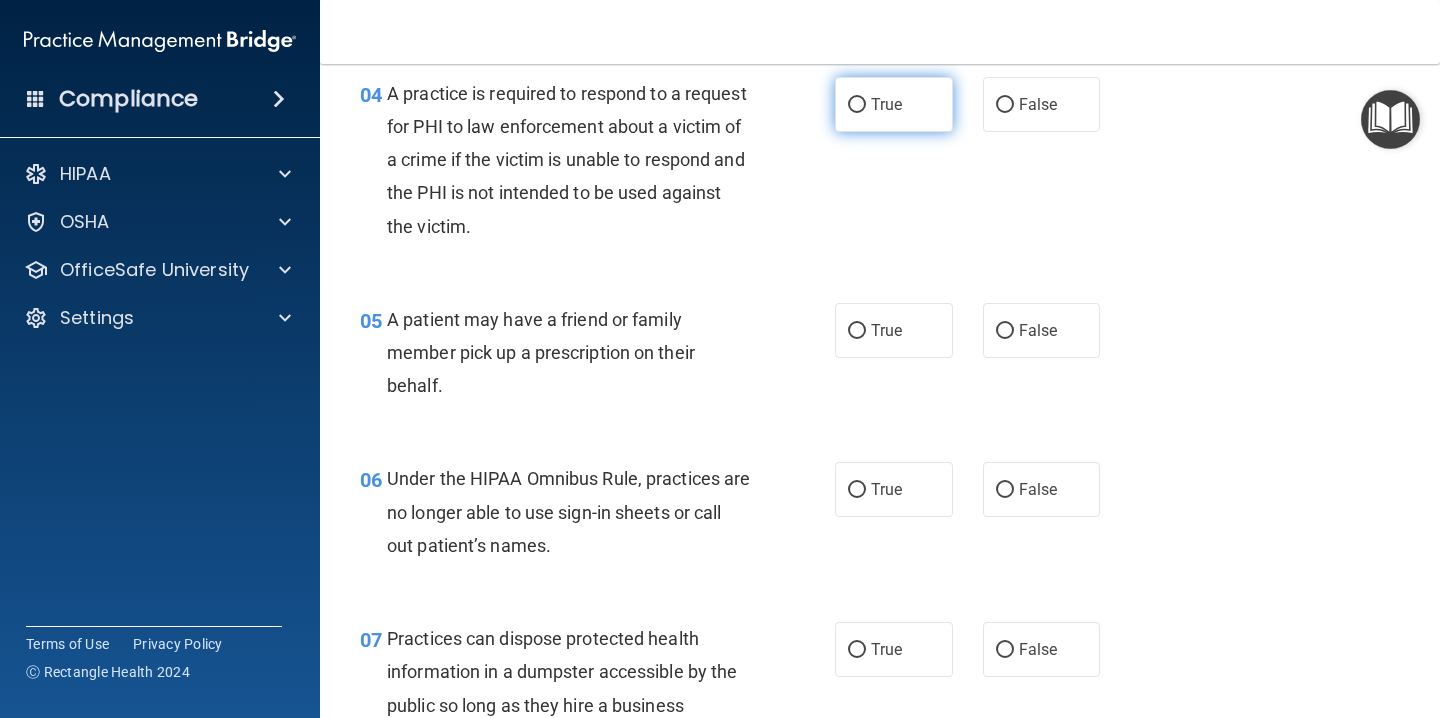 click on "True" at bounding box center [894, 104] 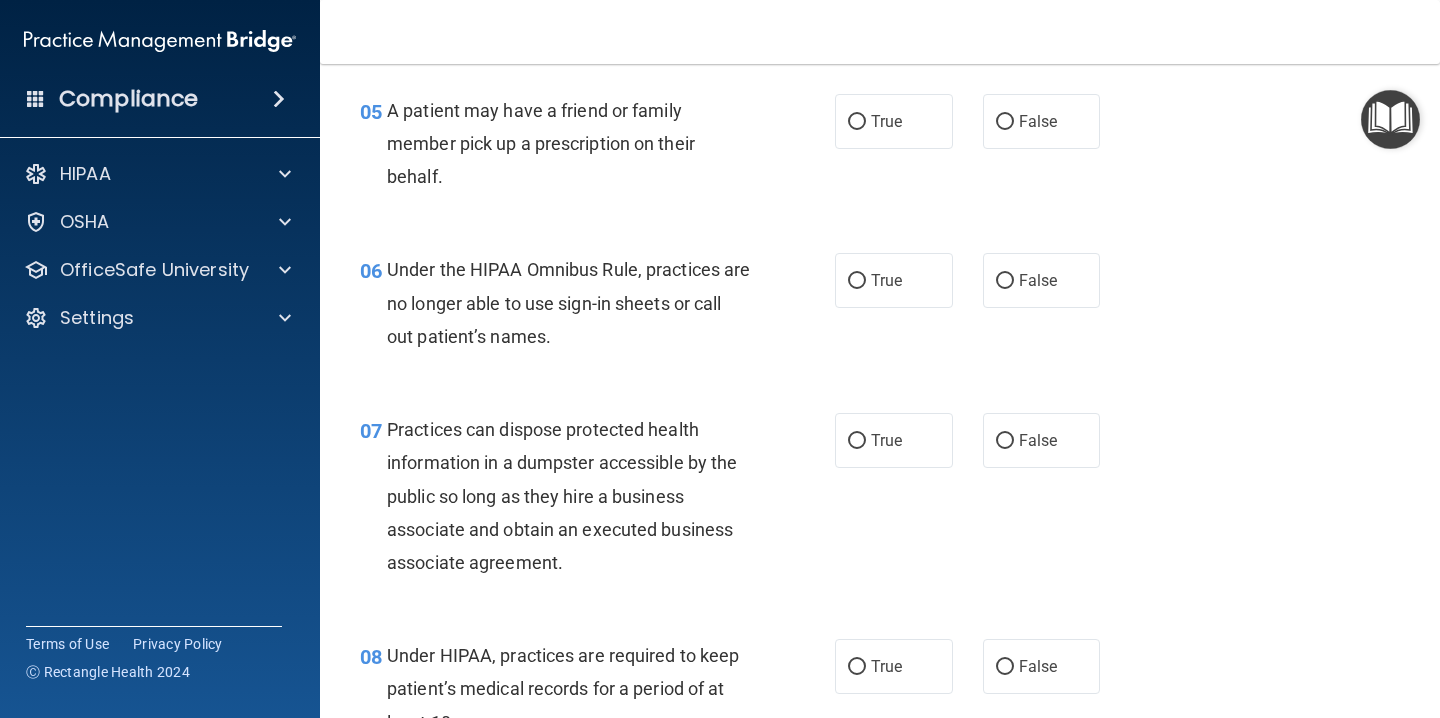 scroll, scrollTop: 973, scrollLeft: 0, axis: vertical 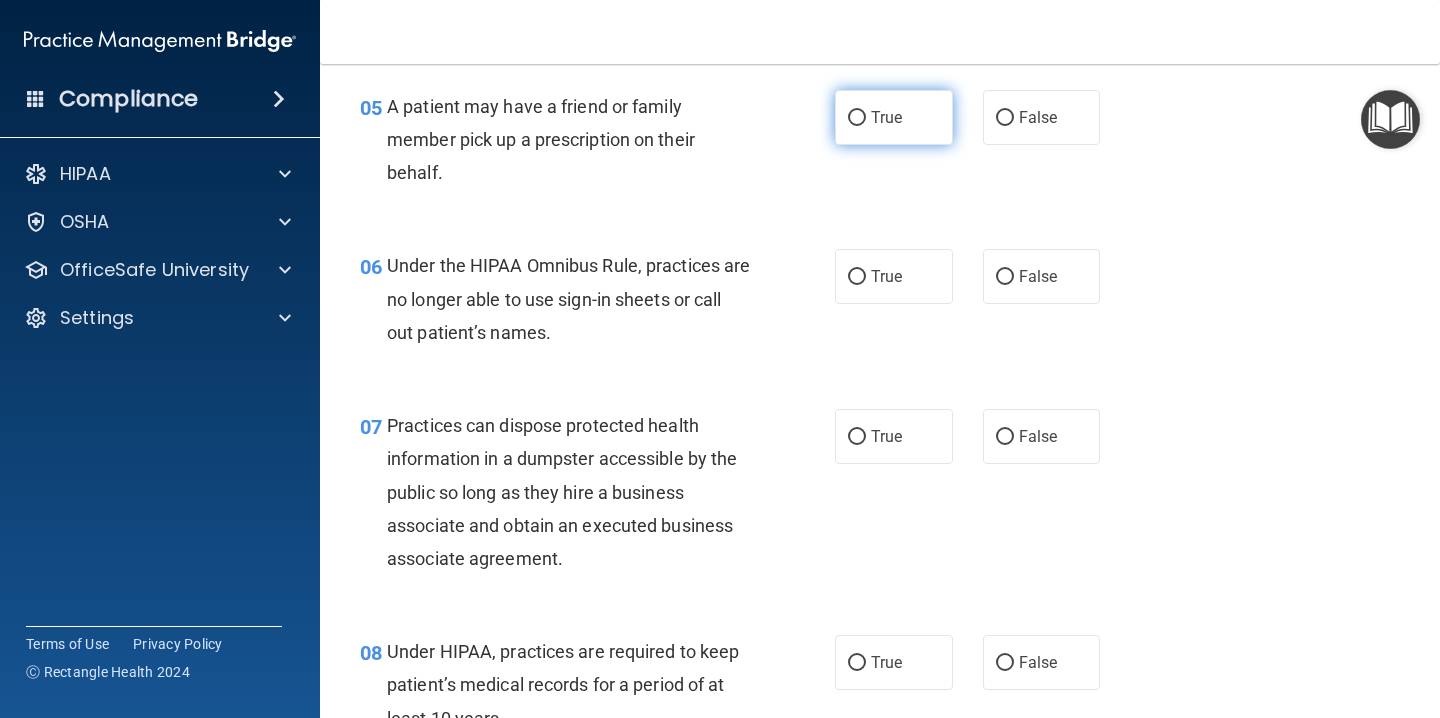 click on "True" at bounding box center [857, 118] 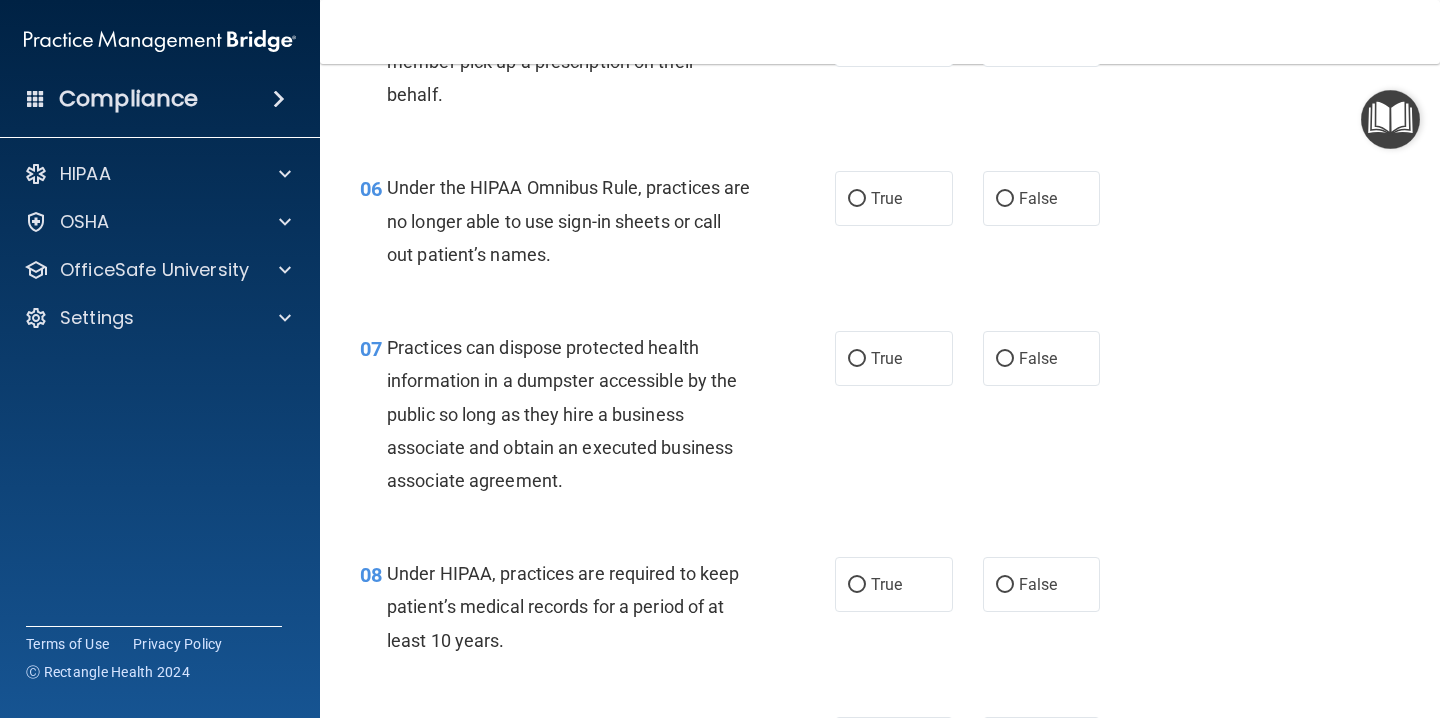 scroll, scrollTop: 1101, scrollLeft: 0, axis: vertical 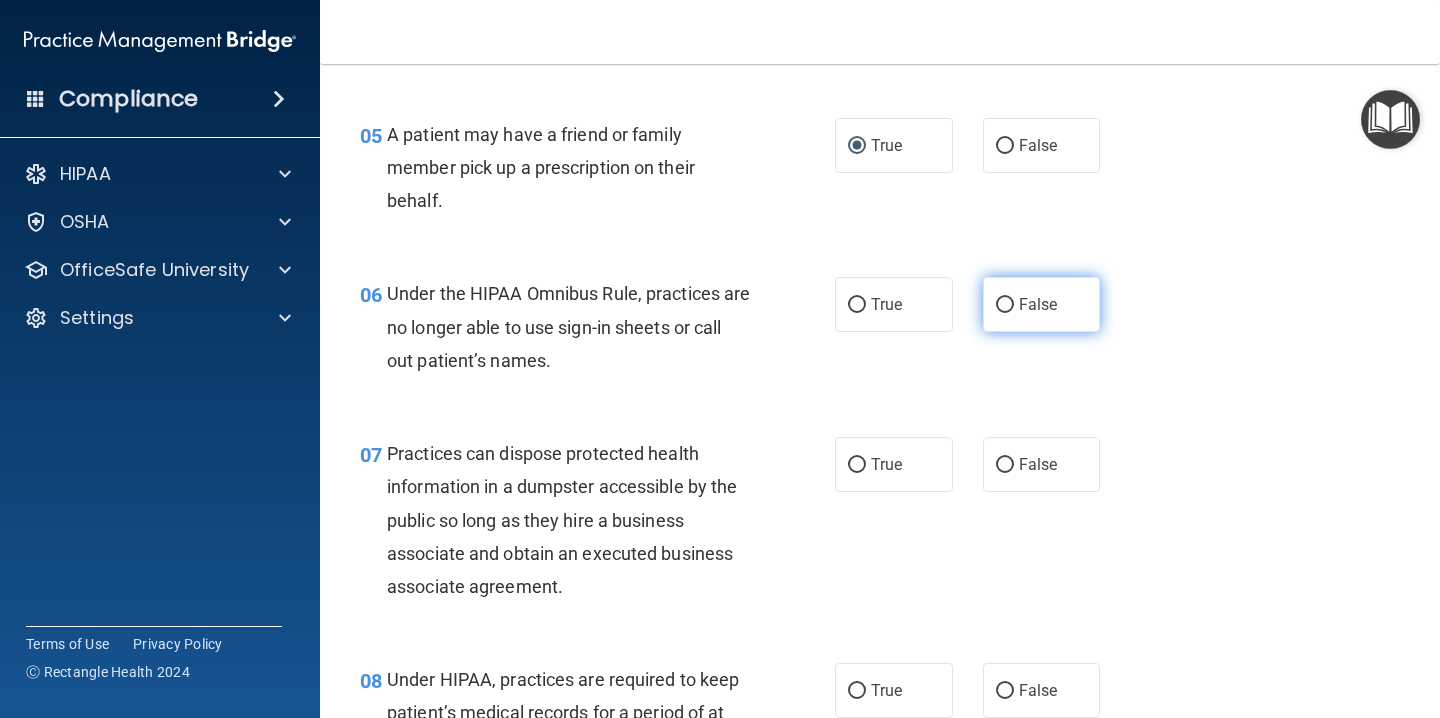 click on "False" at bounding box center [1038, 304] 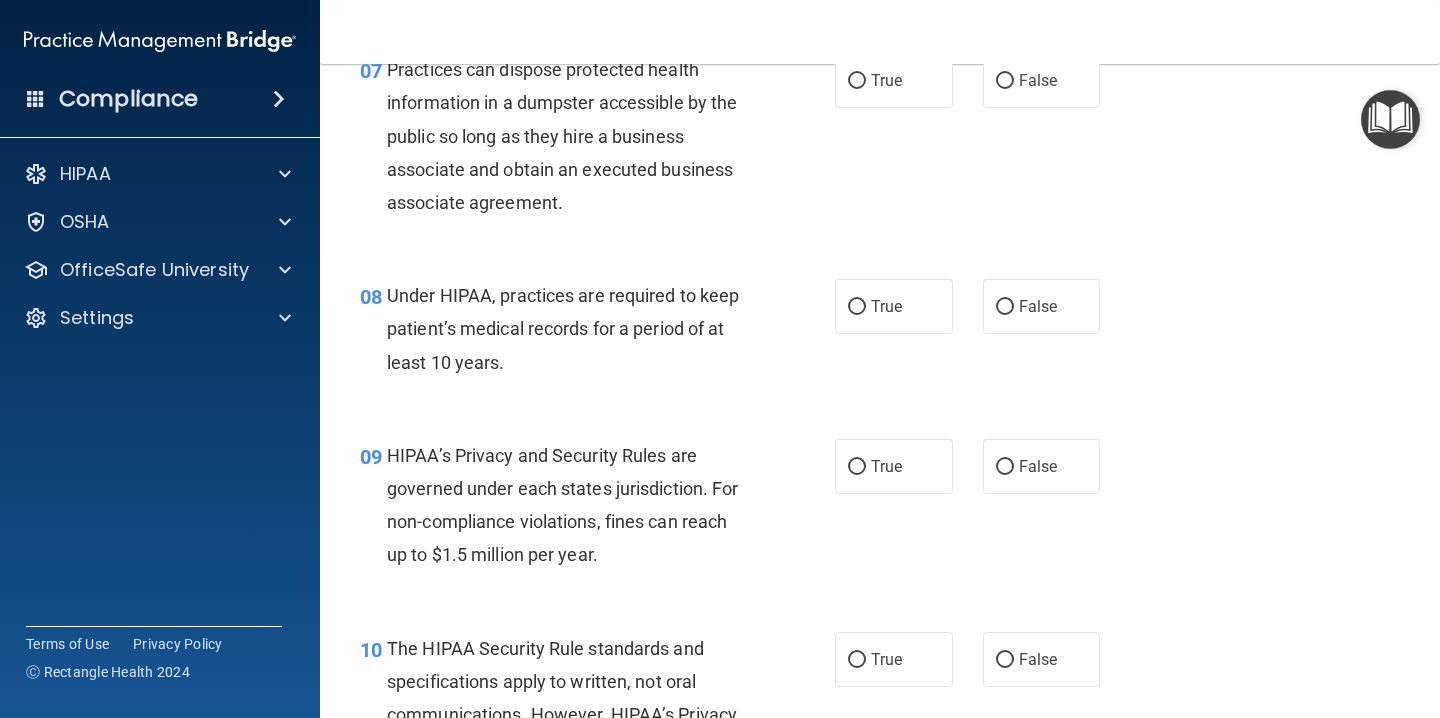 scroll, scrollTop: 1304, scrollLeft: 0, axis: vertical 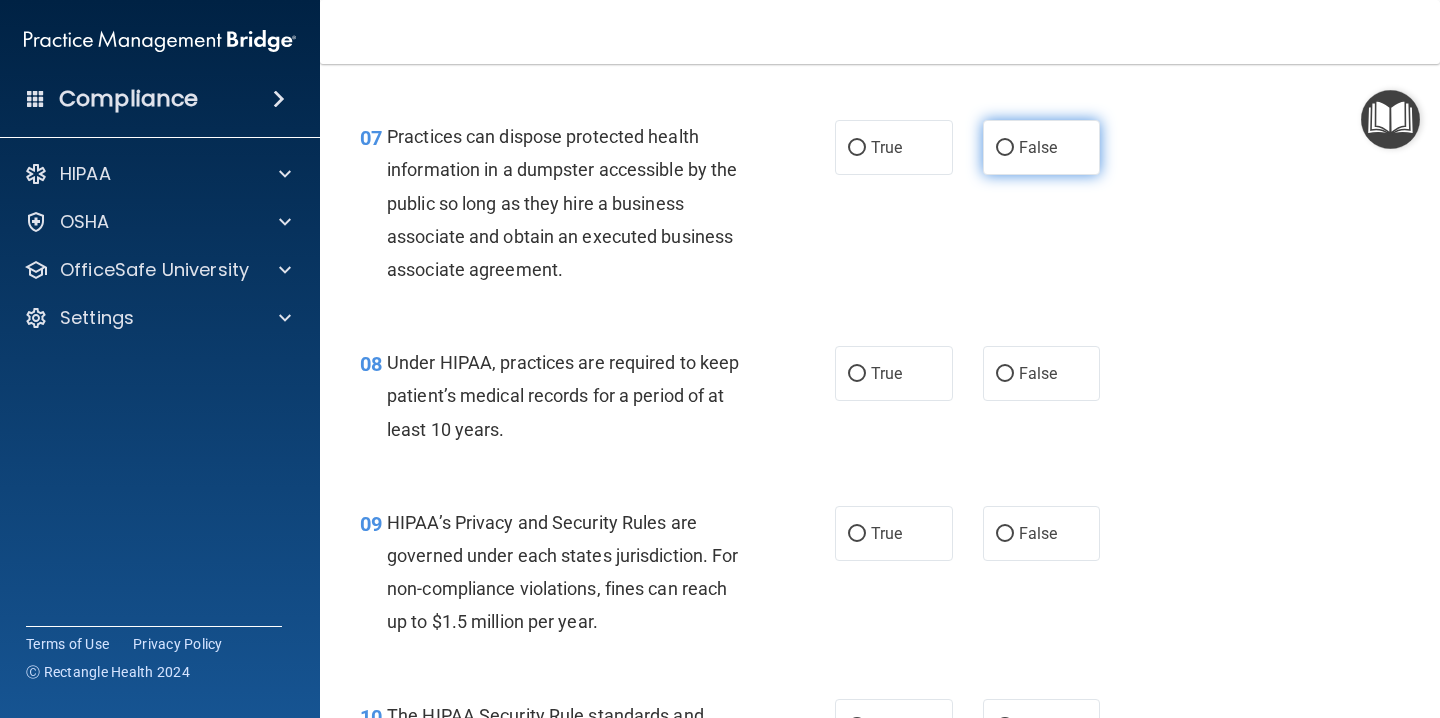 click on "False" at bounding box center (1042, 147) 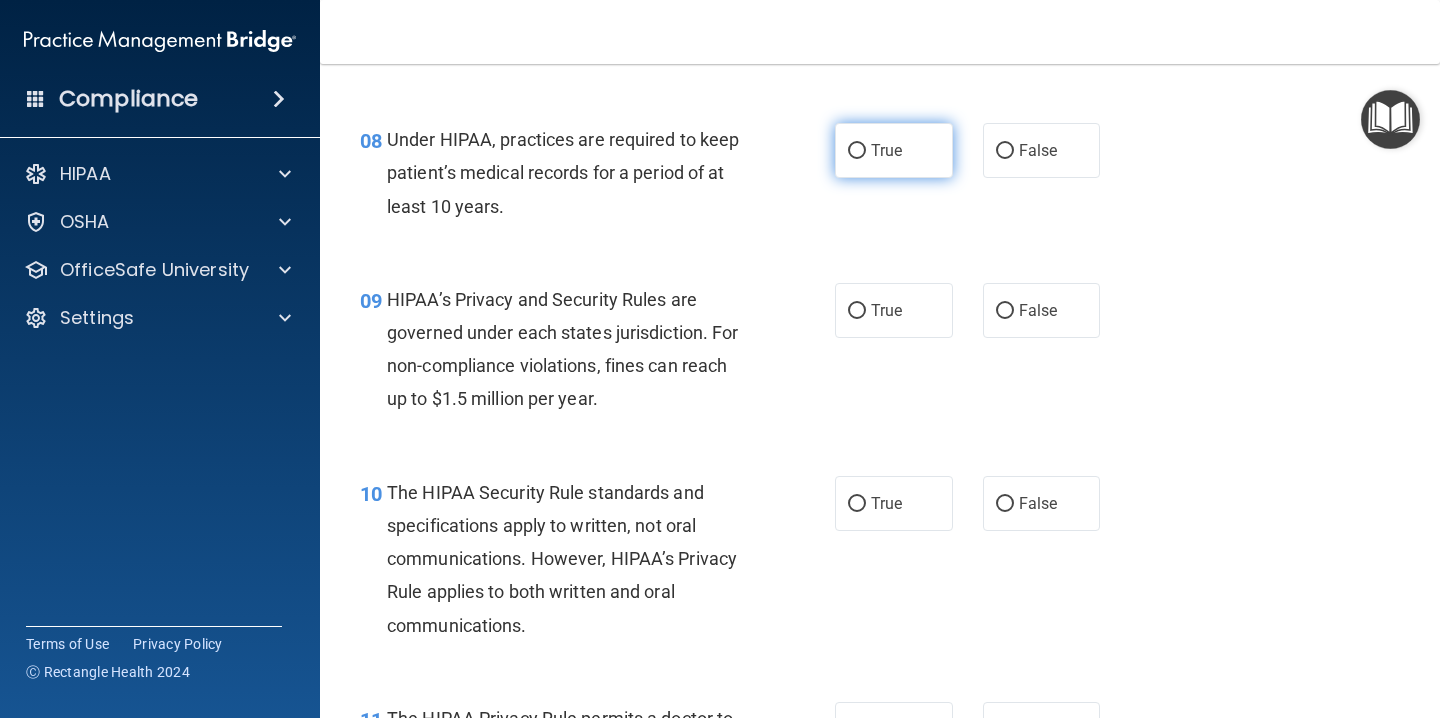 scroll, scrollTop: 1511, scrollLeft: 0, axis: vertical 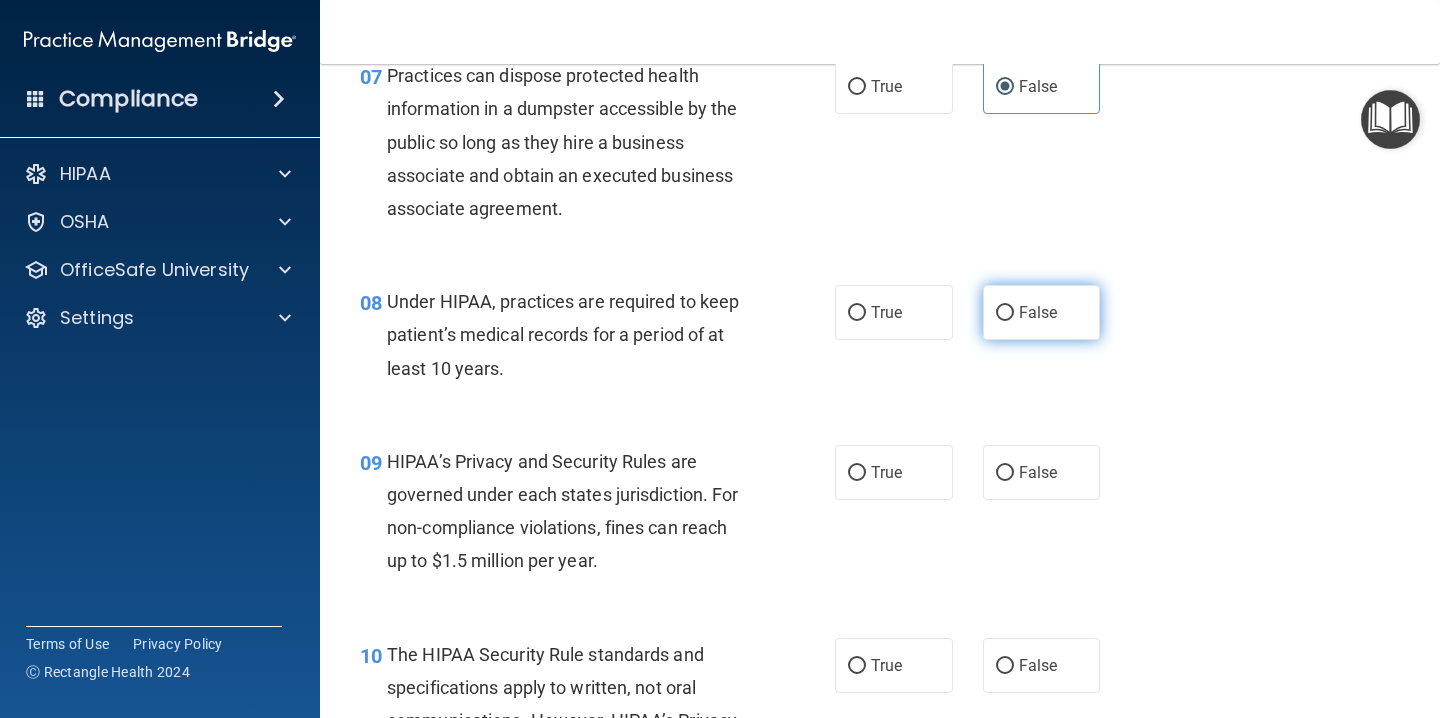 click on "False" at bounding box center [1042, 312] 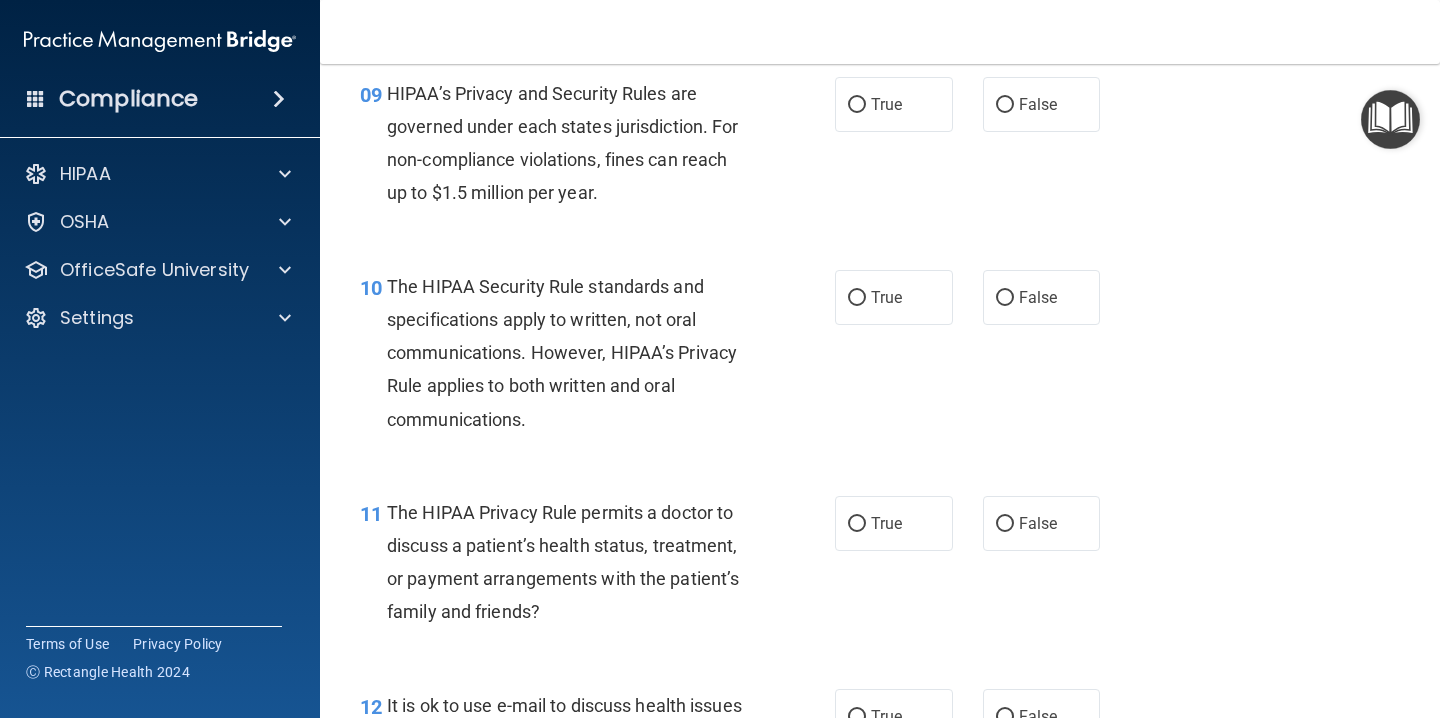 scroll, scrollTop: 1690, scrollLeft: 0, axis: vertical 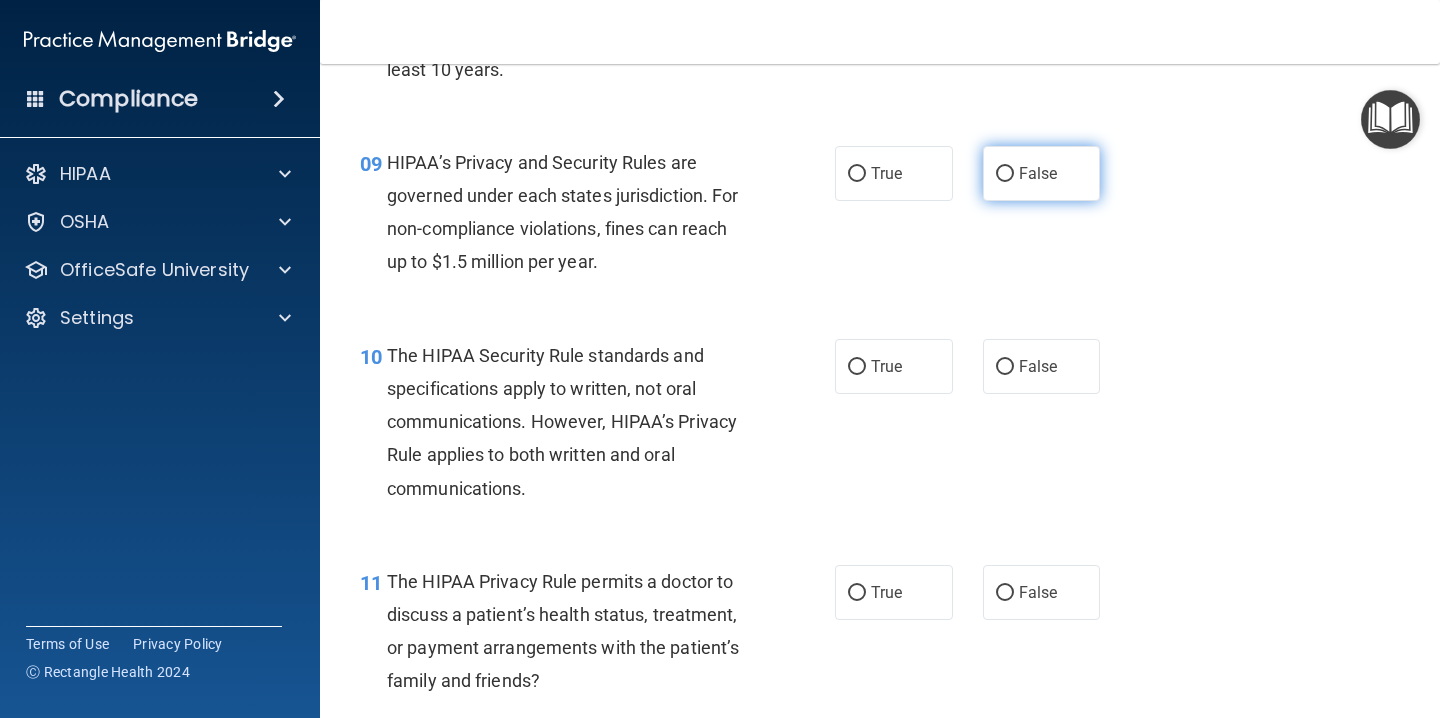 click on "False" at bounding box center [1042, 173] 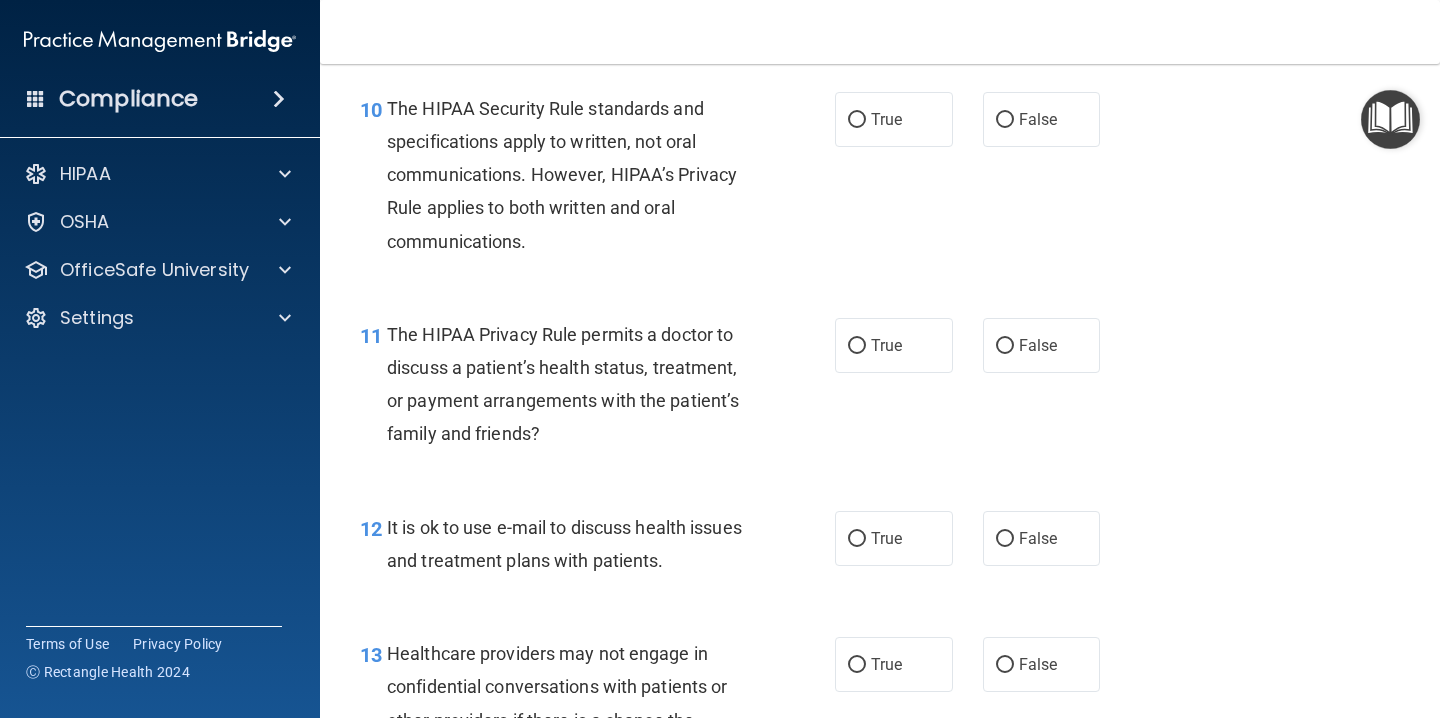 scroll, scrollTop: 1873, scrollLeft: 0, axis: vertical 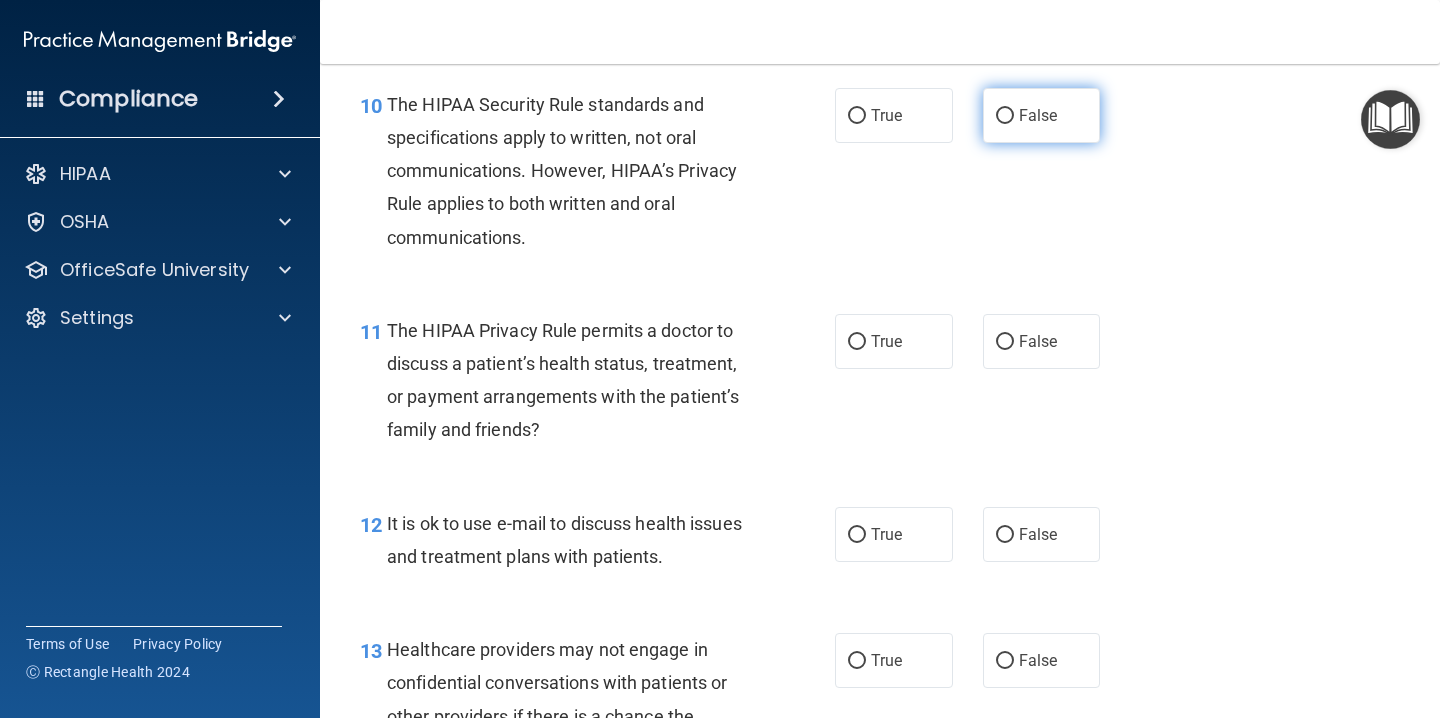 click on "False" at bounding box center [1042, 115] 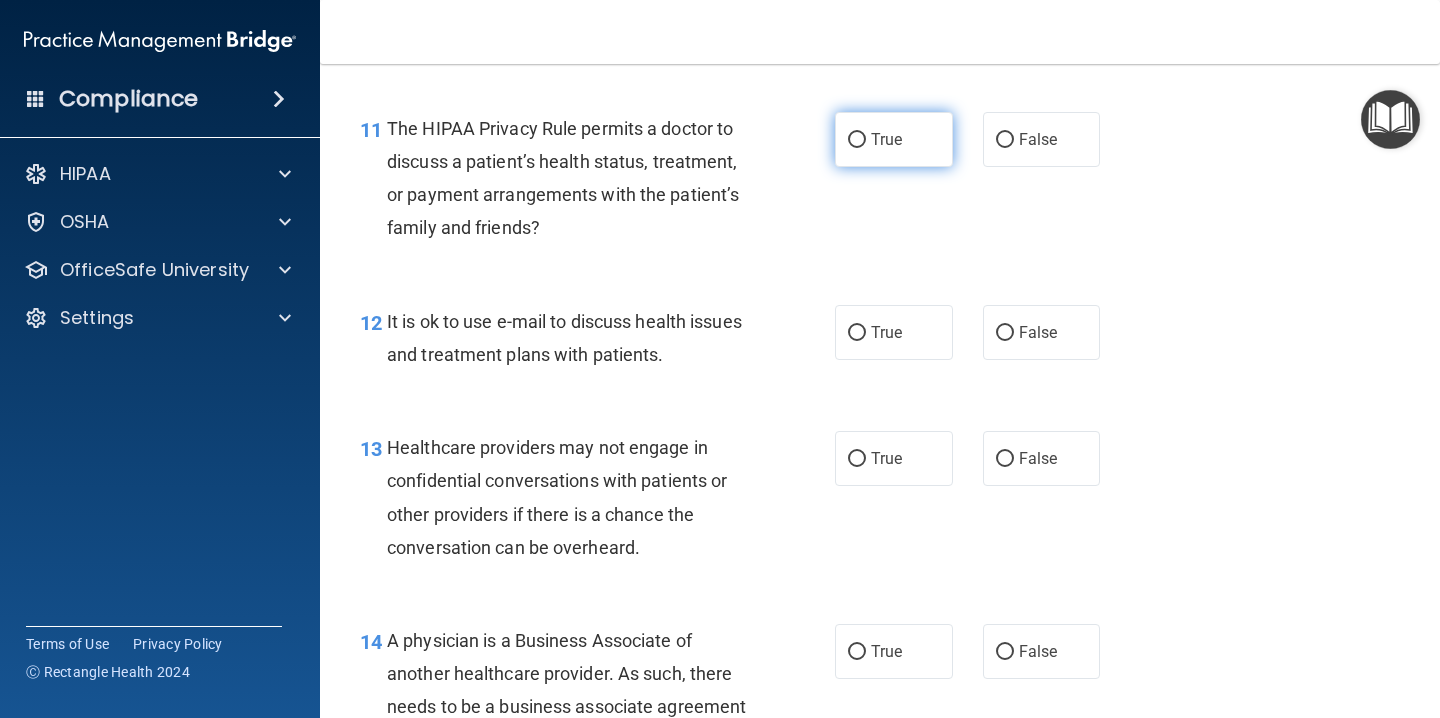 scroll, scrollTop: 2085, scrollLeft: 0, axis: vertical 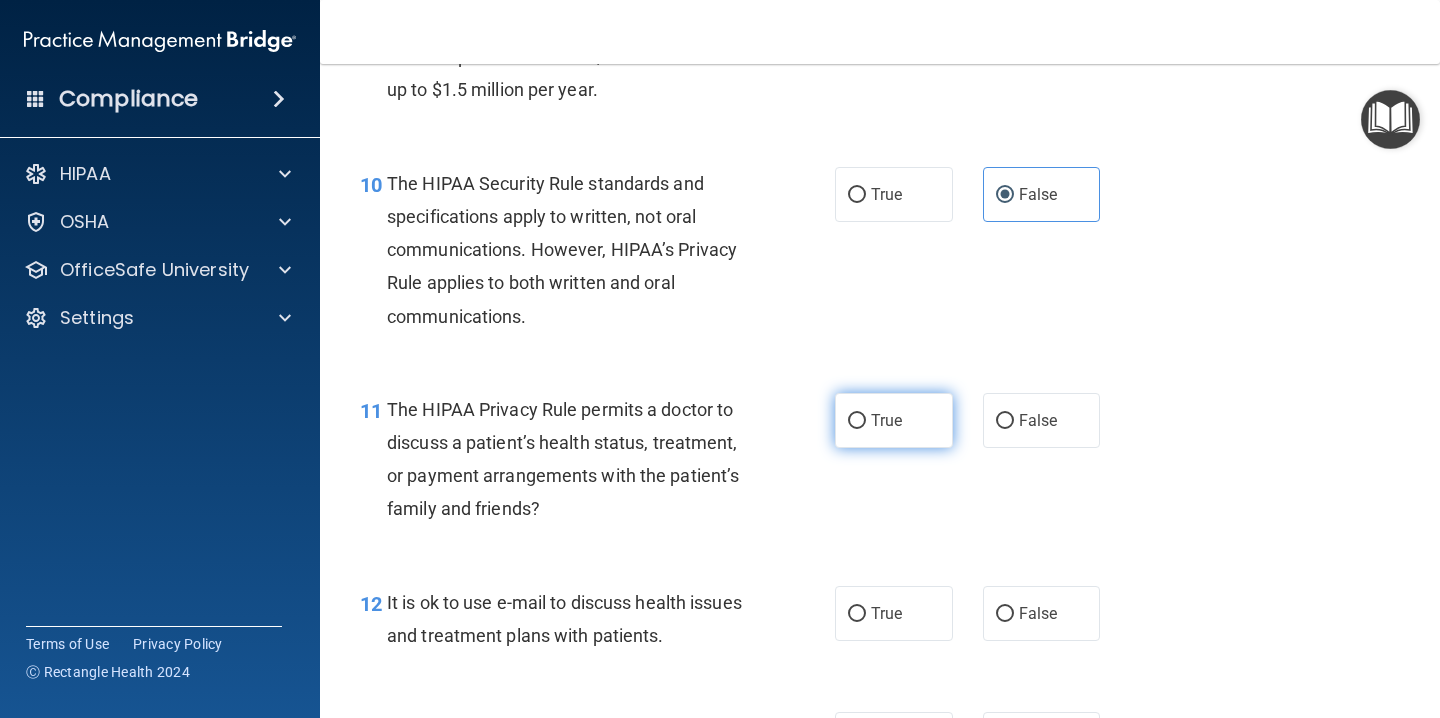 click on "True" at bounding box center (857, 421) 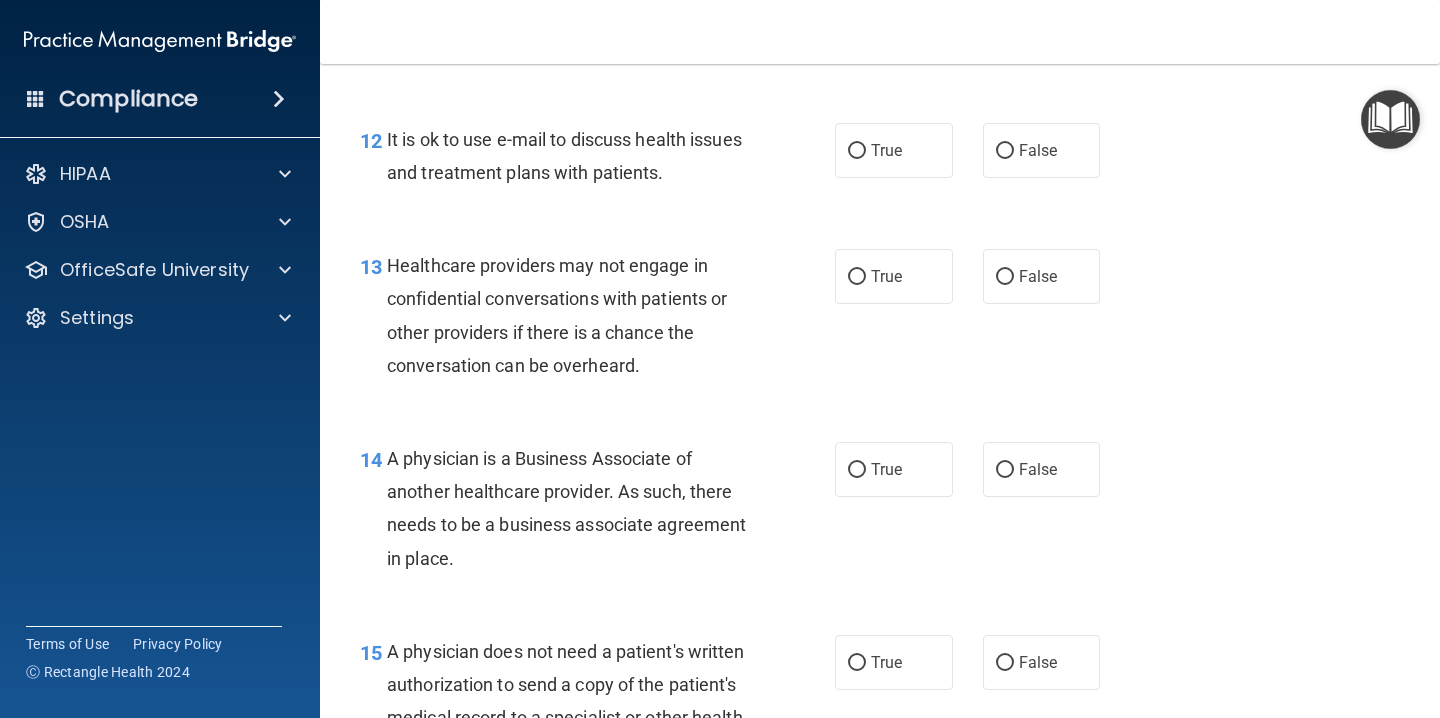 scroll, scrollTop: 2281, scrollLeft: 0, axis: vertical 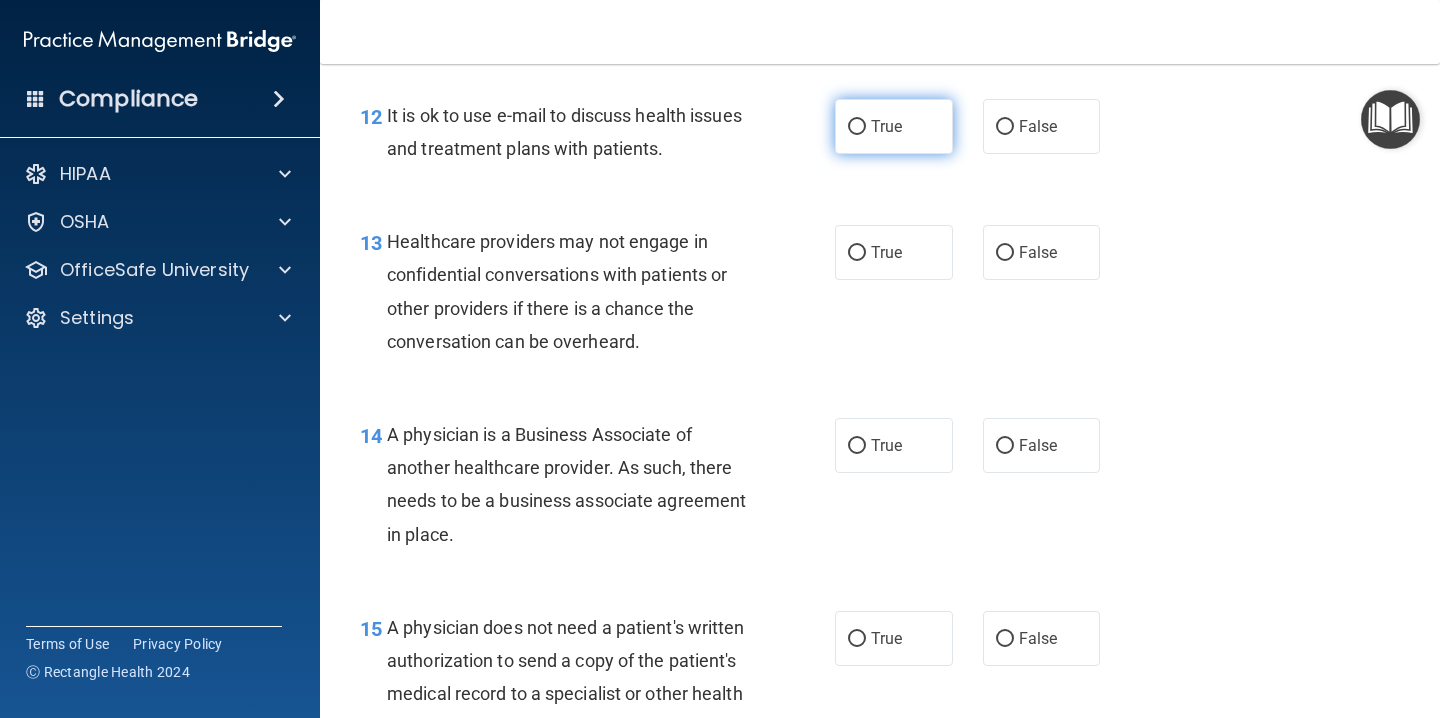 click on "True" at bounding box center [894, 126] 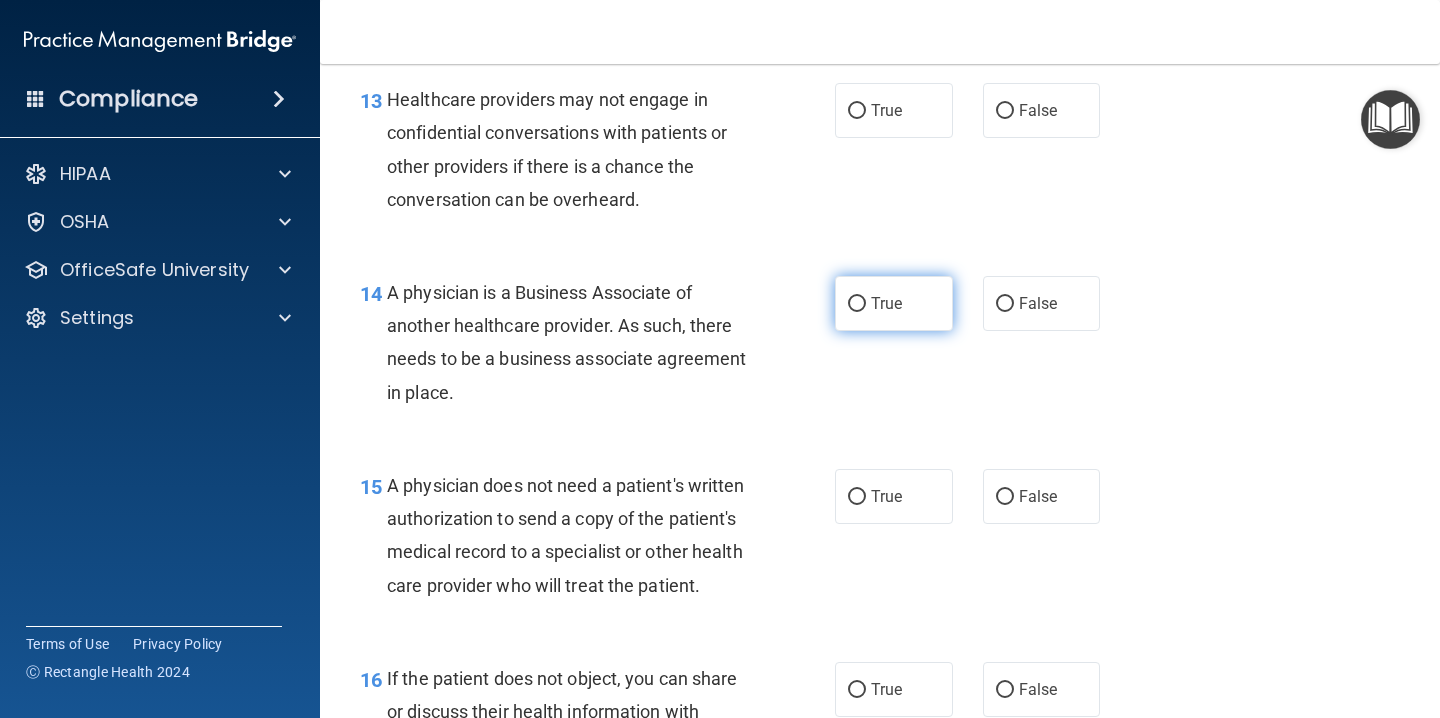 scroll, scrollTop: 2428, scrollLeft: 0, axis: vertical 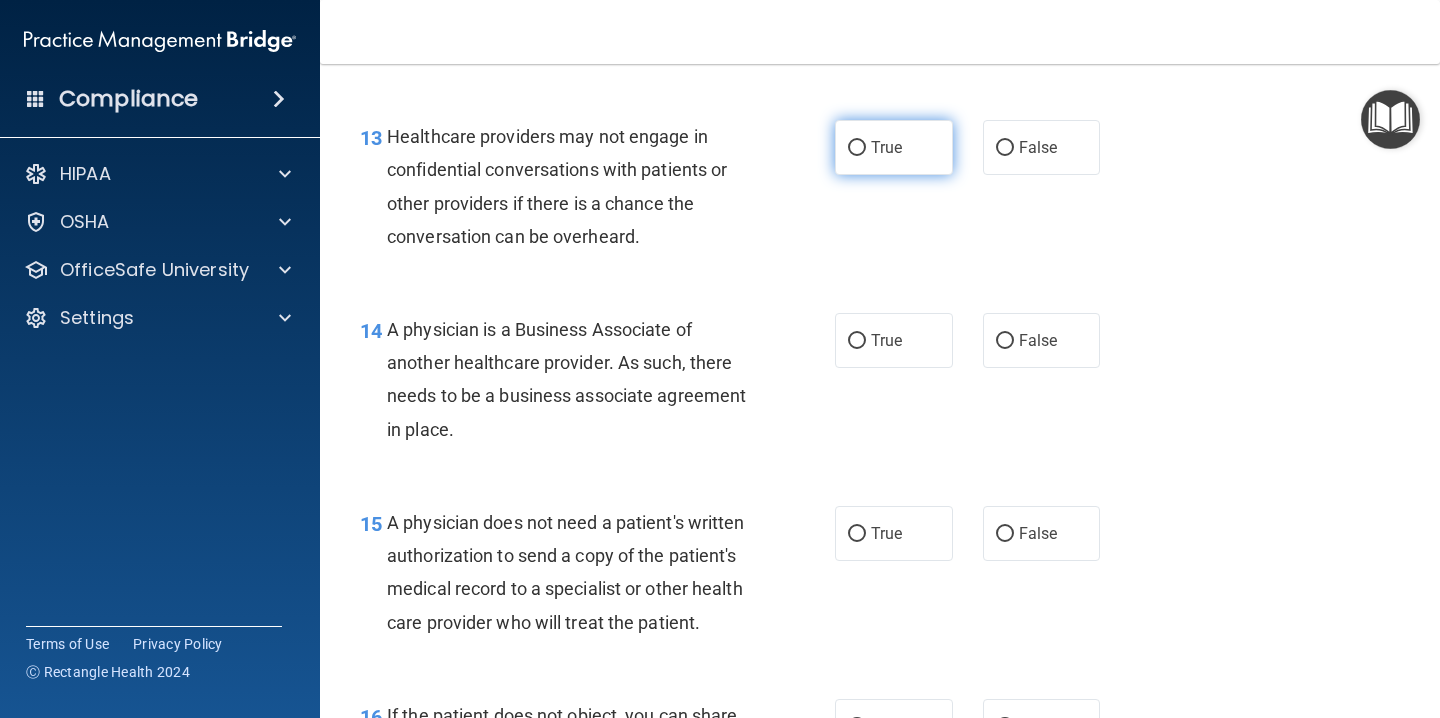 click on "True" at bounding box center (886, 147) 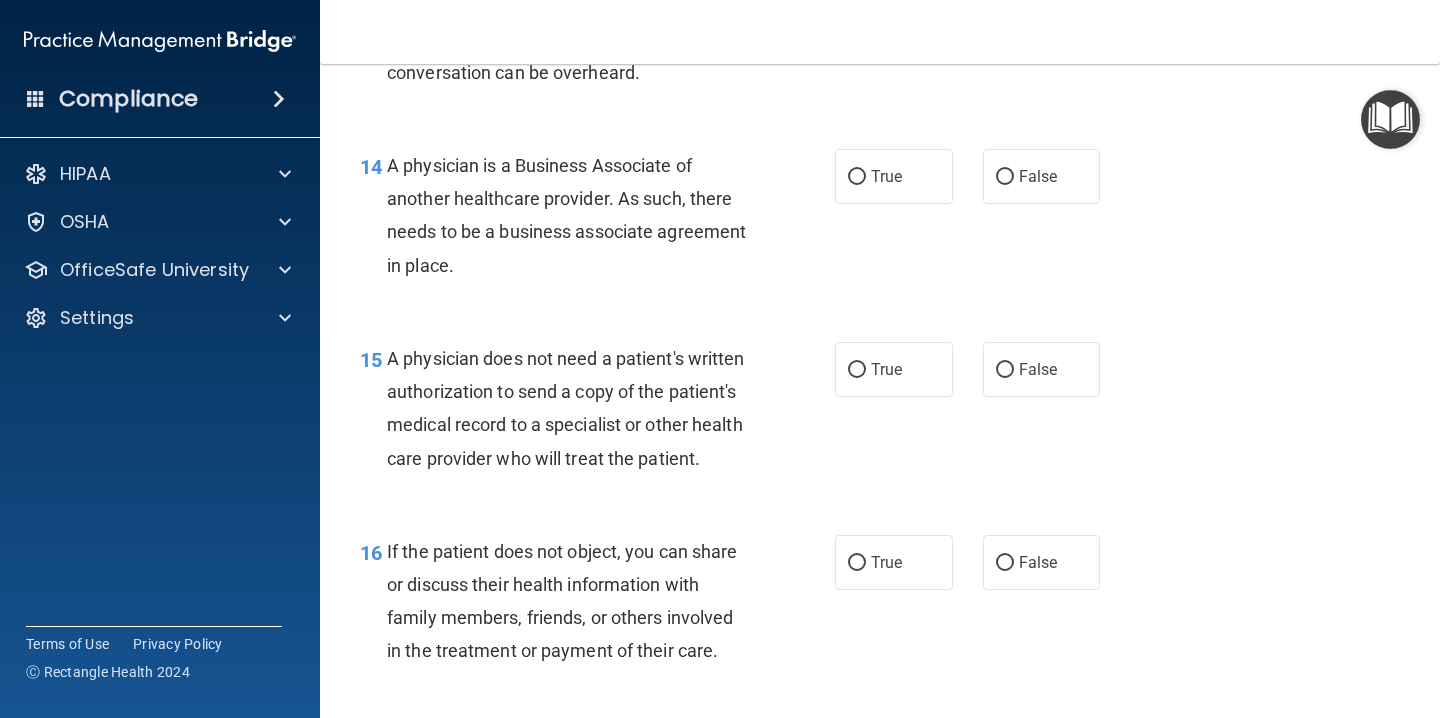 scroll, scrollTop: 2553, scrollLeft: 0, axis: vertical 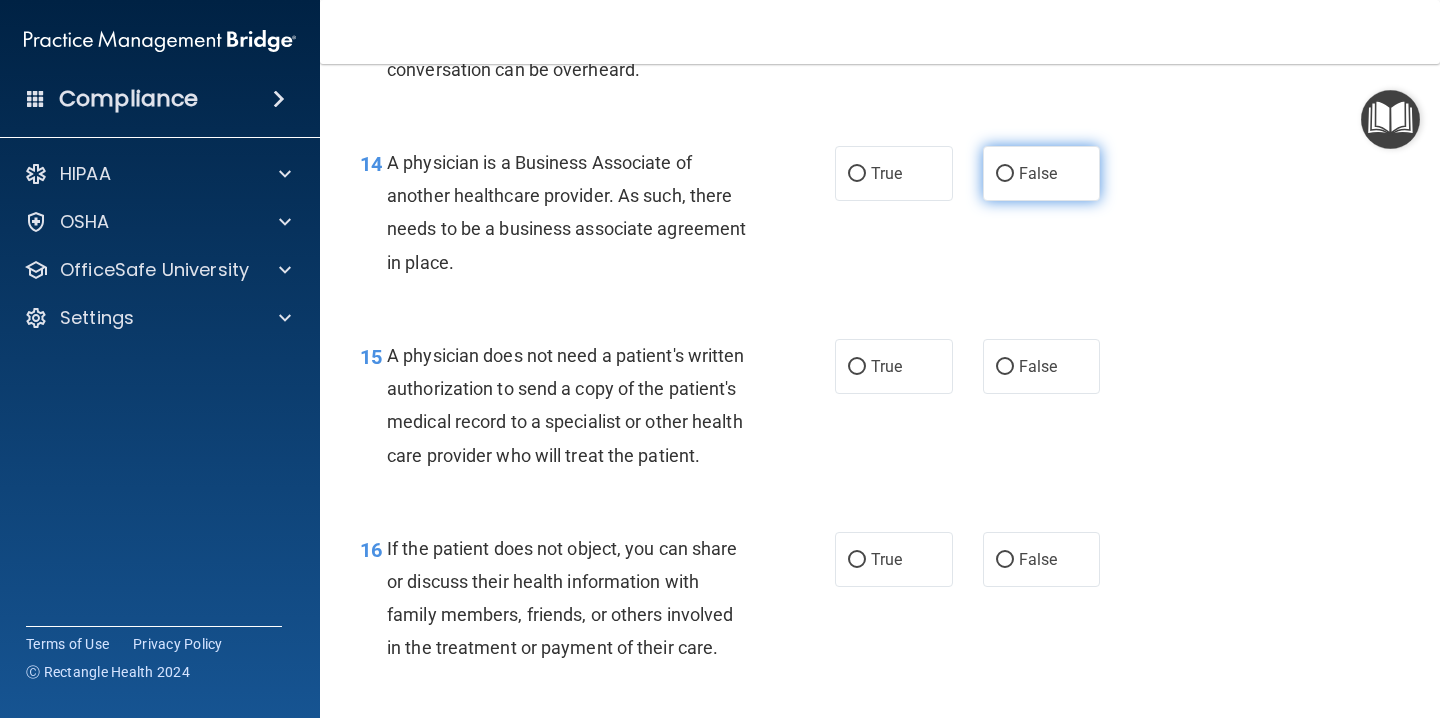 click on "False" at bounding box center (1042, 173) 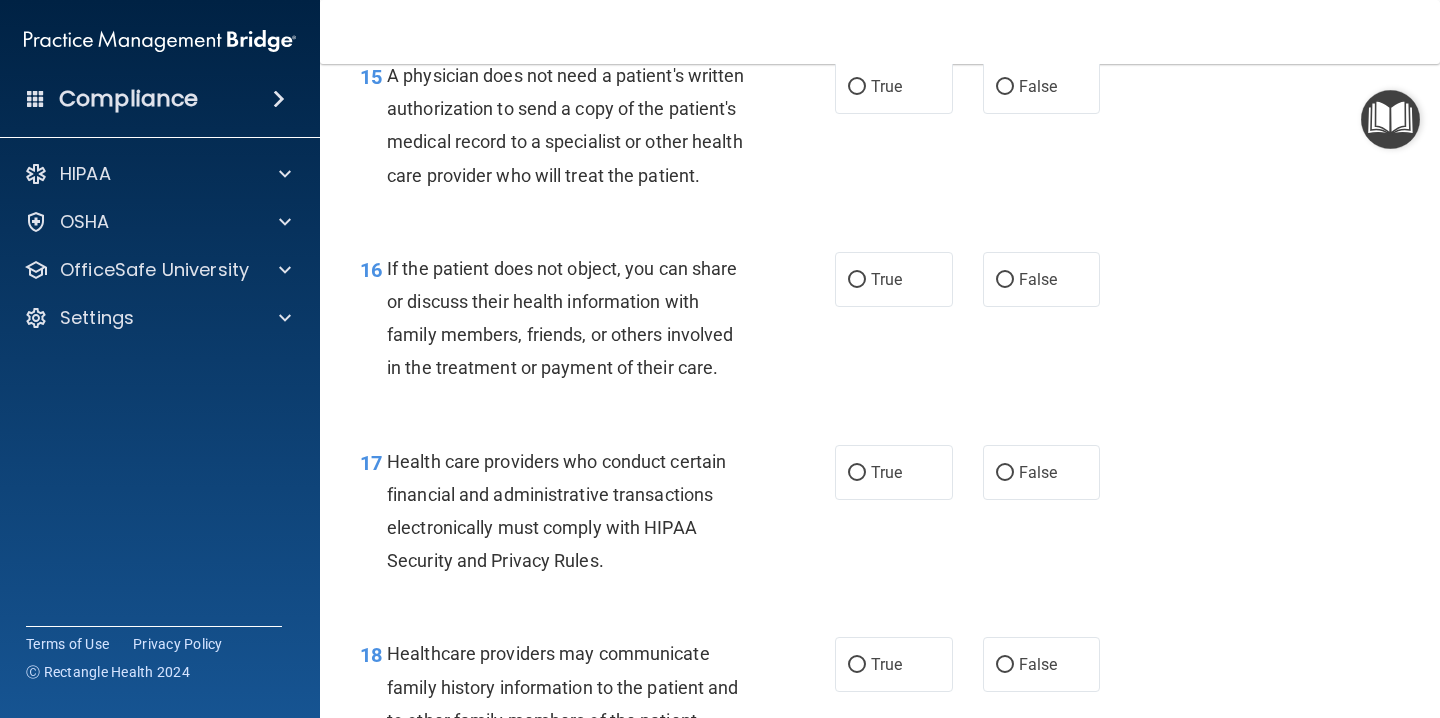 scroll, scrollTop: 2816, scrollLeft: 0, axis: vertical 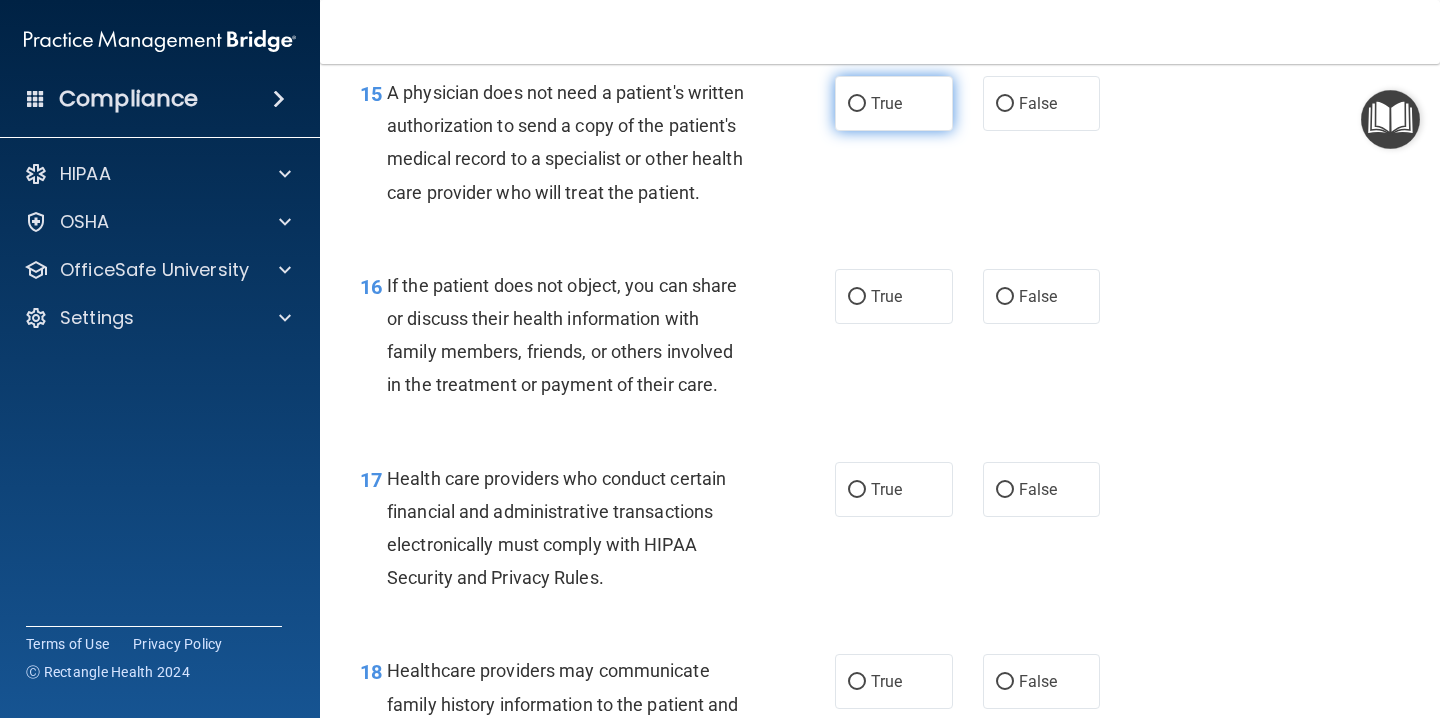 click on "True" at bounding box center [894, 103] 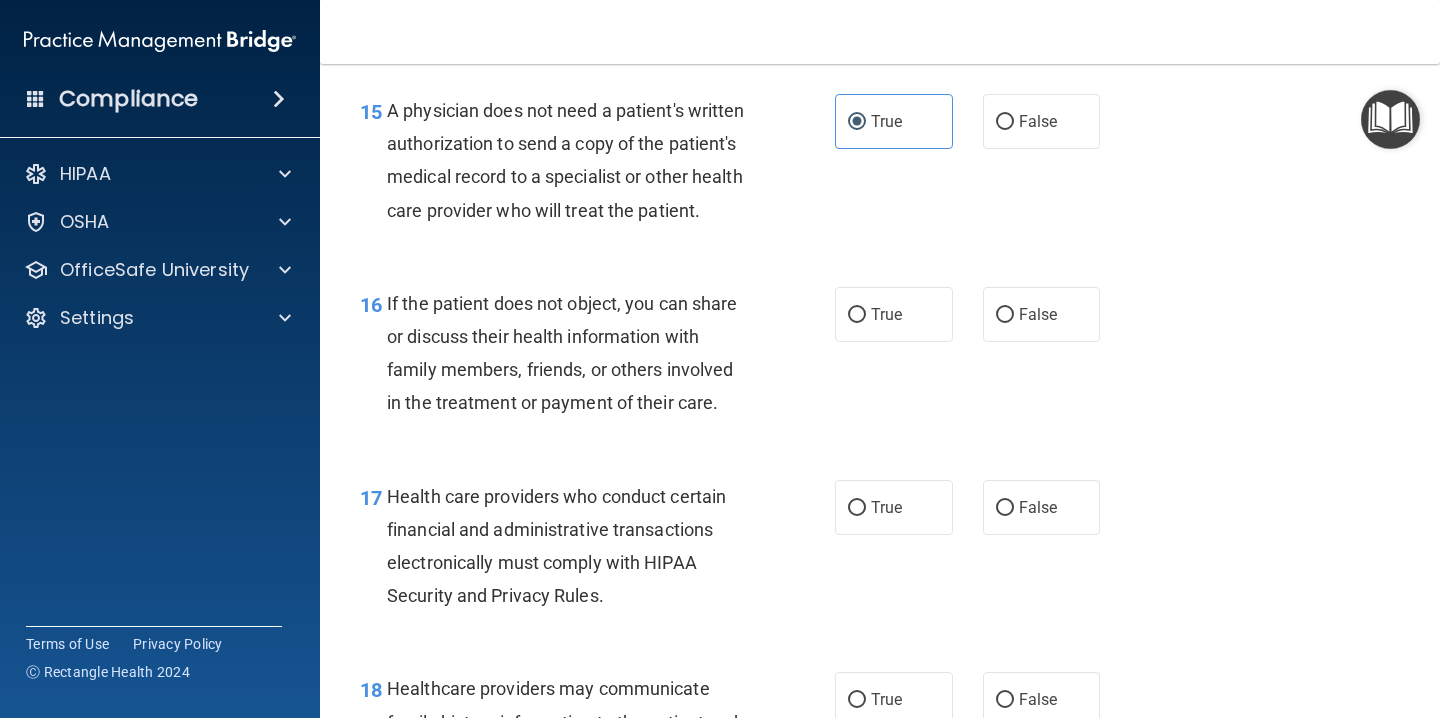 scroll, scrollTop: 2792, scrollLeft: 0, axis: vertical 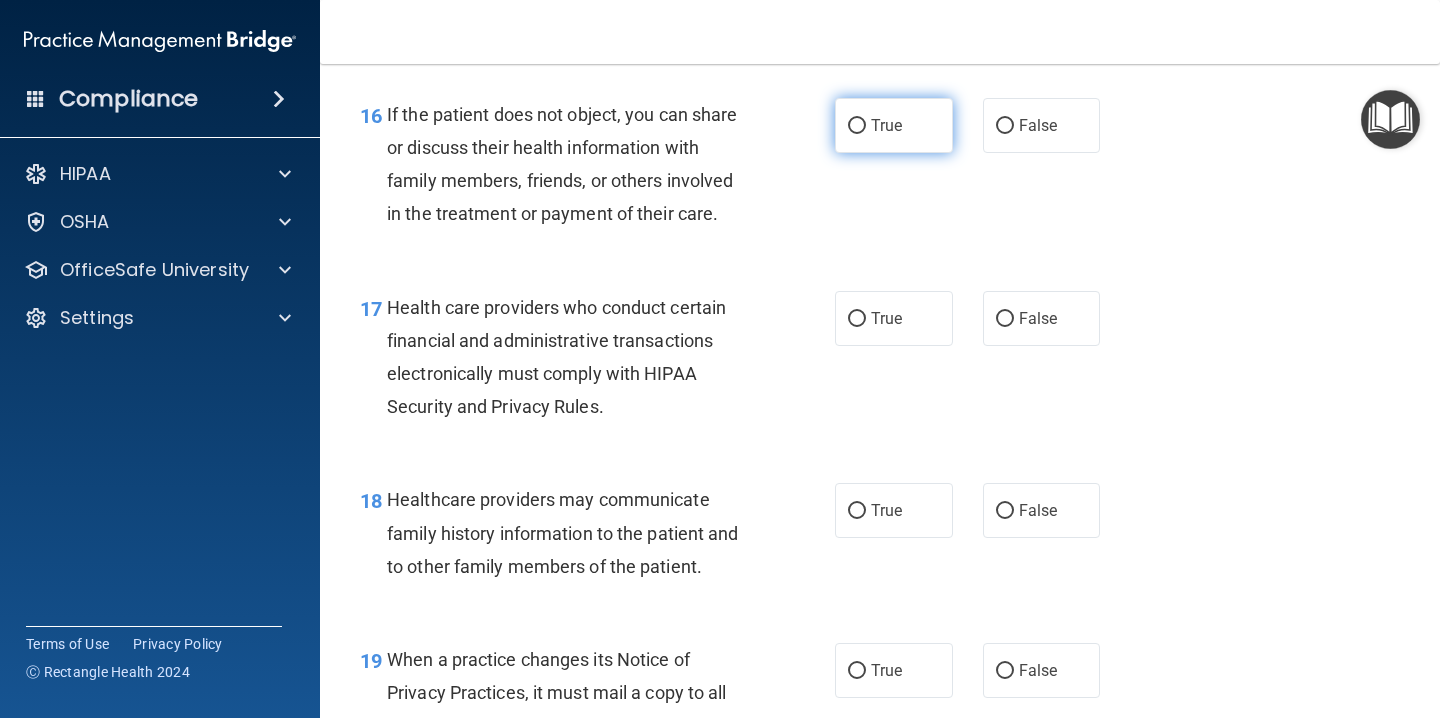 click on "True" at bounding box center [894, 125] 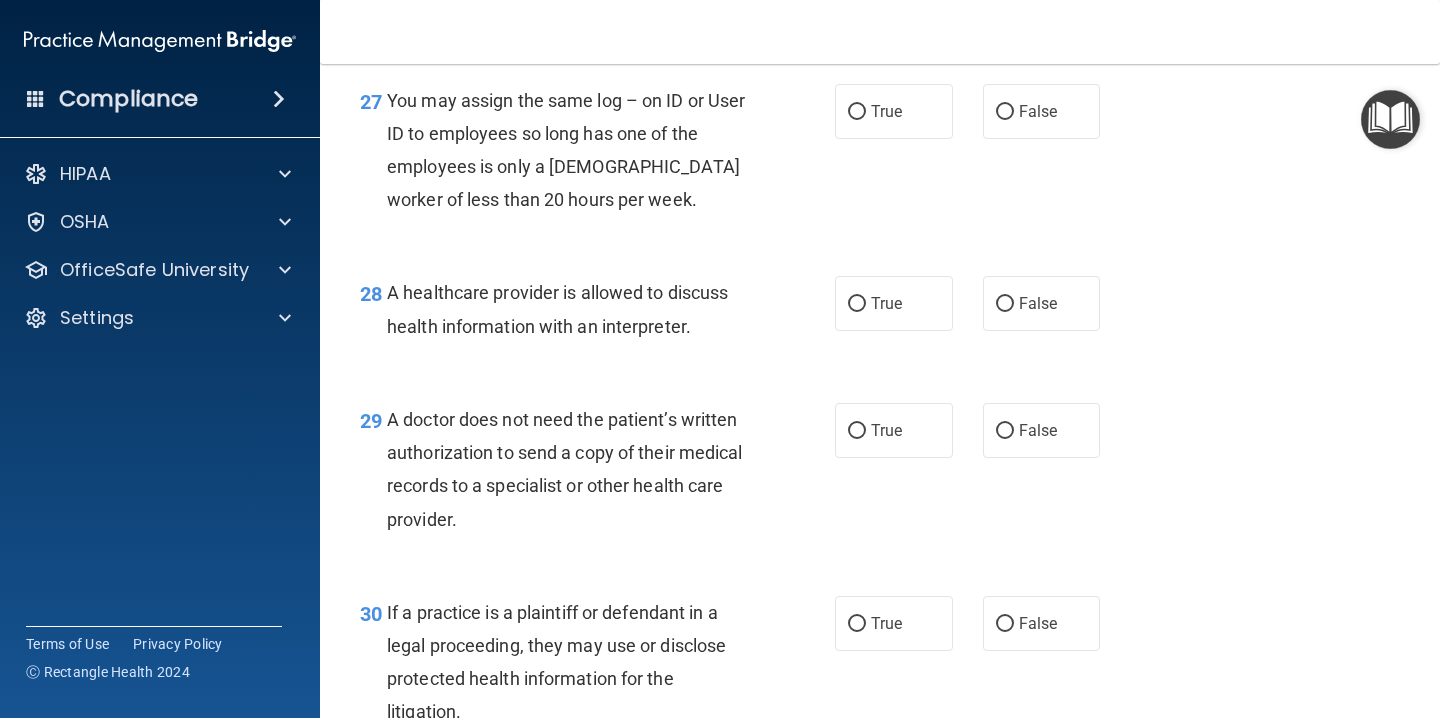 scroll, scrollTop: 4866, scrollLeft: 0, axis: vertical 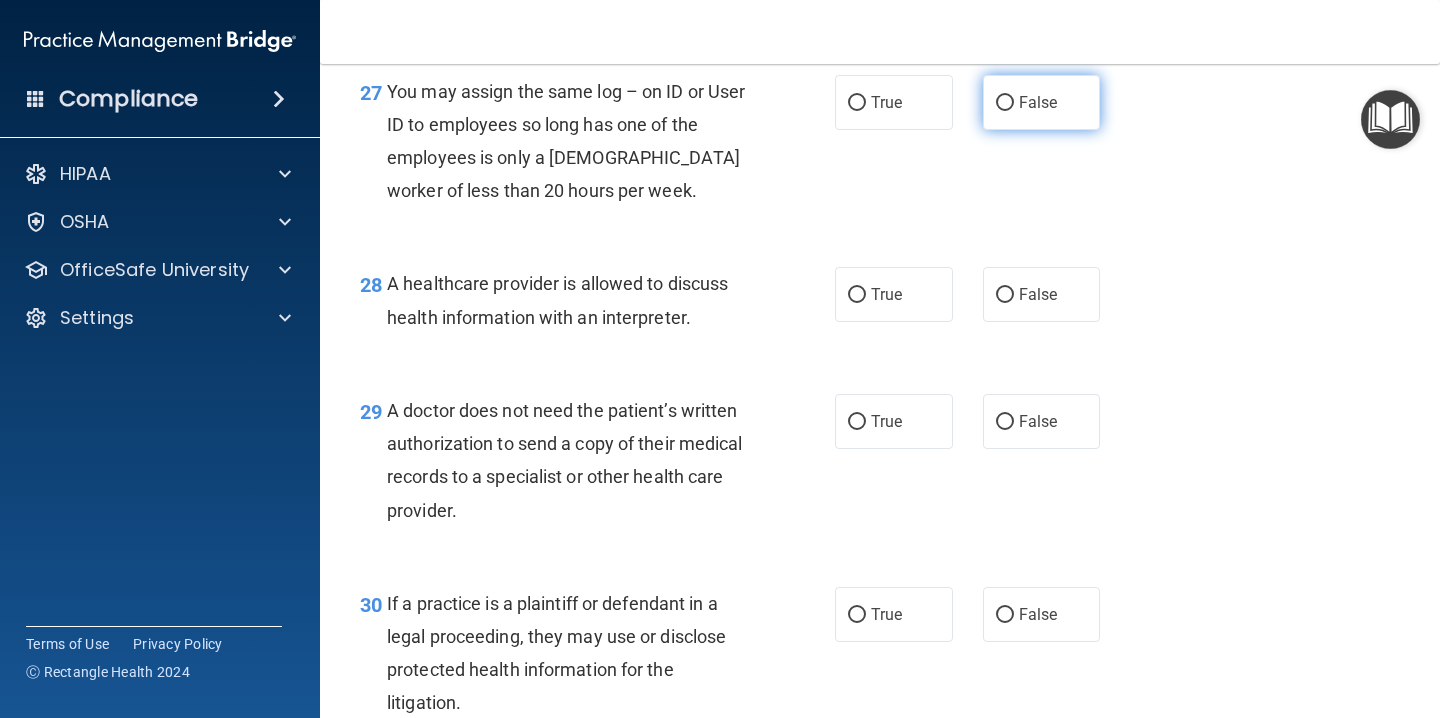 click on "False" at bounding box center (1042, 102) 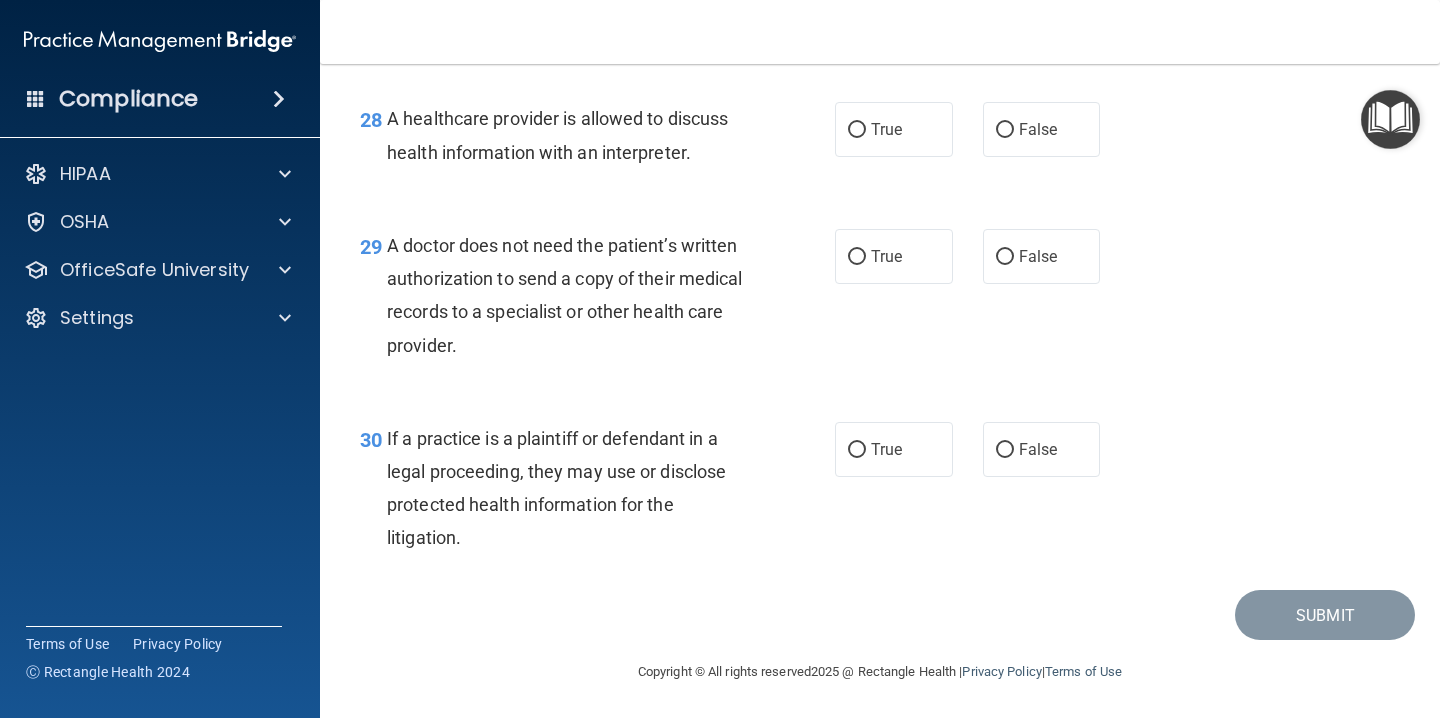 scroll, scrollTop: 5067, scrollLeft: 0, axis: vertical 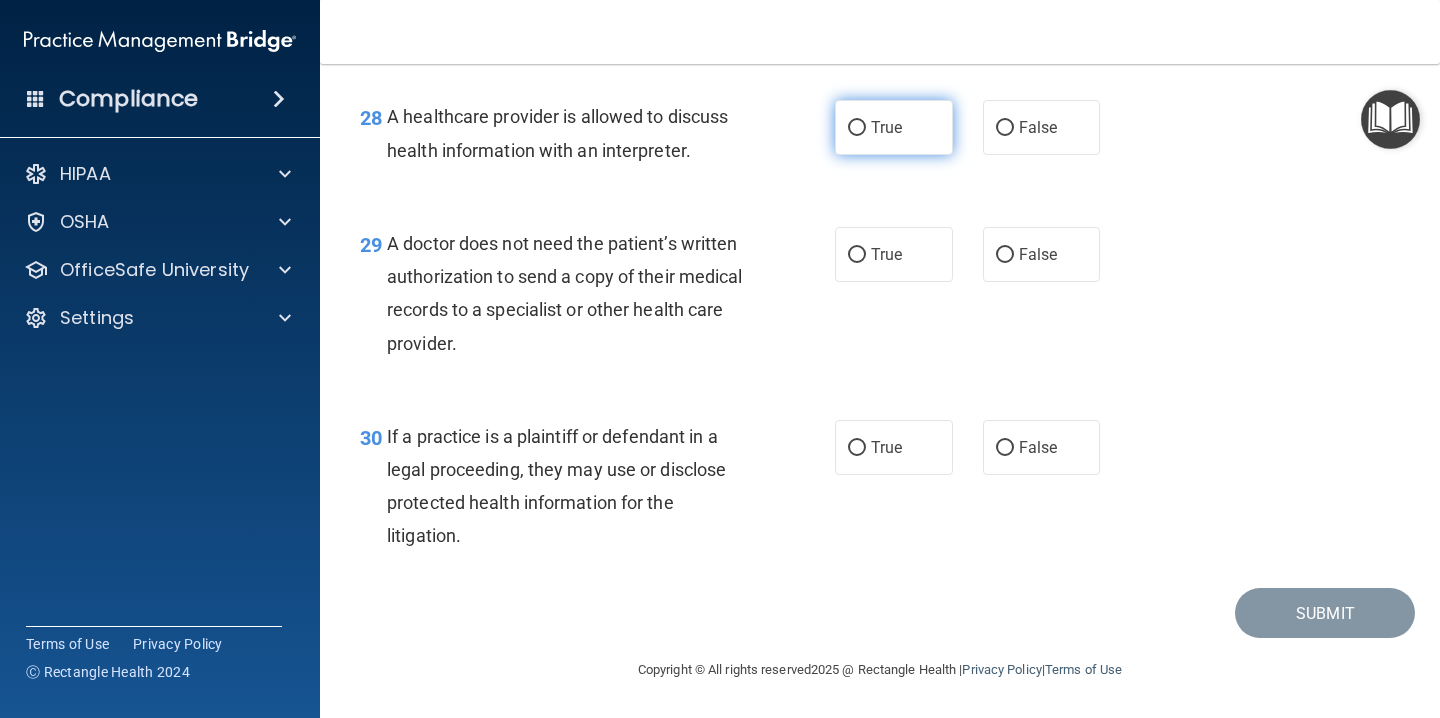 click on "True" at bounding box center (886, 127) 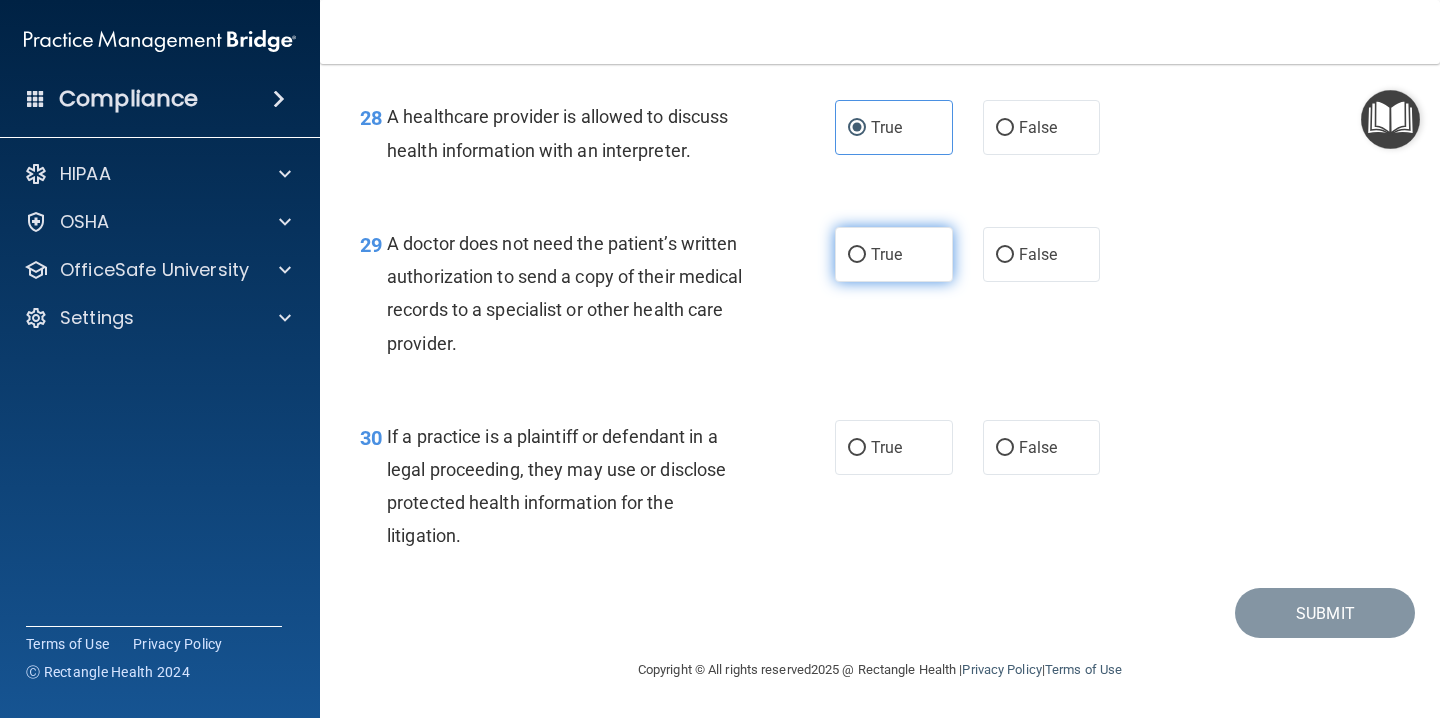 click on "True" at bounding box center [894, 254] 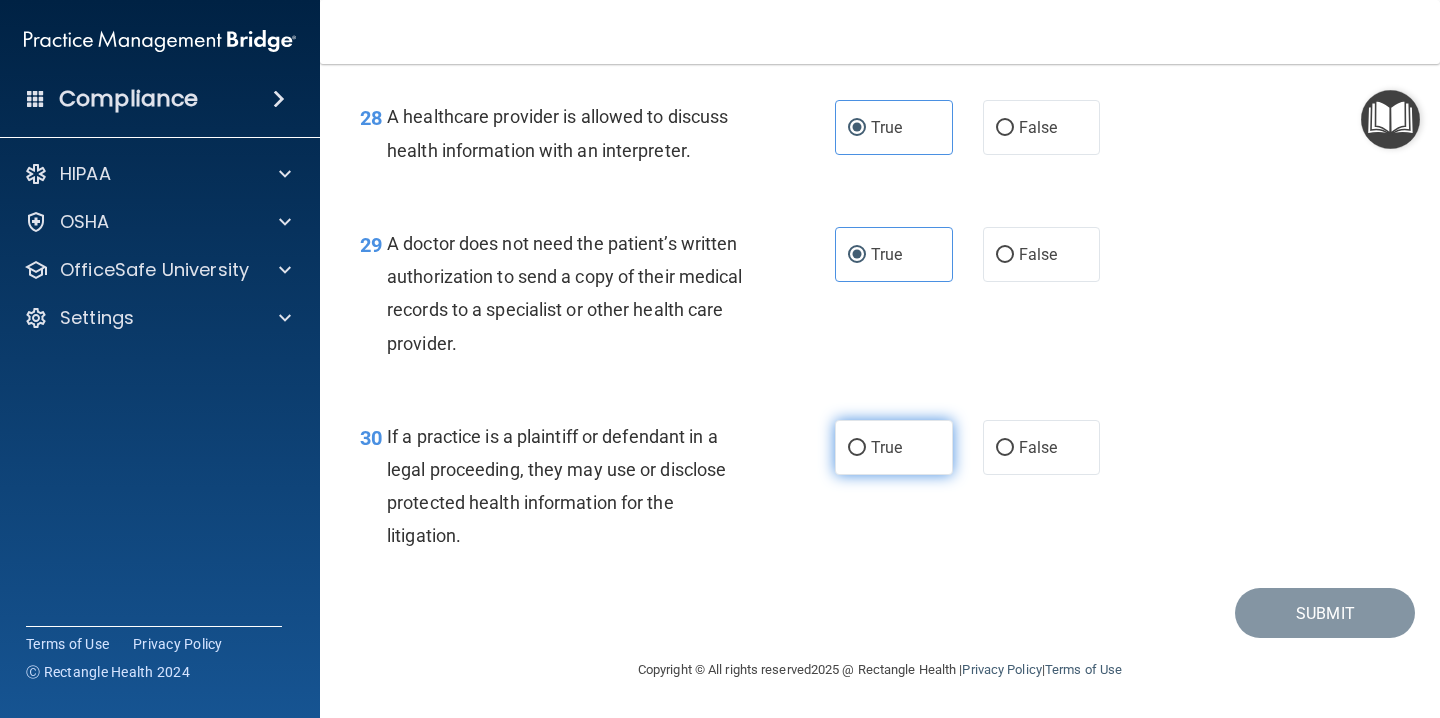 click on "True" at bounding box center (894, 447) 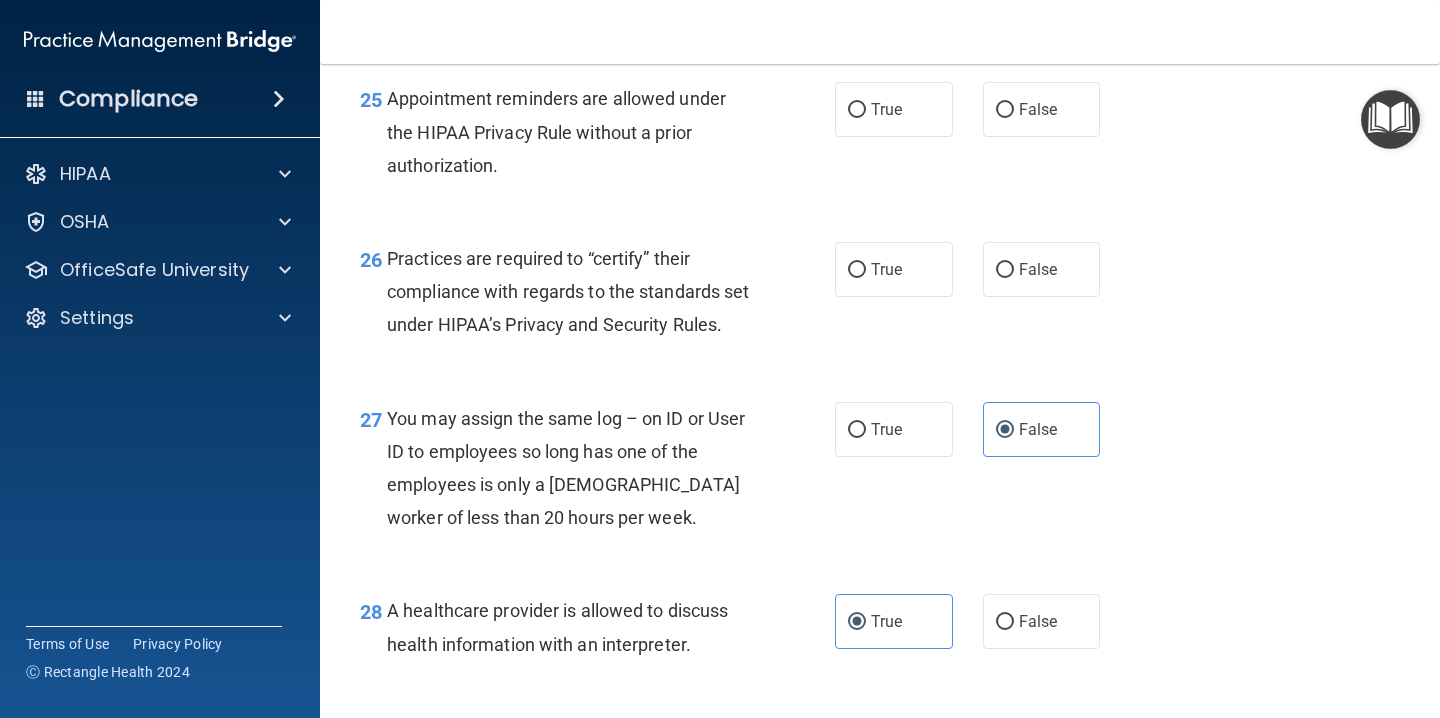scroll, scrollTop: 4525, scrollLeft: 0, axis: vertical 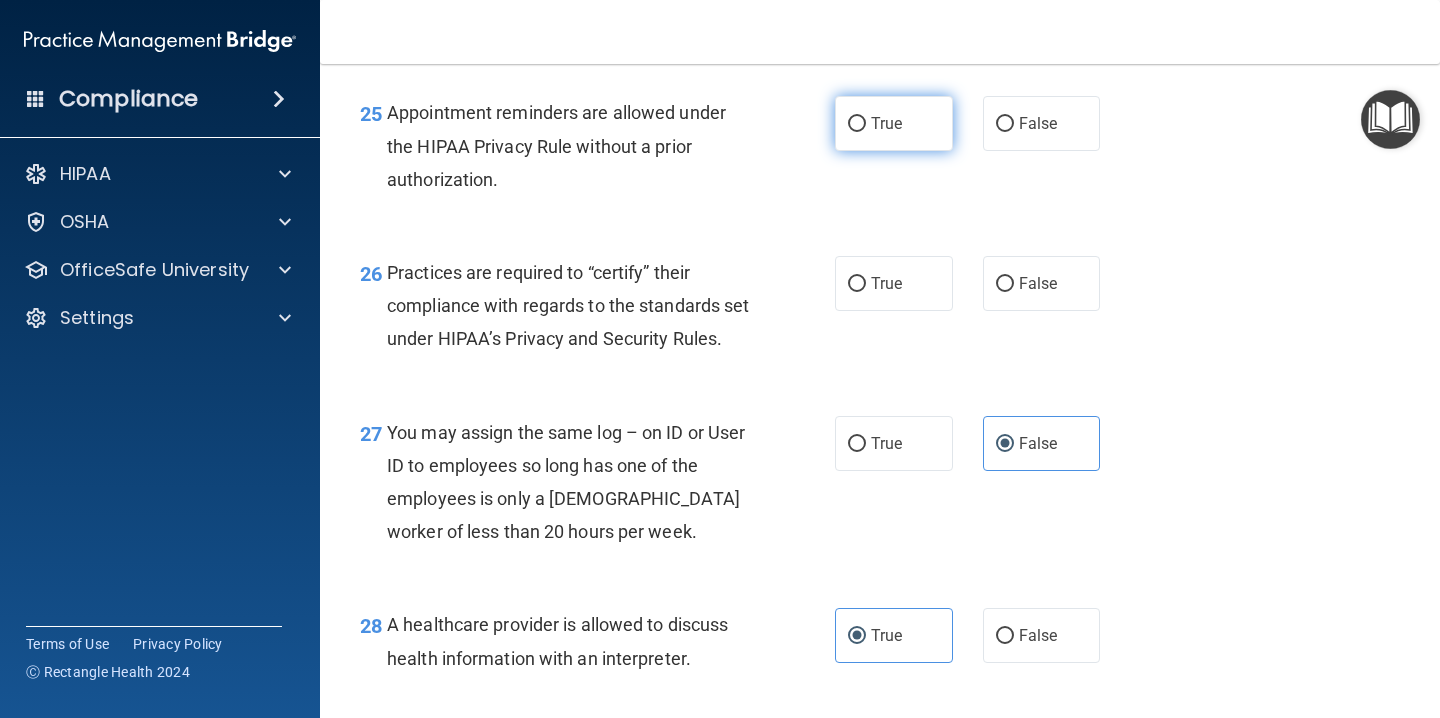 click on "True" at bounding box center [886, 123] 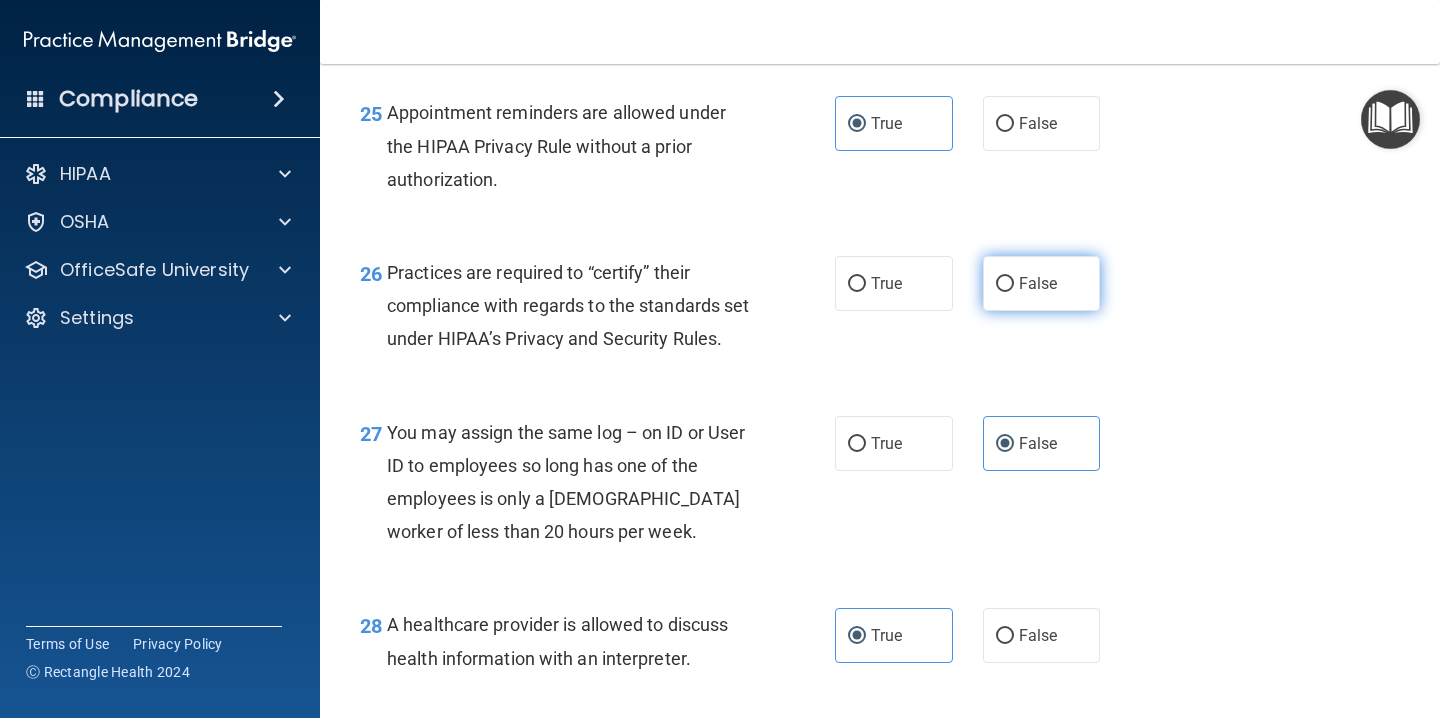 click on "False" at bounding box center (1038, 283) 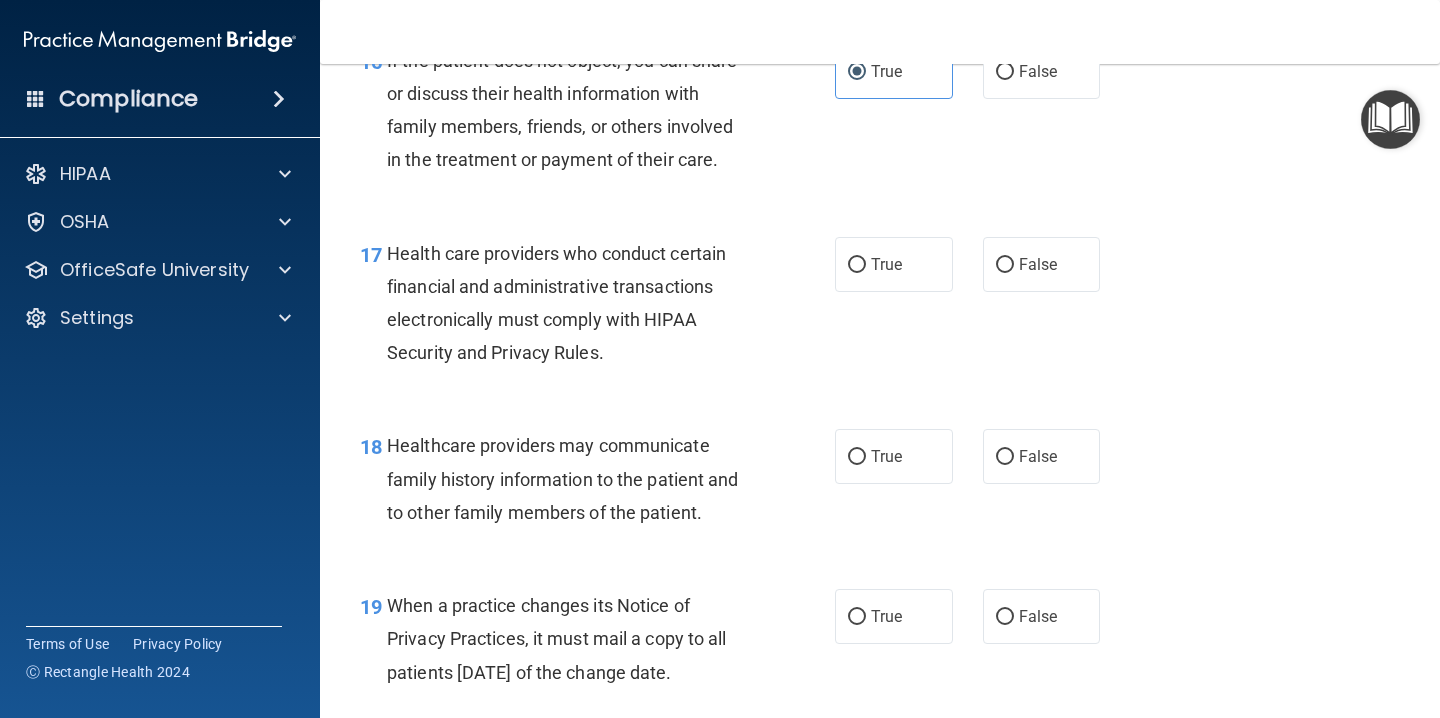 scroll, scrollTop: 3055, scrollLeft: 0, axis: vertical 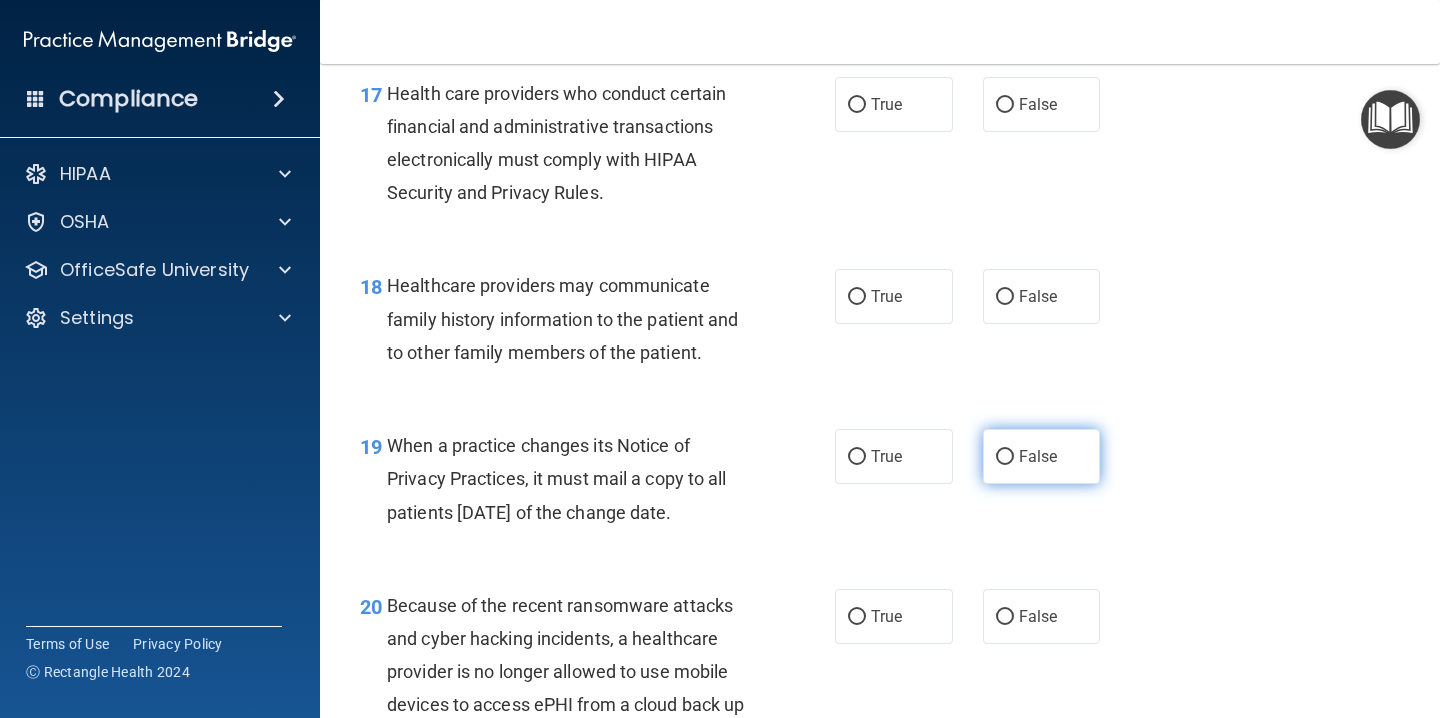 click on "False" at bounding box center (1042, 456) 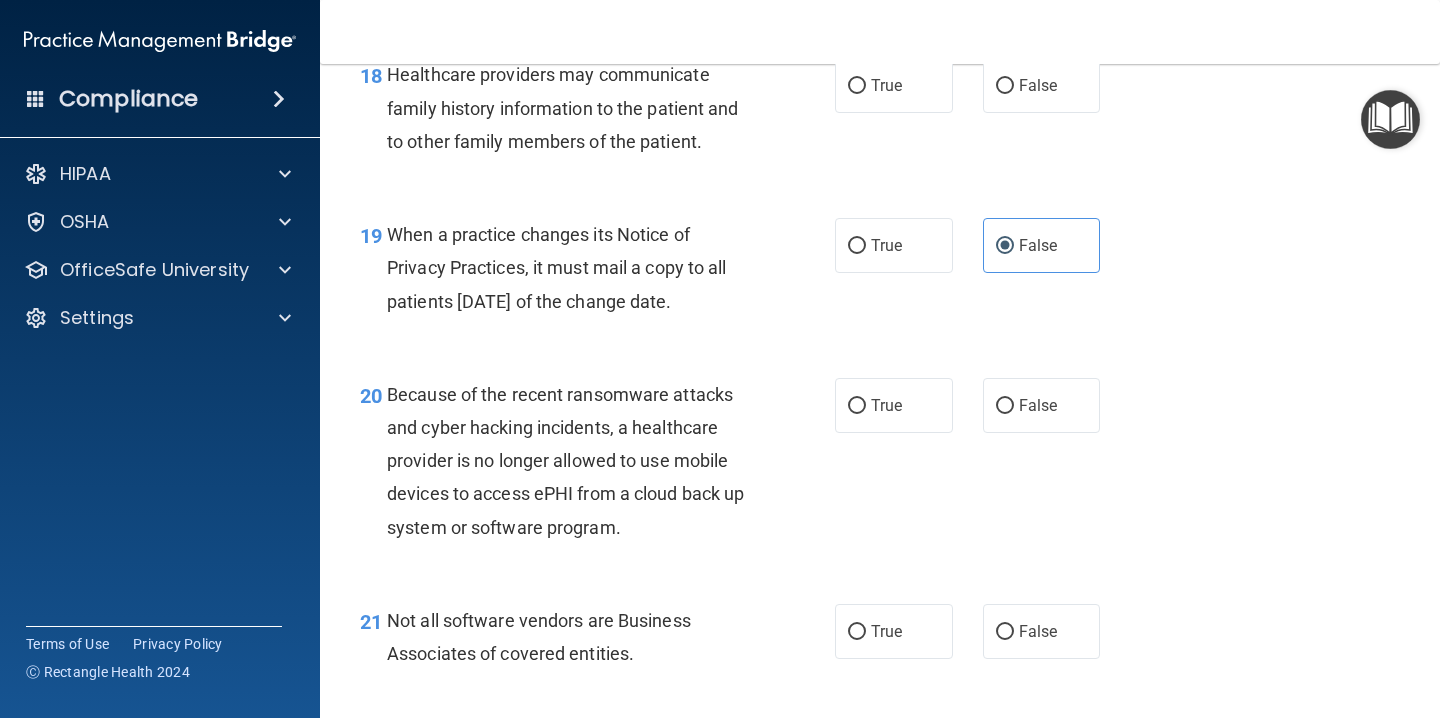 scroll, scrollTop: 3410, scrollLeft: 0, axis: vertical 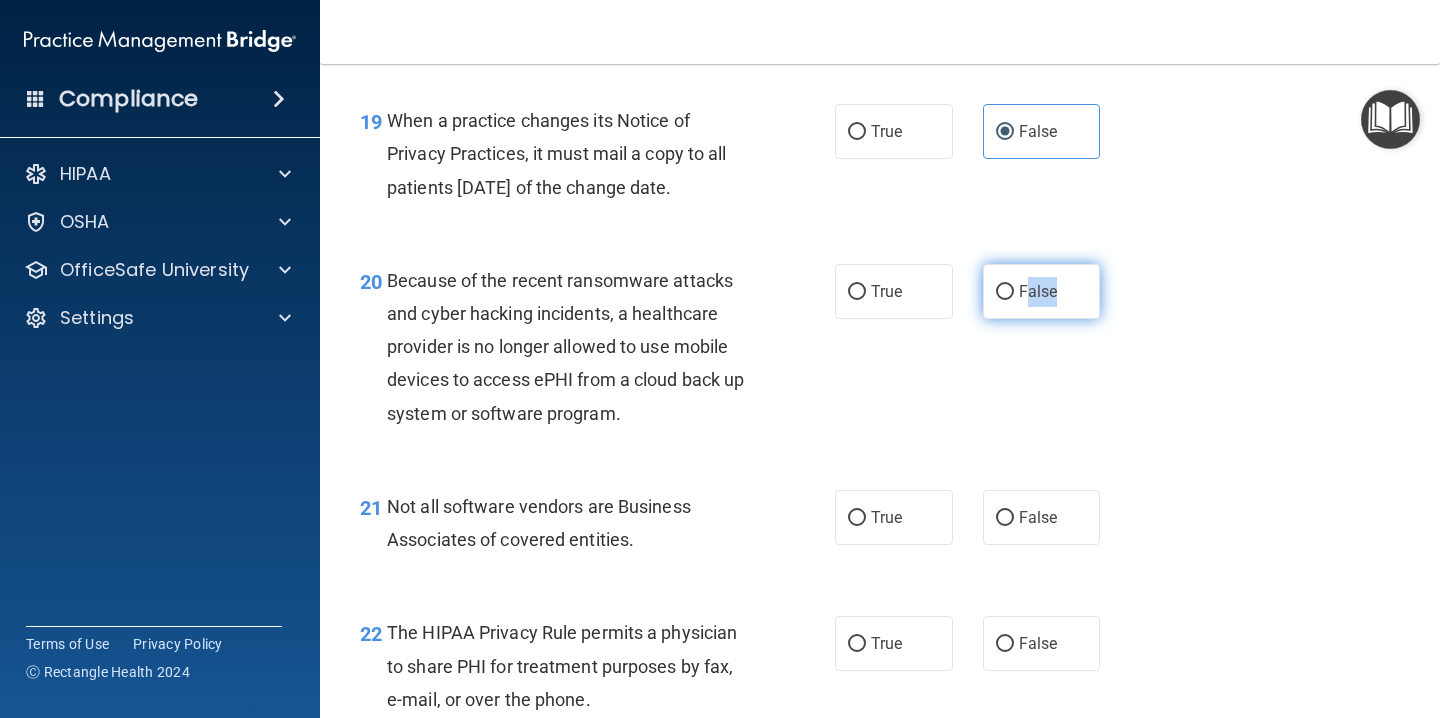 click on "False" at bounding box center [1042, 291] 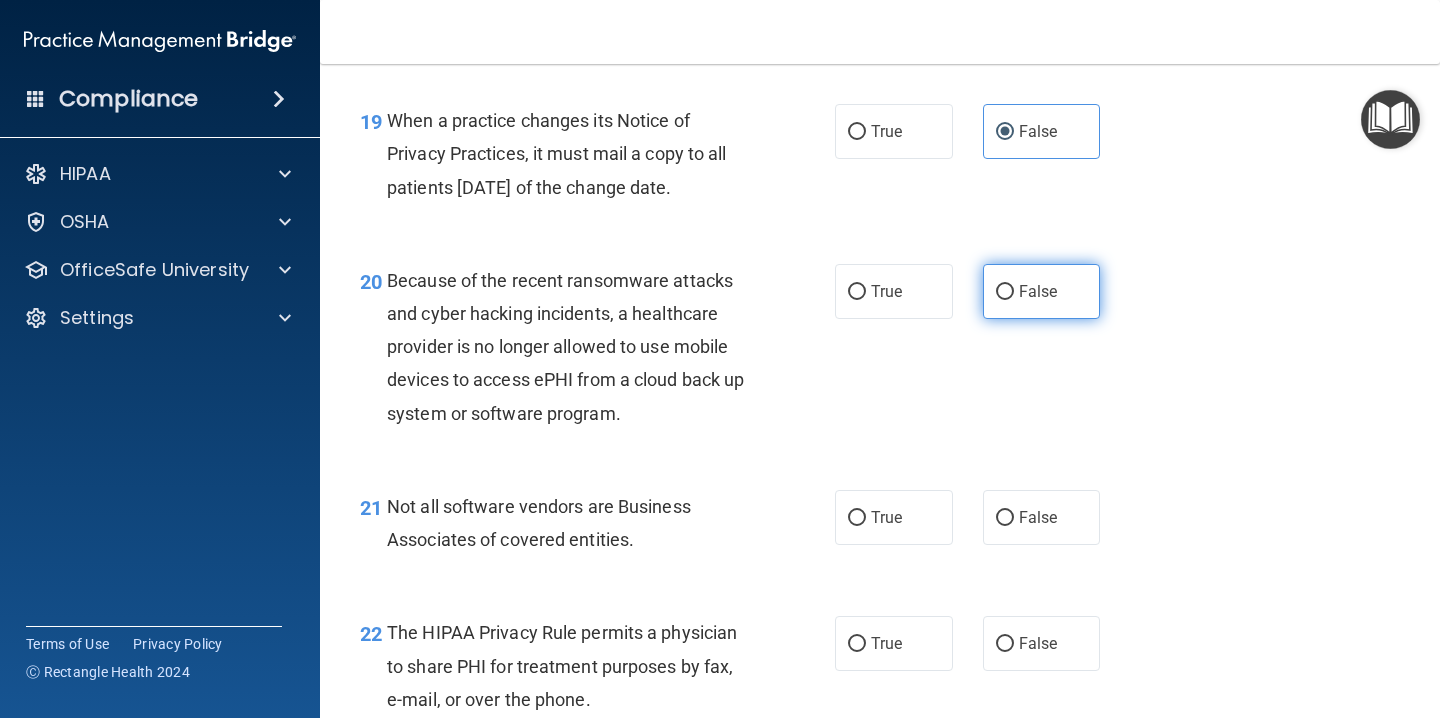 click on "False" at bounding box center [1042, 291] 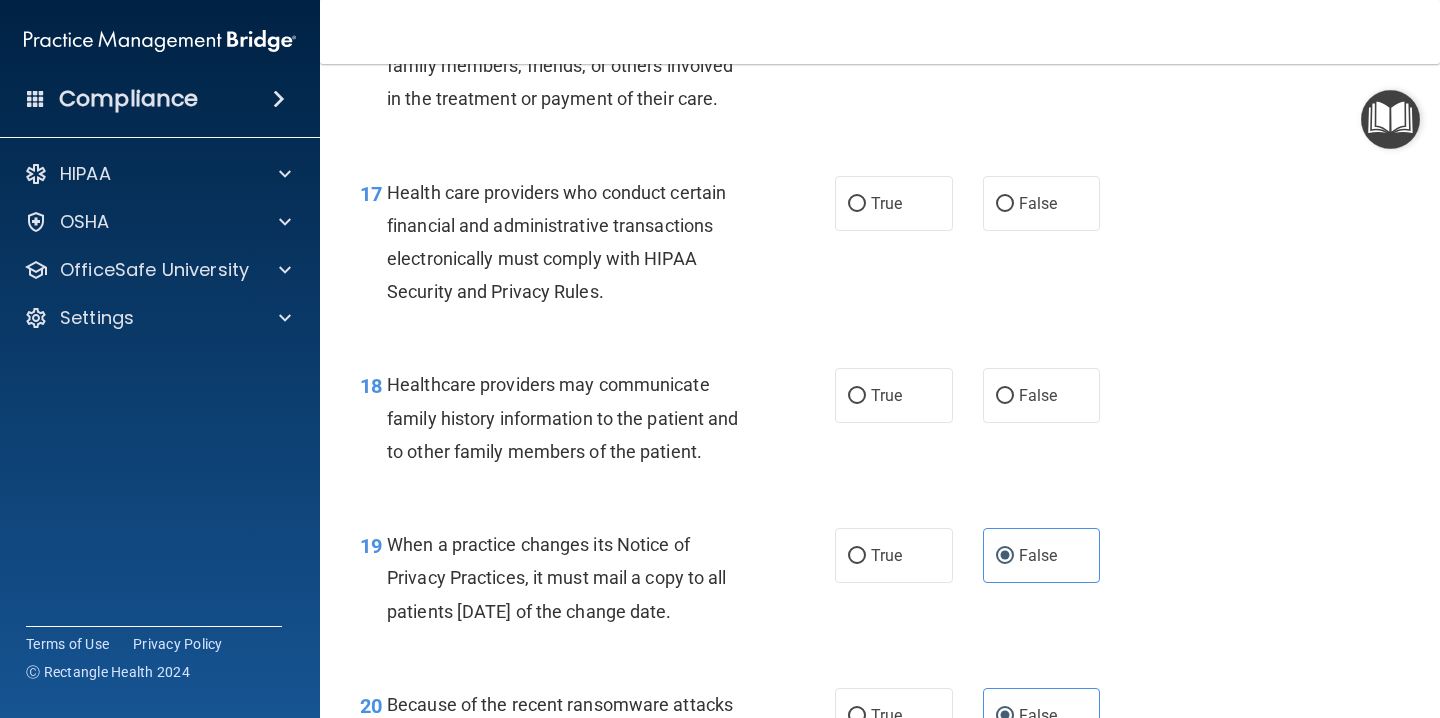 scroll, scrollTop: 3100, scrollLeft: 0, axis: vertical 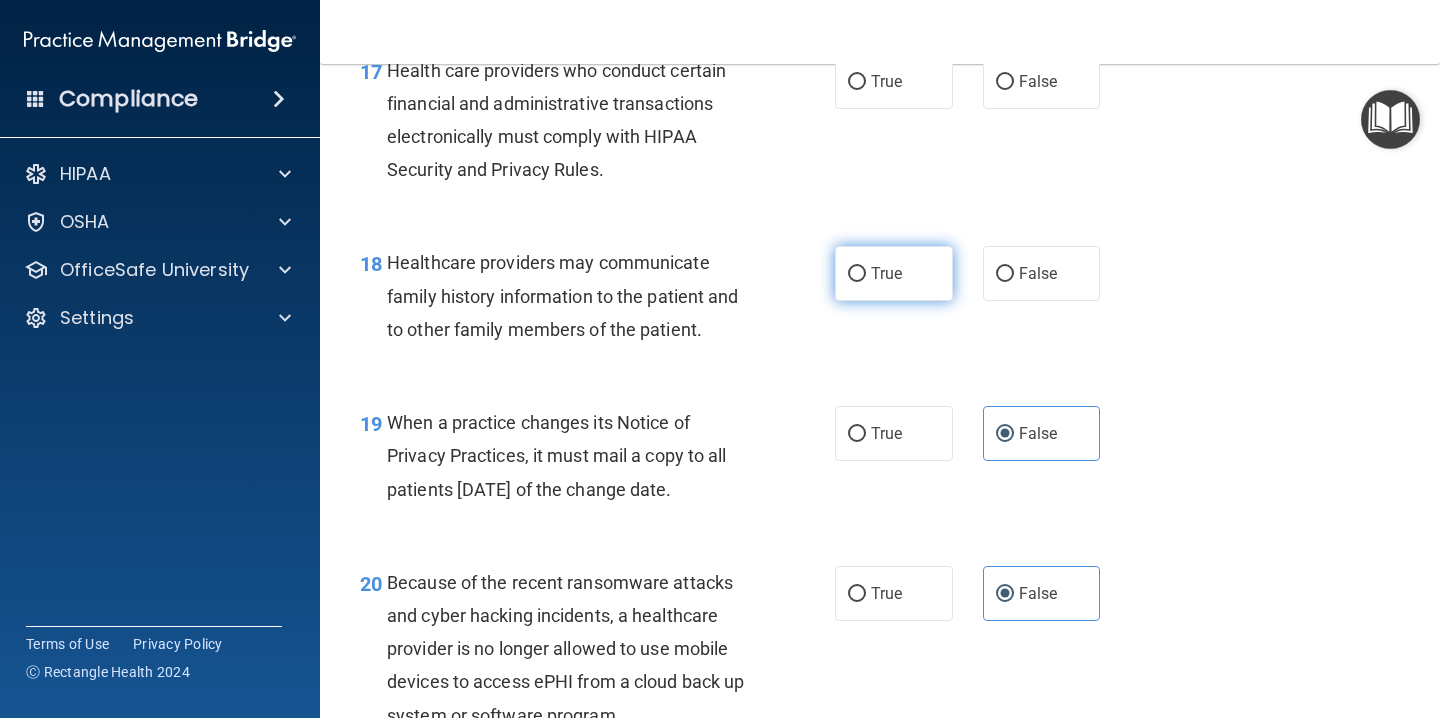 click on "True" at bounding box center (894, 273) 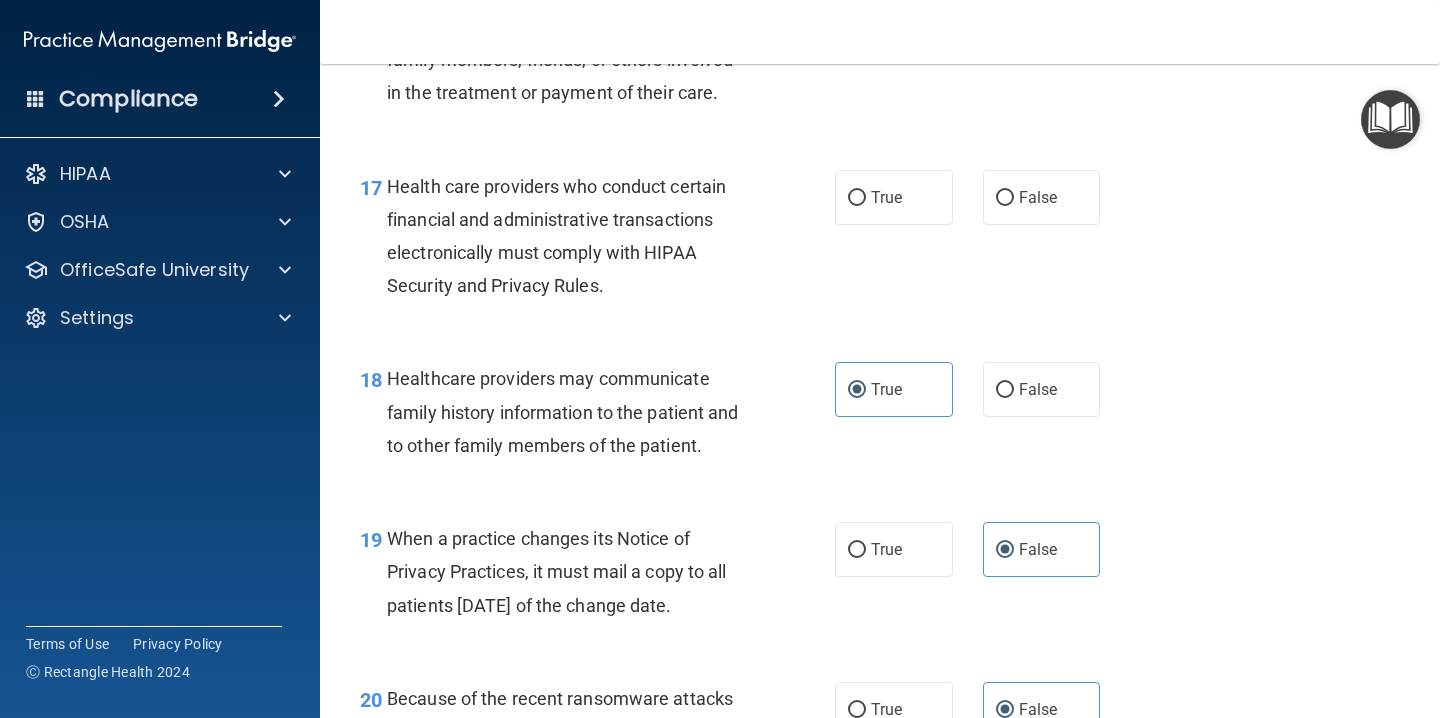 scroll, scrollTop: 3097, scrollLeft: 0, axis: vertical 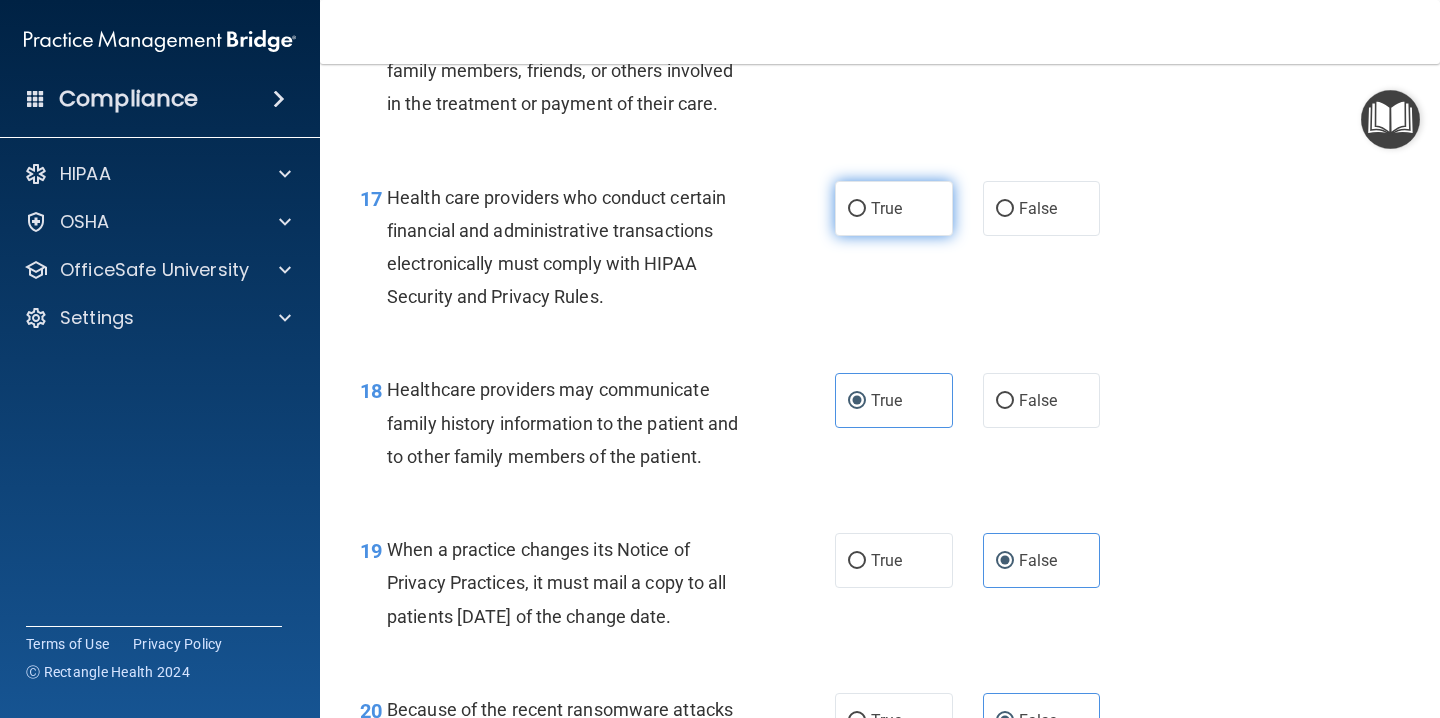 click on "True" at bounding box center [894, 208] 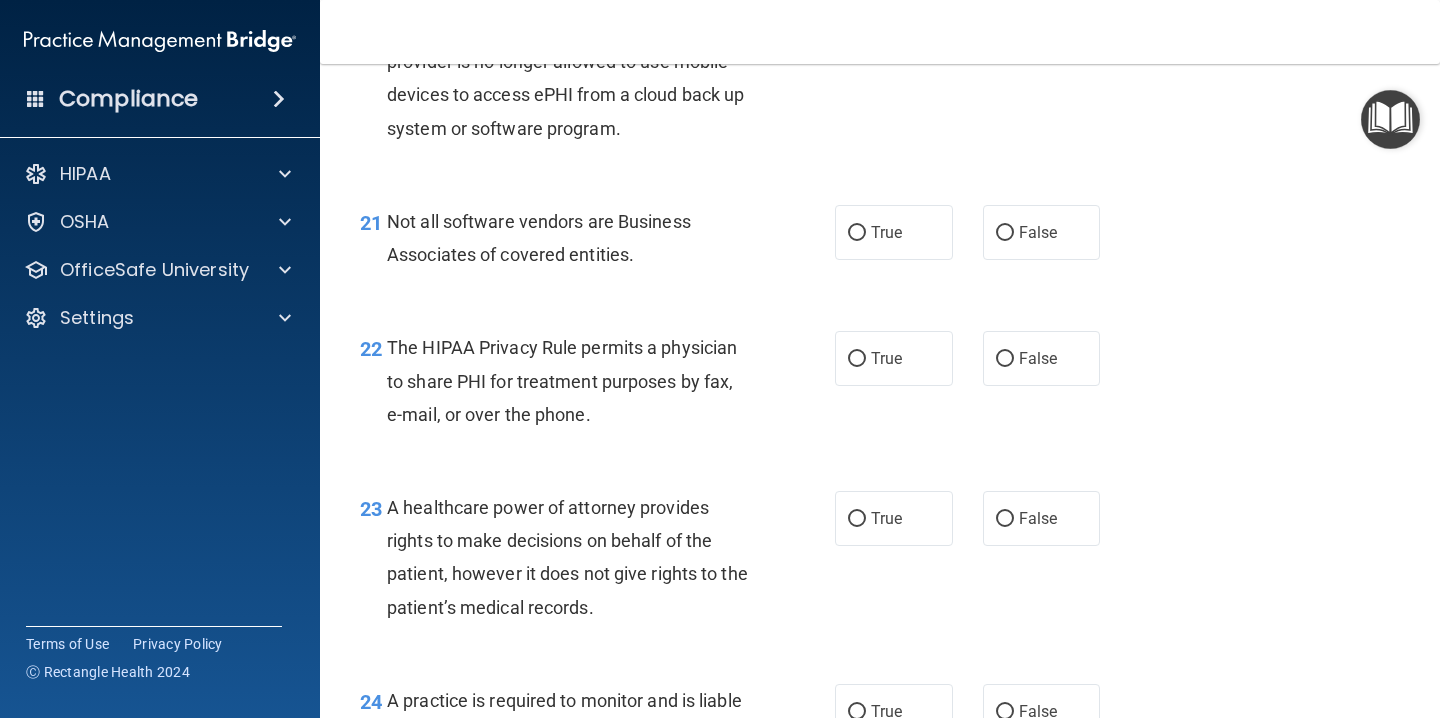 scroll, scrollTop: 3822, scrollLeft: 0, axis: vertical 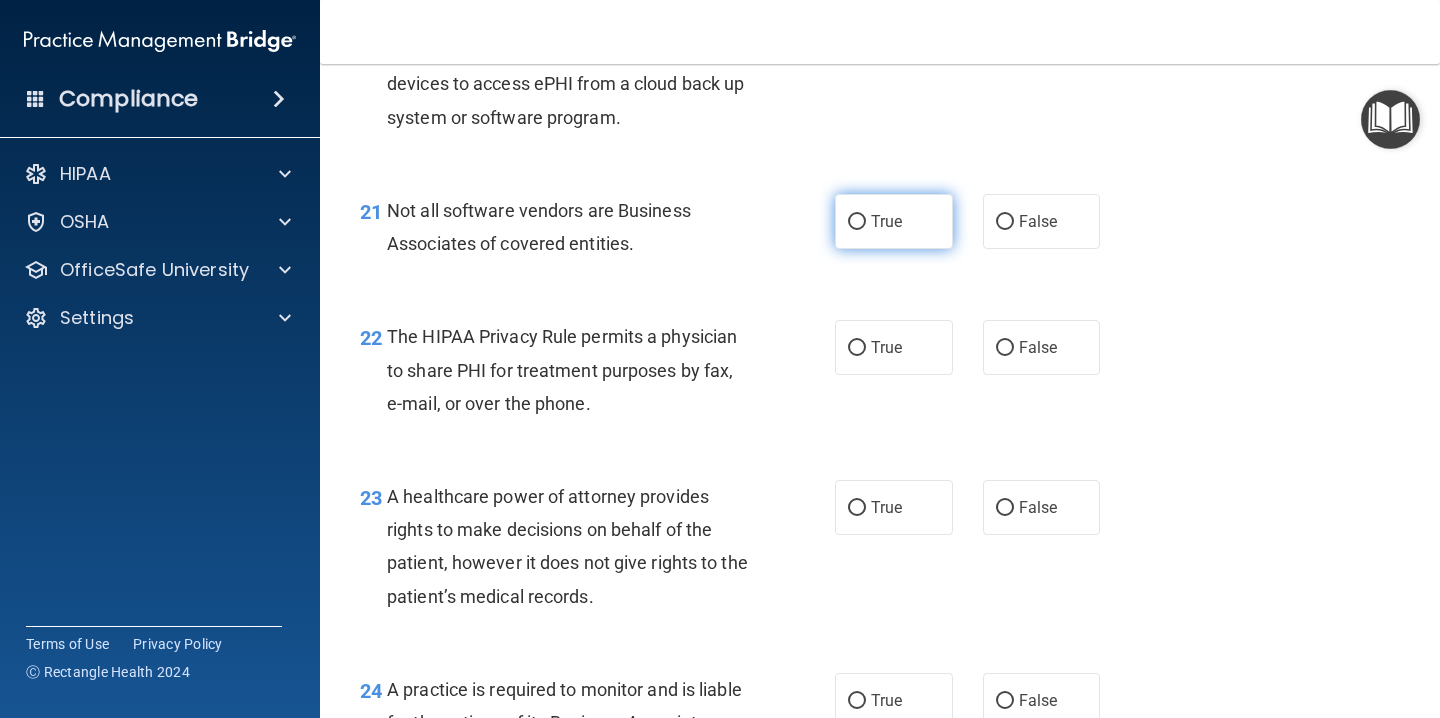 click on "True" at bounding box center (886, 221) 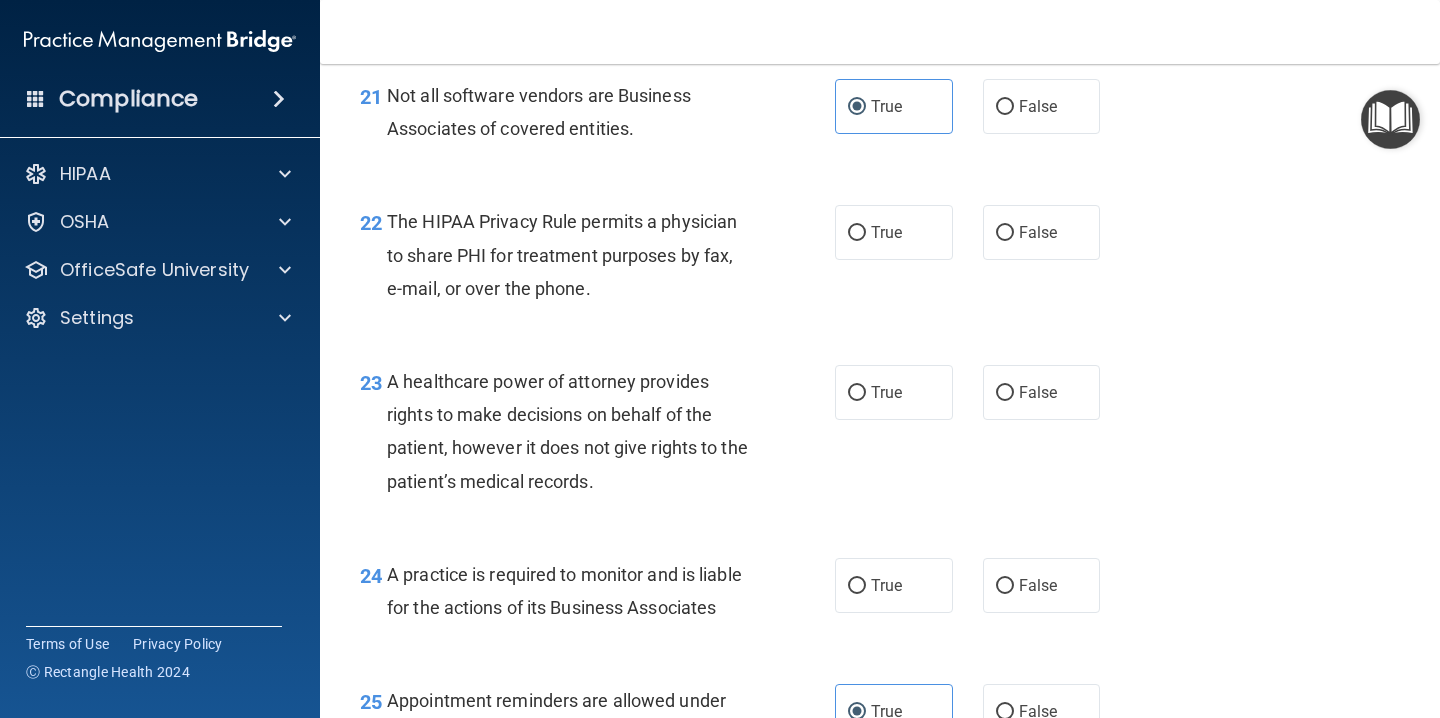 scroll, scrollTop: 3947, scrollLeft: 0, axis: vertical 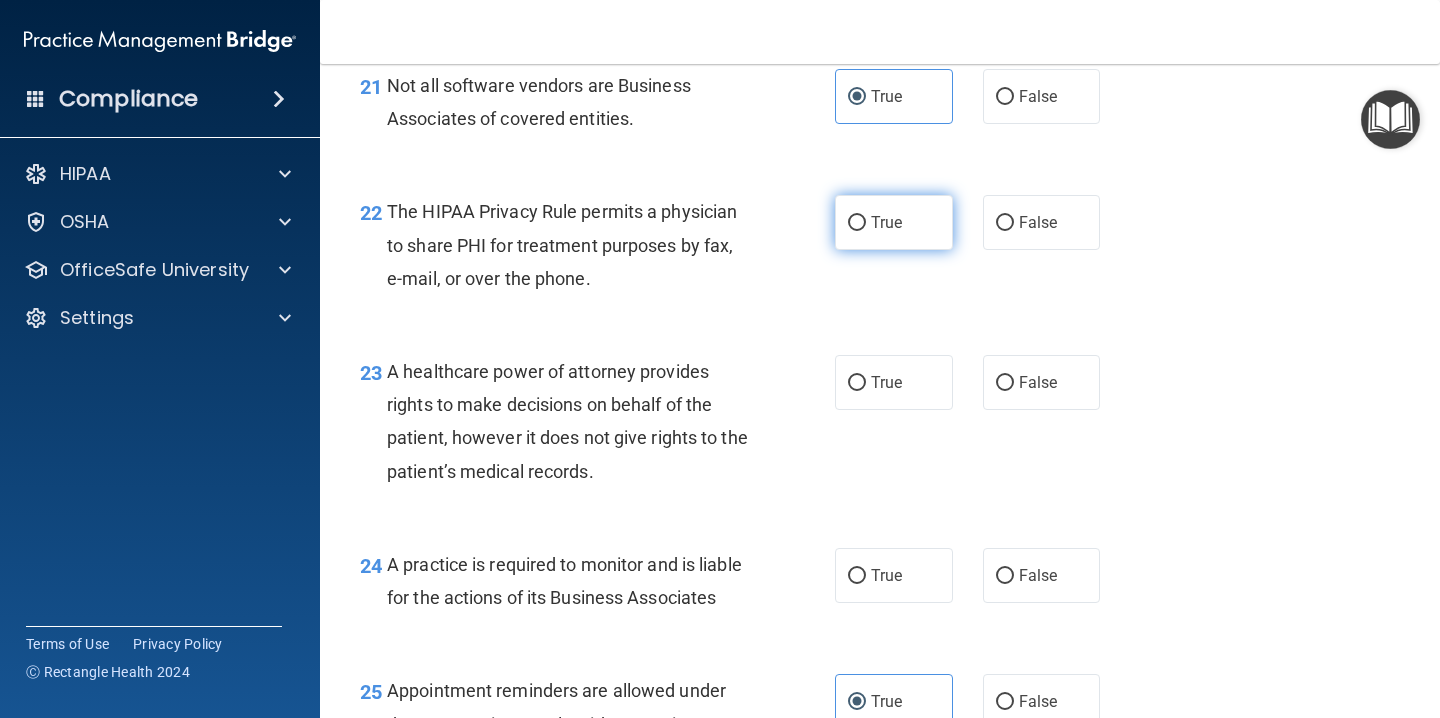click on "True" at bounding box center [886, 222] 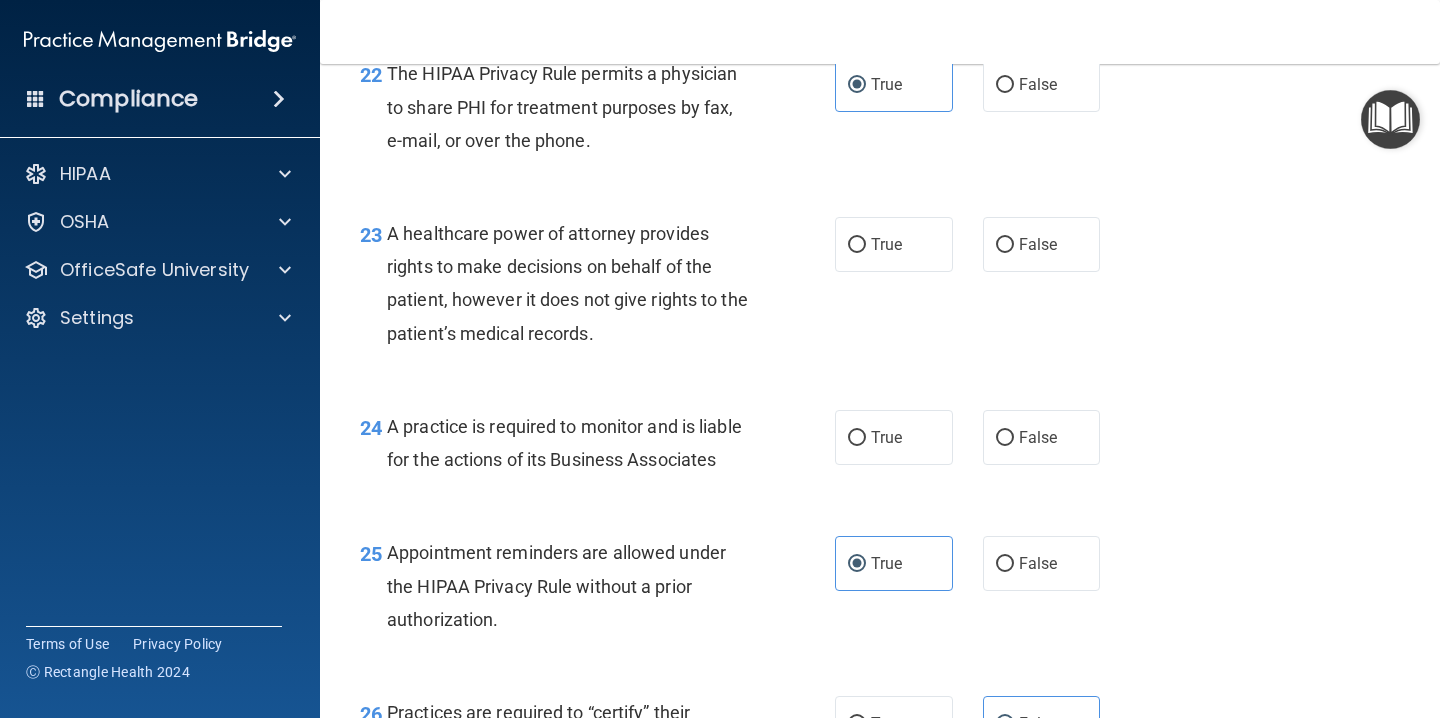 scroll, scrollTop: 4139, scrollLeft: 0, axis: vertical 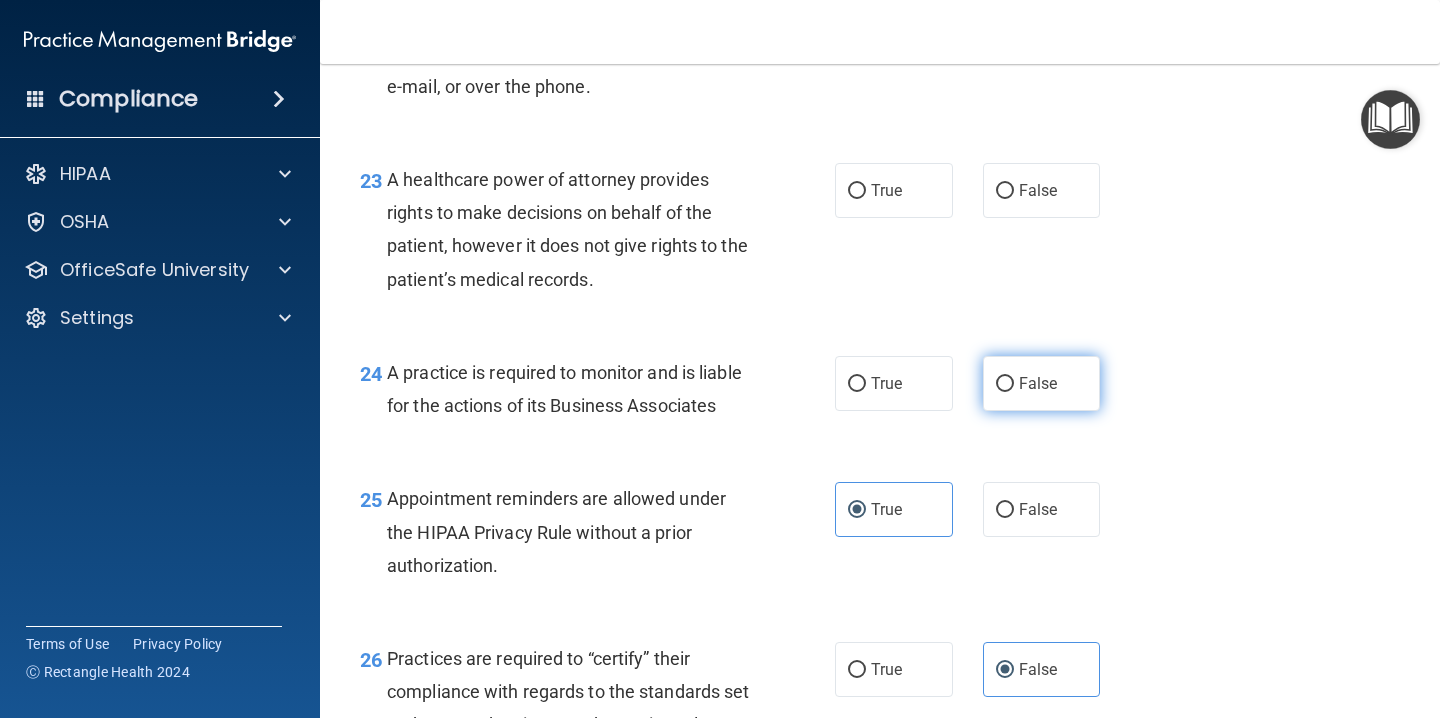 click on "False" at bounding box center (1038, 383) 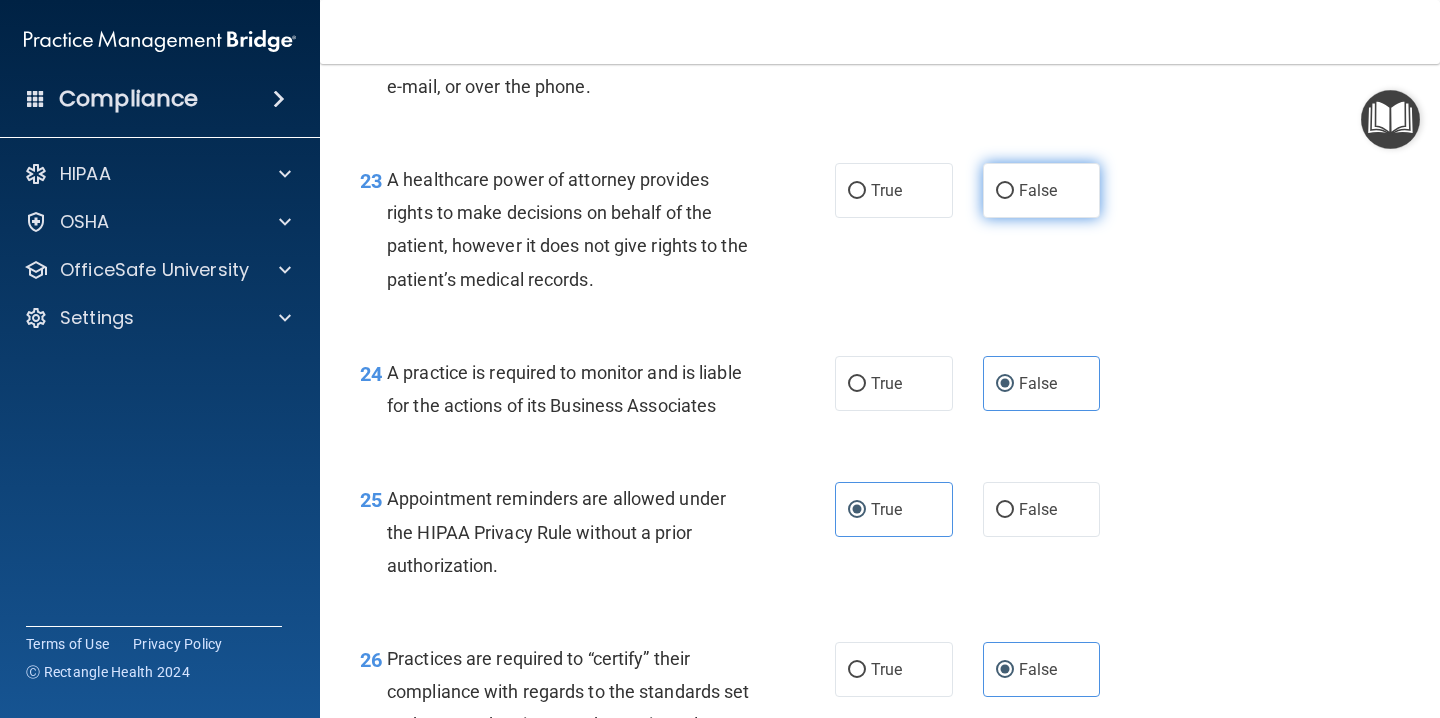 click on "False" at bounding box center [1042, 190] 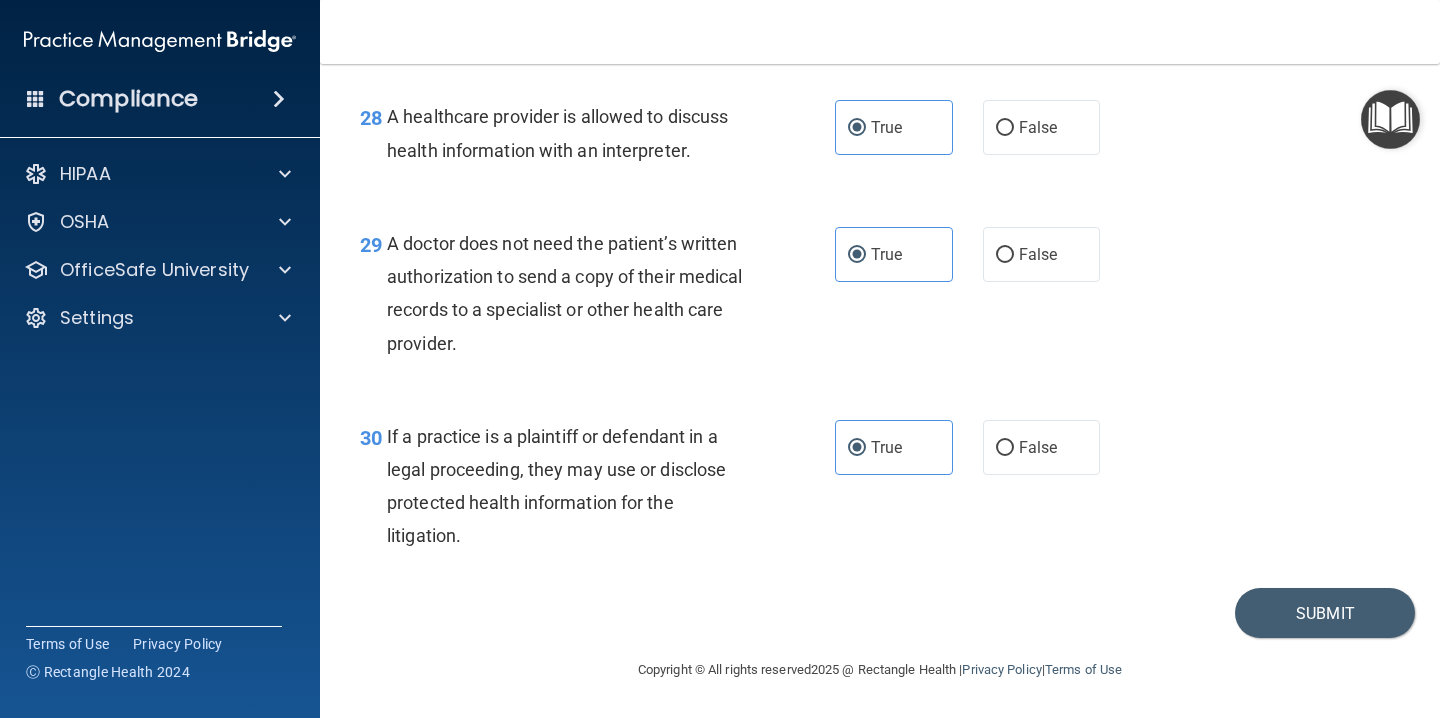 scroll, scrollTop: 5066, scrollLeft: 0, axis: vertical 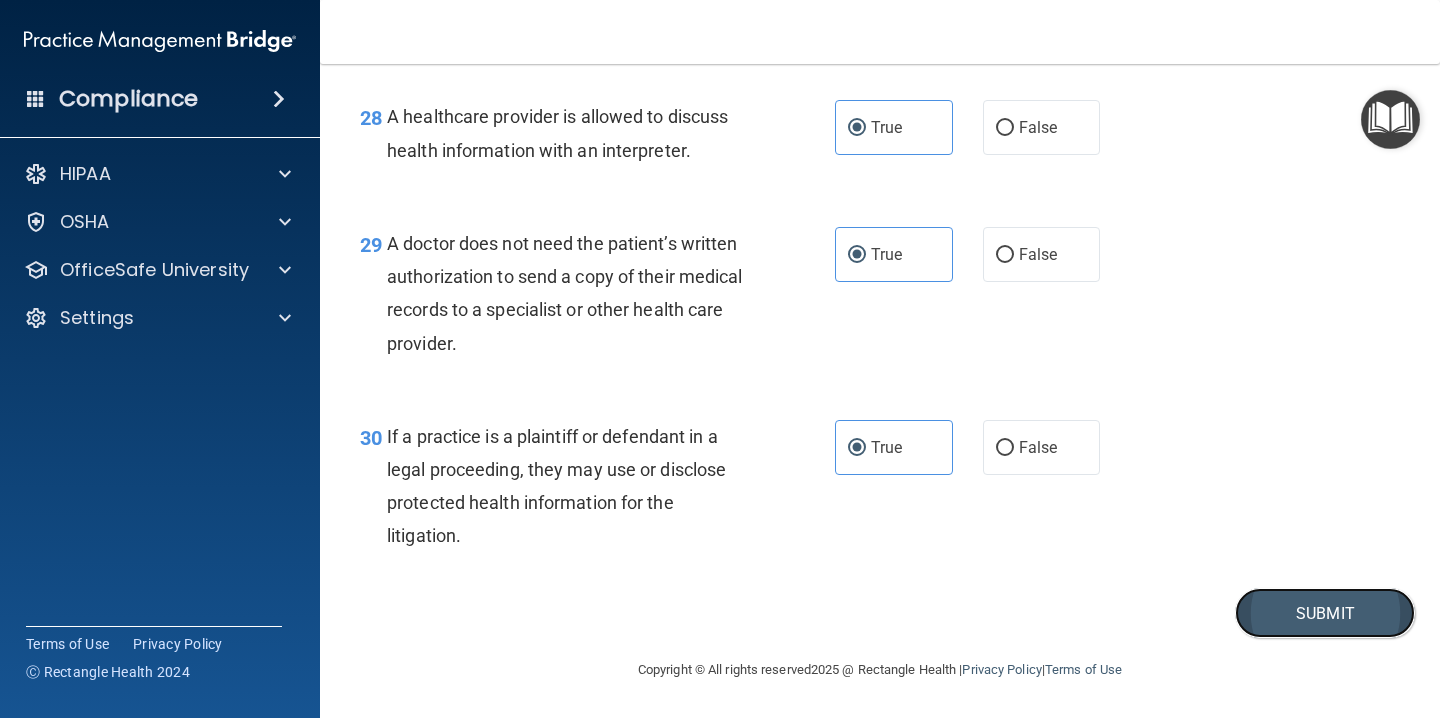 click on "Submit" at bounding box center (1325, 613) 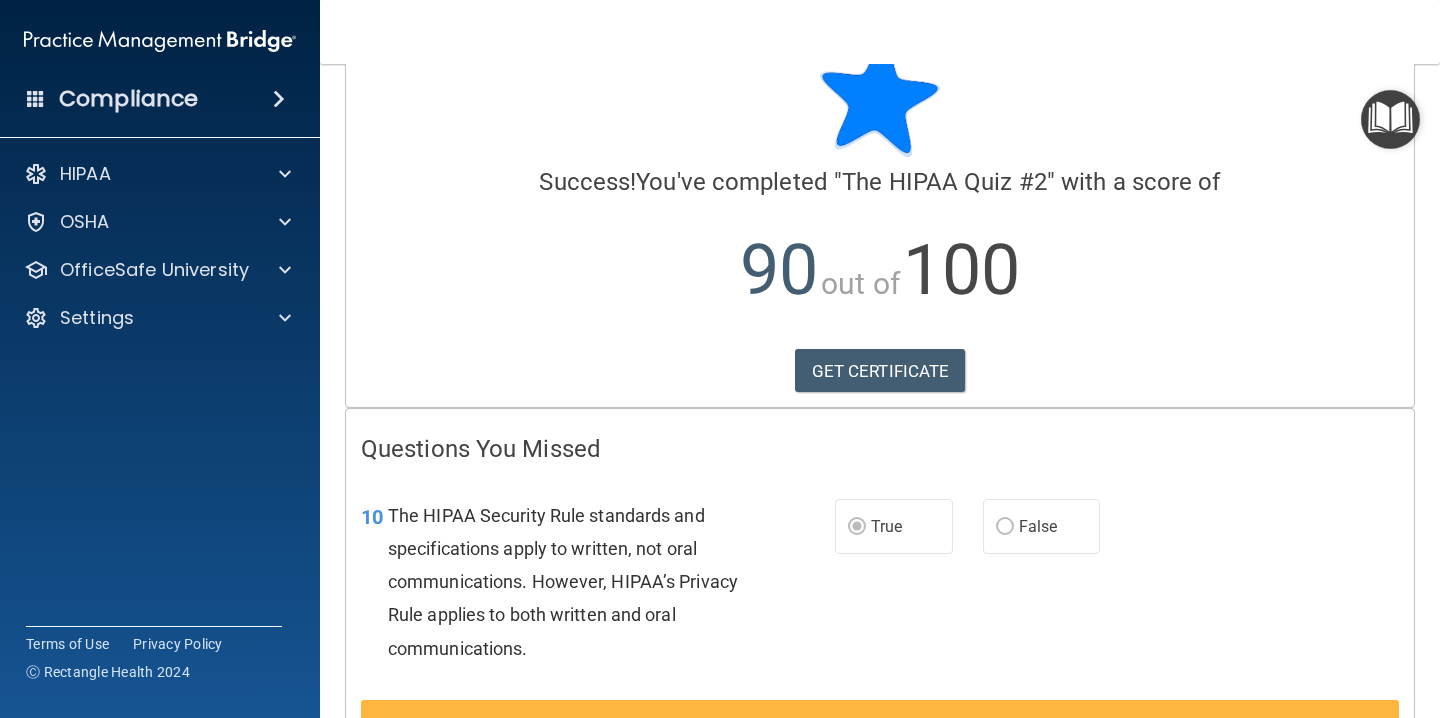 scroll, scrollTop: 0, scrollLeft: 0, axis: both 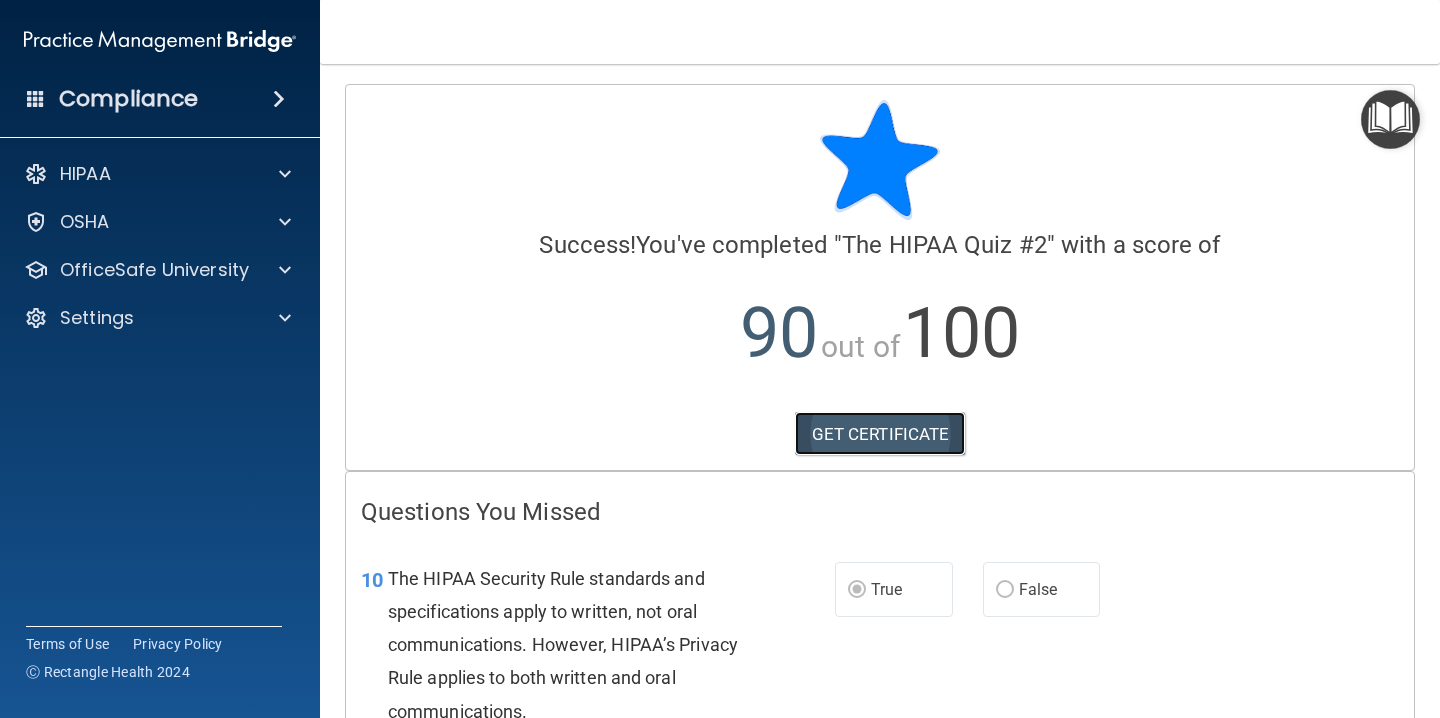 click on "GET CERTIFICATE" at bounding box center [880, 434] 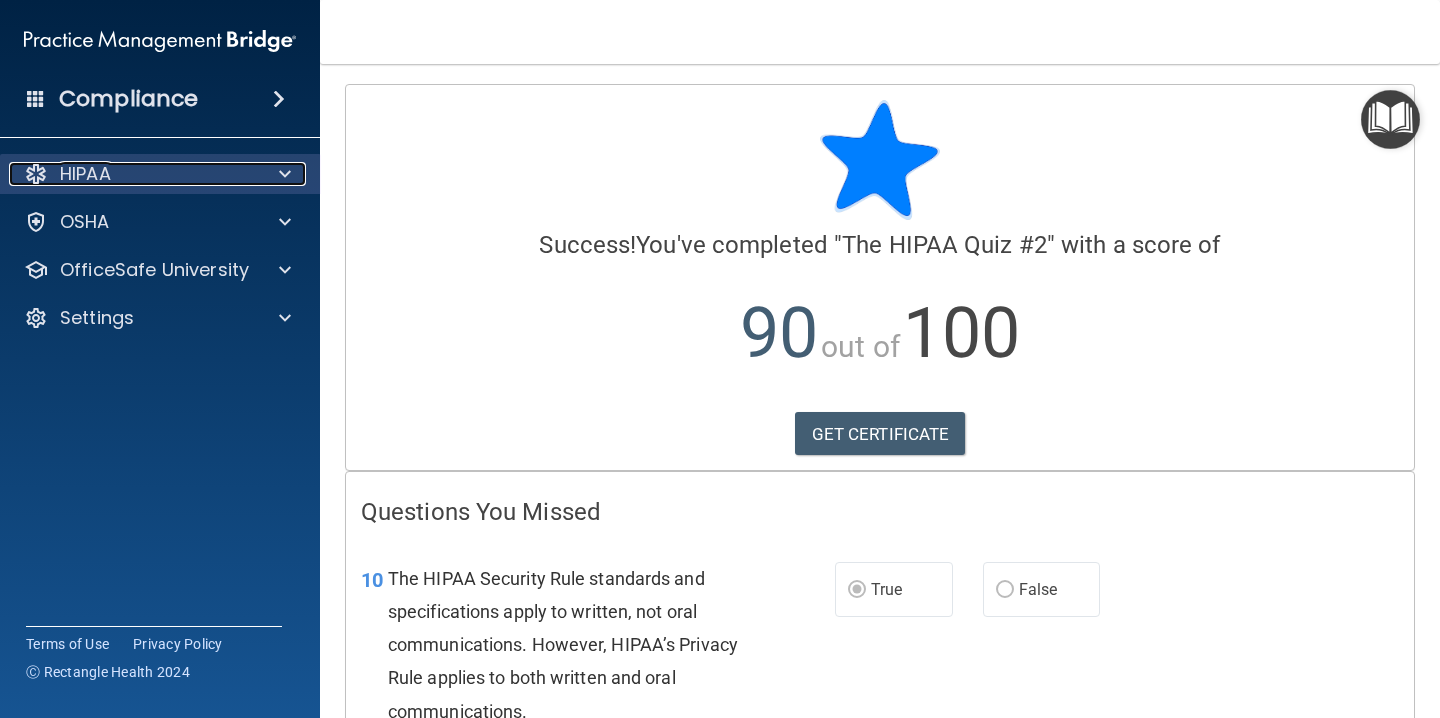 click at bounding box center [282, 174] 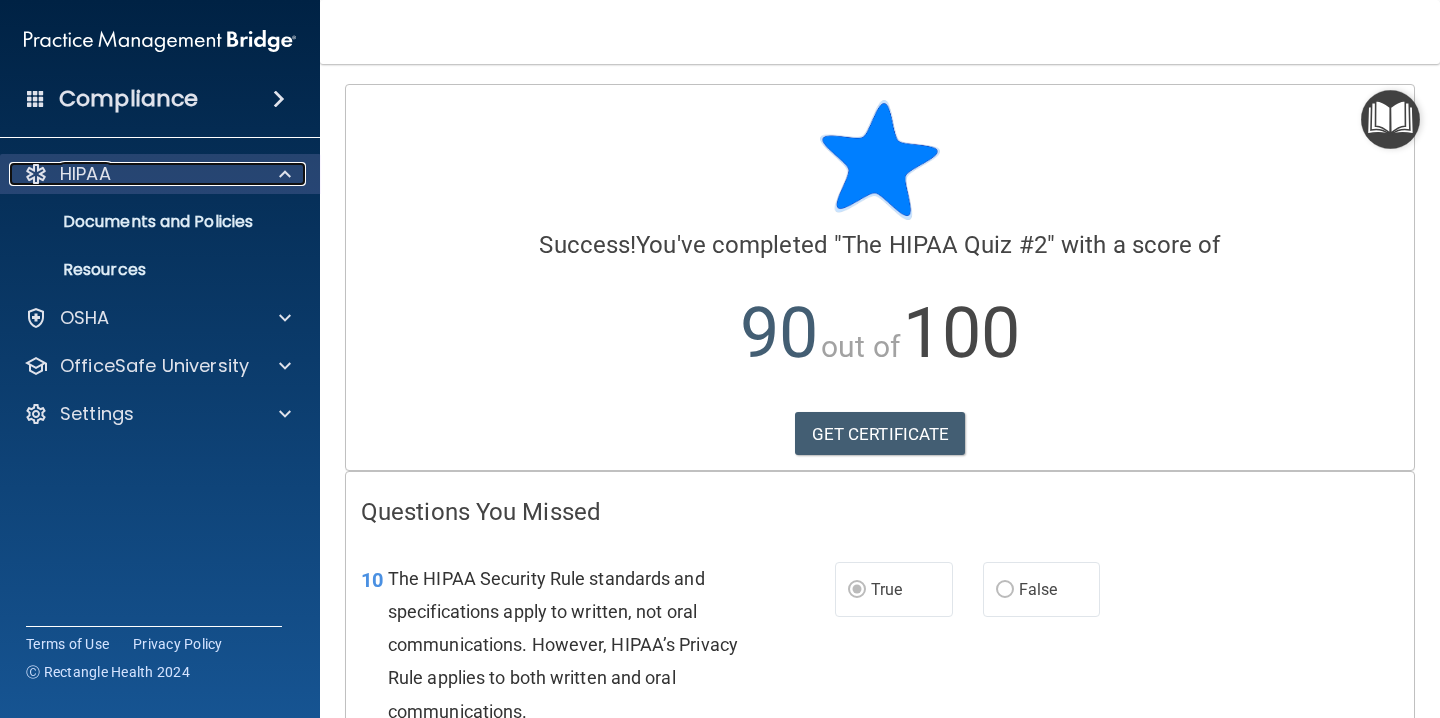 click at bounding box center (282, 174) 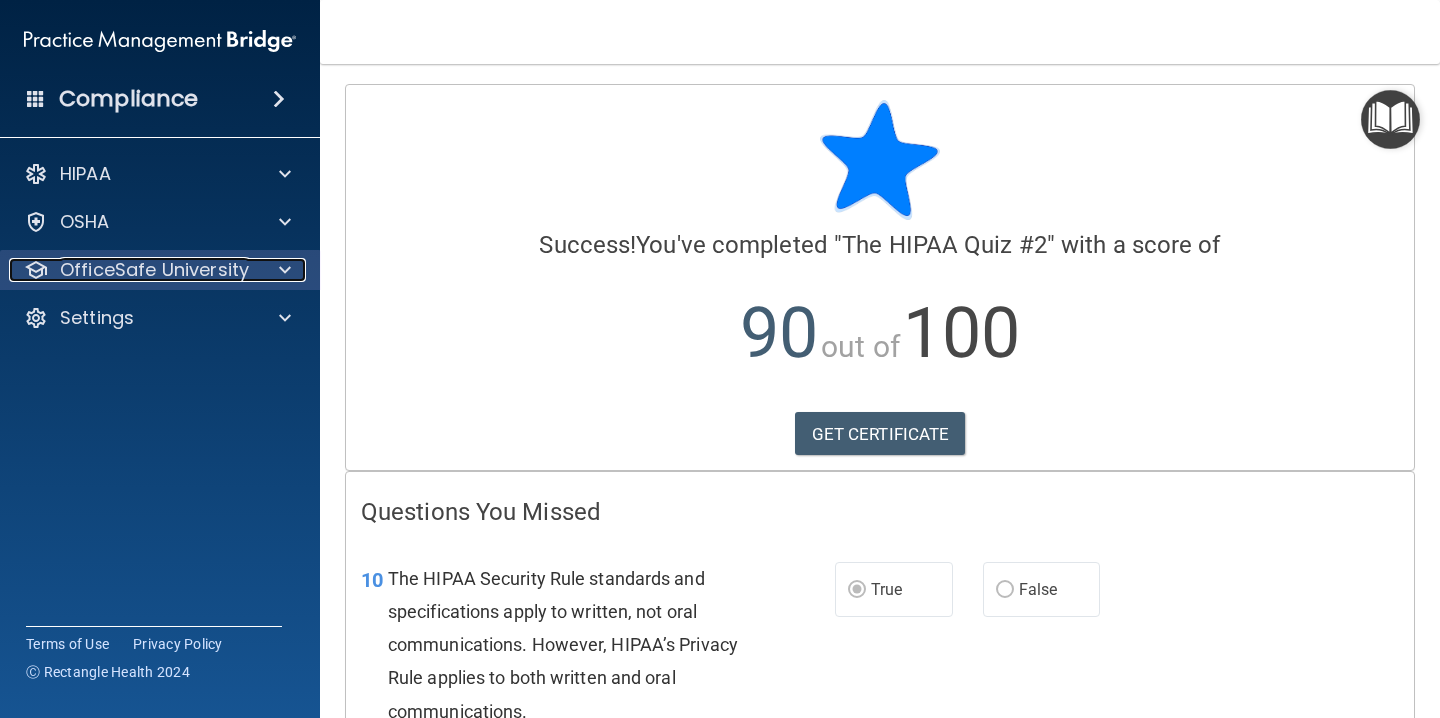 click at bounding box center [282, 270] 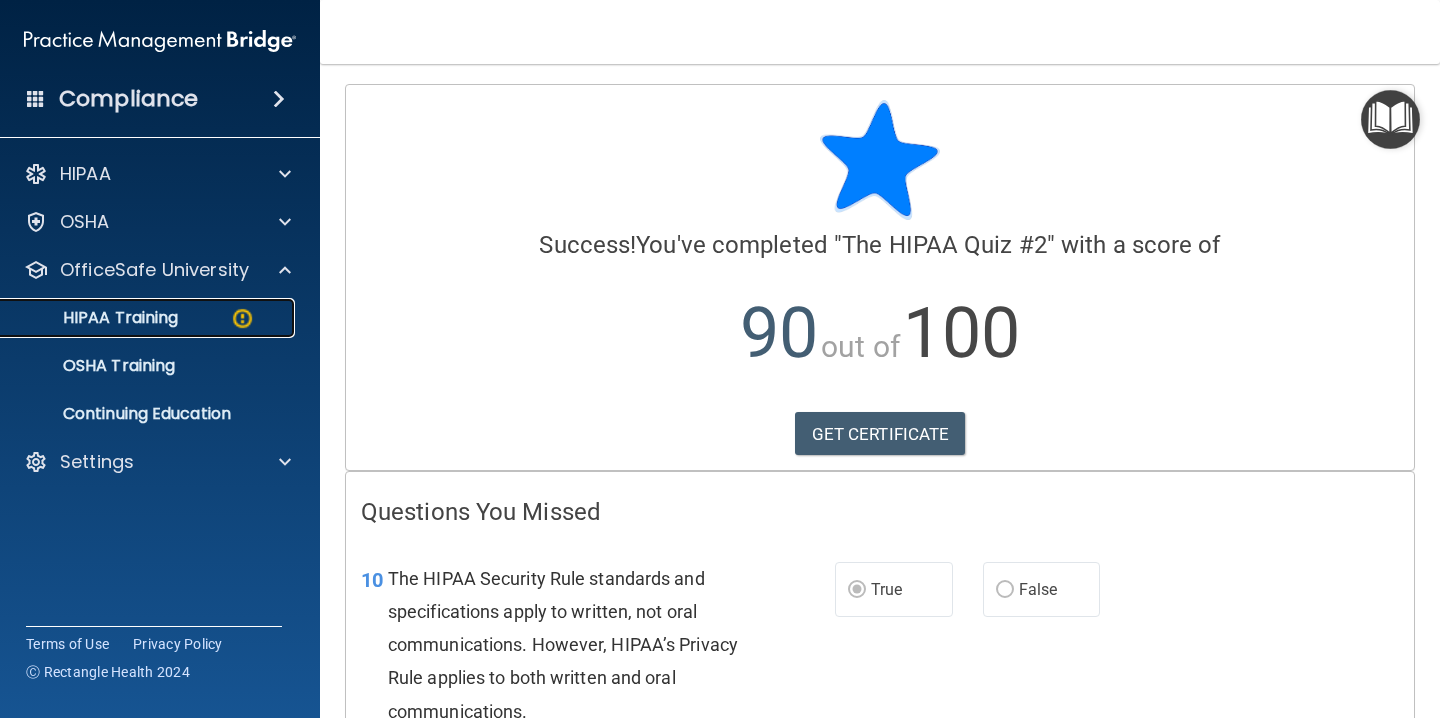 click on "HIPAA Training" at bounding box center [149, 318] 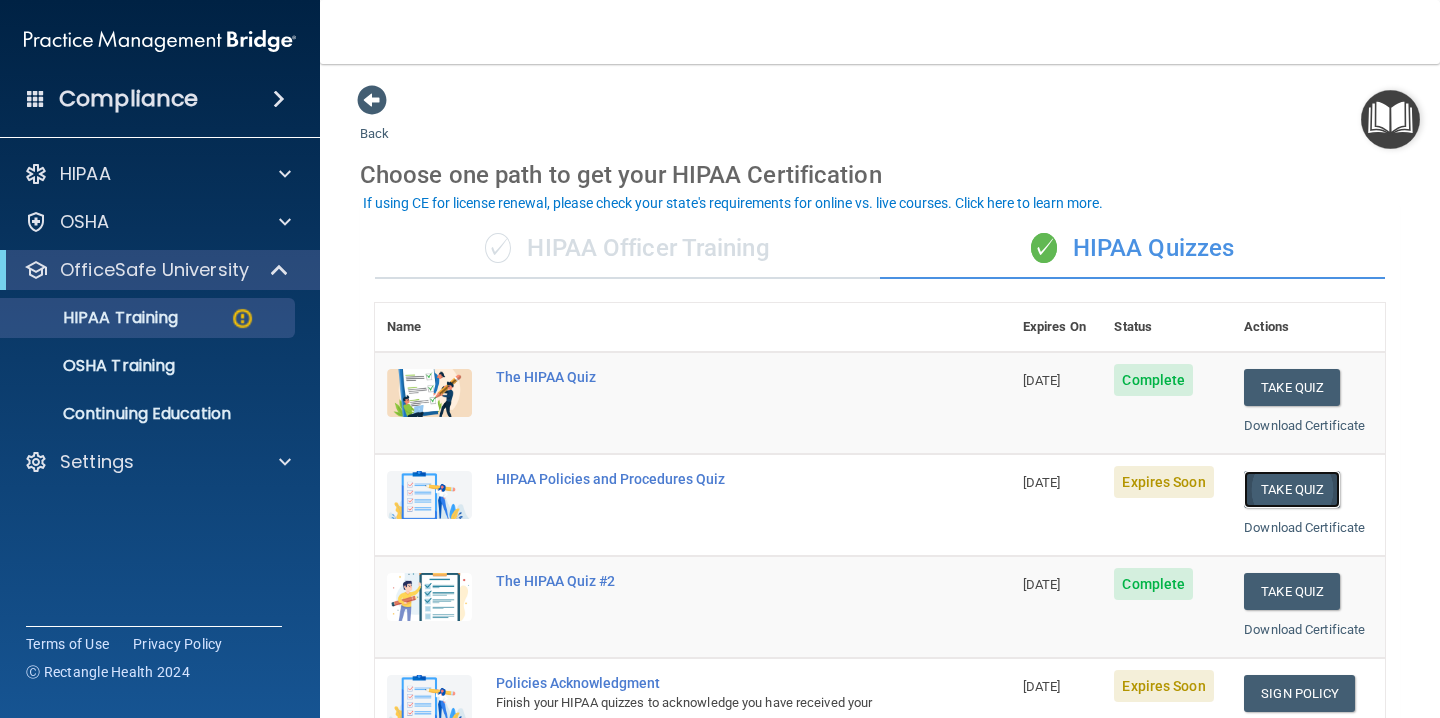 click on "Take Quiz" at bounding box center (1292, 489) 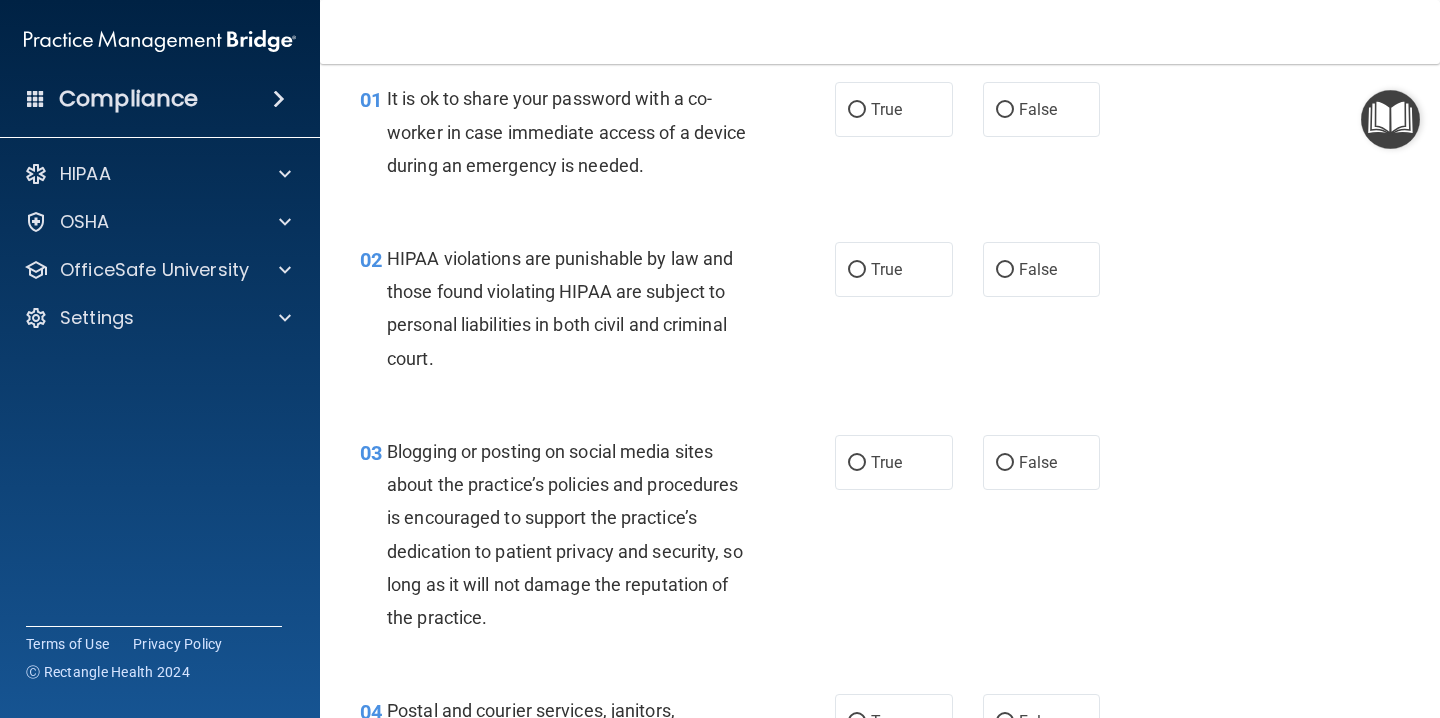 scroll, scrollTop: 67, scrollLeft: 0, axis: vertical 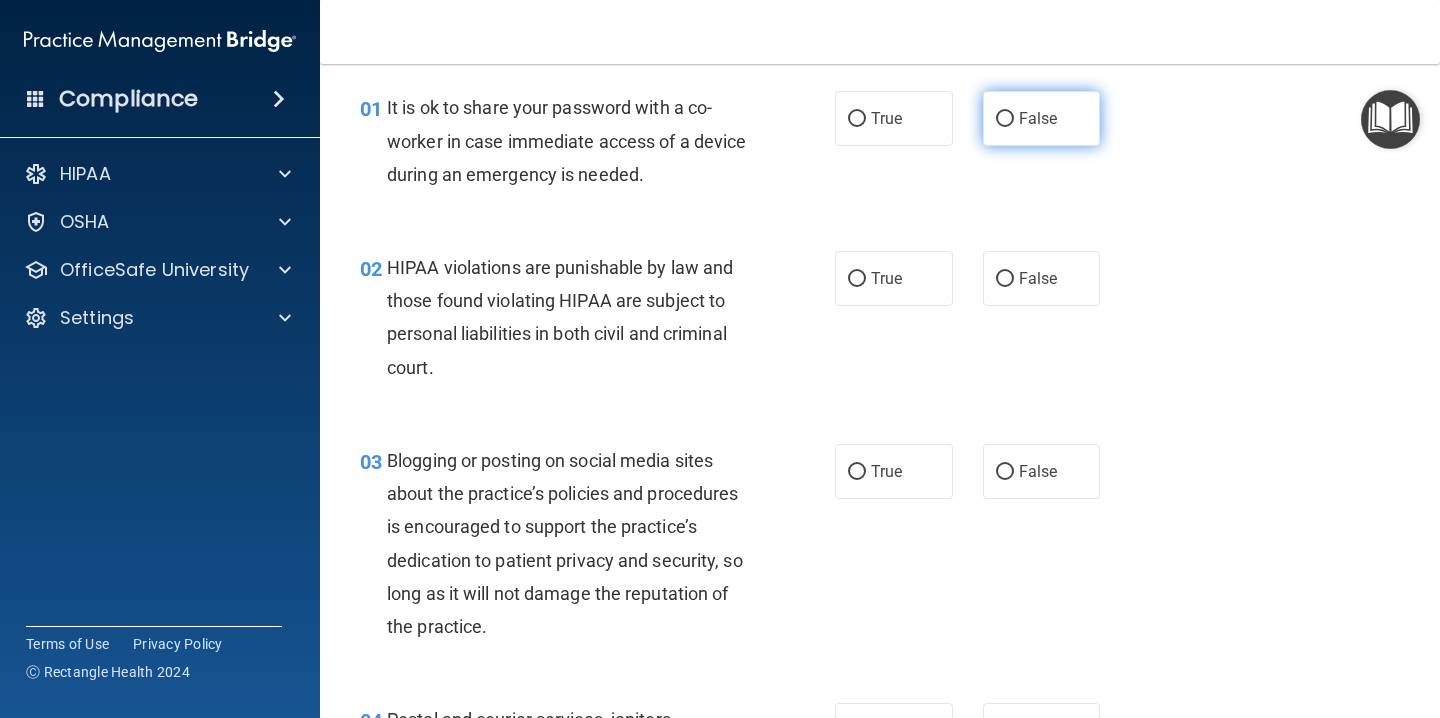 click on "False" at bounding box center (1038, 118) 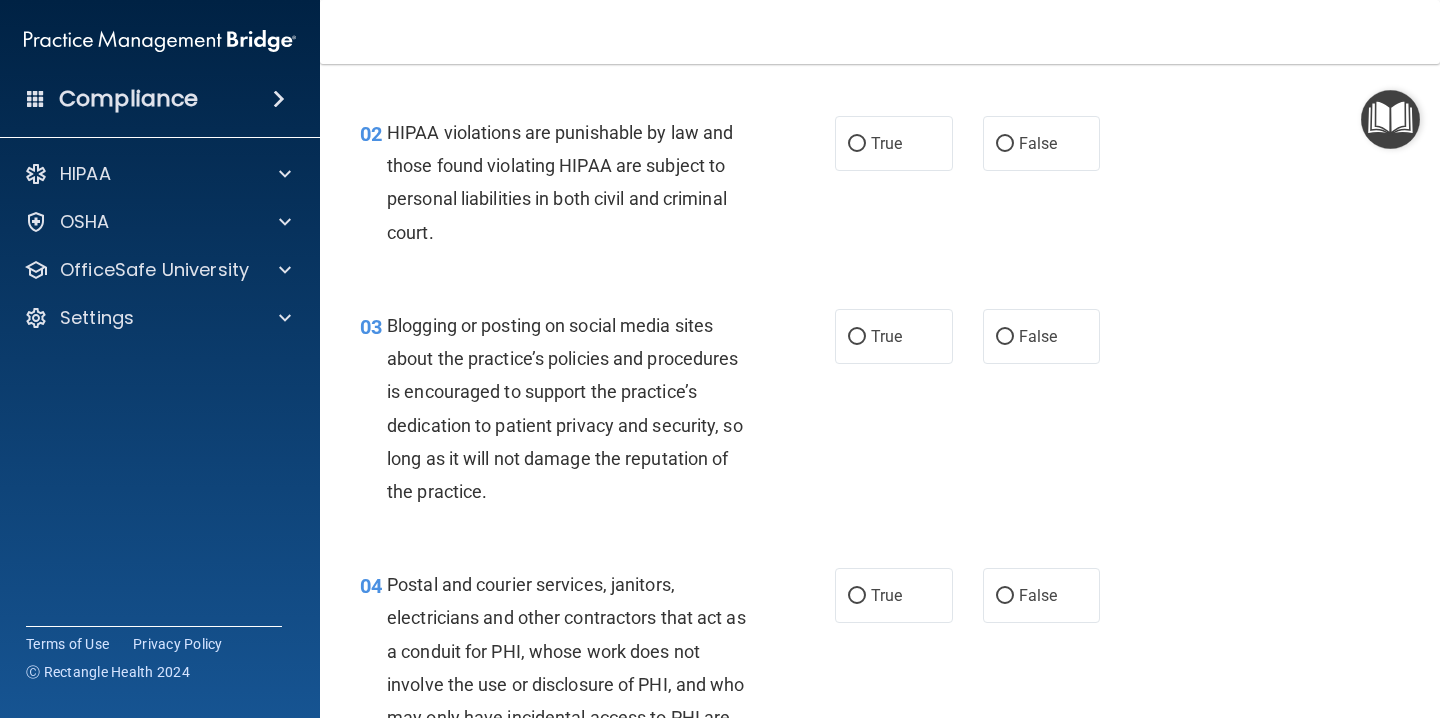 scroll, scrollTop: 200, scrollLeft: 0, axis: vertical 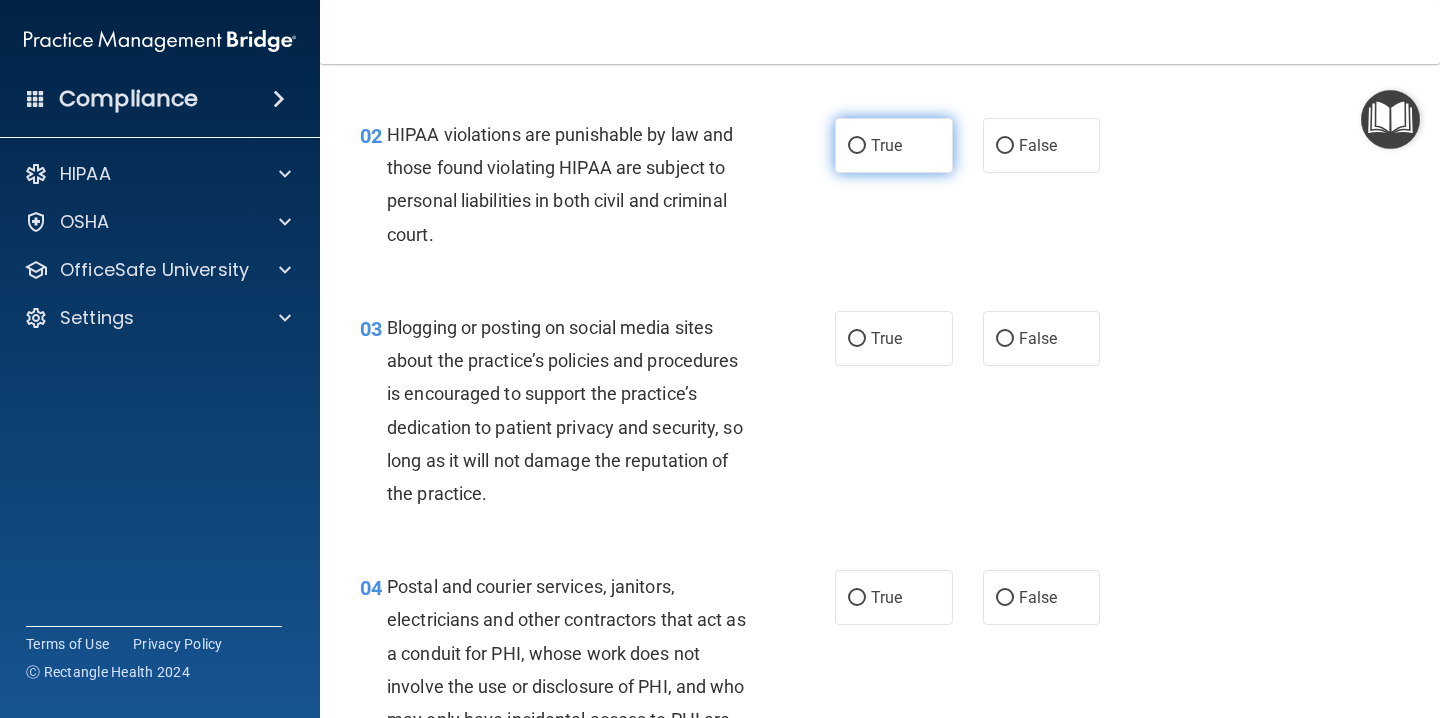 click on "True" at bounding box center [886, 145] 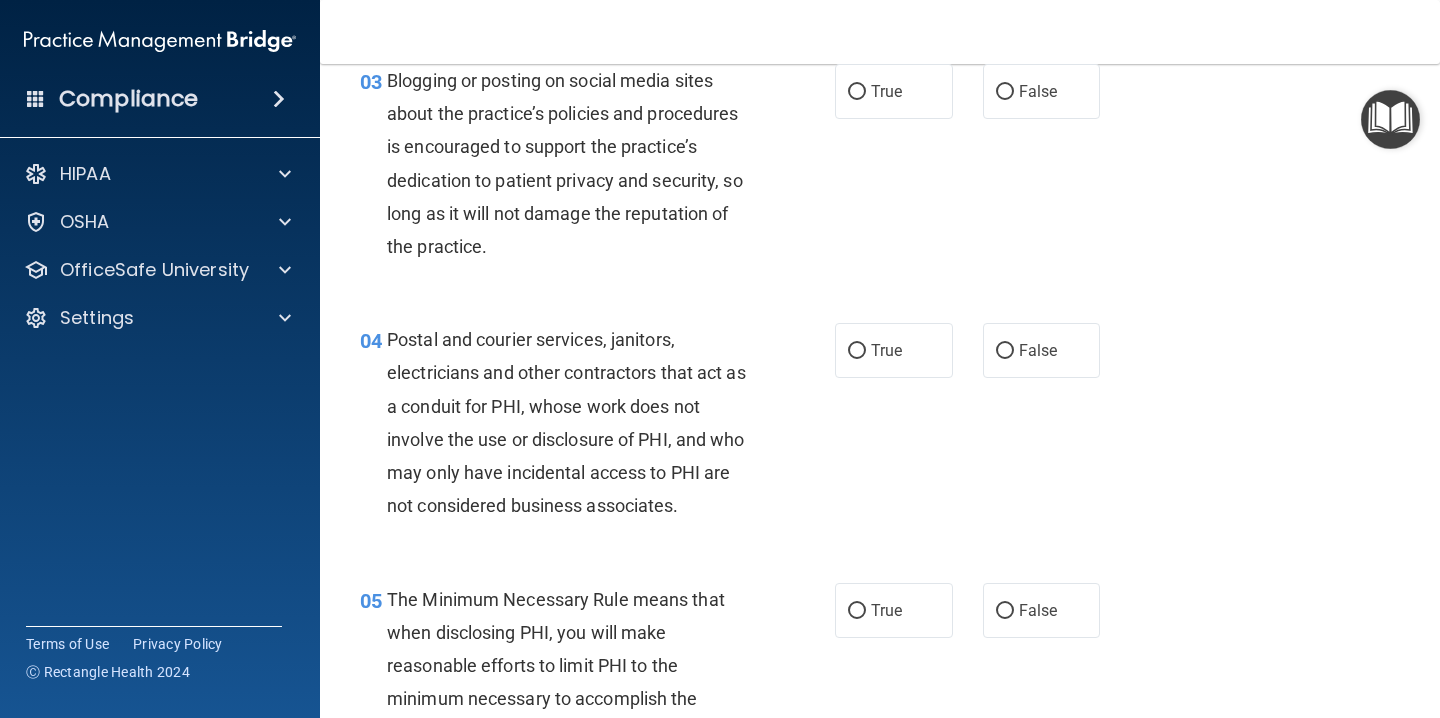 scroll, scrollTop: 452, scrollLeft: 0, axis: vertical 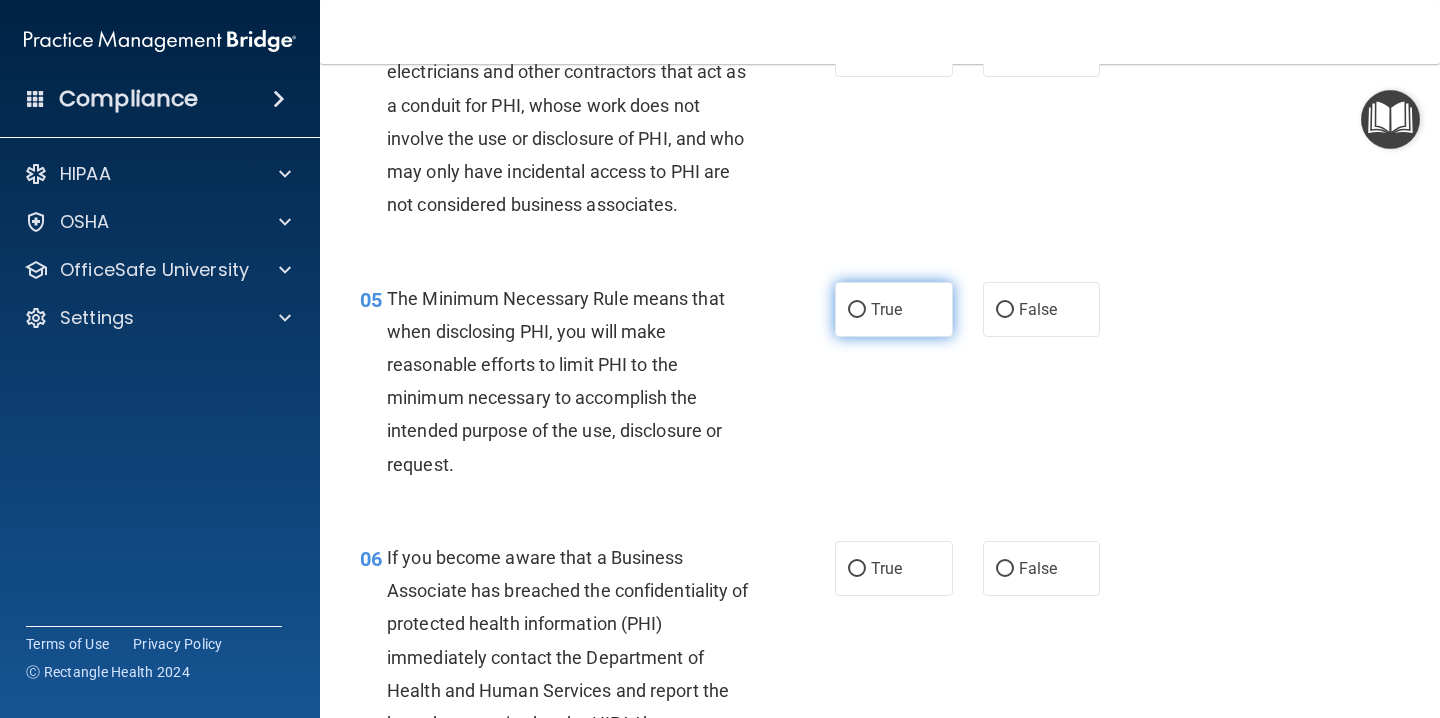 click on "True" at bounding box center [886, 309] 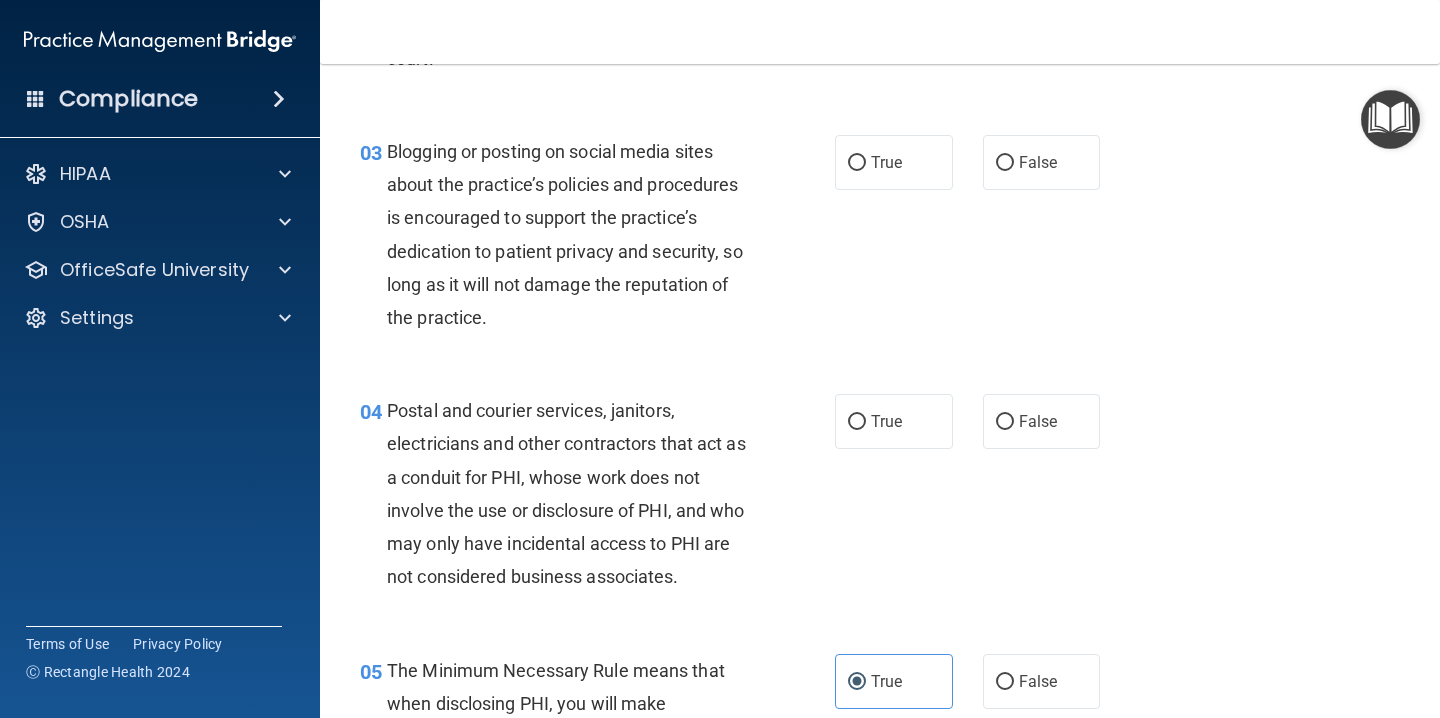 scroll, scrollTop: 371, scrollLeft: 0, axis: vertical 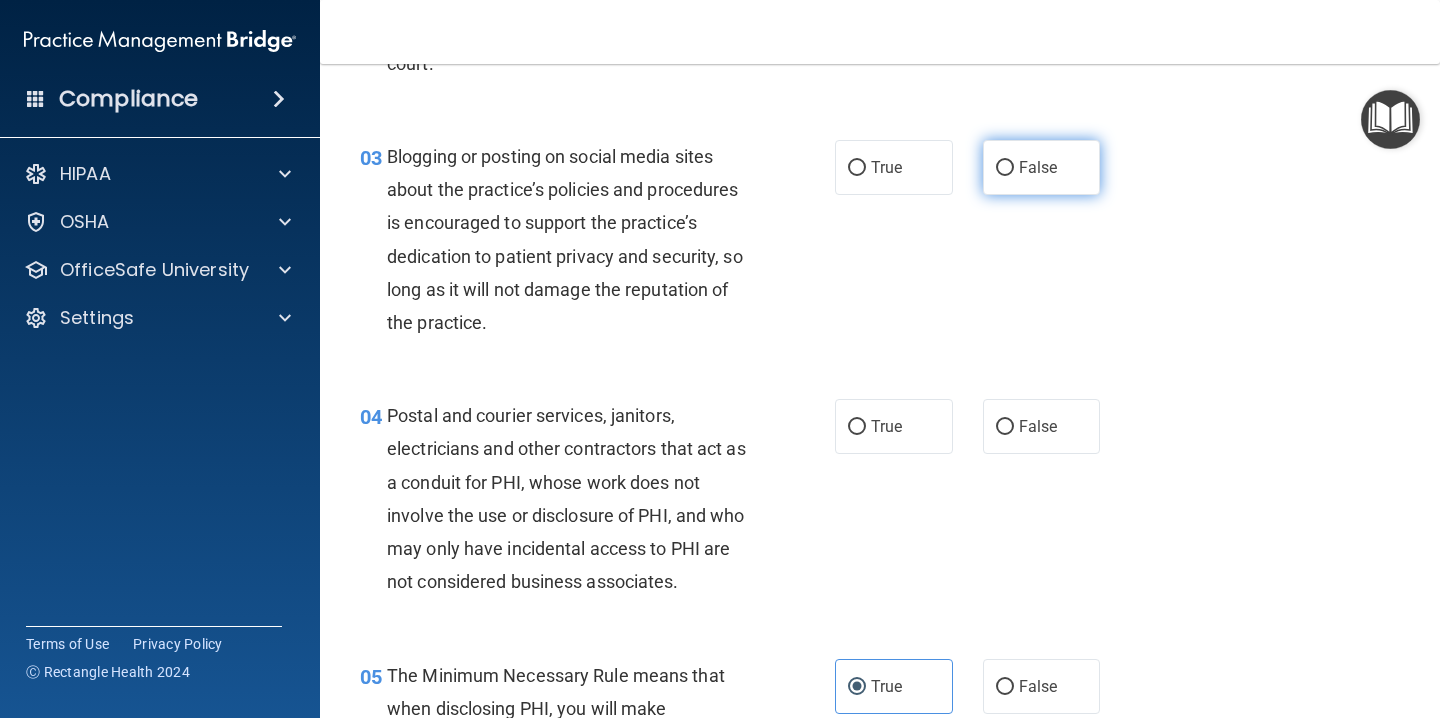 click on "False" at bounding box center (1038, 167) 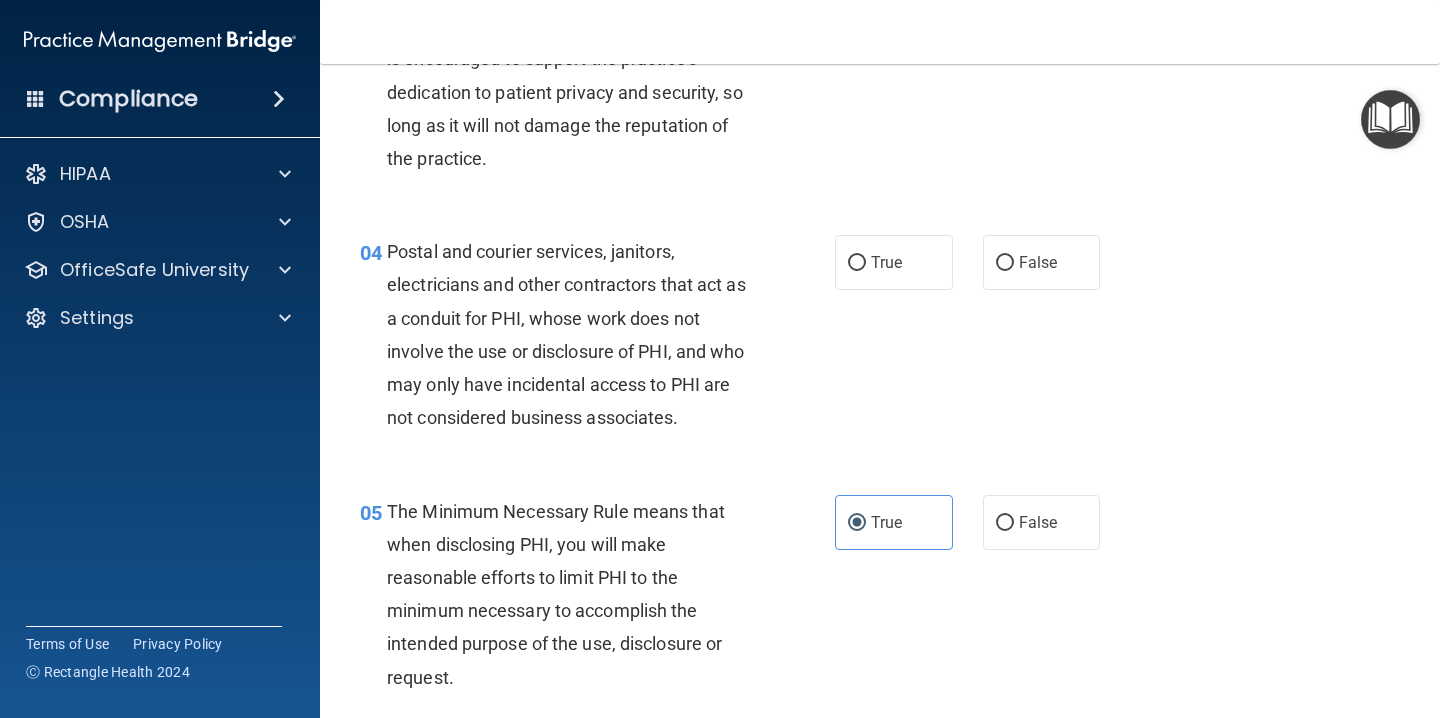 scroll, scrollTop: 563, scrollLeft: 0, axis: vertical 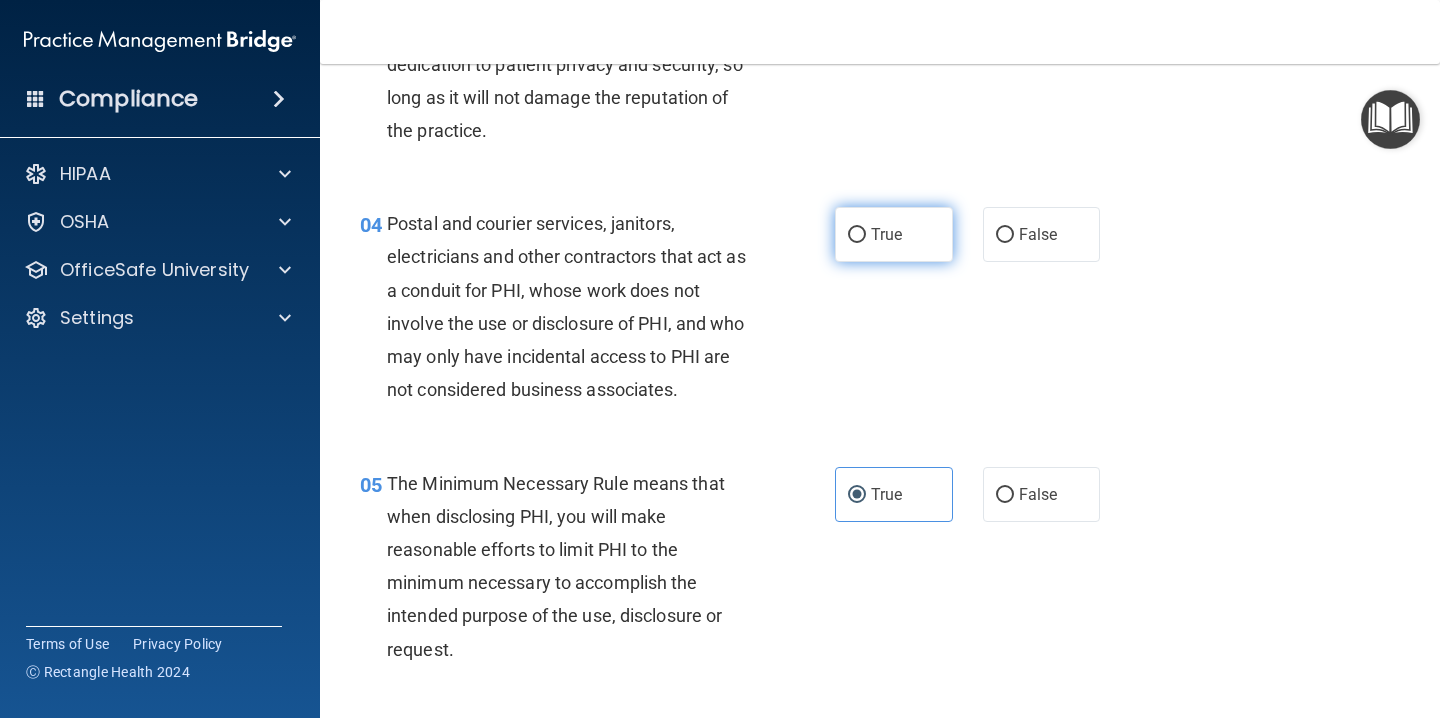 click on "True" at bounding box center [886, 234] 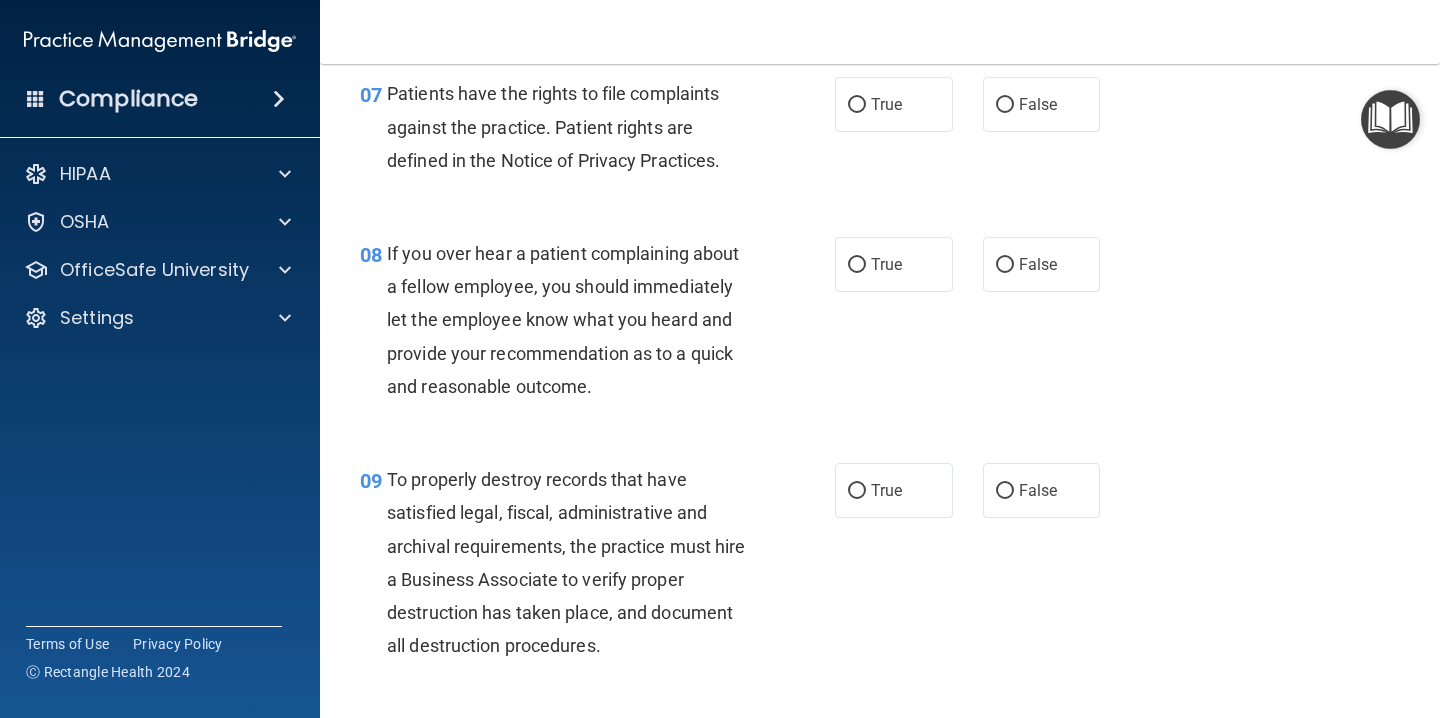 scroll, scrollTop: 1492, scrollLeft: 0, axis: vertical 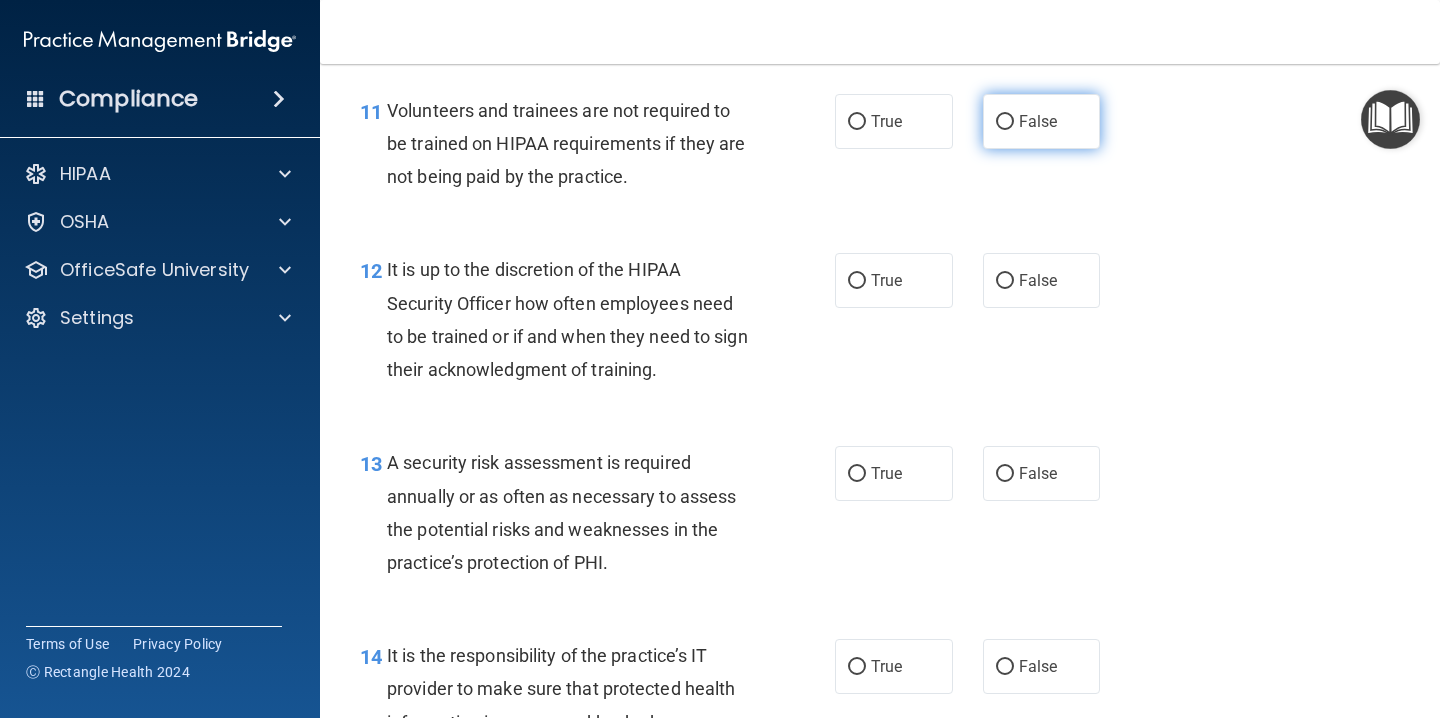 click on "False" at bounding box center (1038, 121) 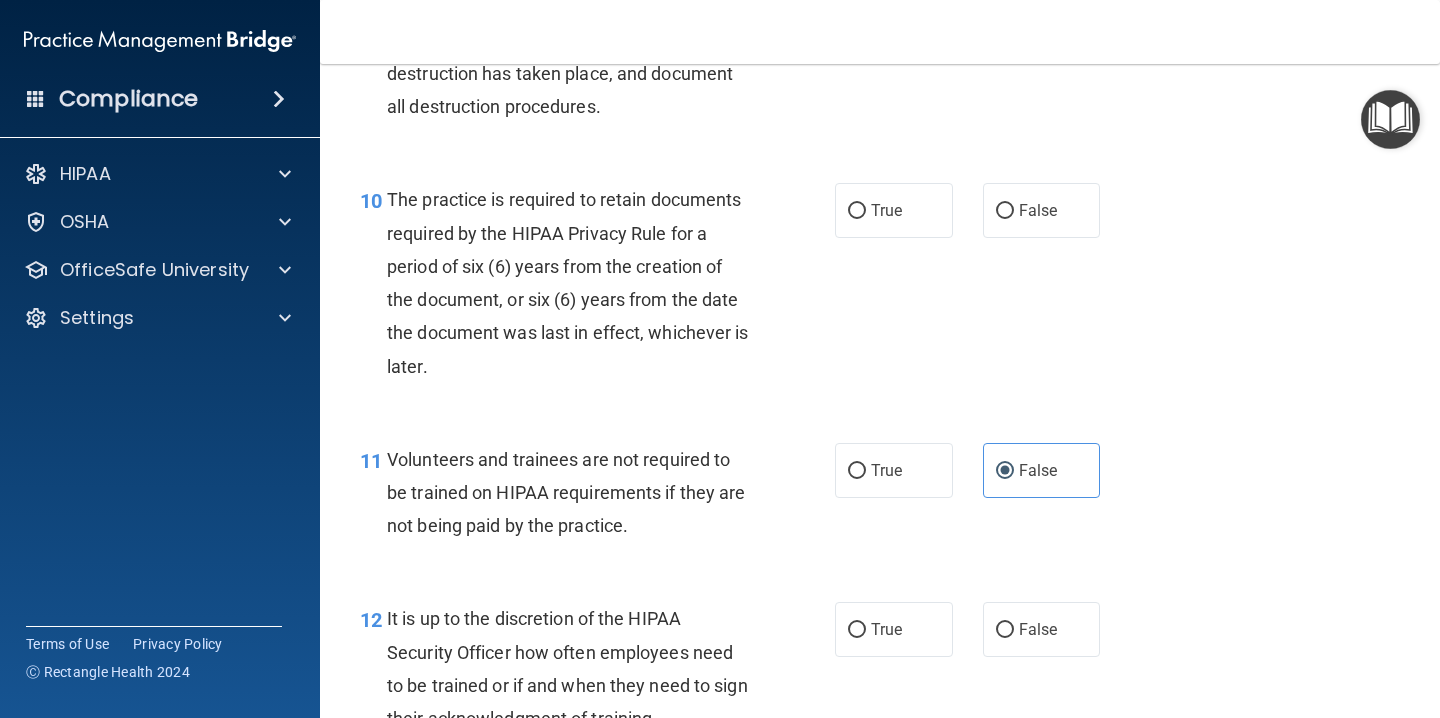 scroll, scrollTop: 2038, scrollLeft: 0, axis: vertical 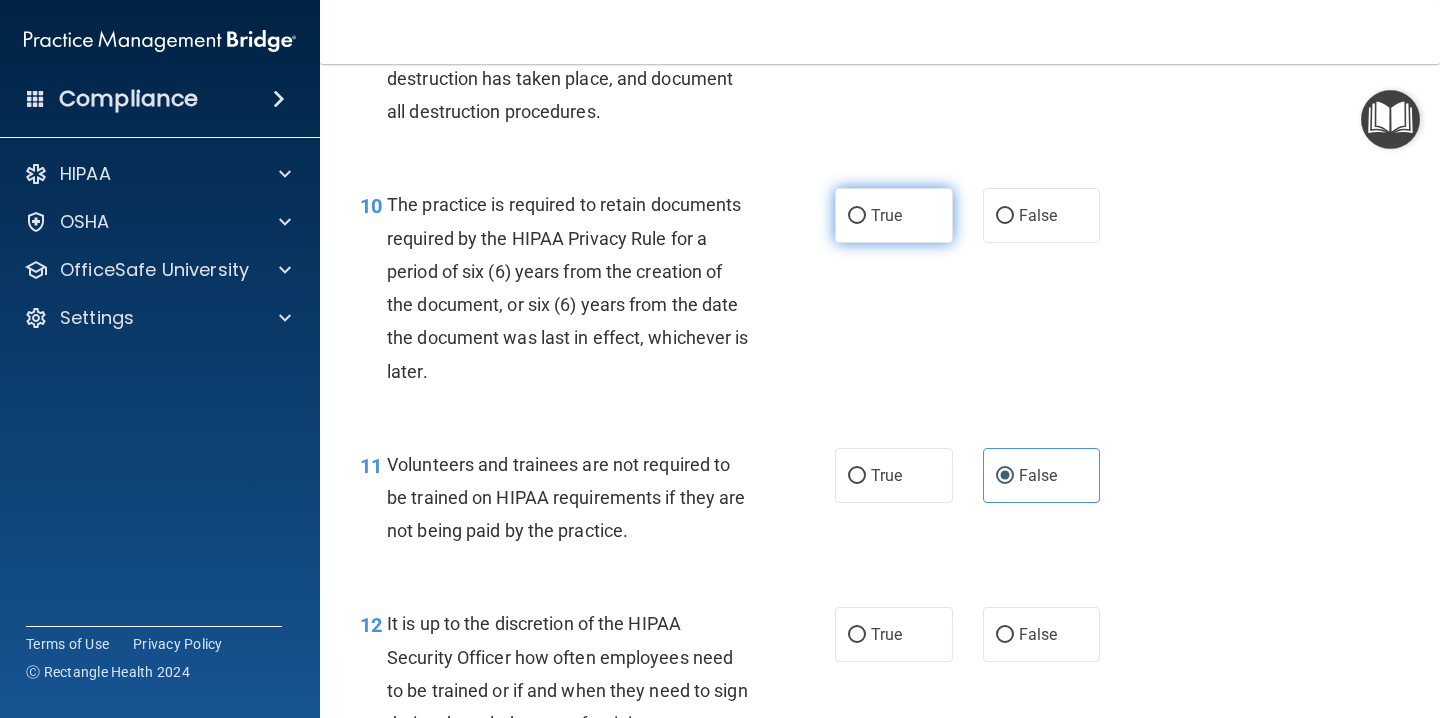 click on "True" at bounding box center (886, 215) 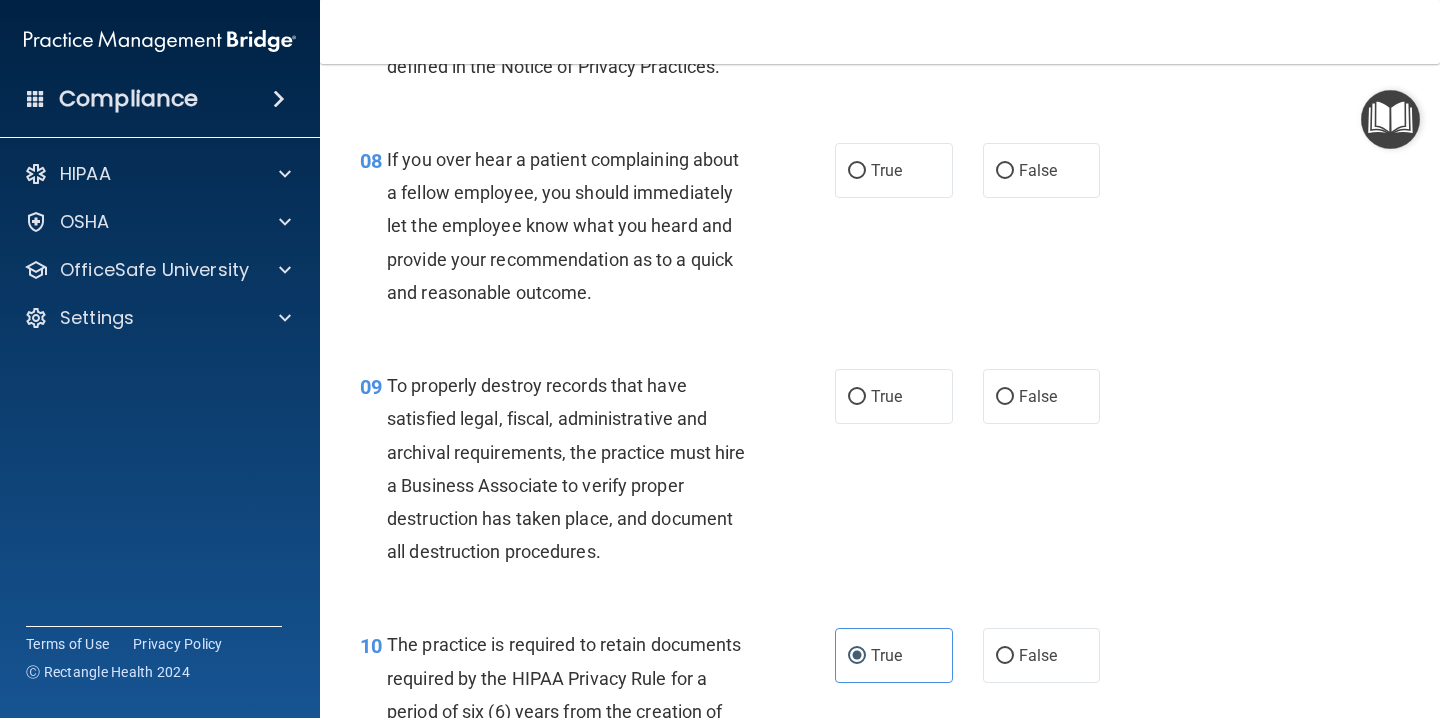 scroll, scrollTop: 1567, scrollLeft: 0, axis: vertical 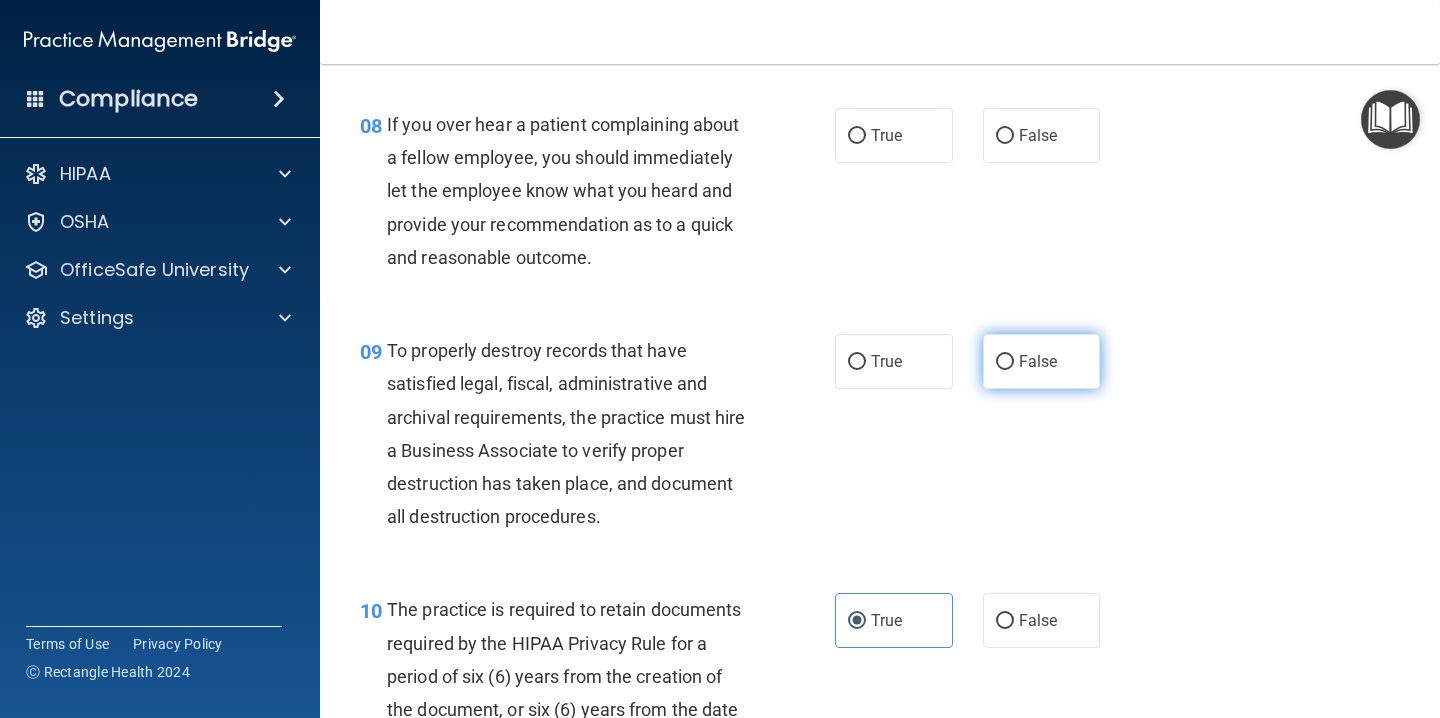 click on "False" at bounding box center (1042, 361) 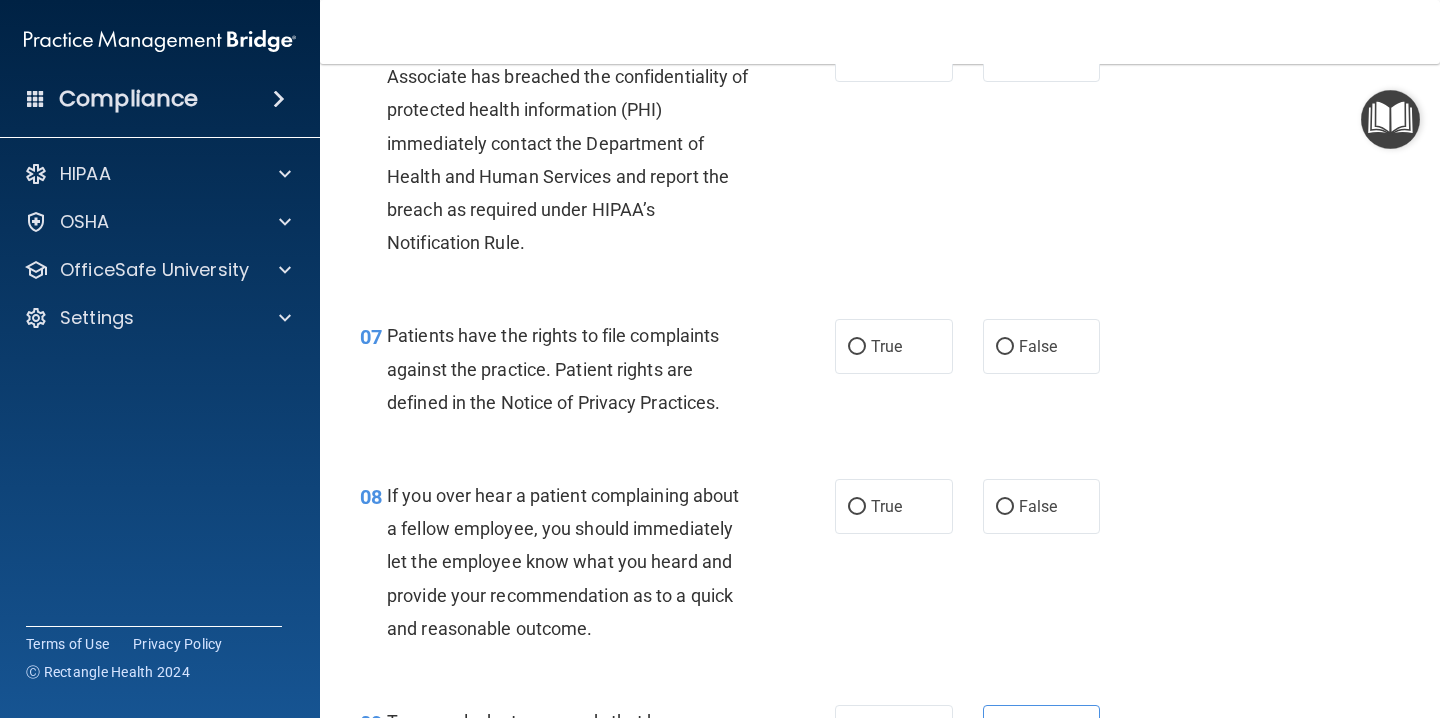 scroll, scrollTop: 1255, scrollLeft: 0, axis: vertical 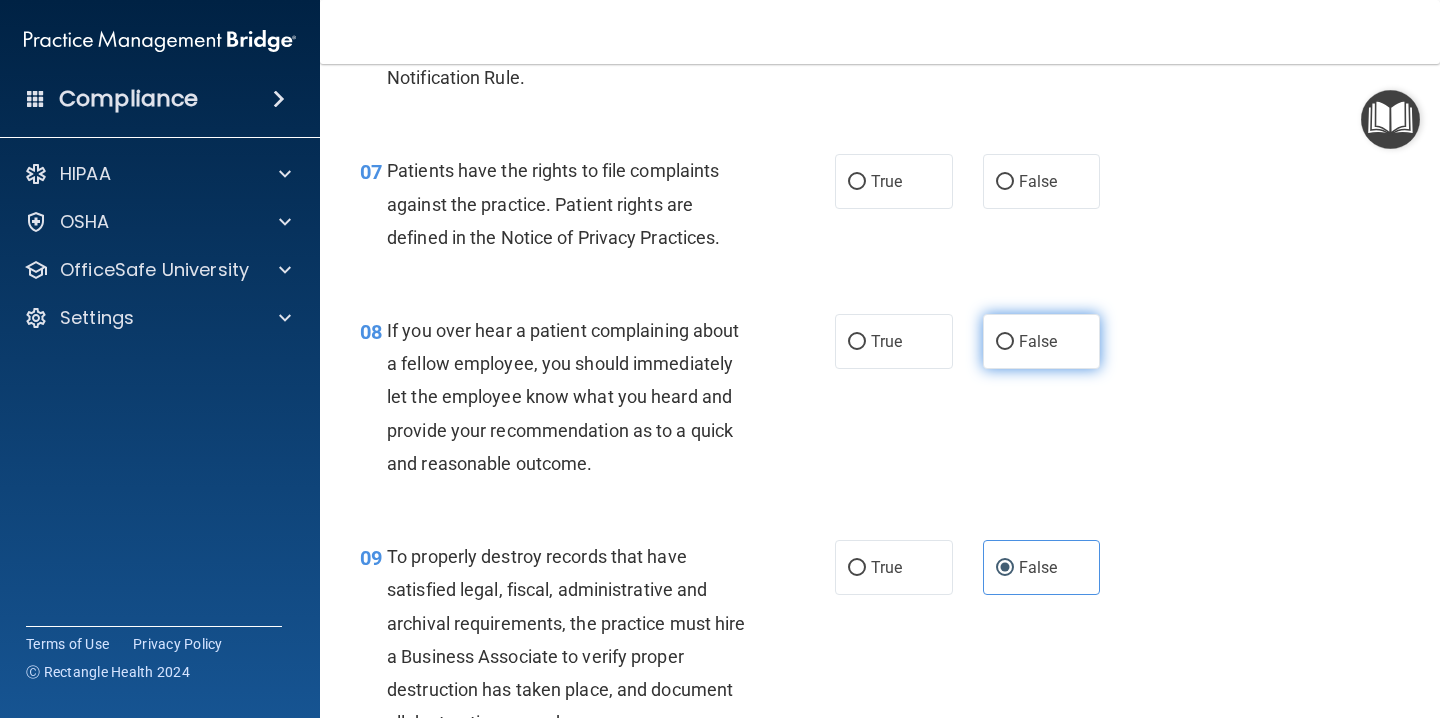 click on "False" at bounding box center (1042, 341) 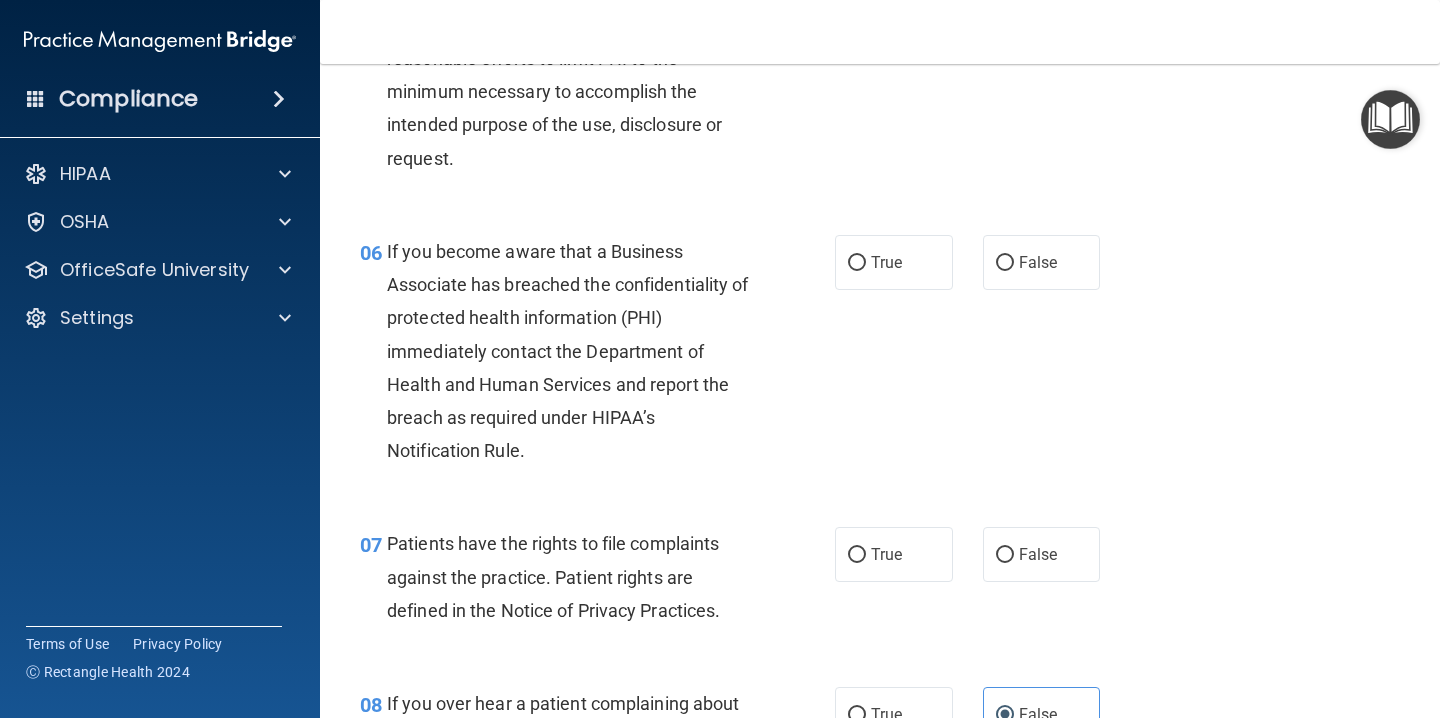 scroll, scrollTop: 1056, scrollLeft: 0, axis: vertical 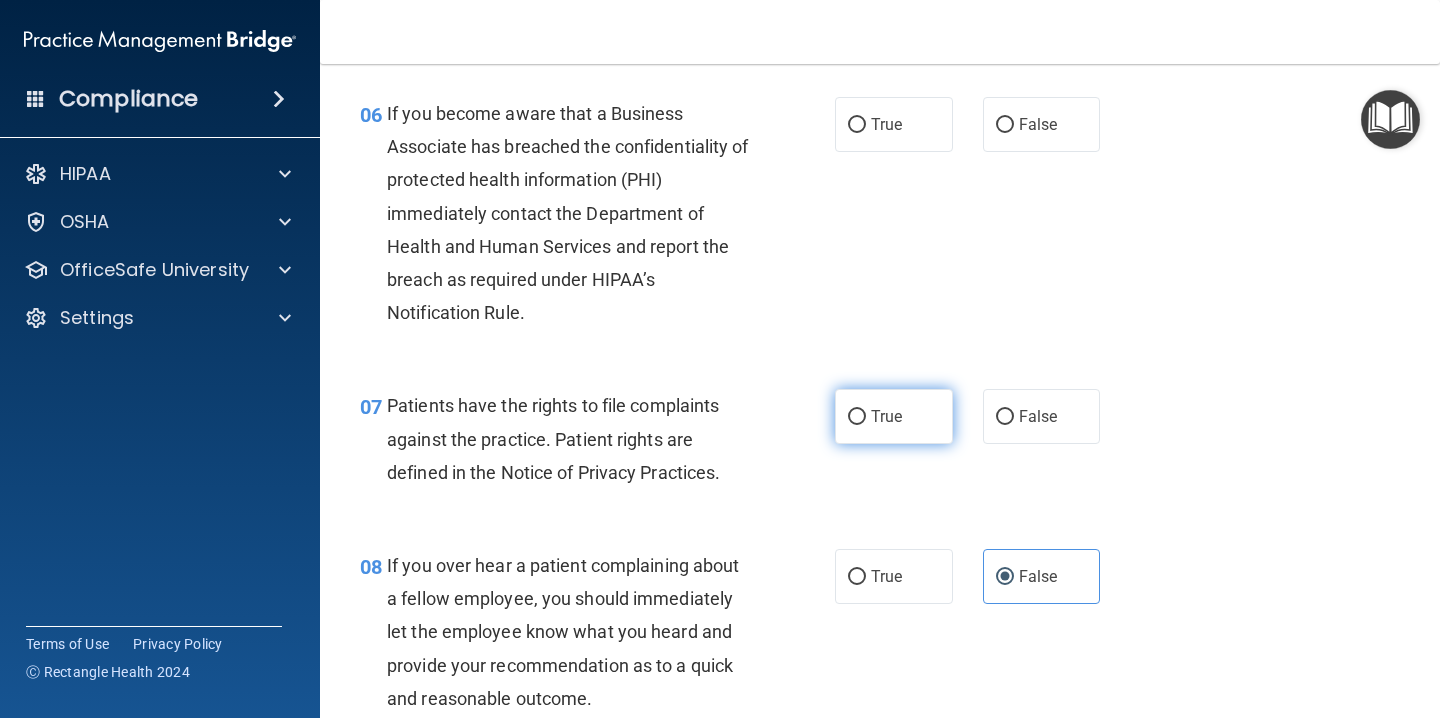 click on "True" at bounding box center [894, 416] 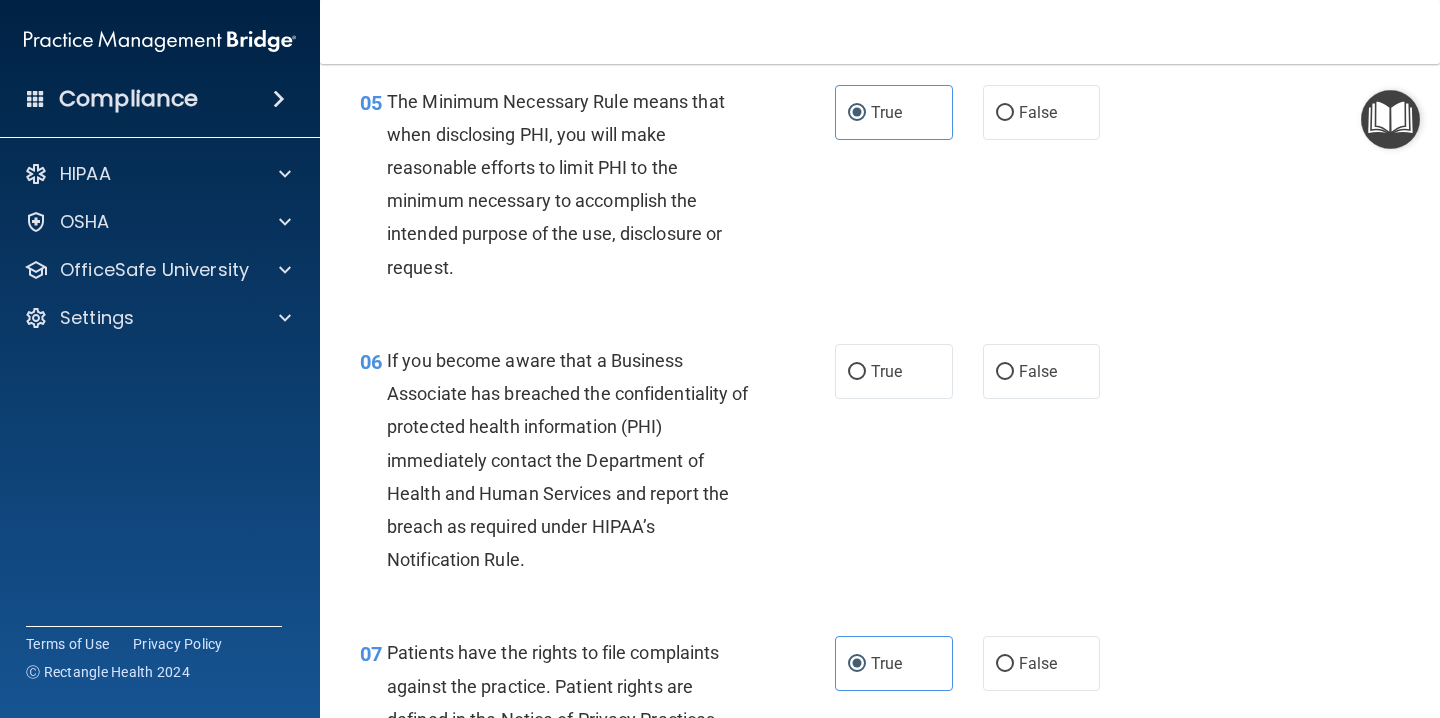 scroll, scrollTop: 937, scrollLeft: 0, axis: vertical 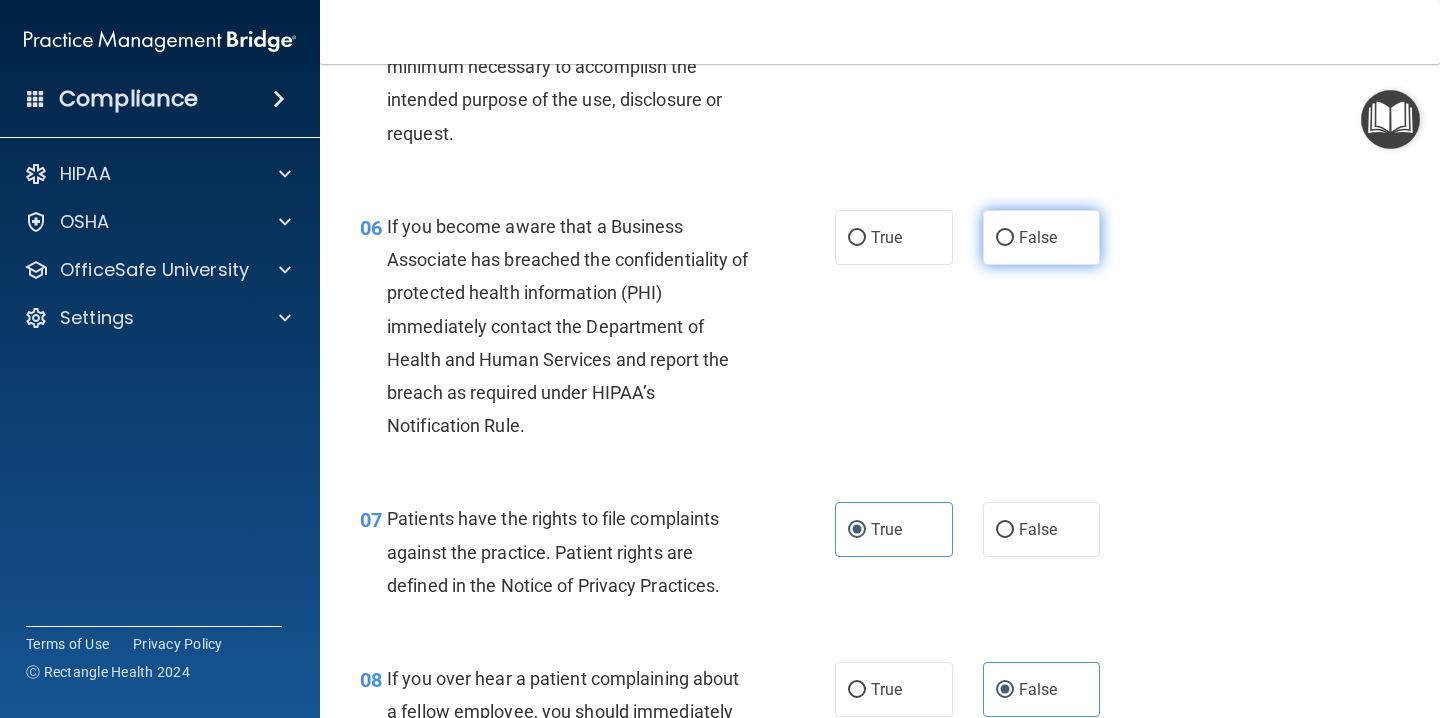 click on "False" at bounding box center (1042, 237) 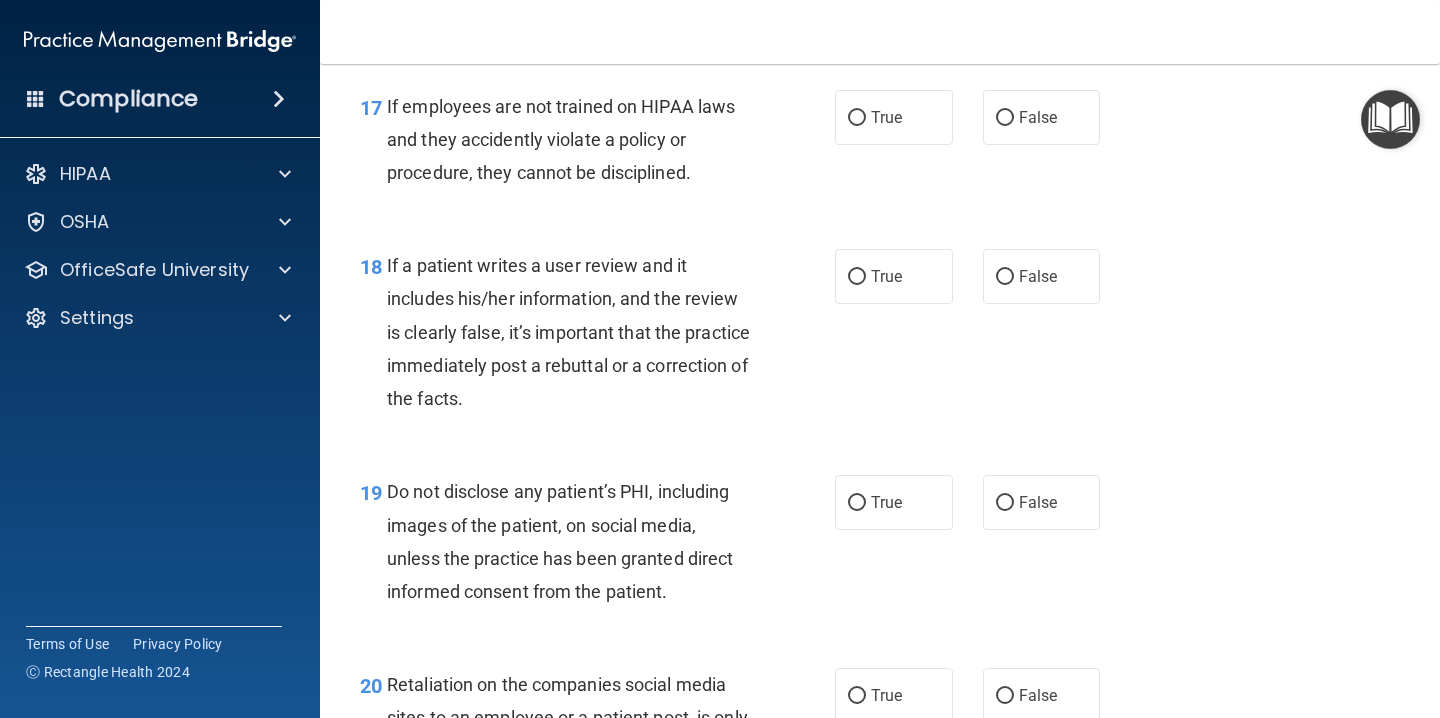 scroll, scrollTop: 3482, scrollLeft: 0, axis: vertical 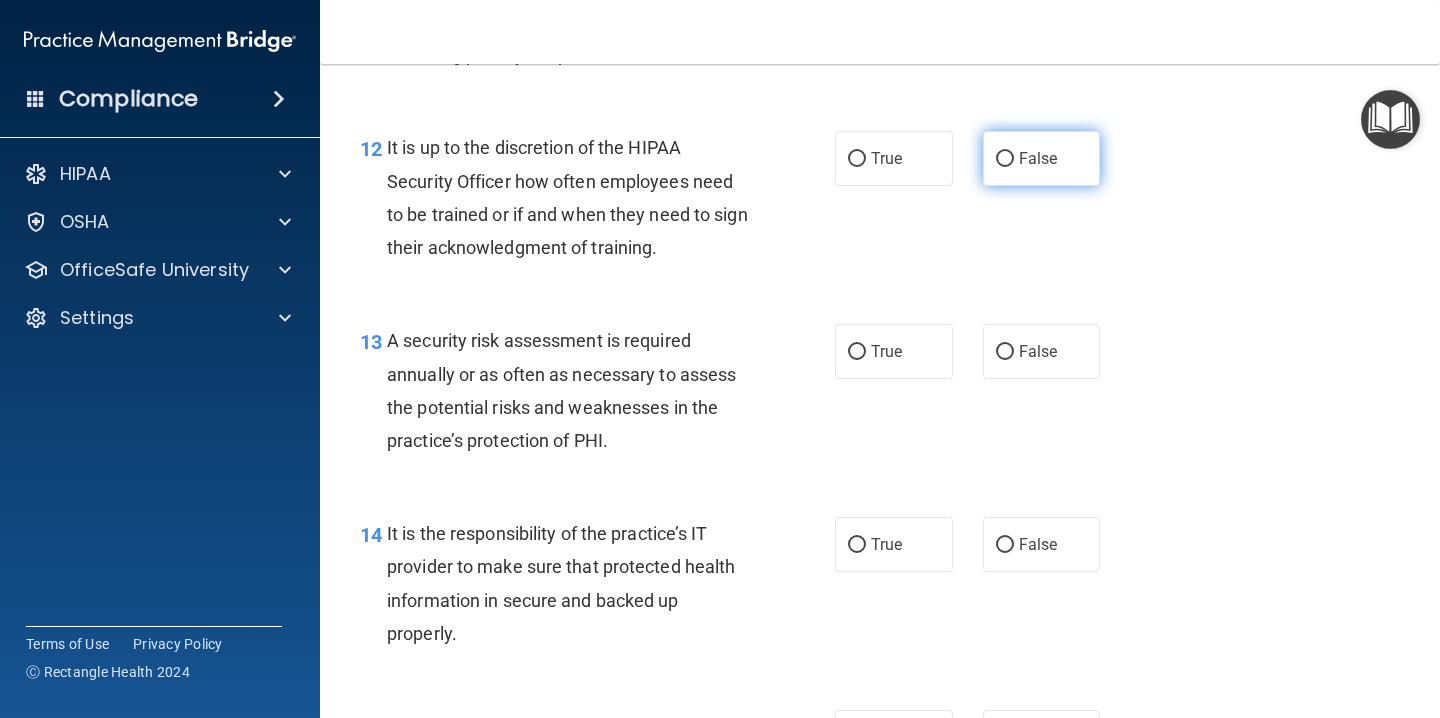 click on "False" at bounding box center (1042, 158) 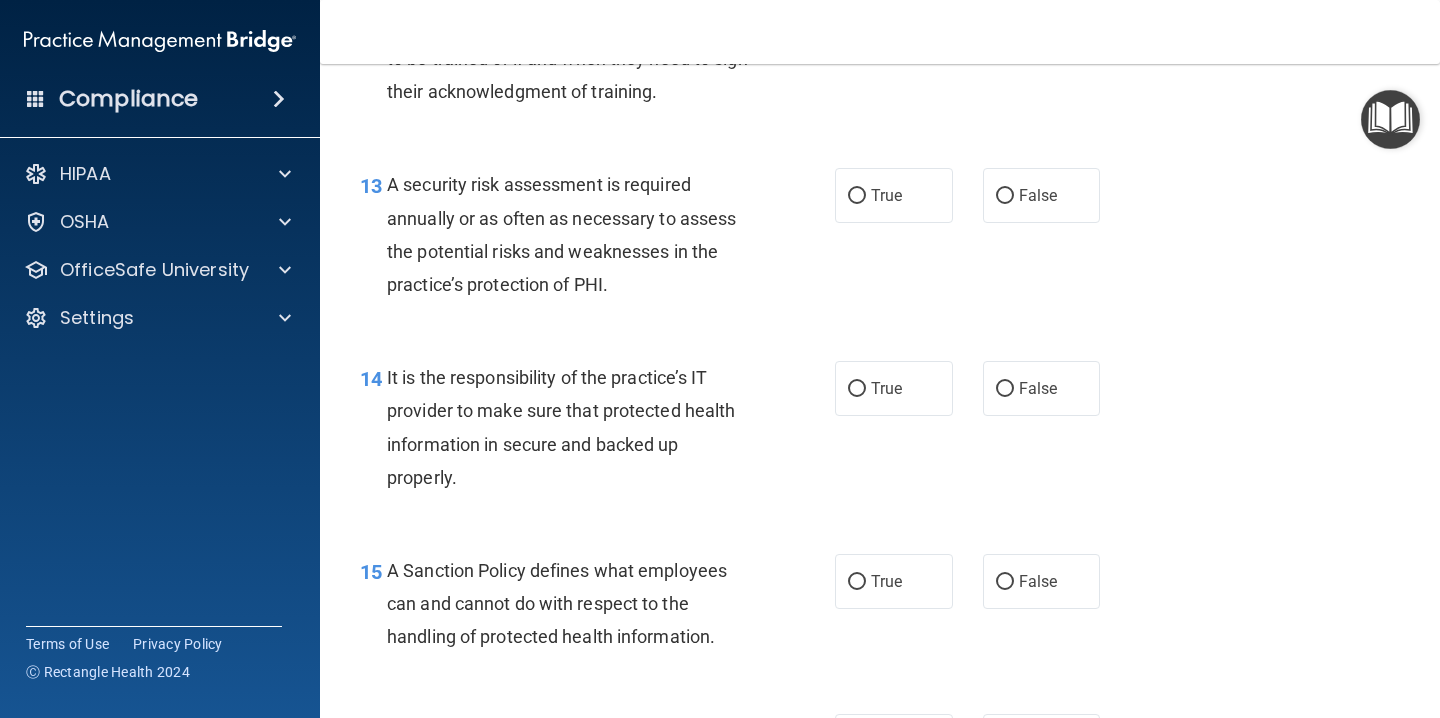 scroll, scrollTop: 2672, scrollLeft: 0, axis: vertical 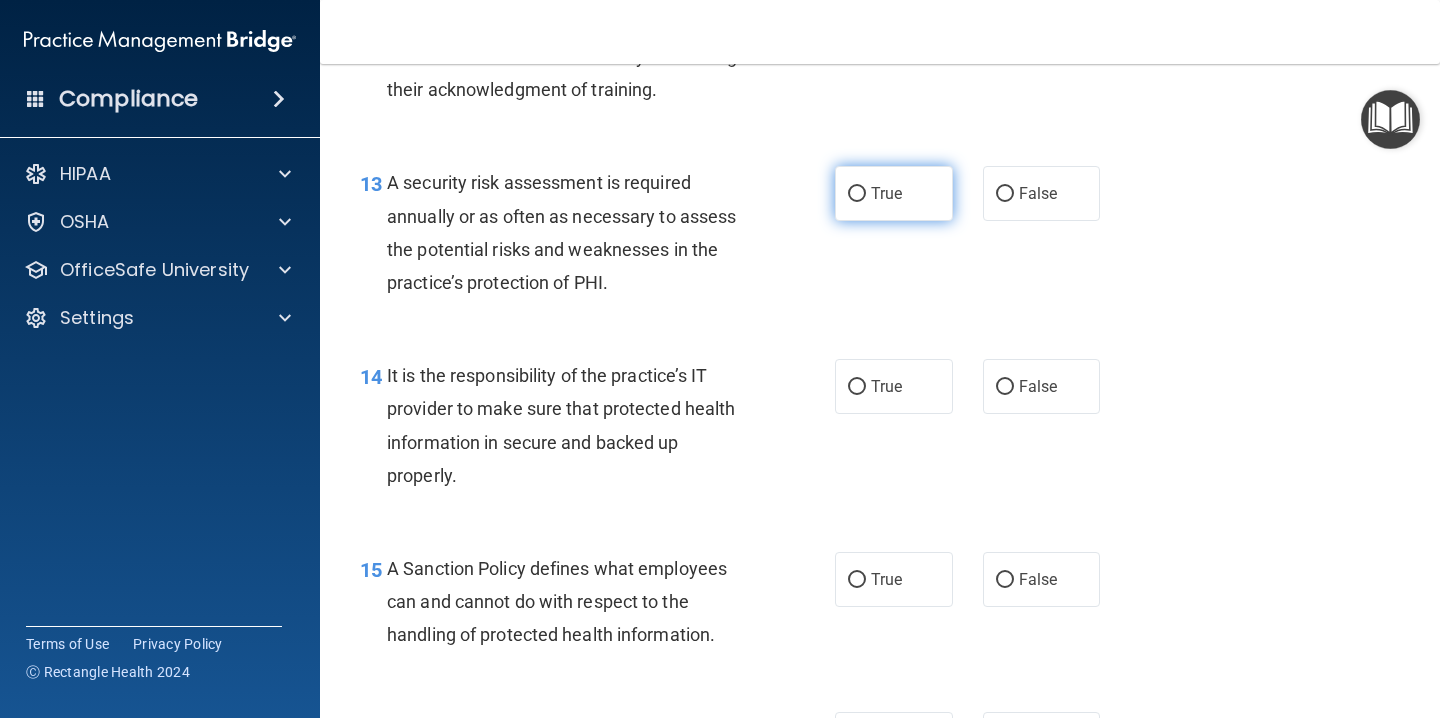 click on "True" at bounding box center [894, 193] 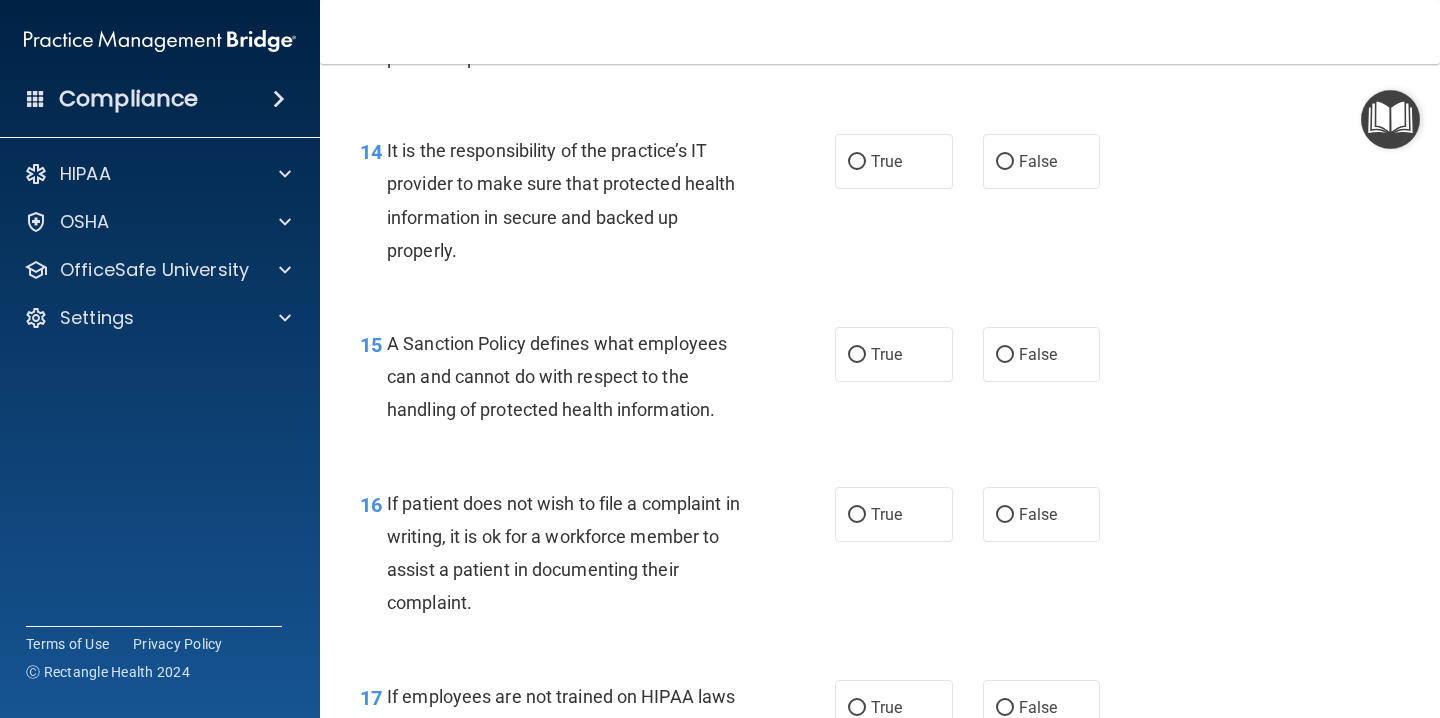 scroll, scrollTop: 2896, scrollLeft: 0, axis: vertical 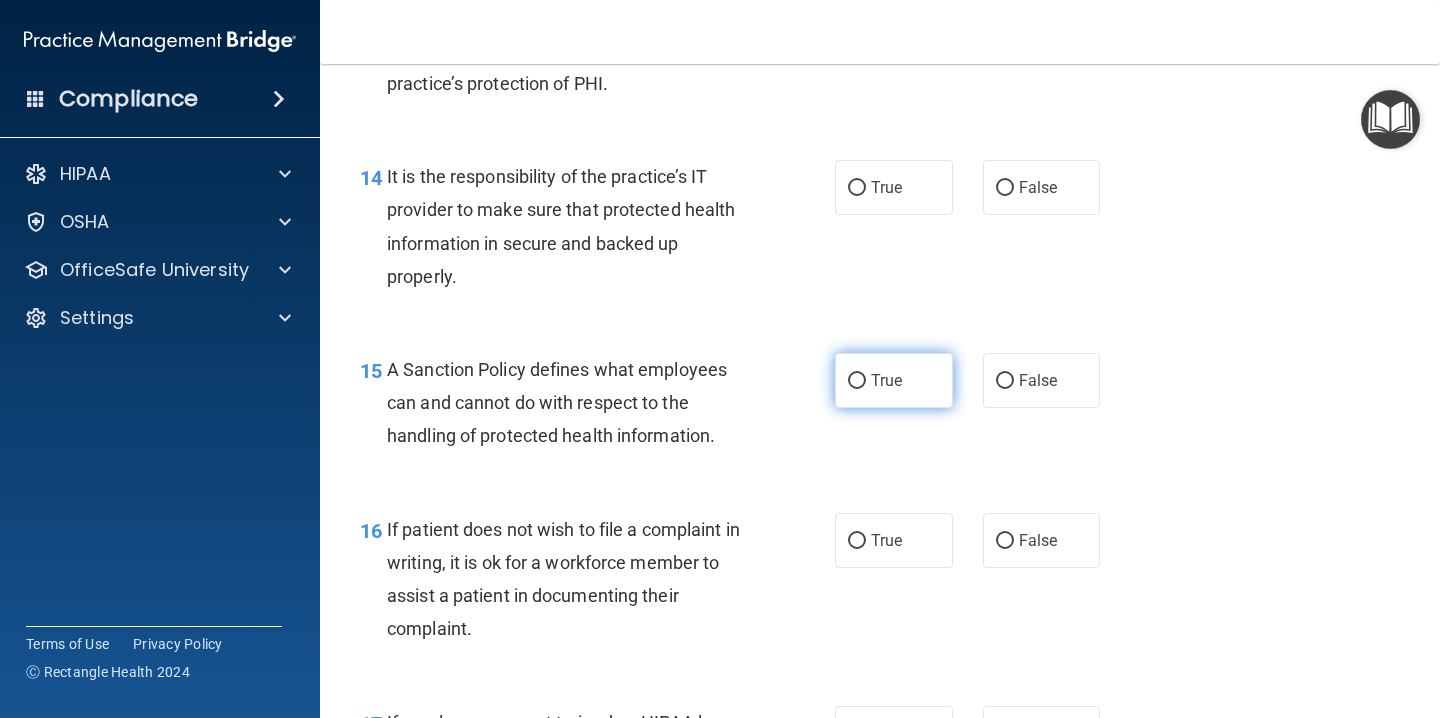 click on "True" at bounding box center [886, 380] 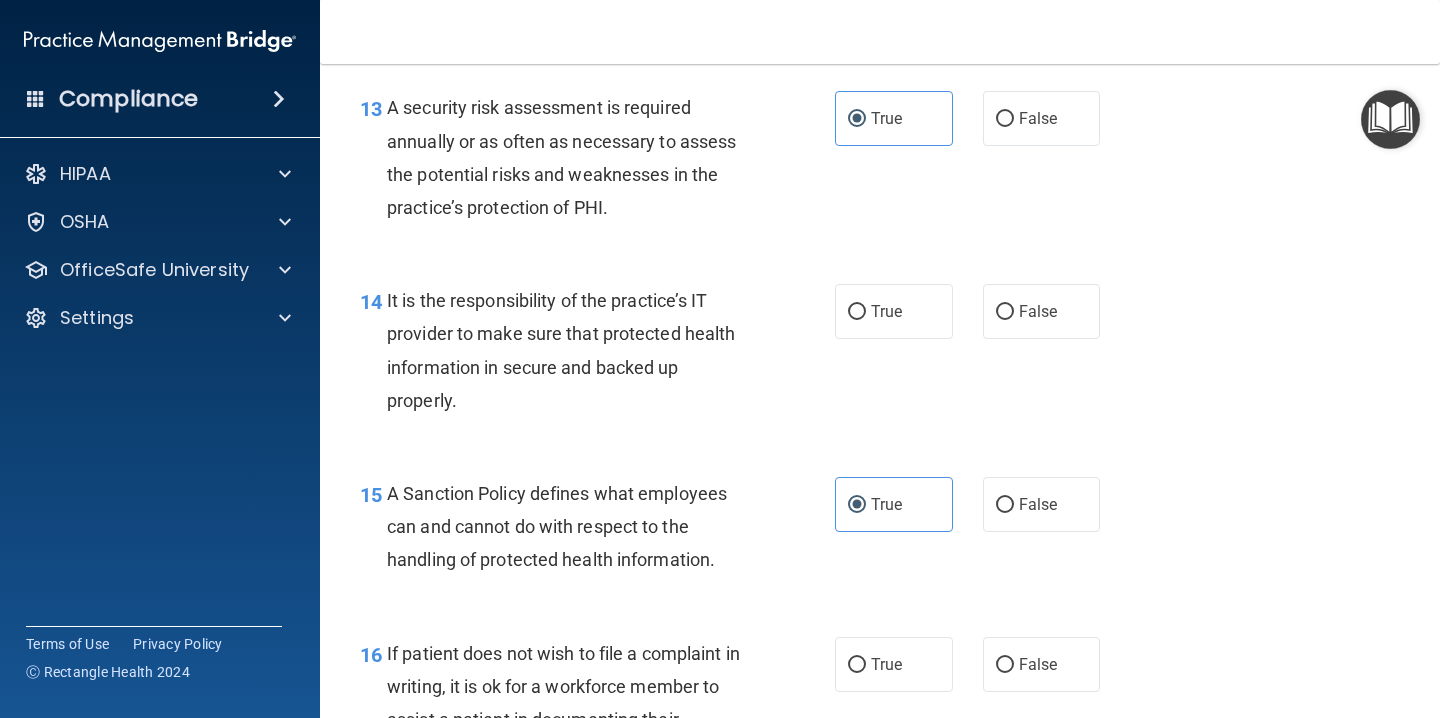 scroll, scrollTop: 2802, scrollLeft: 0, axis: vertical 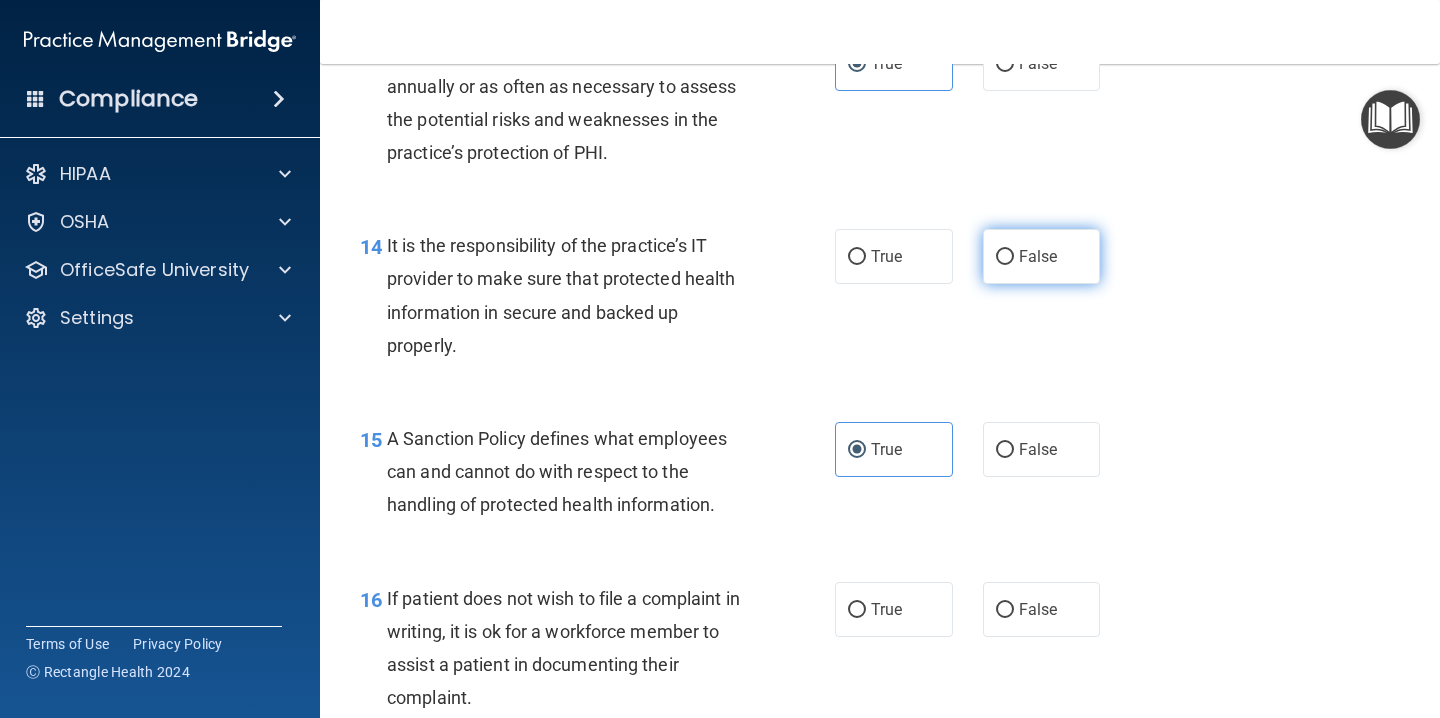 click on "False" at bounding box center (1042, 256) 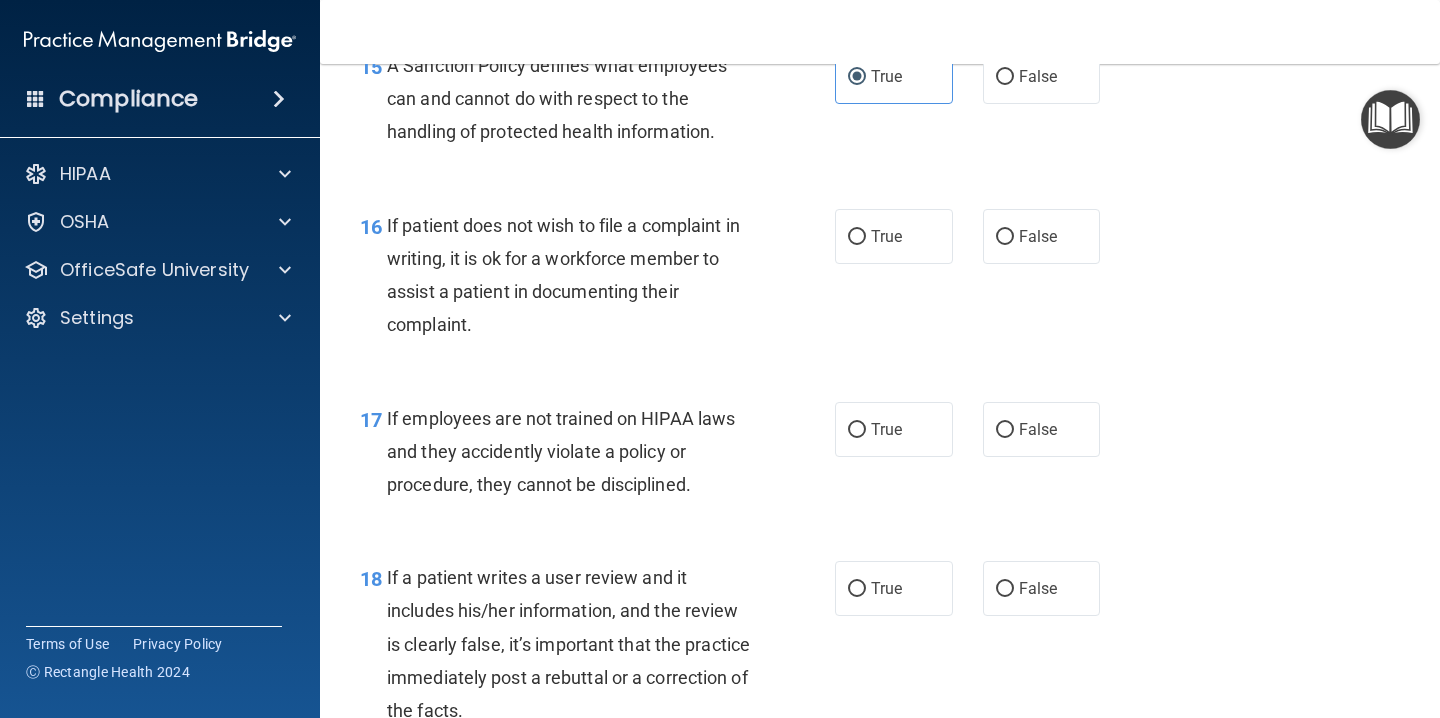 scroll, scrollTop: 3177, scrollLeft: 0, axis: vertical 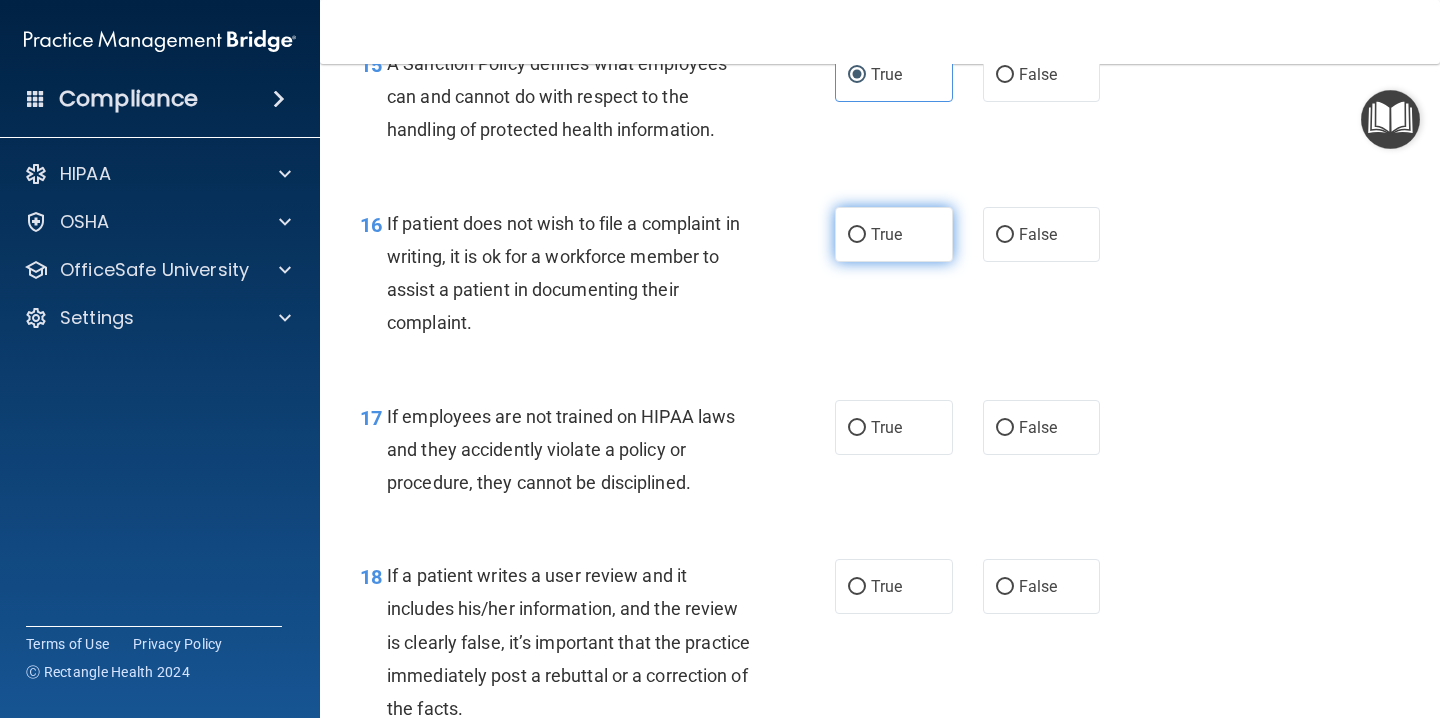 click on "True" at bounding box center (894, 234) 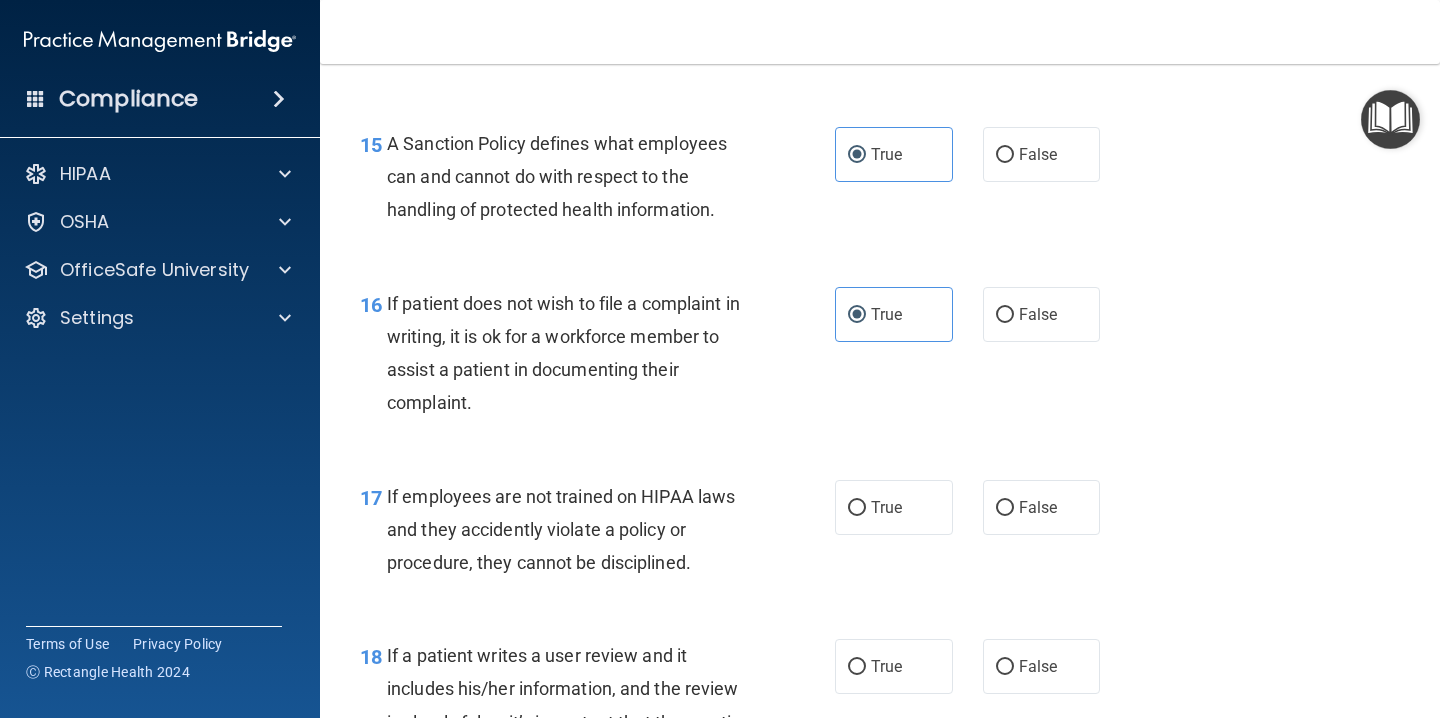 scroll, scrollTop: 3115, scrollLeft: 0, axis: vertical 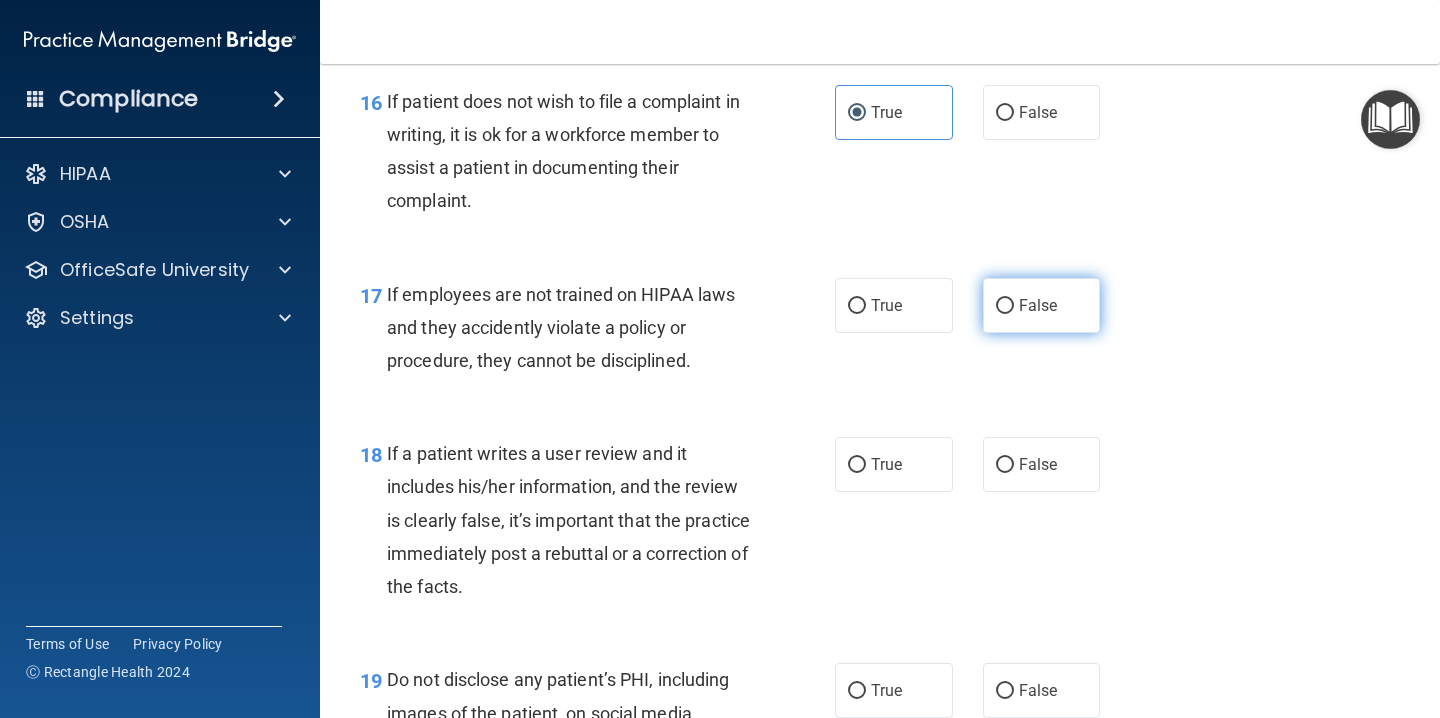 click on "False" at bounding box center (1042, 305) 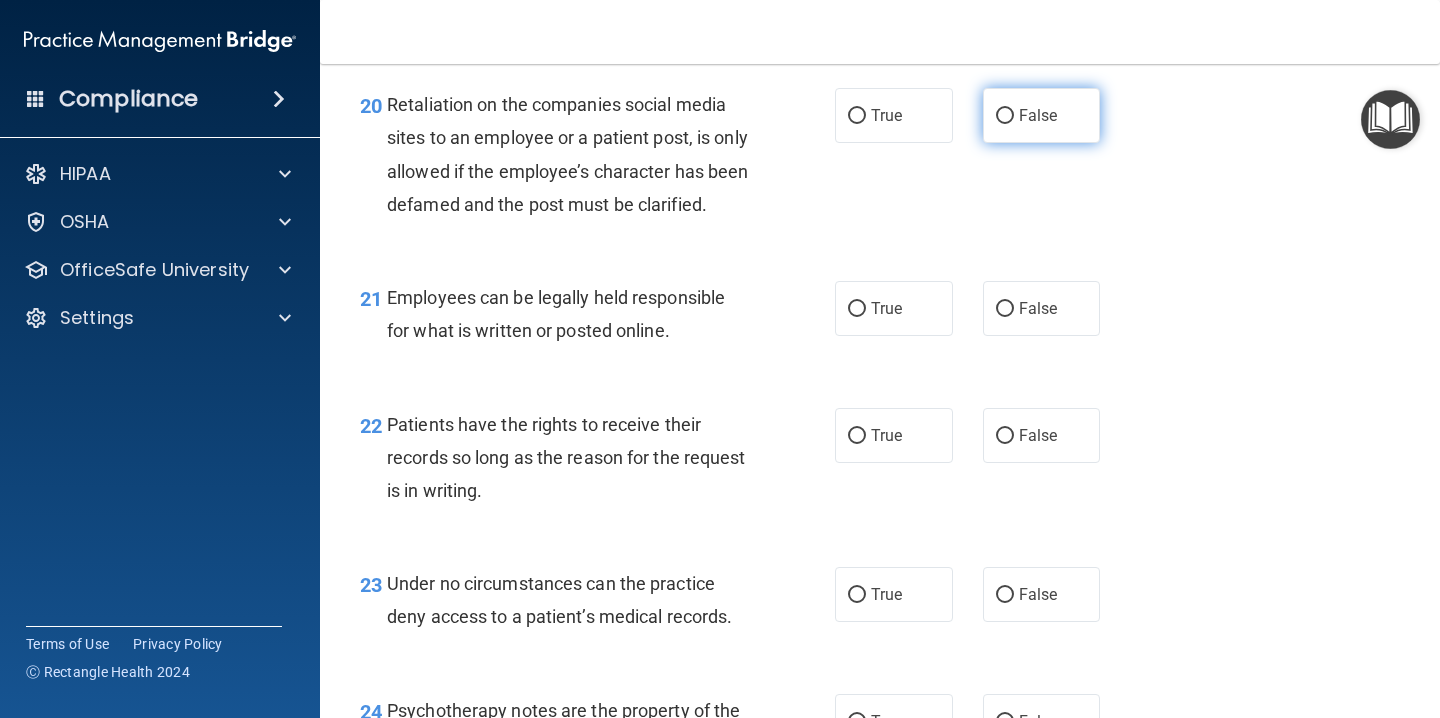scroll, scrollTop: 4072, scrollLeft: 0, axis: vertical 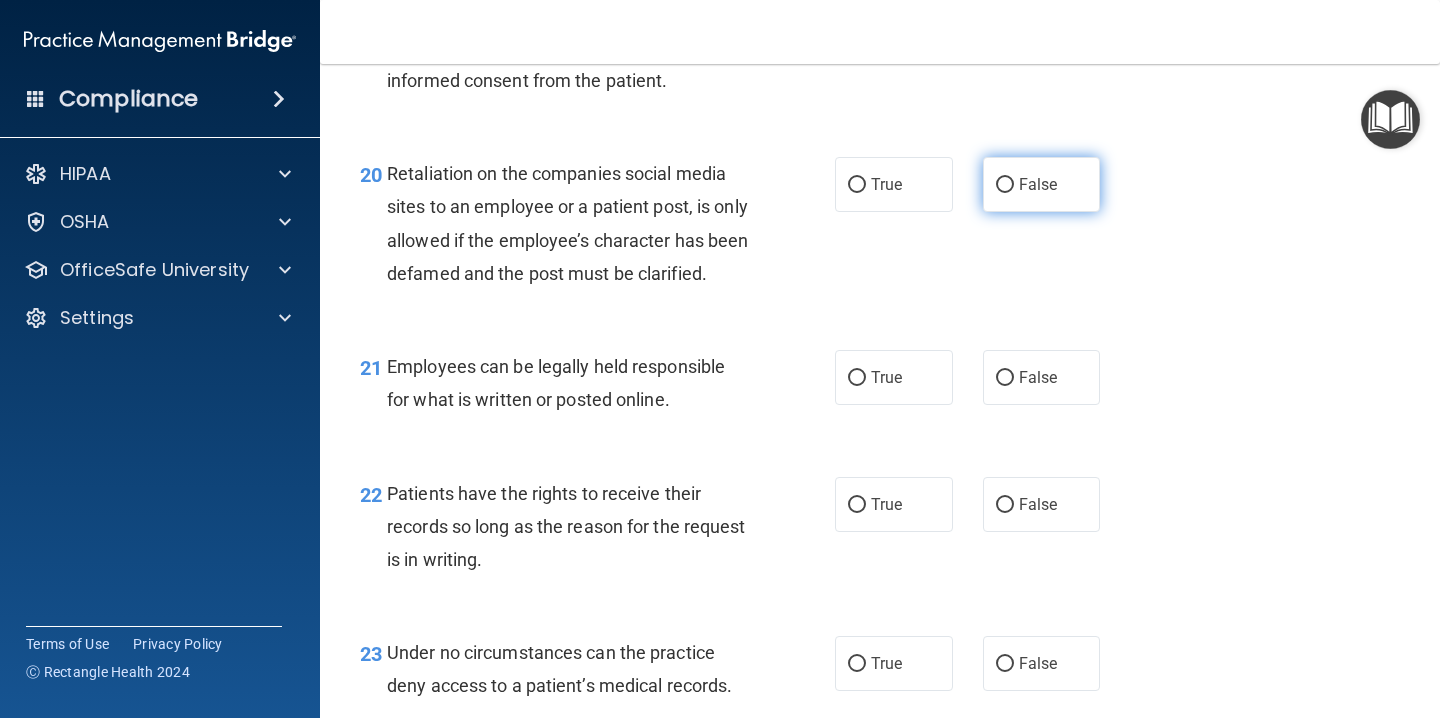 click on "False" at bounding box center (1042, 184) 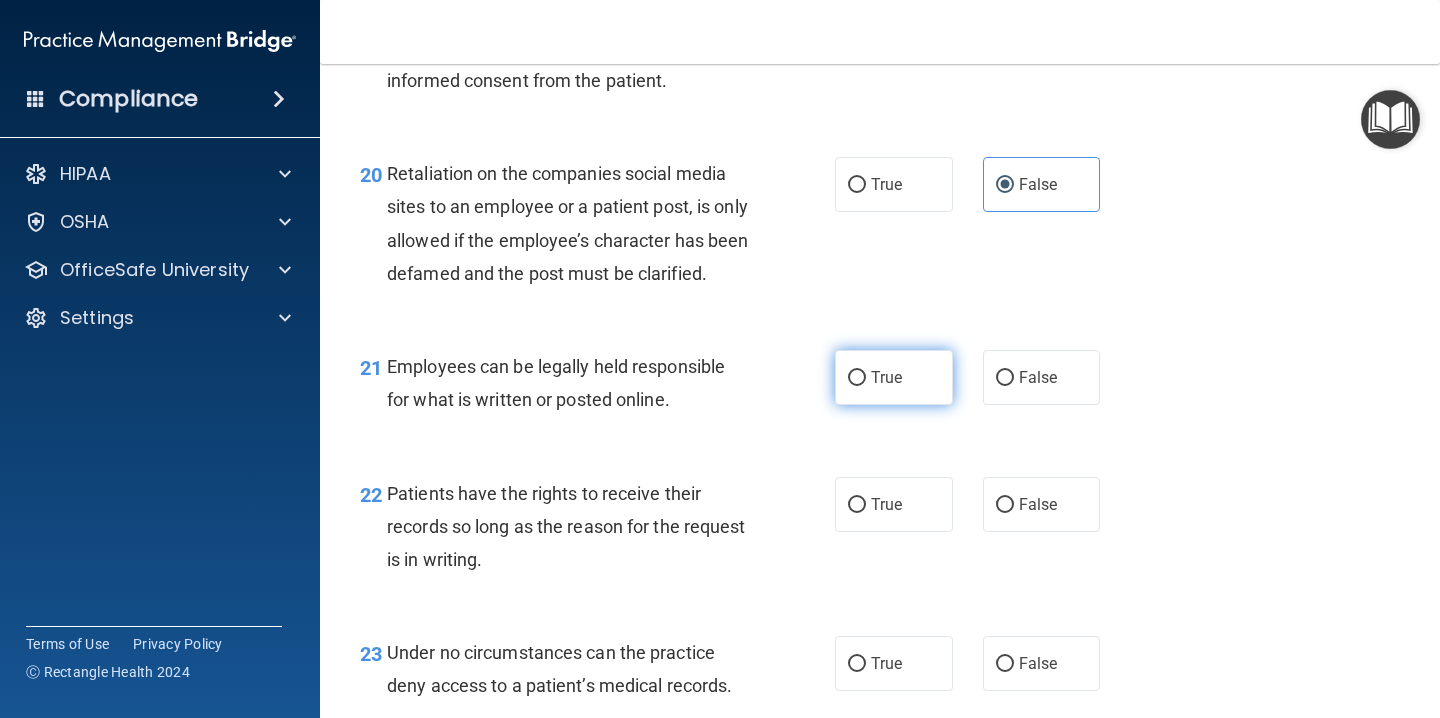 click on "True" at bounding box center [894, 377] 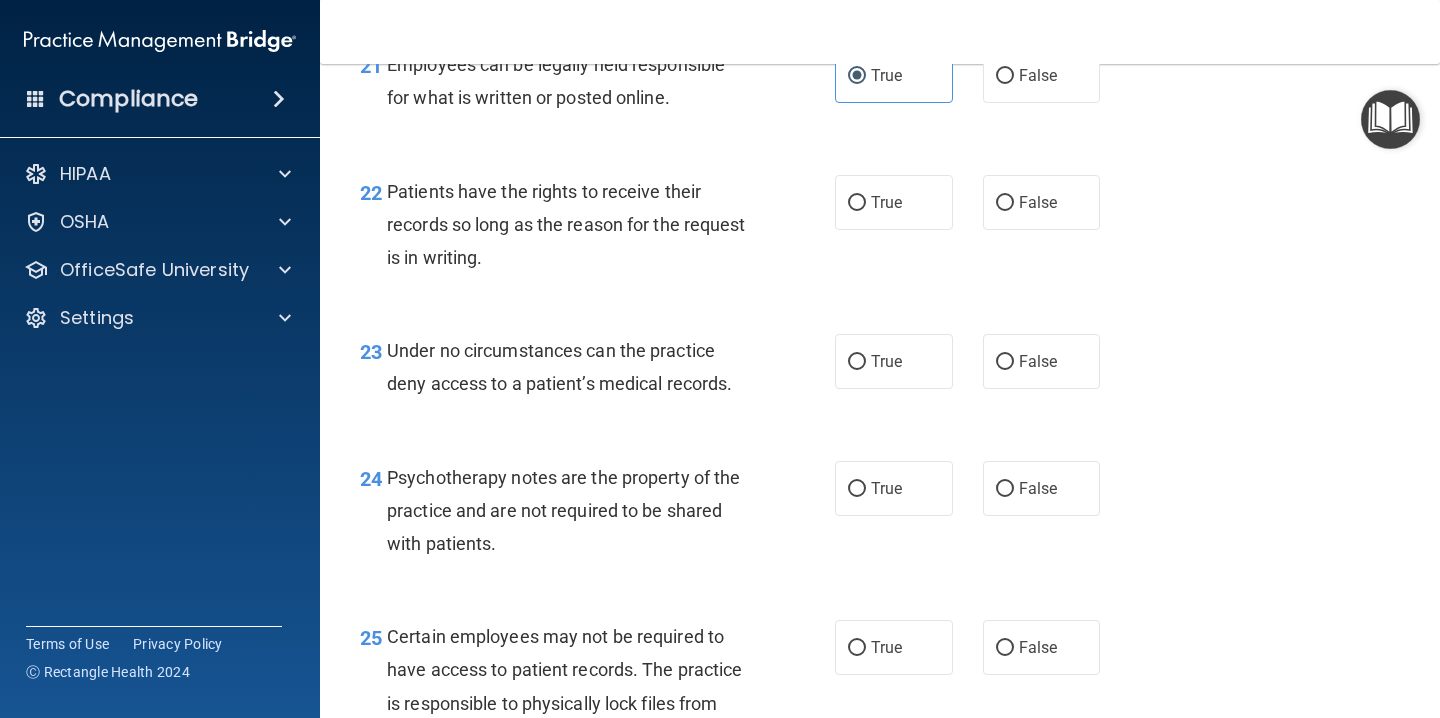 scroll, scrollTop: 4303, scrollLeft: 0, axis: vertical 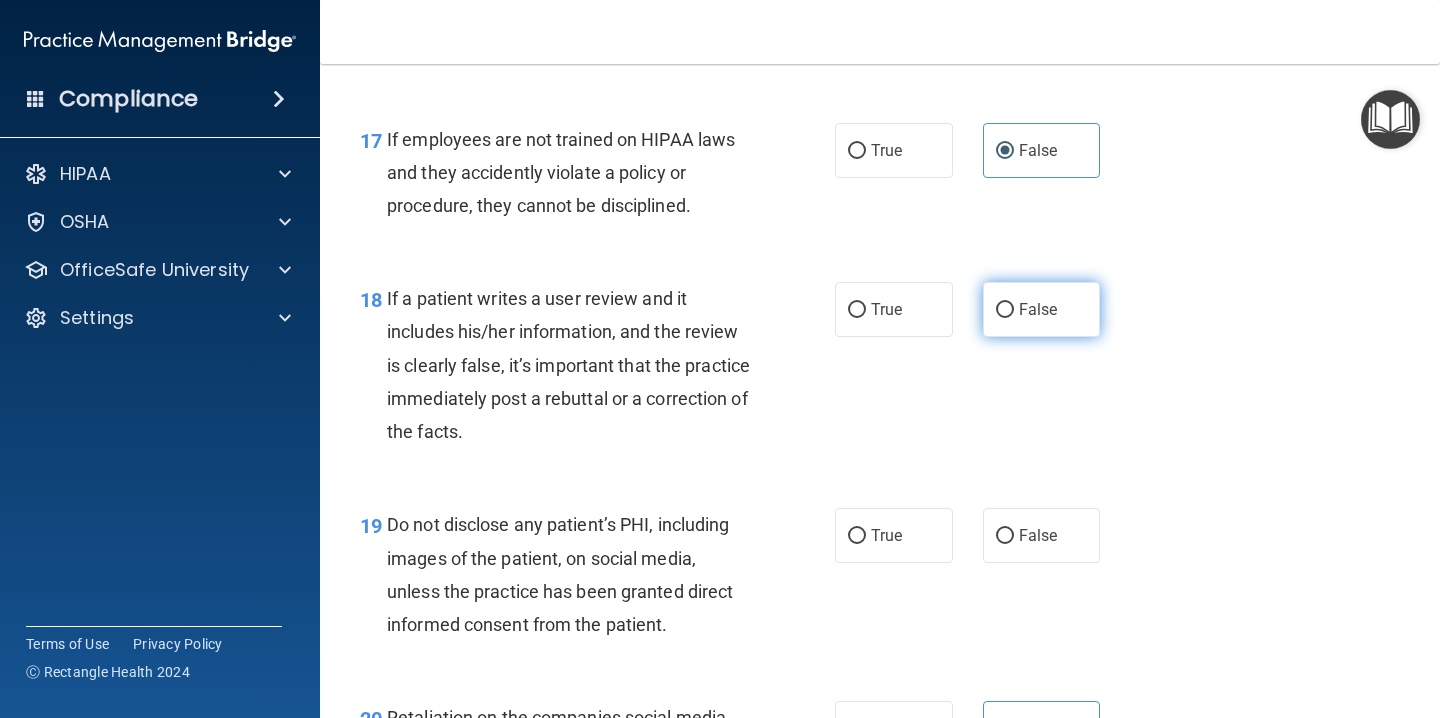 click on "False" at bounding box center [1038, 309] 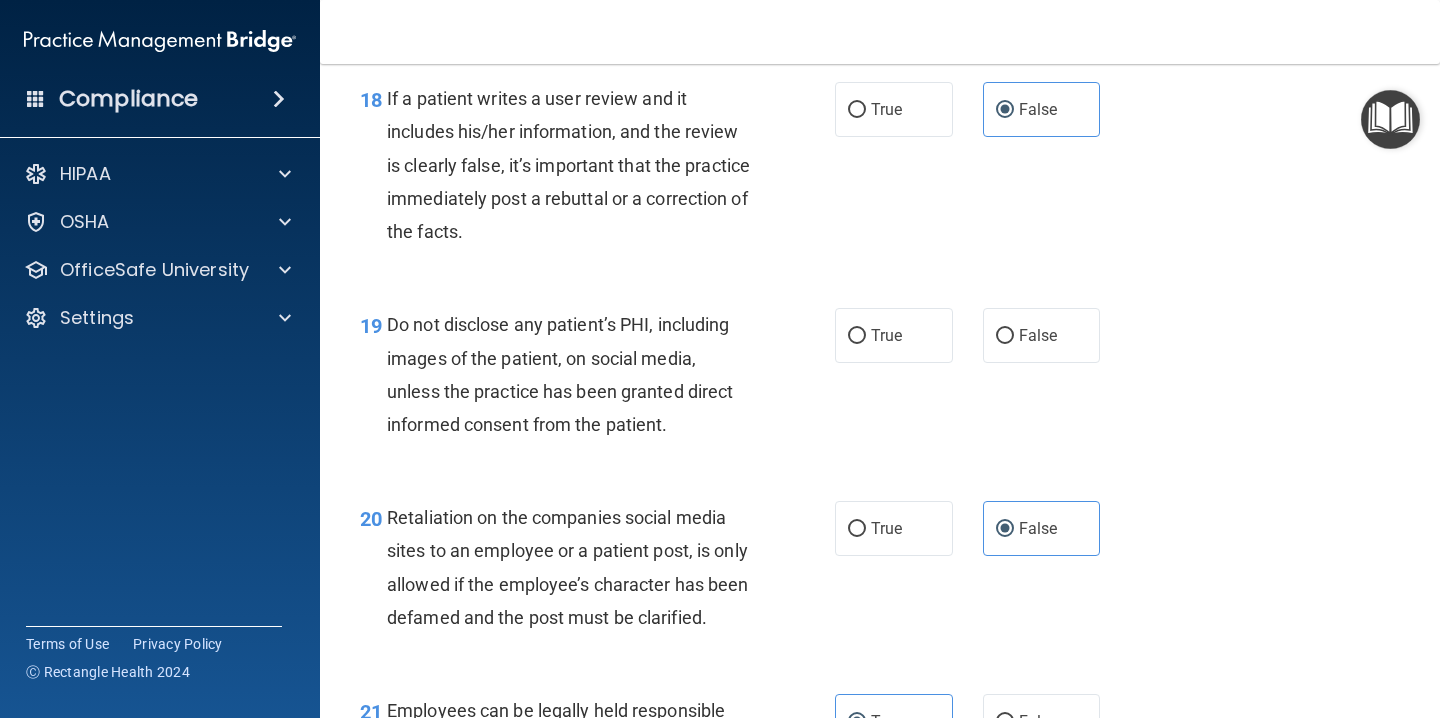 scroll, scrollTop: 3661, scrollLeft: 0, axis: vertical 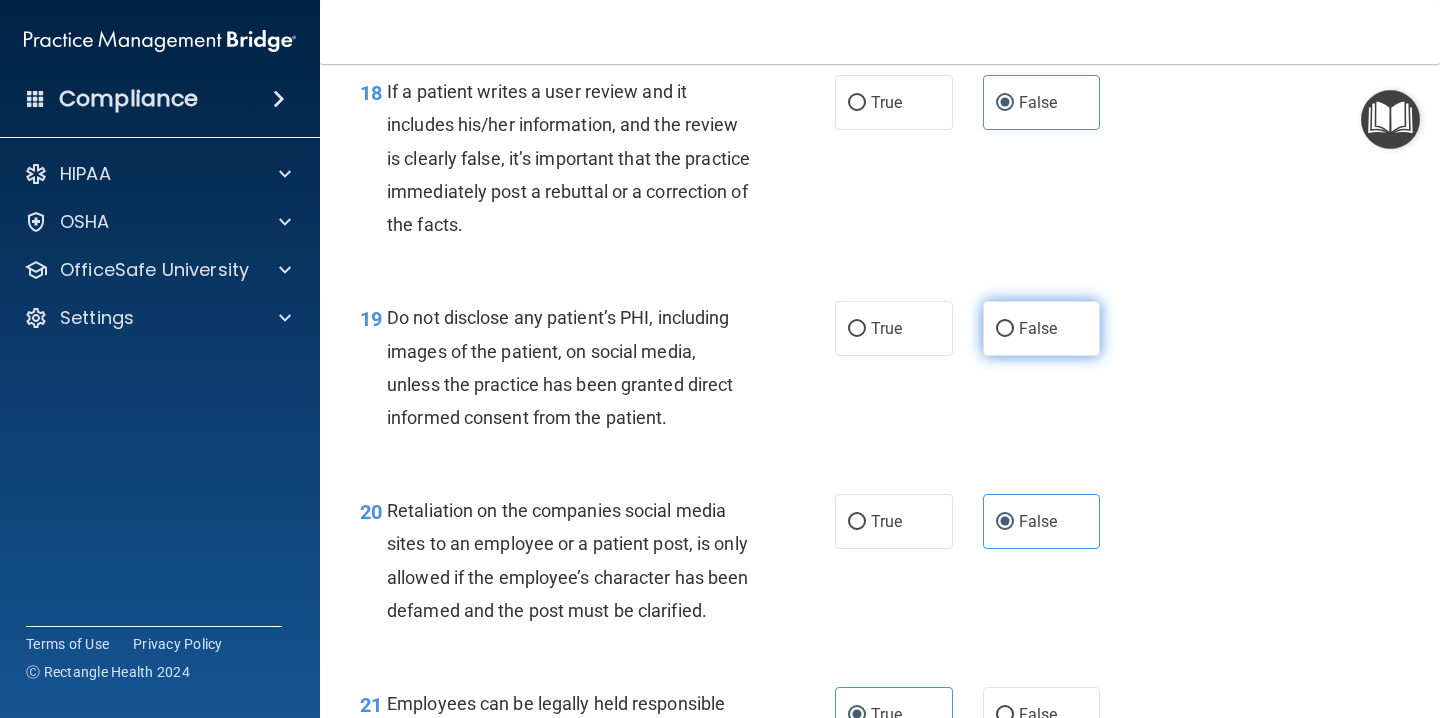 click on "False" at bounding box center [1042, 328] 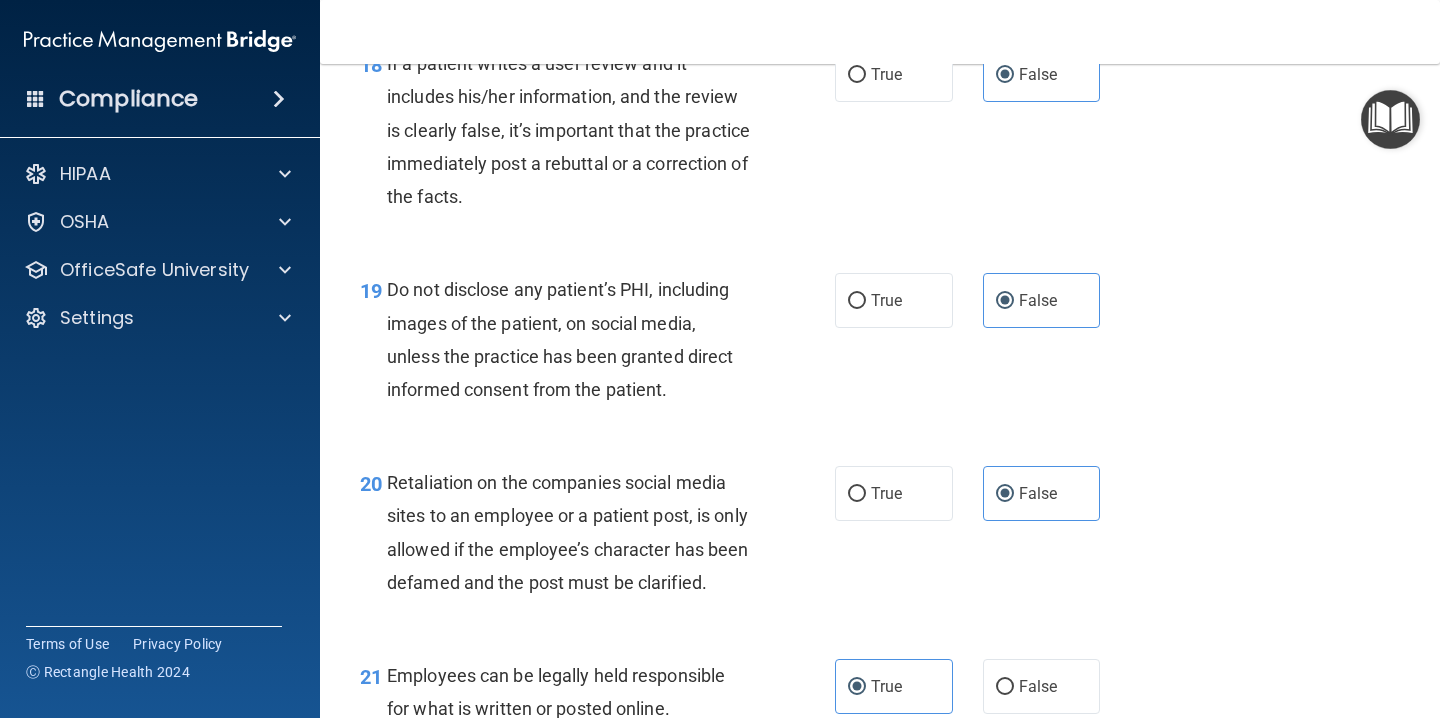 scroll, scrollTop: 3686, scrollLeft: 0, axis: vertical 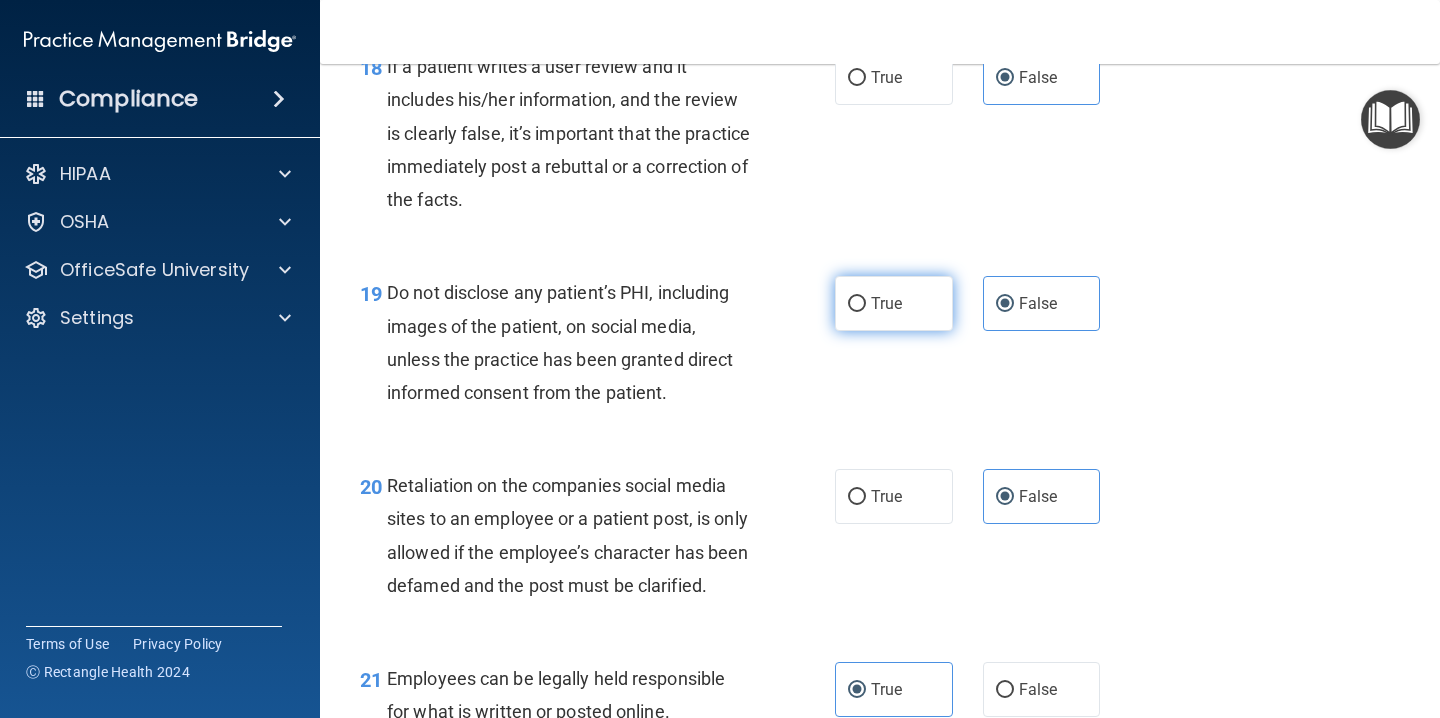 click on "True" at bounding box center (886, 303) 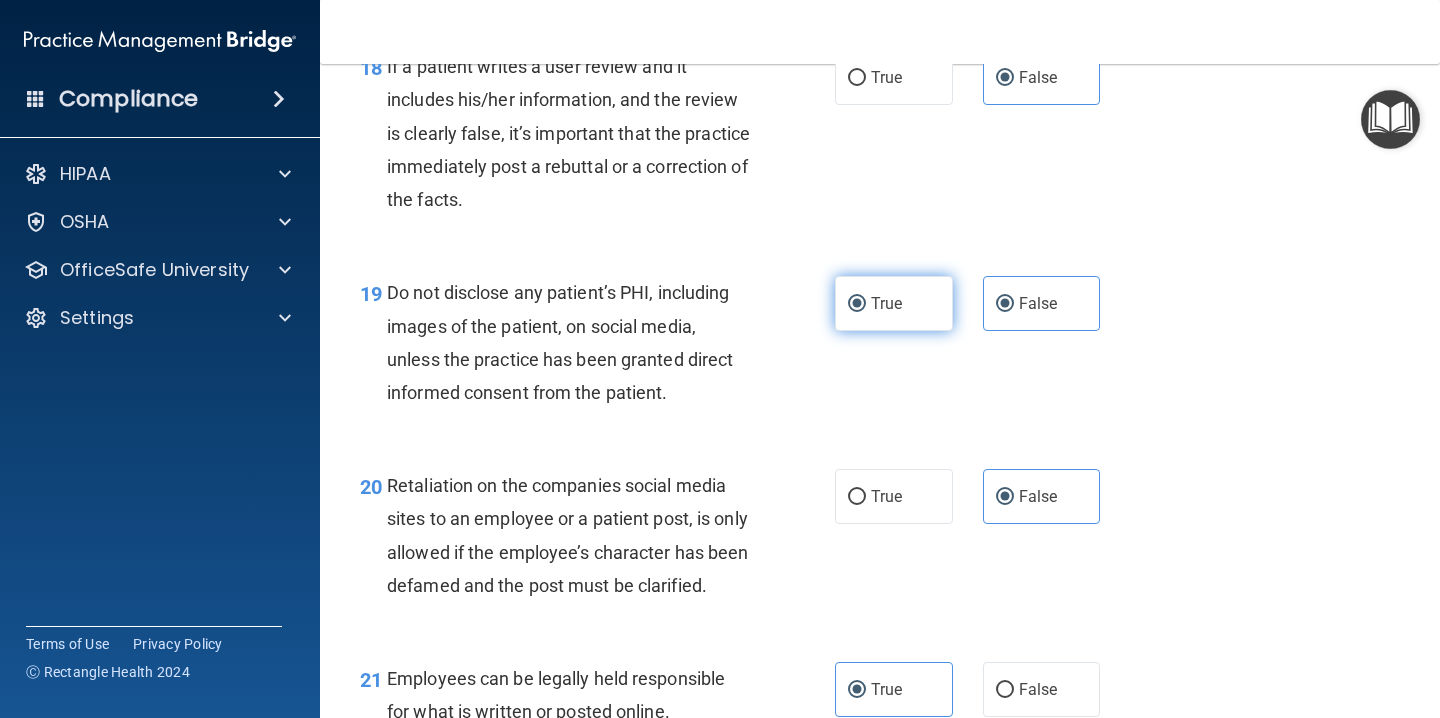 radio on "false" 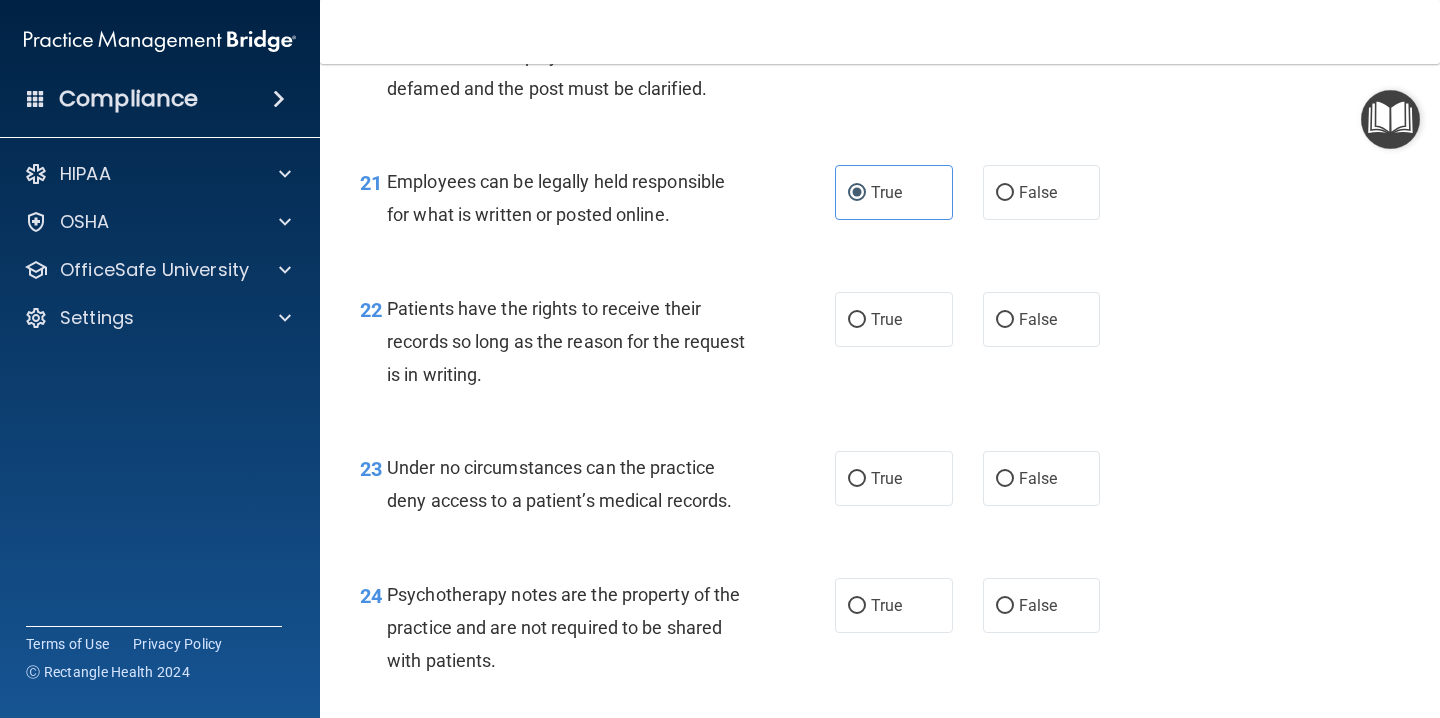scroll, scrollTop: 4186, scrollLeft: 0, axis: vertical 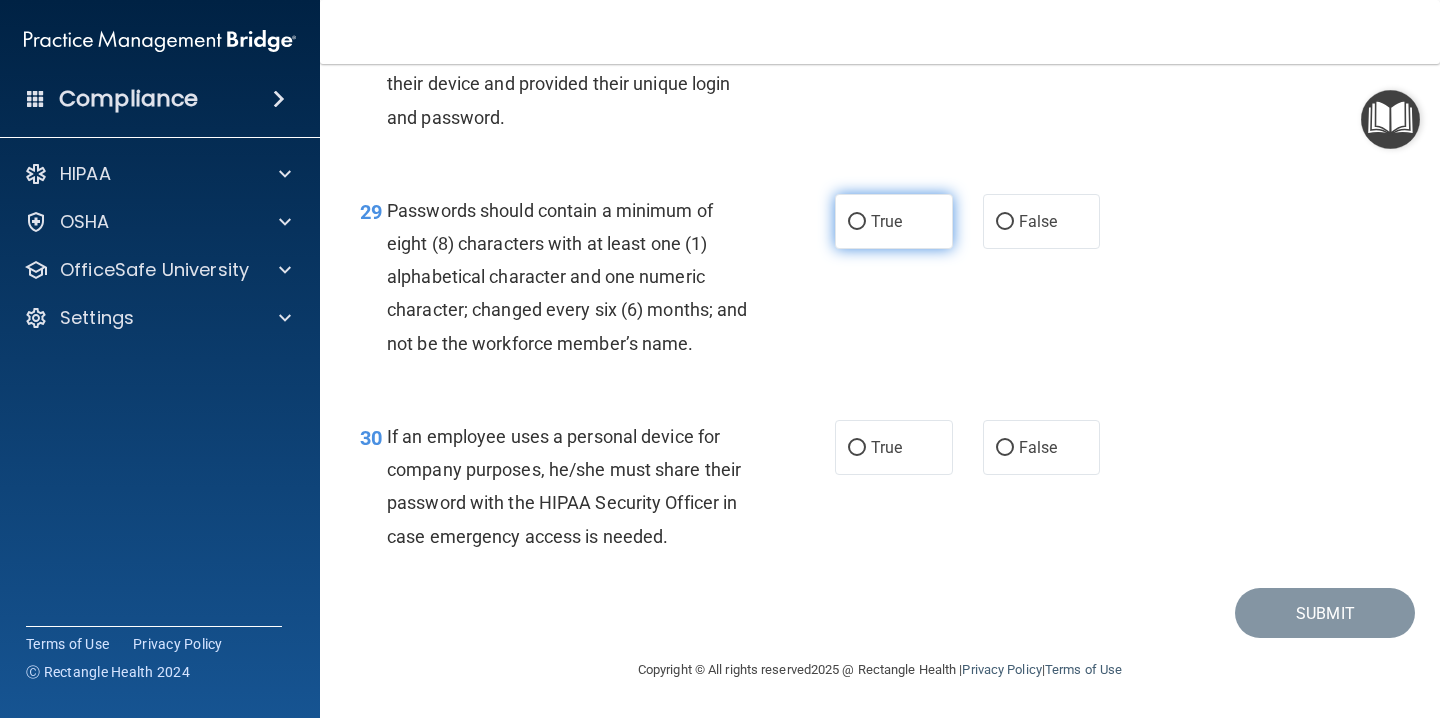 click on "True" at bounding box center (894, 221) 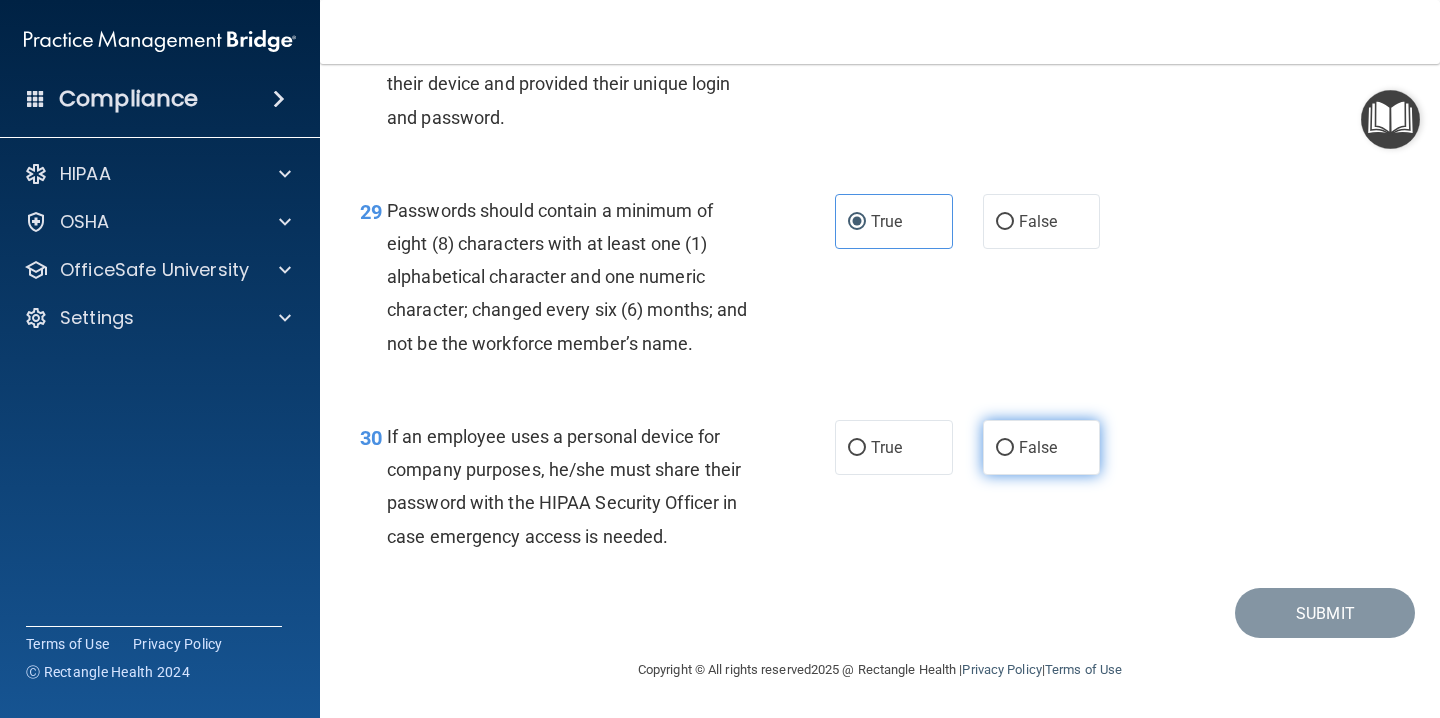 click on "False" at bounding box center [1038, 447] 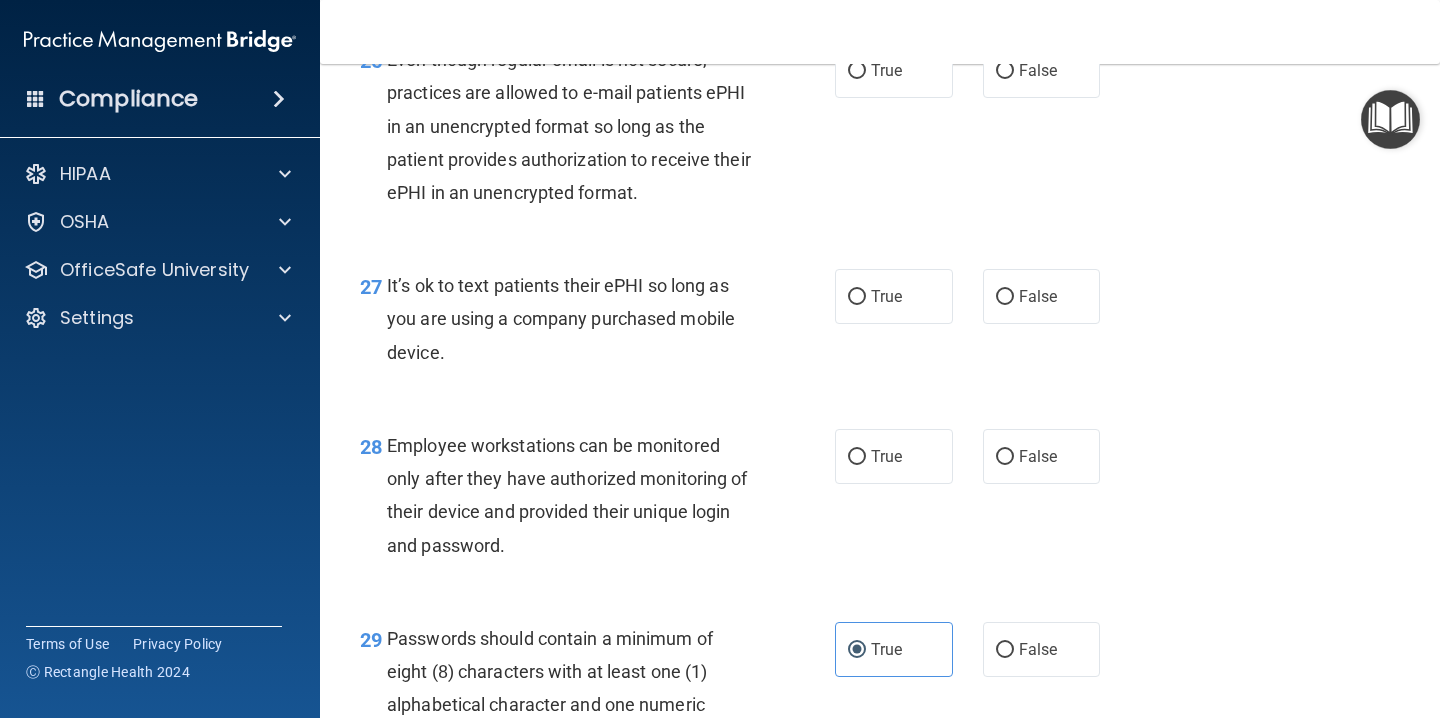 scroll, scrollTop: 5076, scrollLeft: 0, axis: vertical 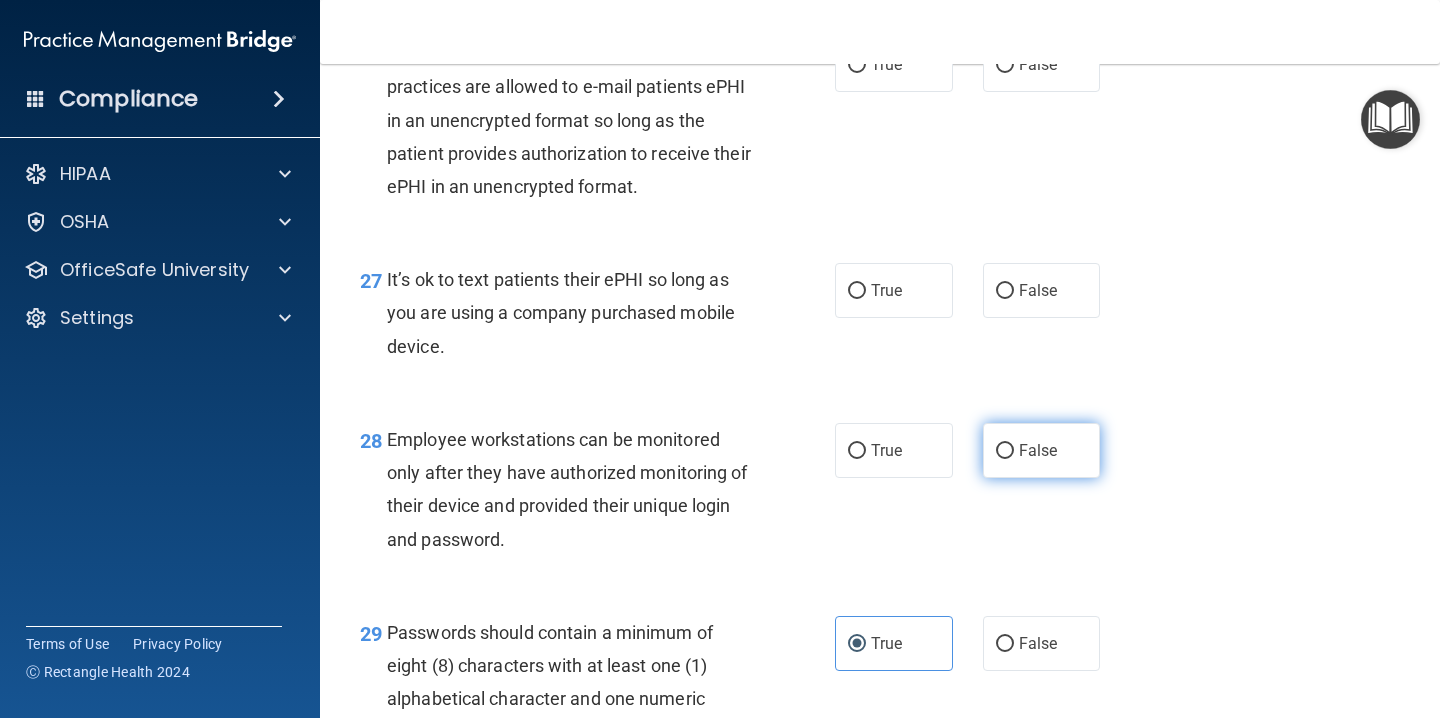 click on "False" at bounding box center (1038, 450) 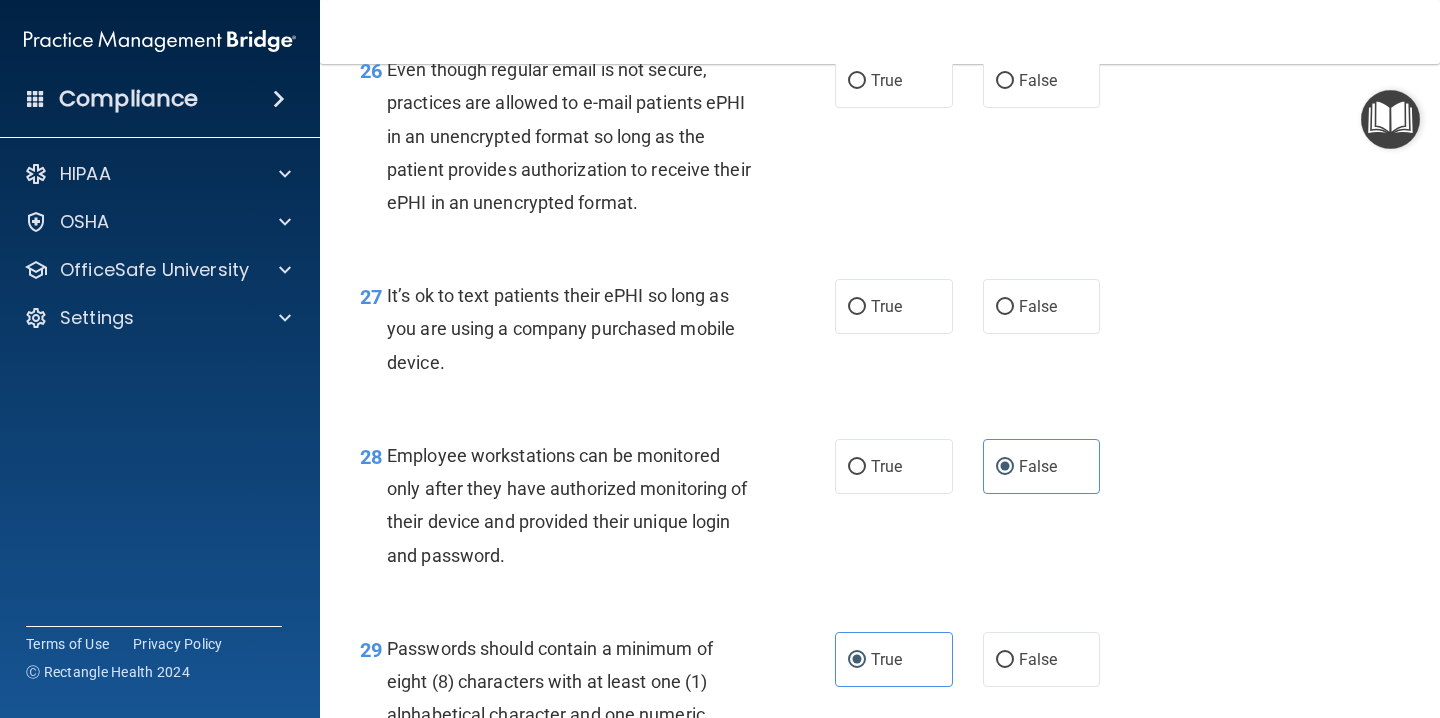 scroll, scrollTop: 5059, scrollLeft: 0, axis: vertical 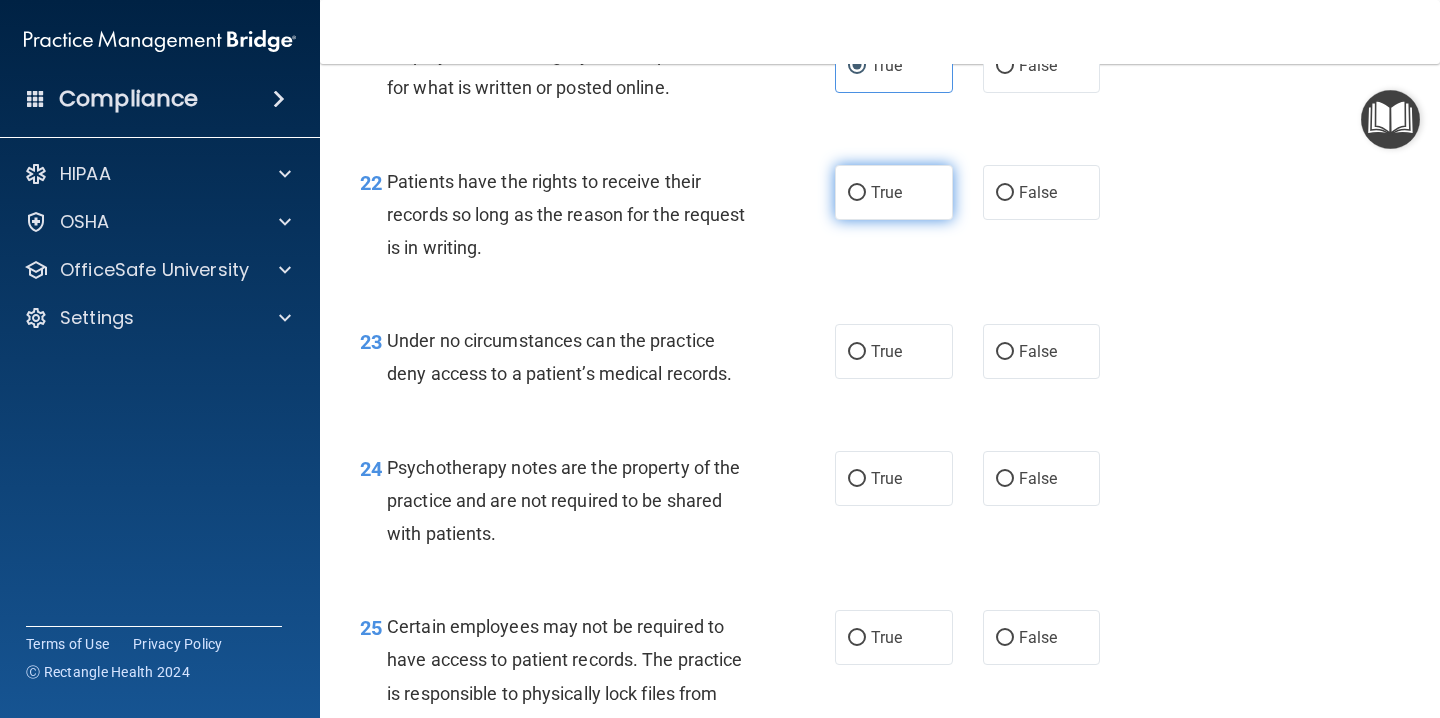 click on "True" at bounding box center [894, 192] 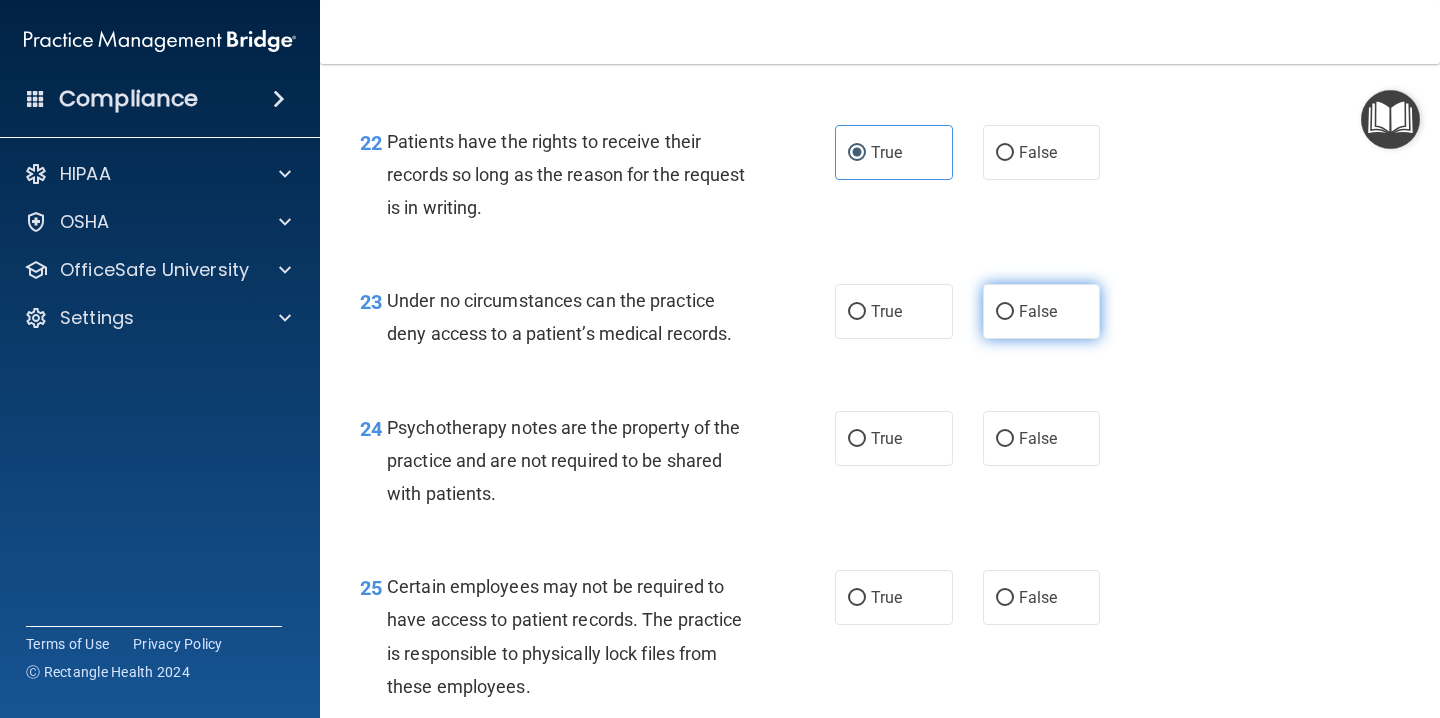 scroll, scrollTop: 4355, scrollLeft: 0, axis: vertical 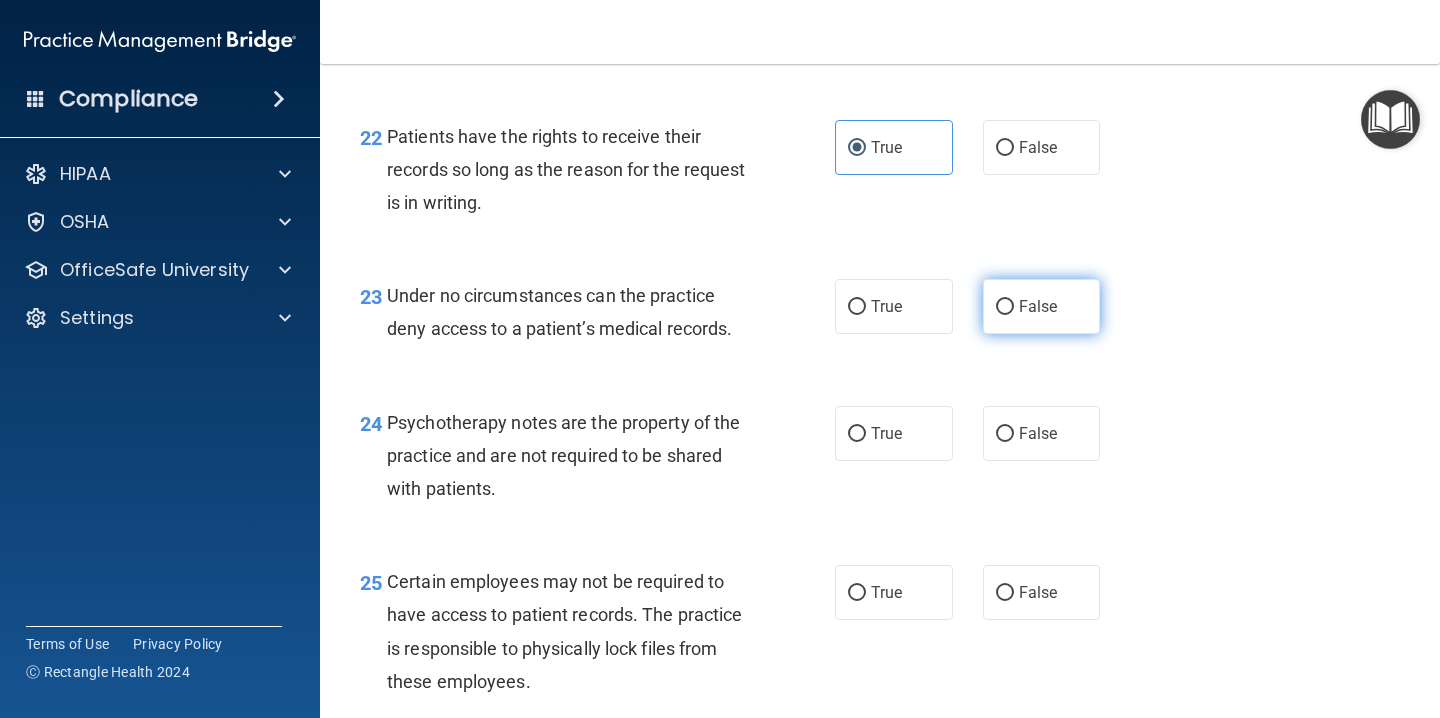 click on "False" at bounding box center [1038, 306] 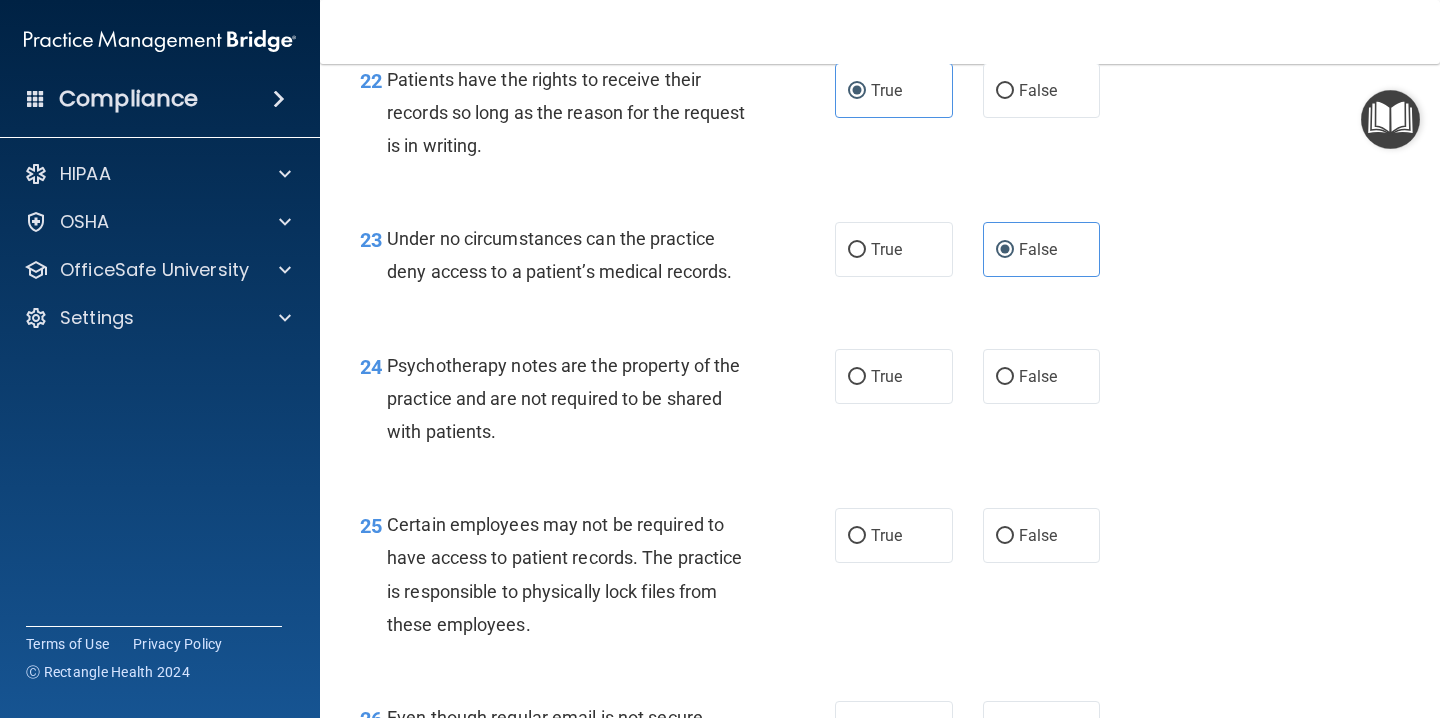 scroll, scrollTop: 4413, scrollLeft: 0, axis: vertical 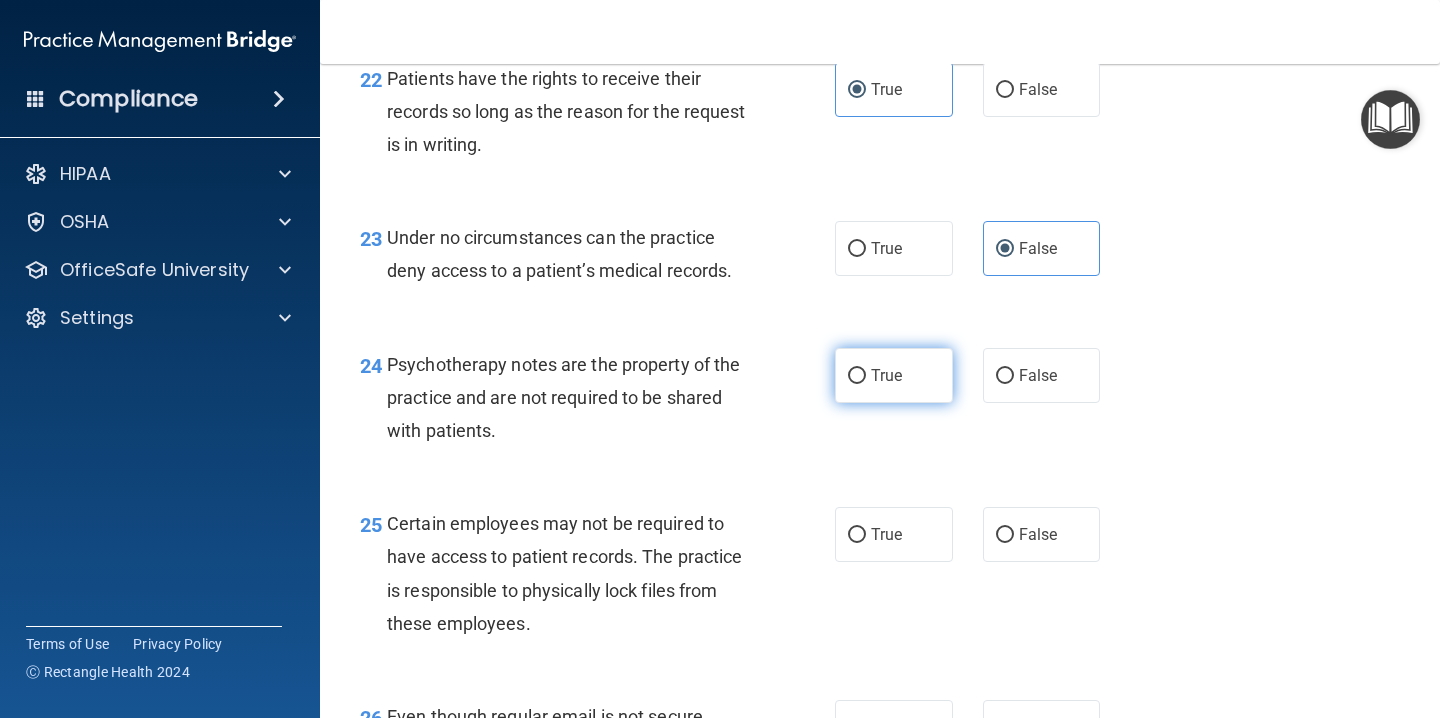 click on "True" at bounding box center [886, 375] 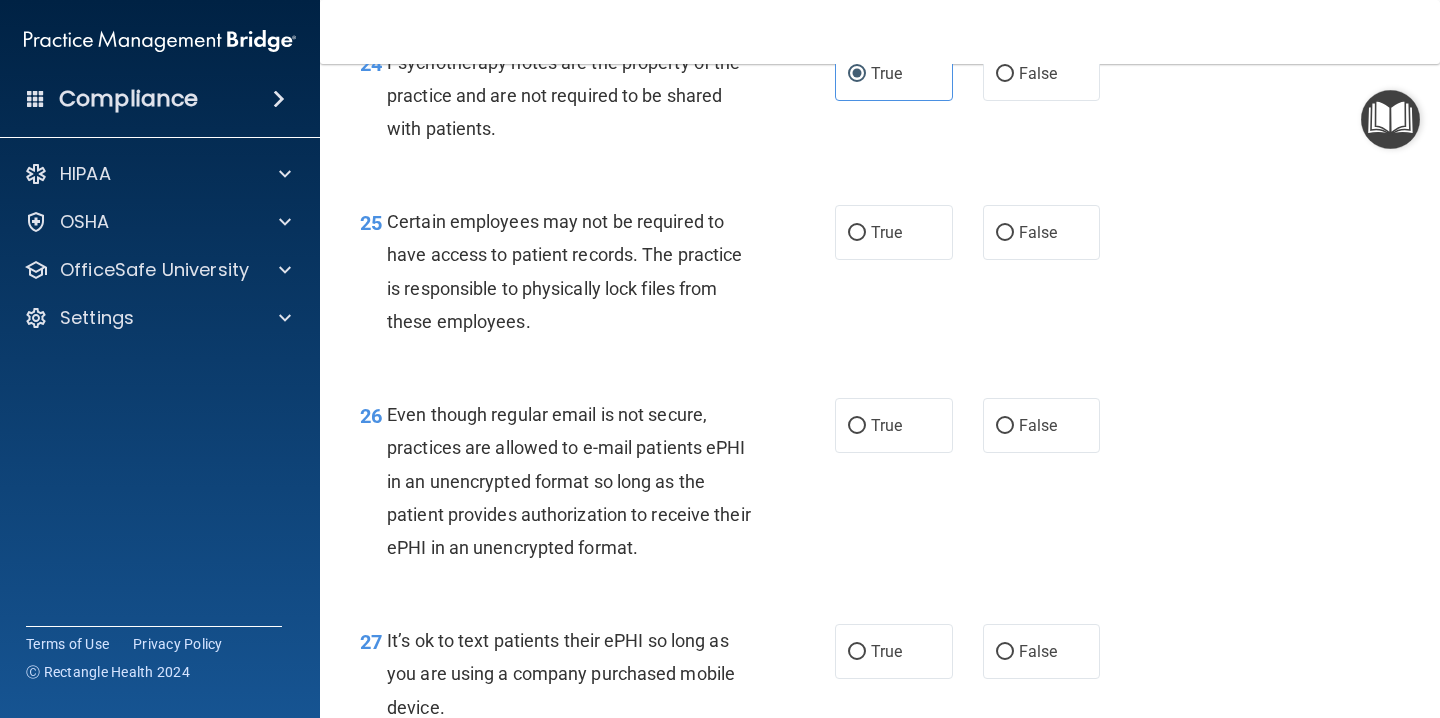 scroll, scrollTop: 4718, scrollLeft: 0, axis: vertical 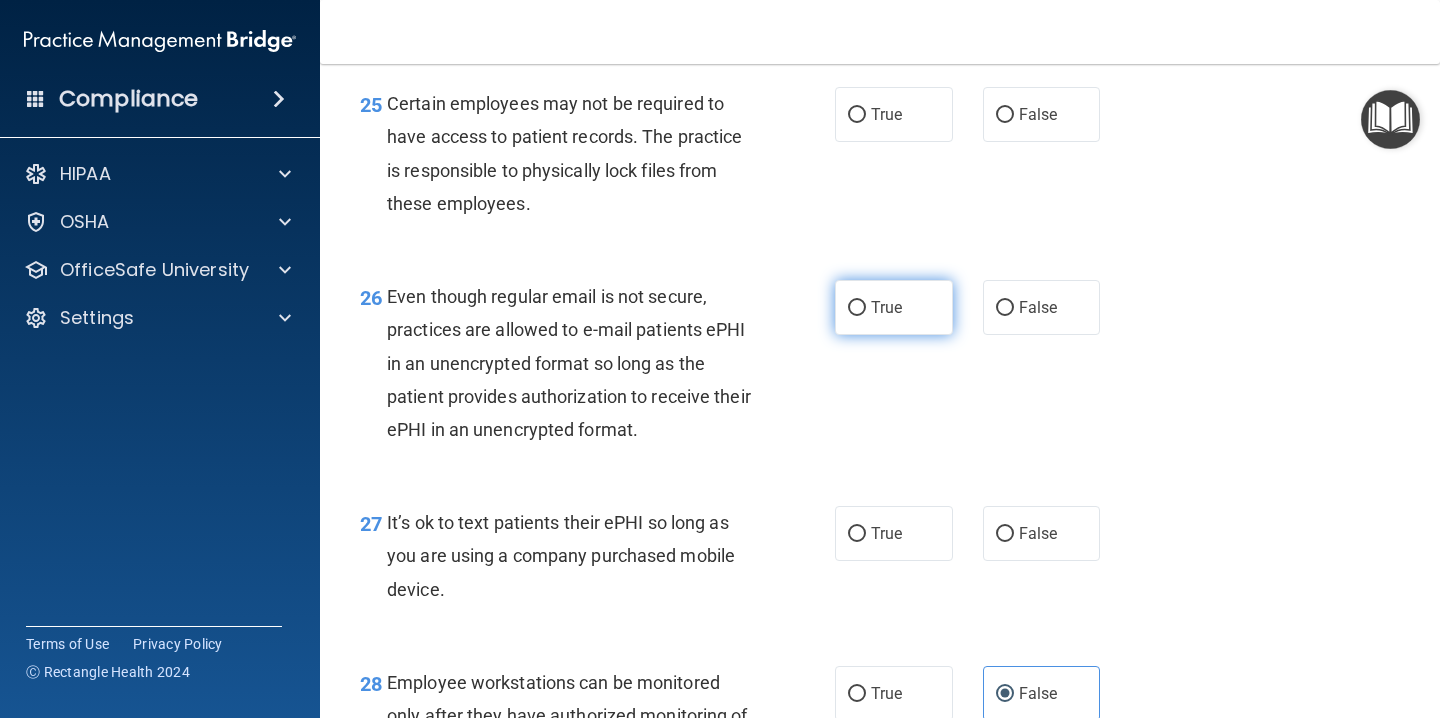 click on "True" at bounding box center (886, 307) 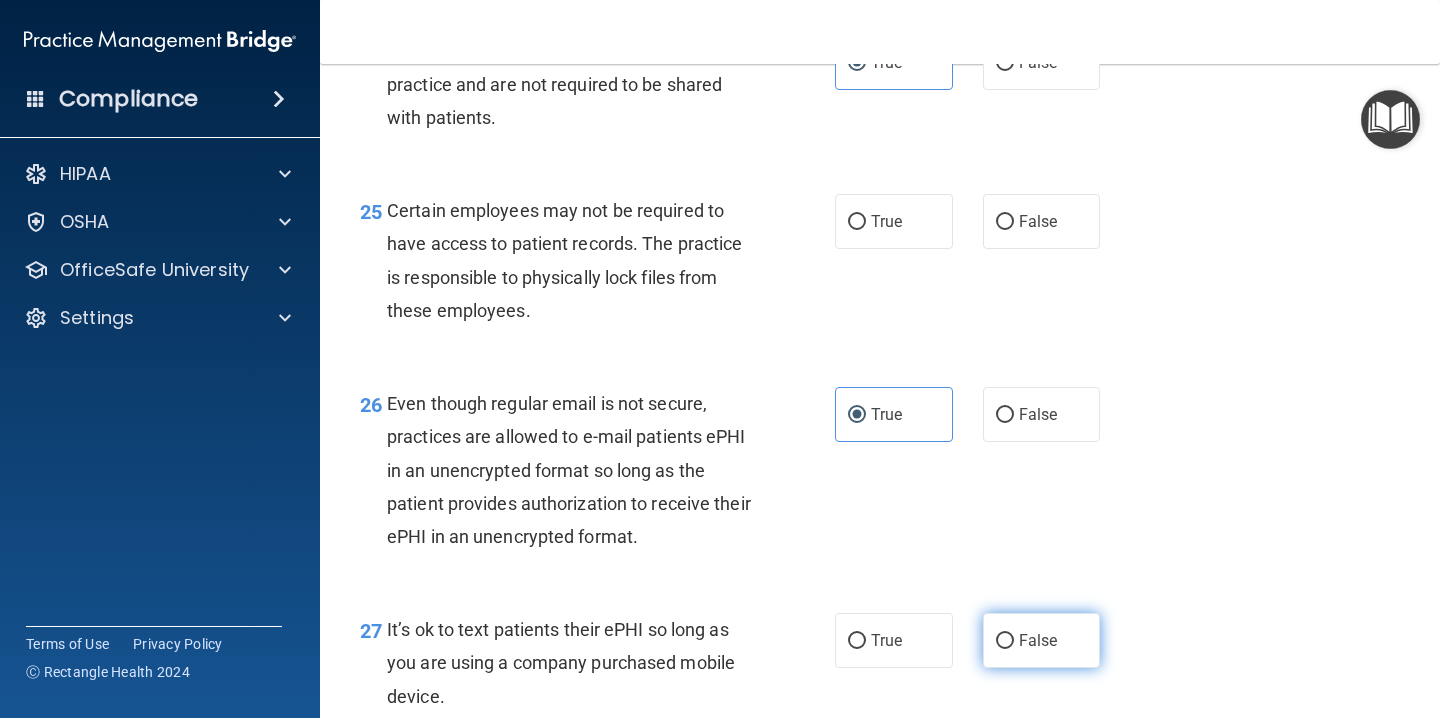 scroll, scrollTop: 4854, scrollLeft: 0, axis: vertical 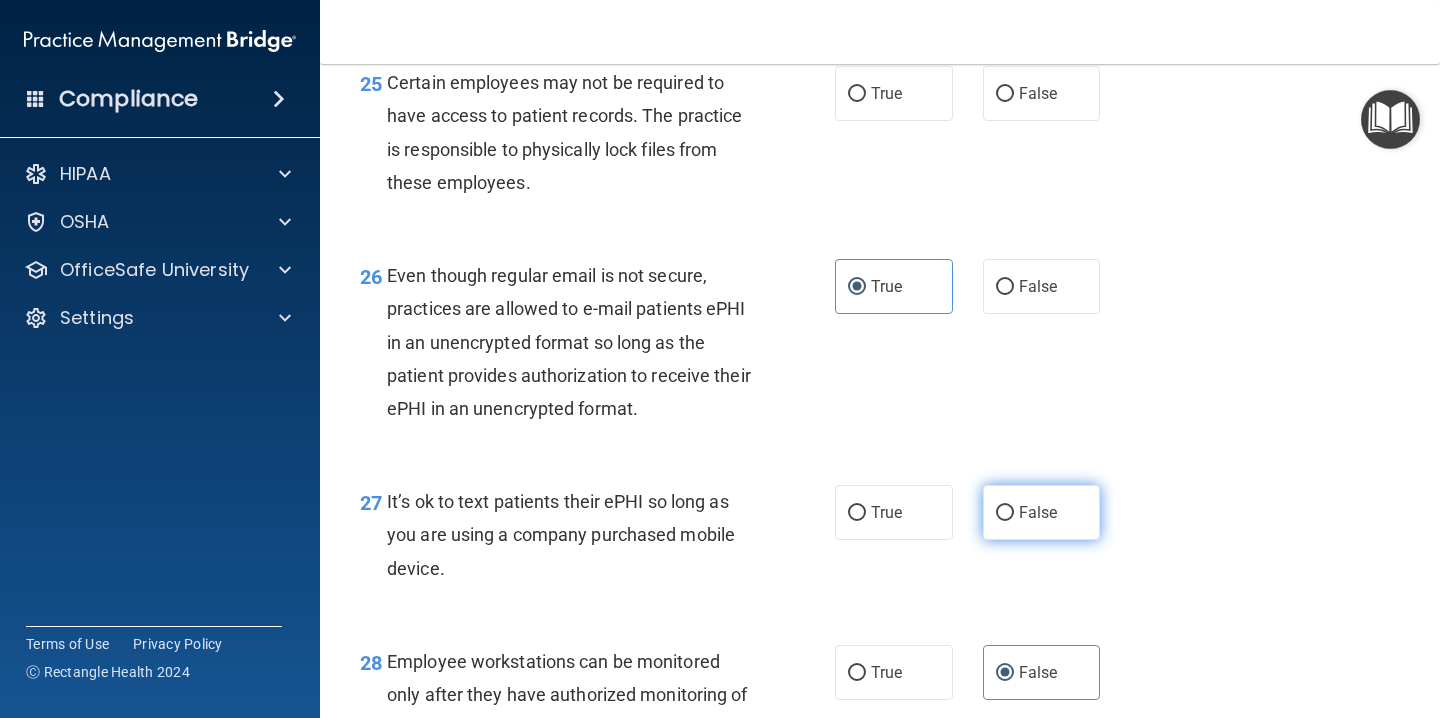 click on "False" at bounding box center (1038, 512) 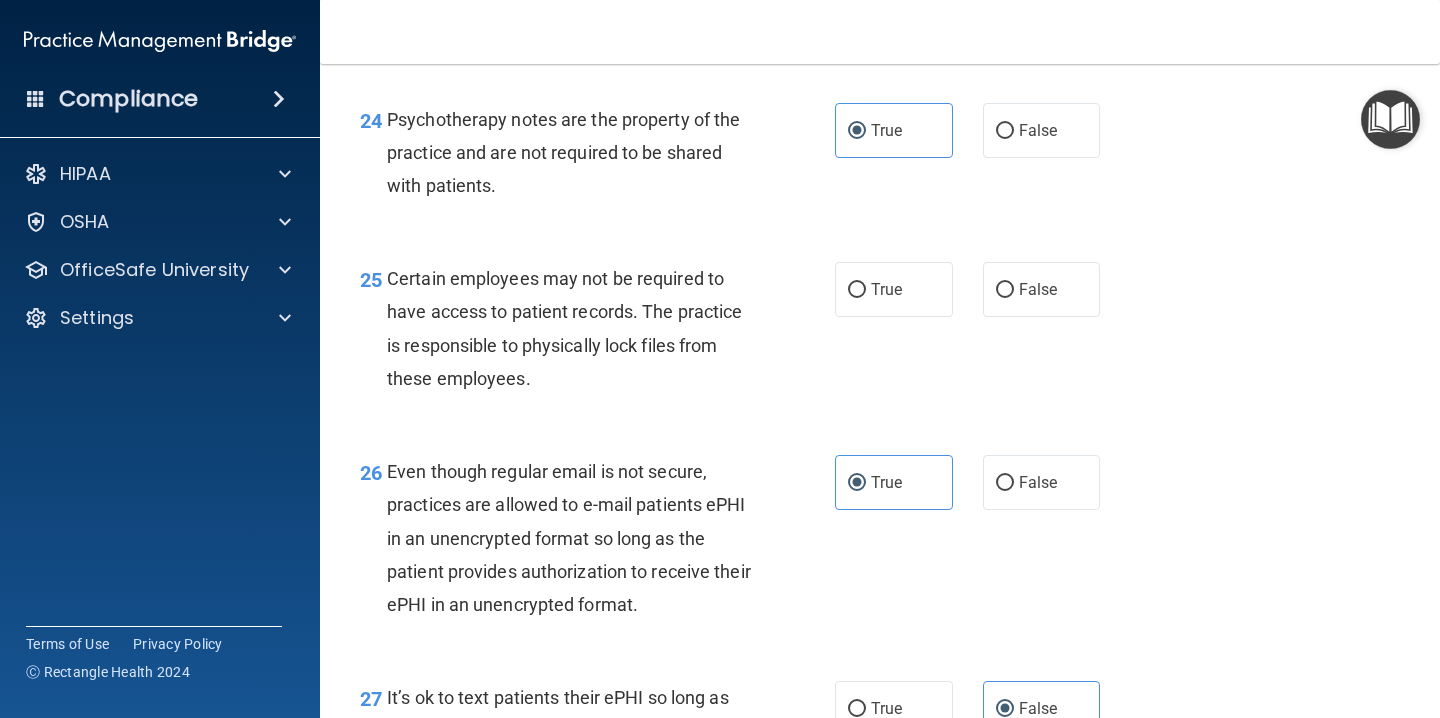 scroll, scrollTop: 4657, scrollLeft: 0, axis: vertical 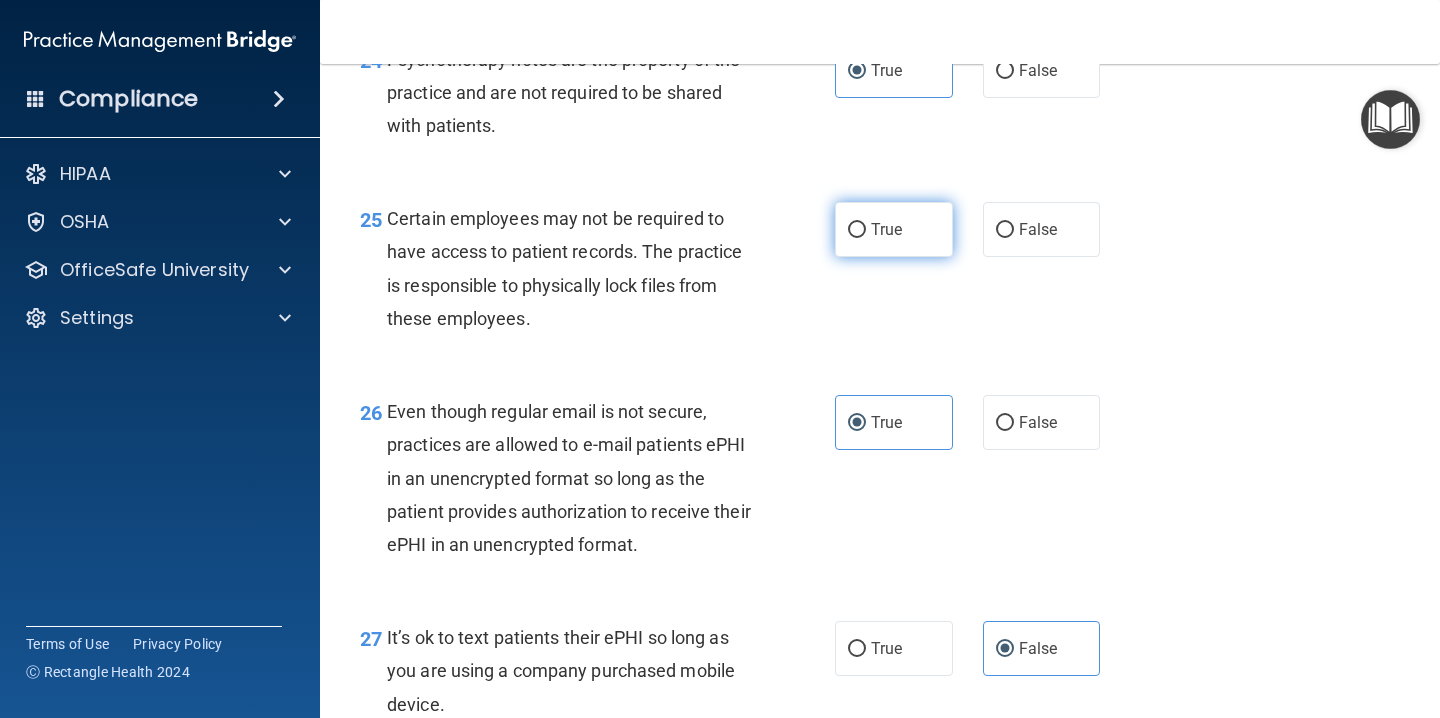 click on "True" at bounding box center [886, 229] 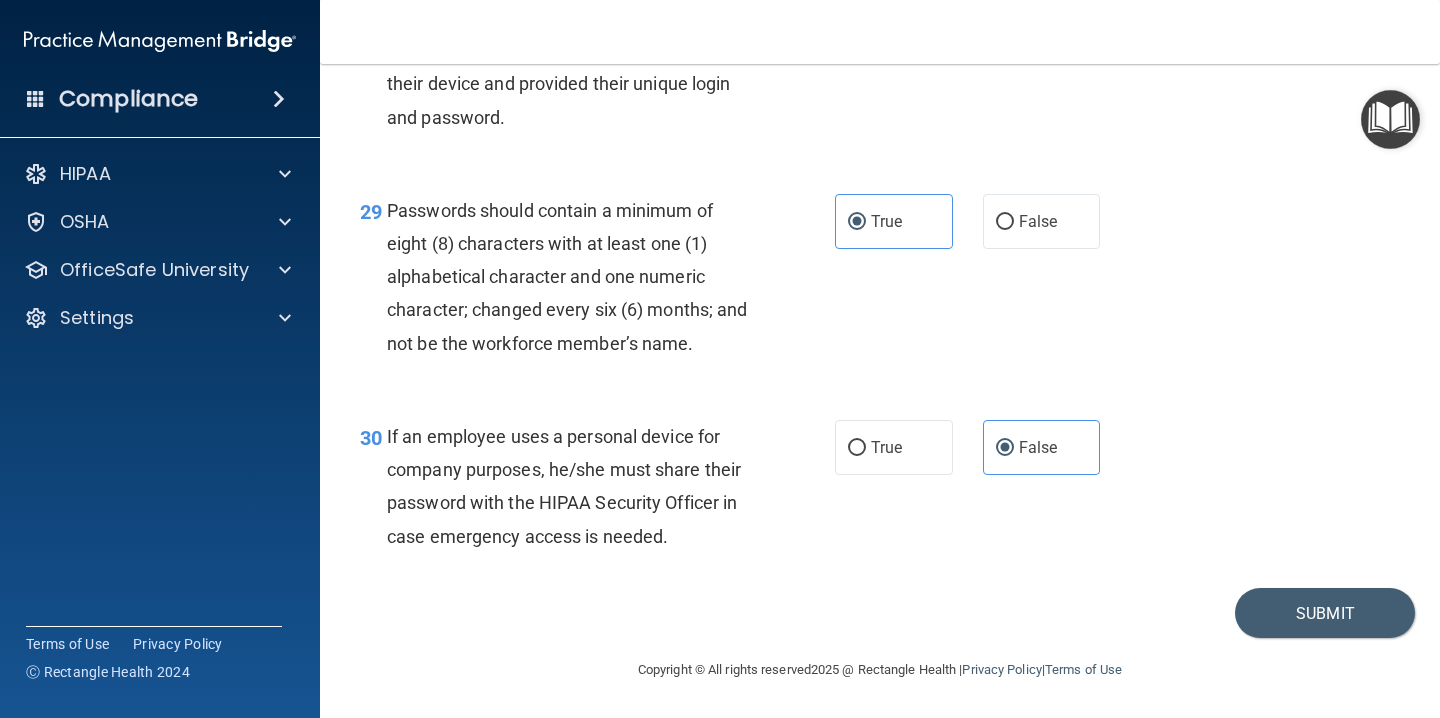 scroll, scrollTop: 5532, scrollLeft: 0, axis: vertical 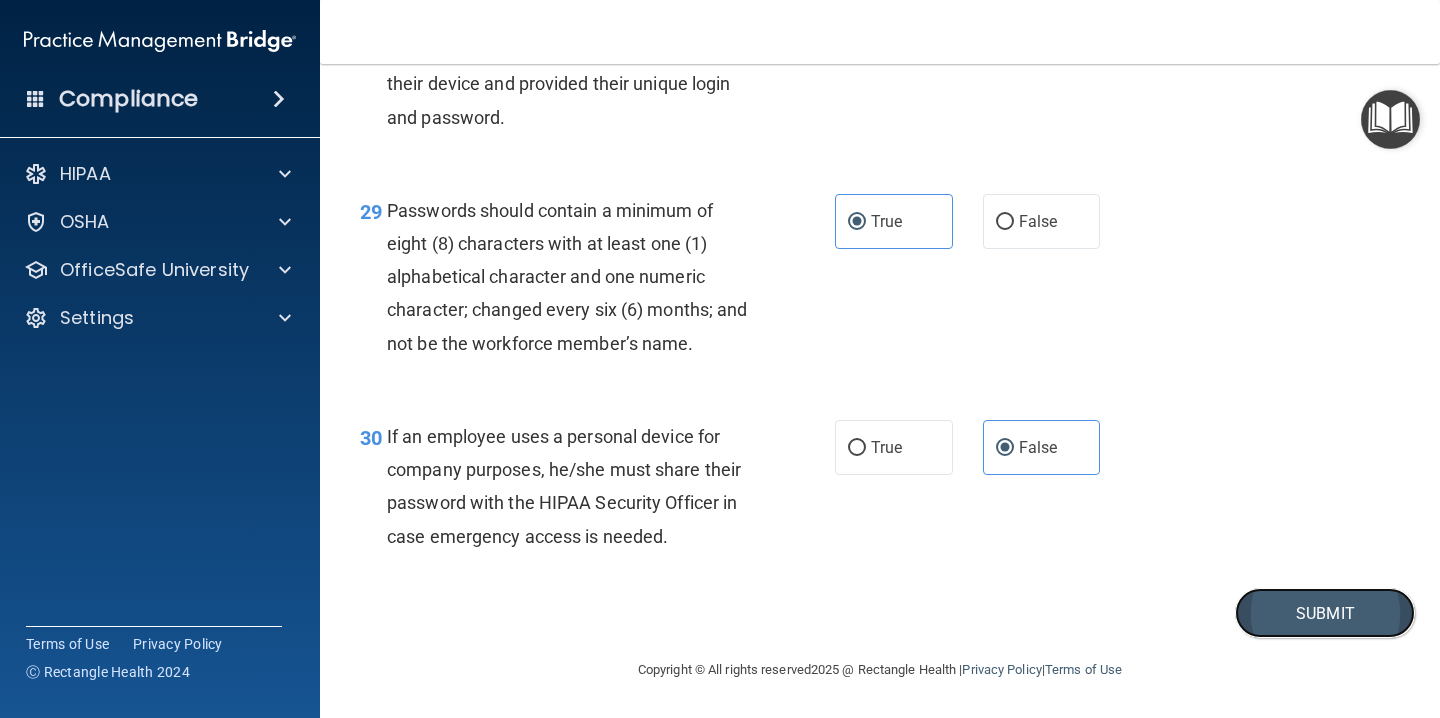 click on "Submit" at bounding box center (1325, 613) 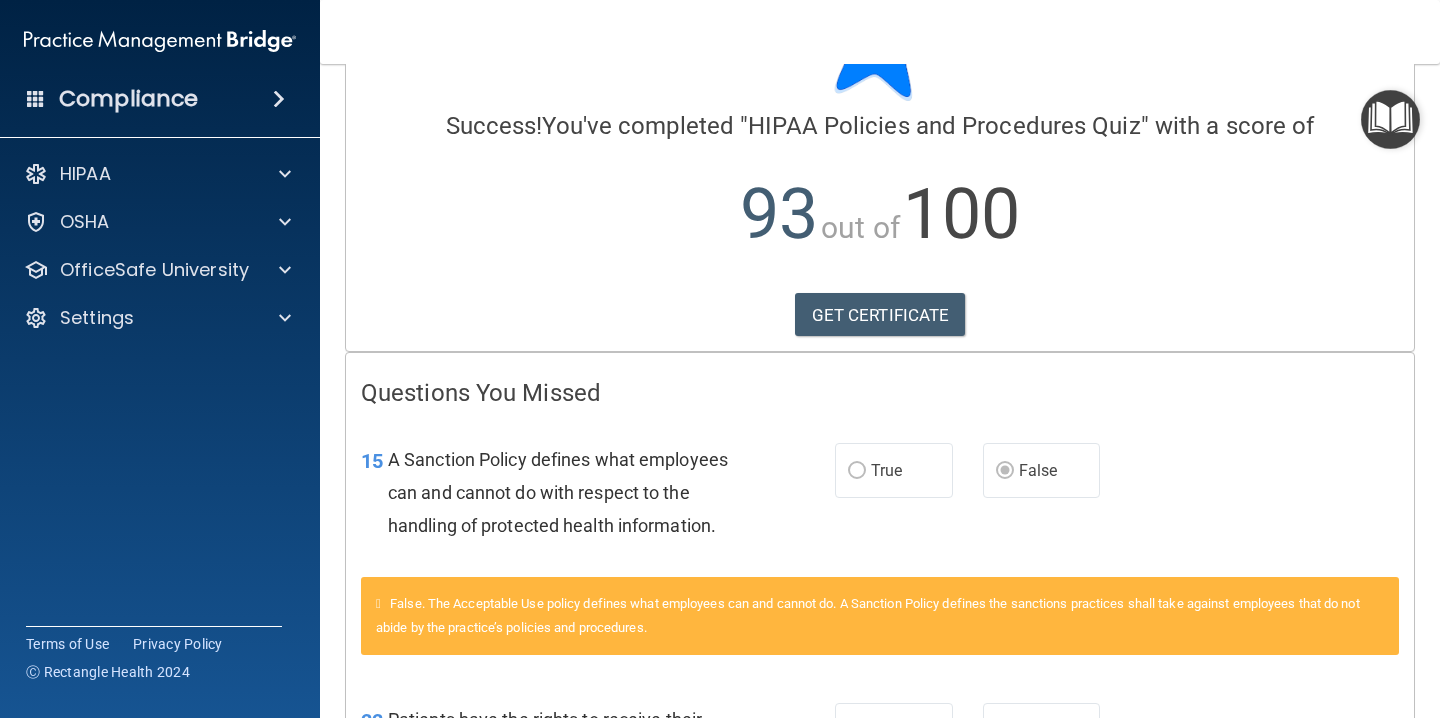 scroll, scrollTop: 0, scrollLeft: 0, axis: both 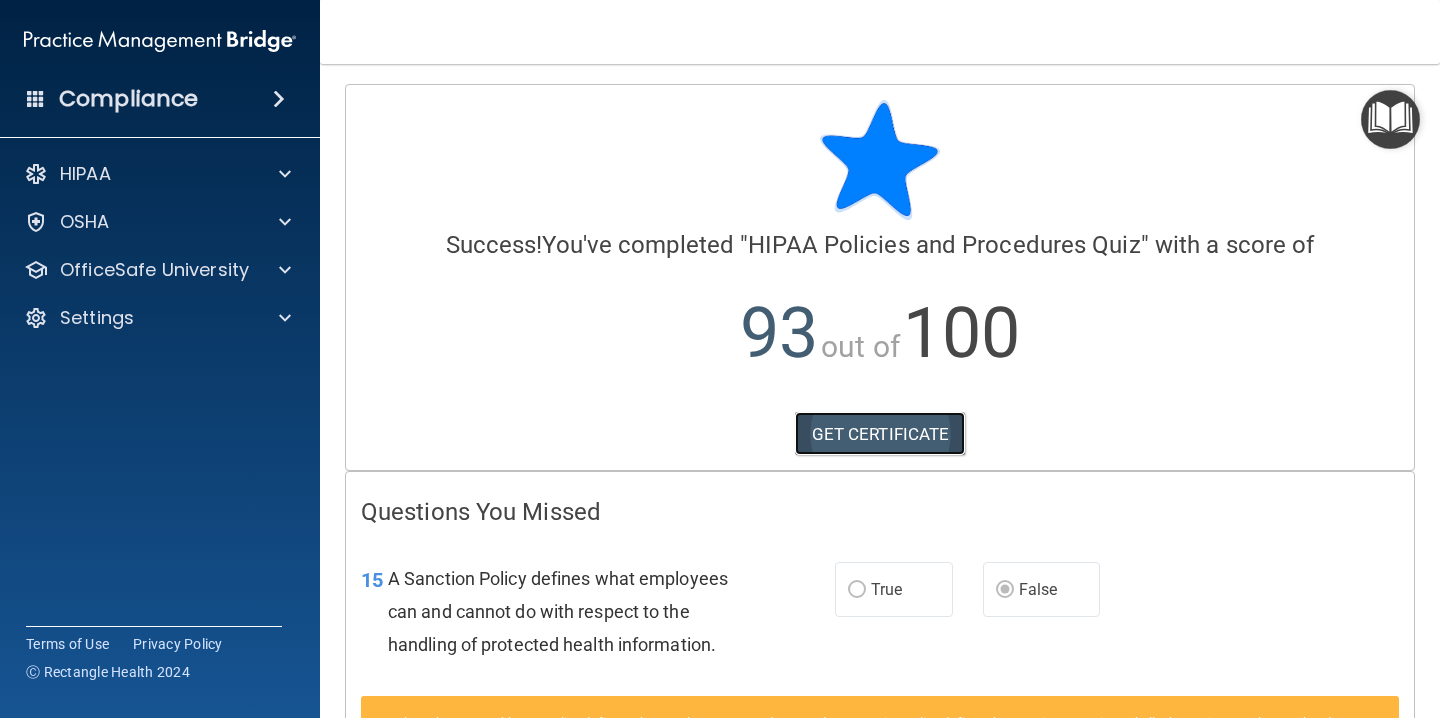 click on "GET CERTIFICATE" at bounding box center (880, 434) 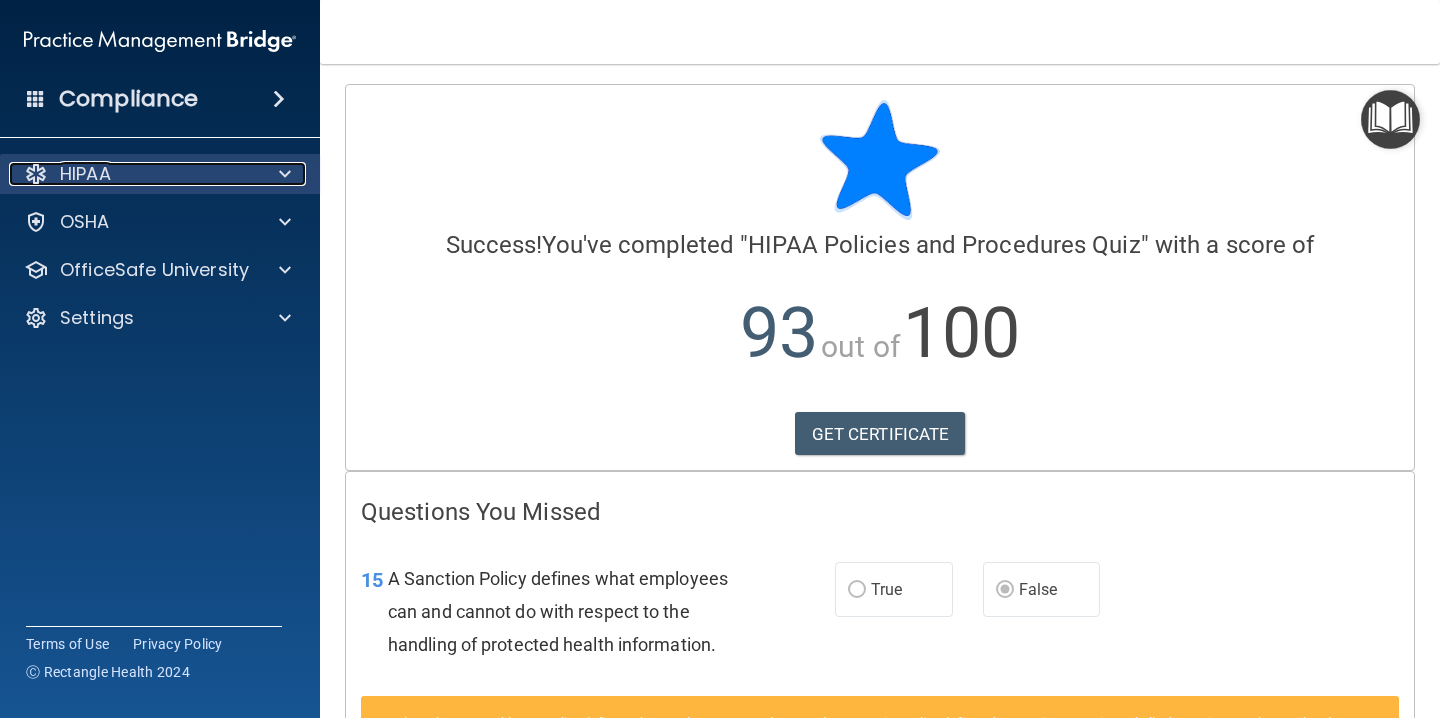 click at bounding box center (285, 174) 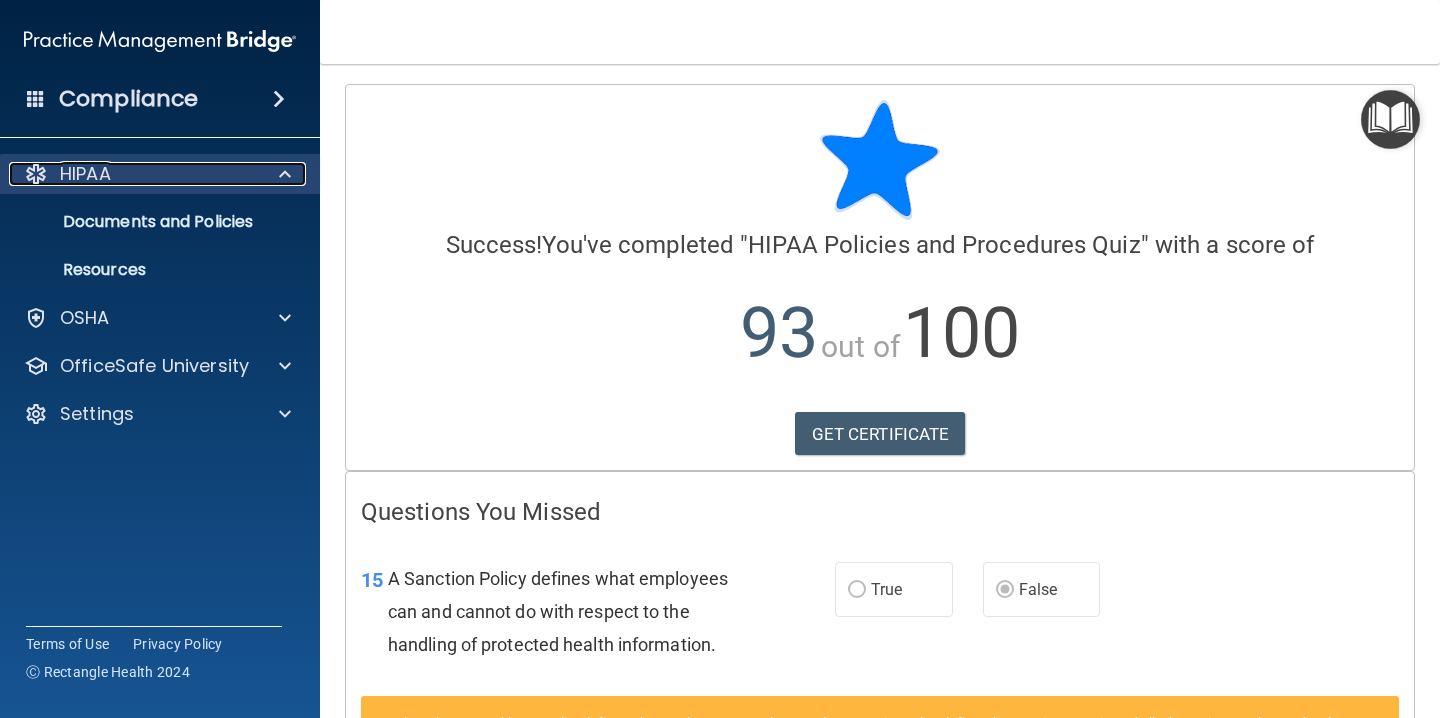 click at bounding box center [285, 174] 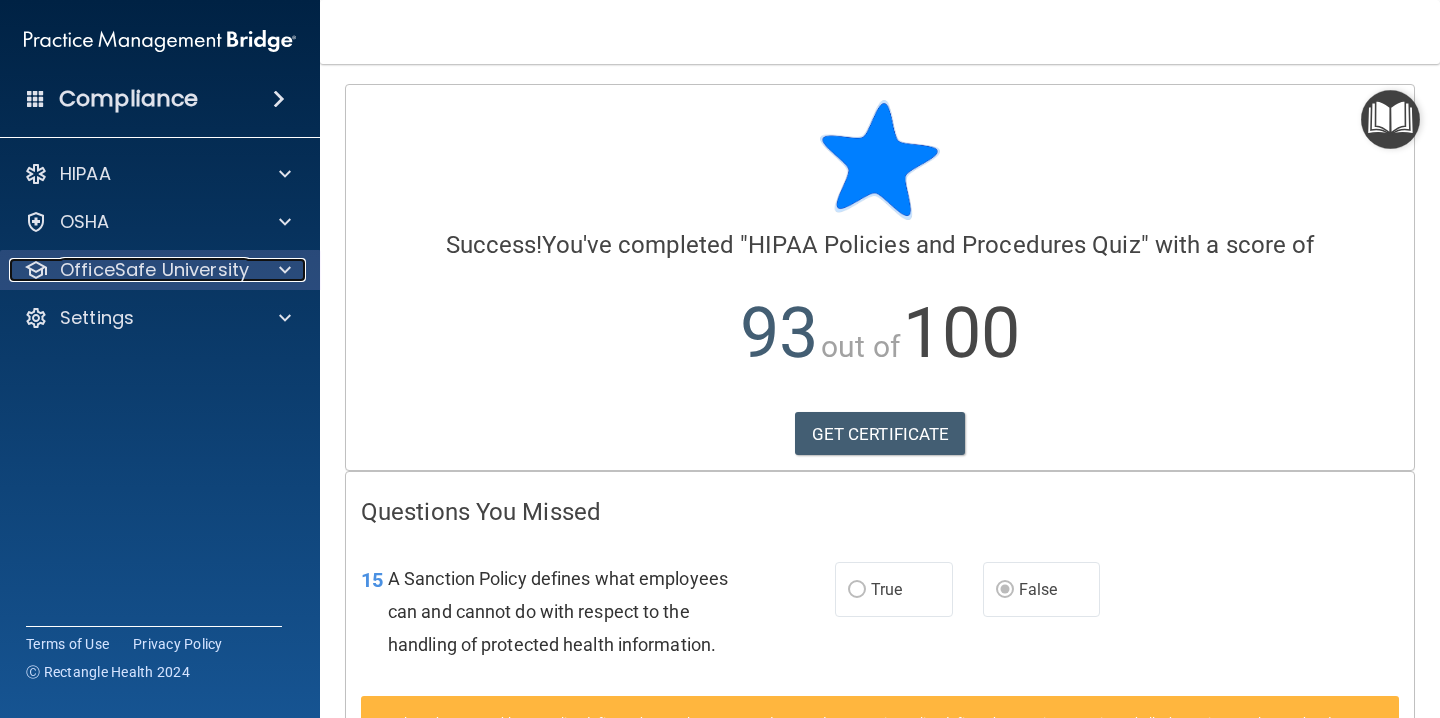 click at bounding box center [285, 270] 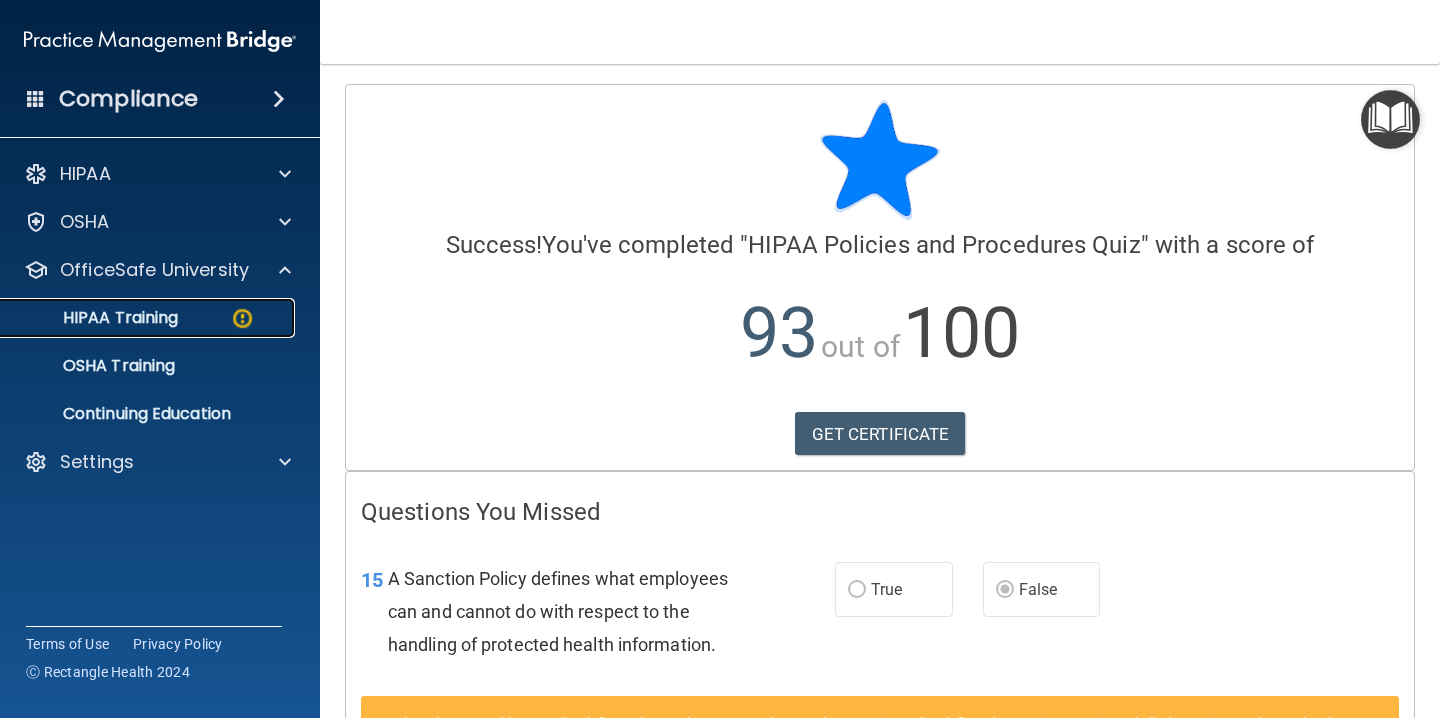 click on "HIPAA Training" at bounding box center (149, 318) 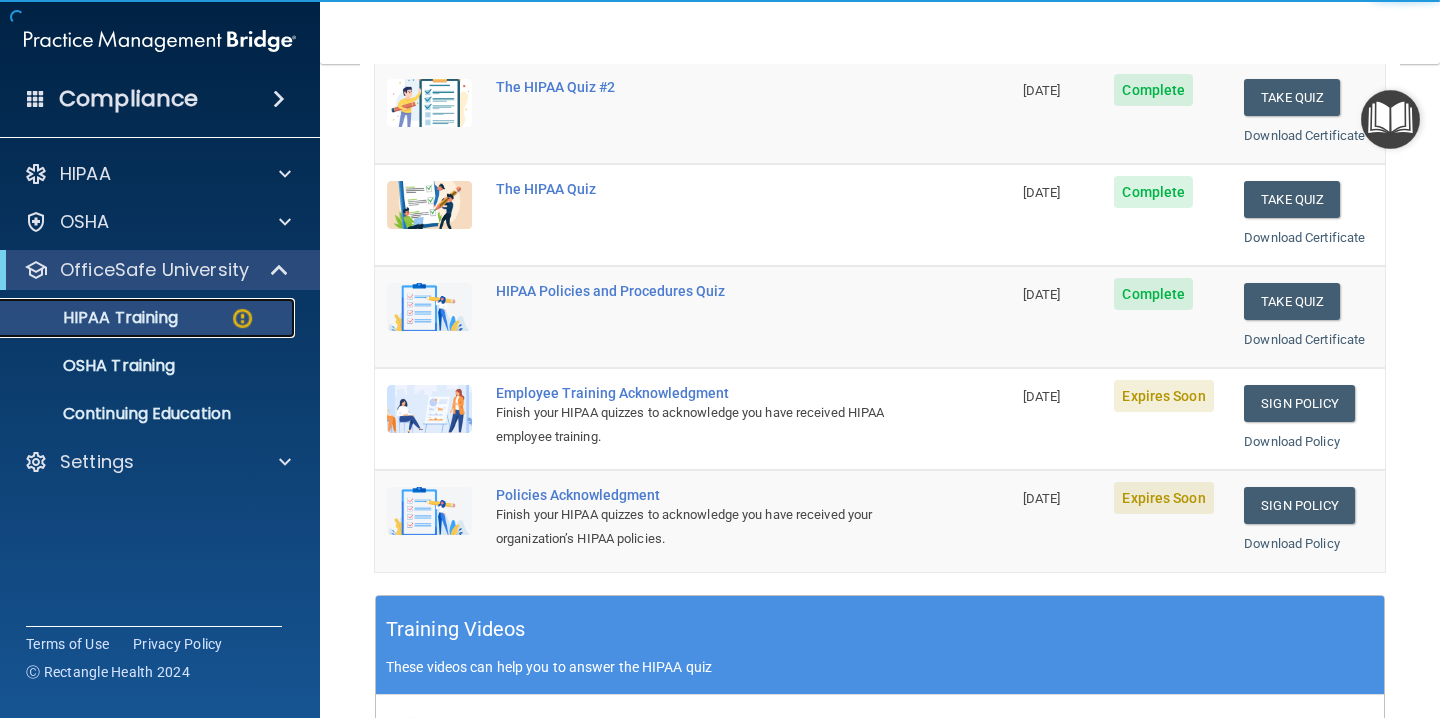scroll, scrollTop: 314, scrollLeft: 0, axis: vertical 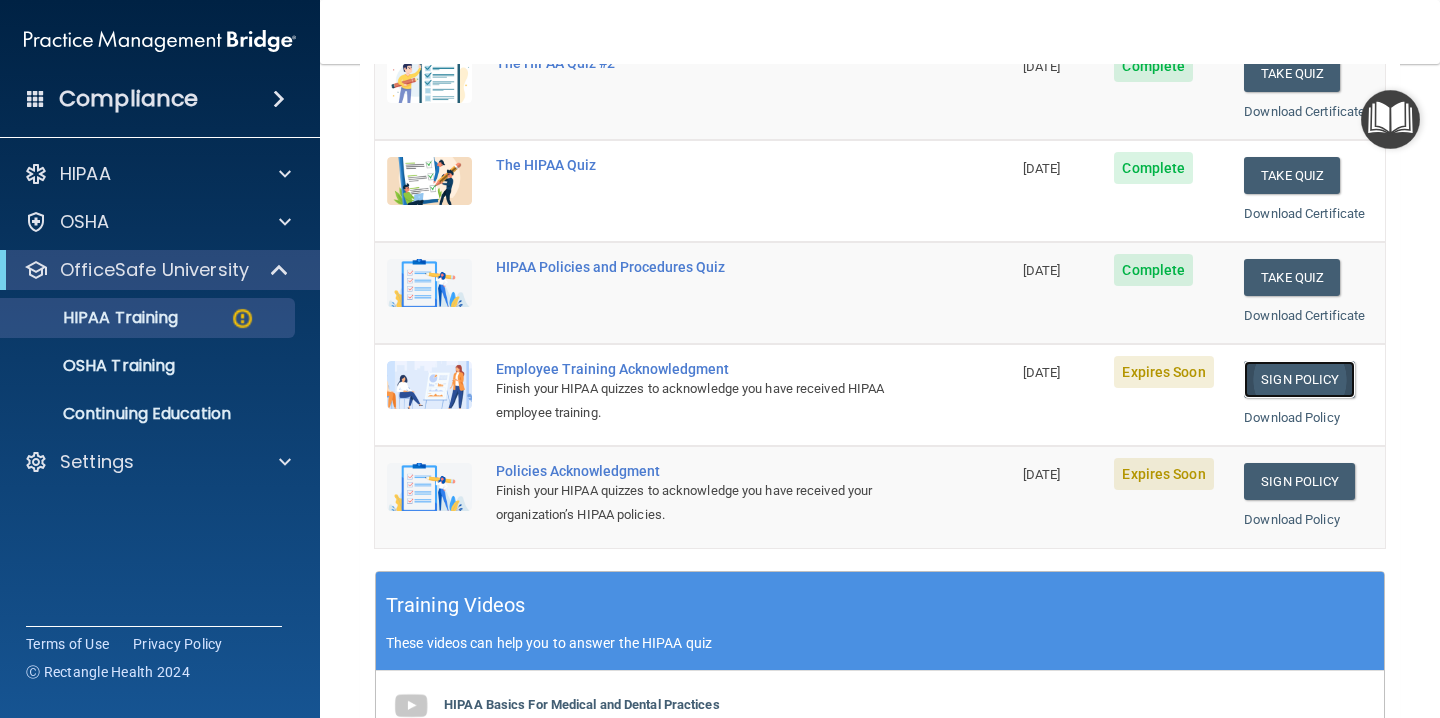 click on "Sign Policy" at bounding box center (1299, 379) 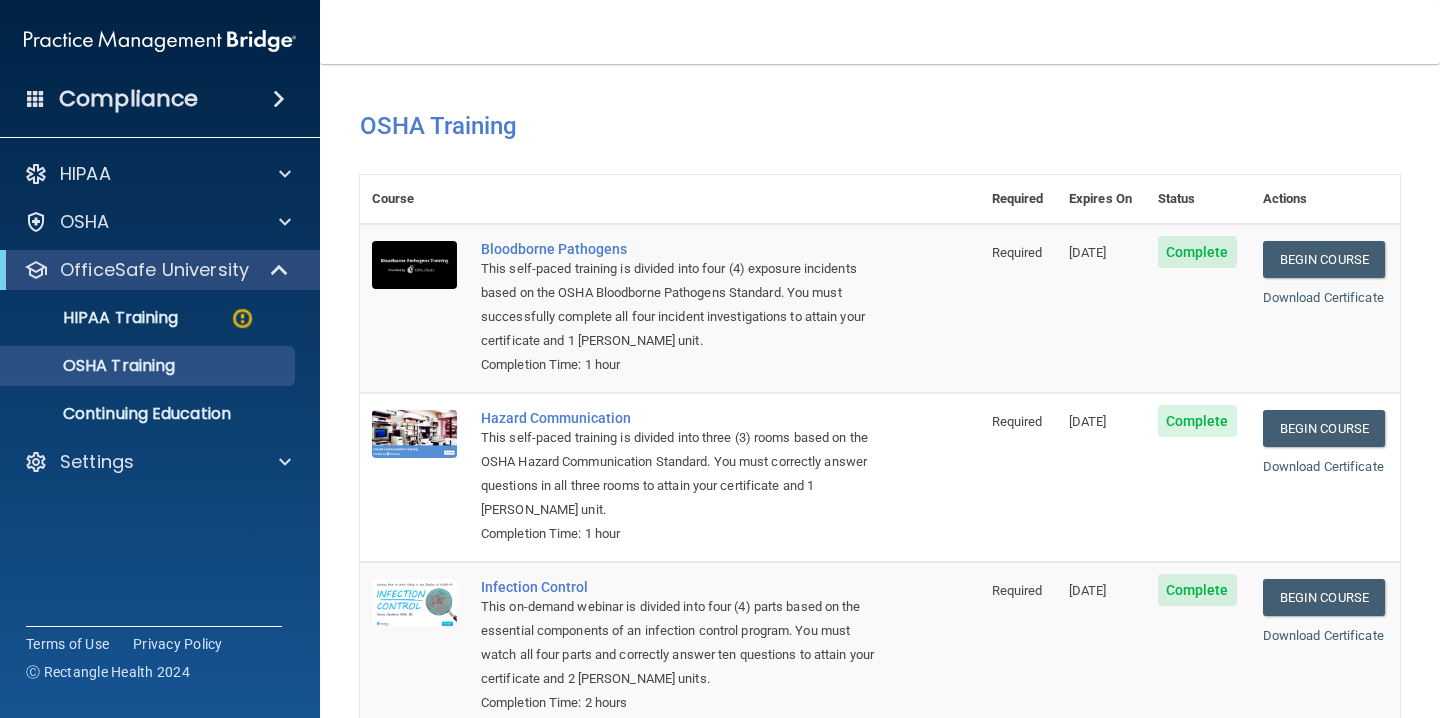 scroll, scrollTop: 0, scrollLeft: 0, axis: both 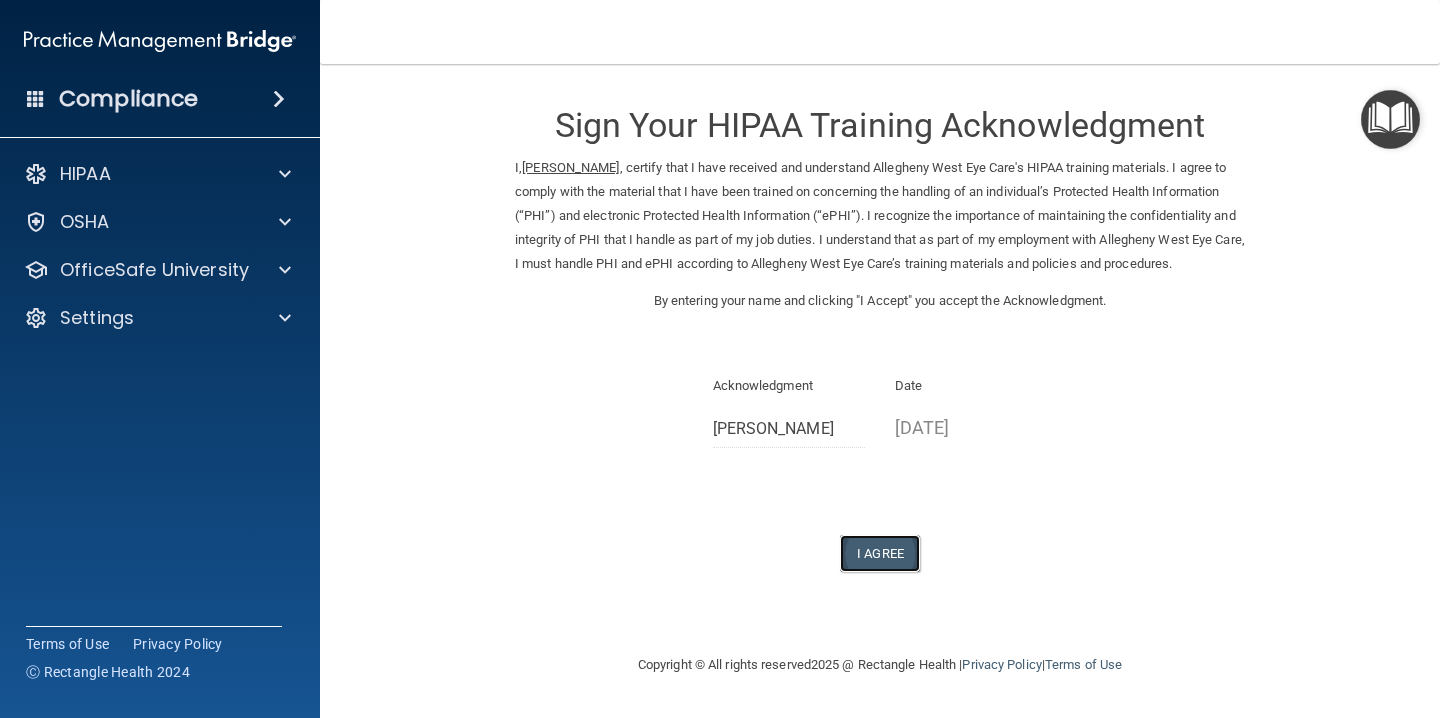 click on "I Agree" at bounding box center [880, 553] 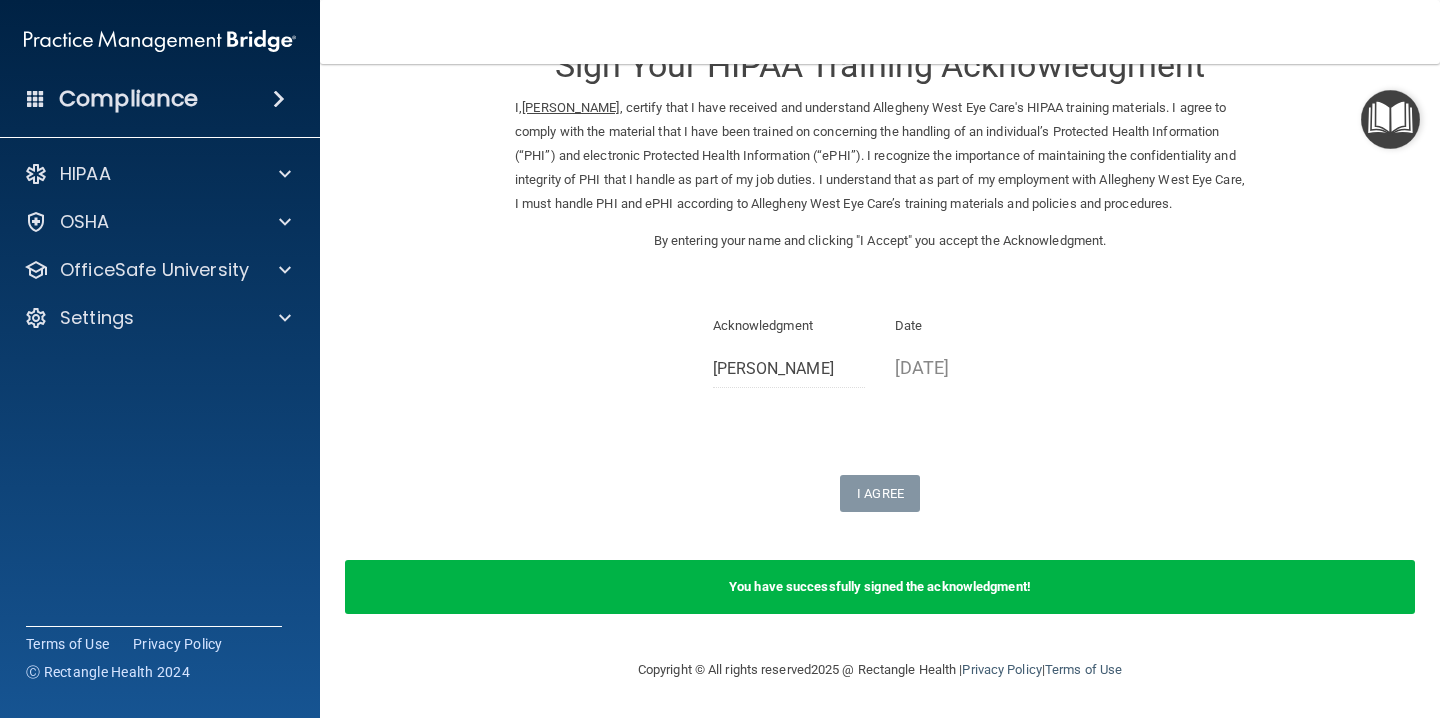 scroll, scrollTop: 0, scrollLeft: 0, axis: both 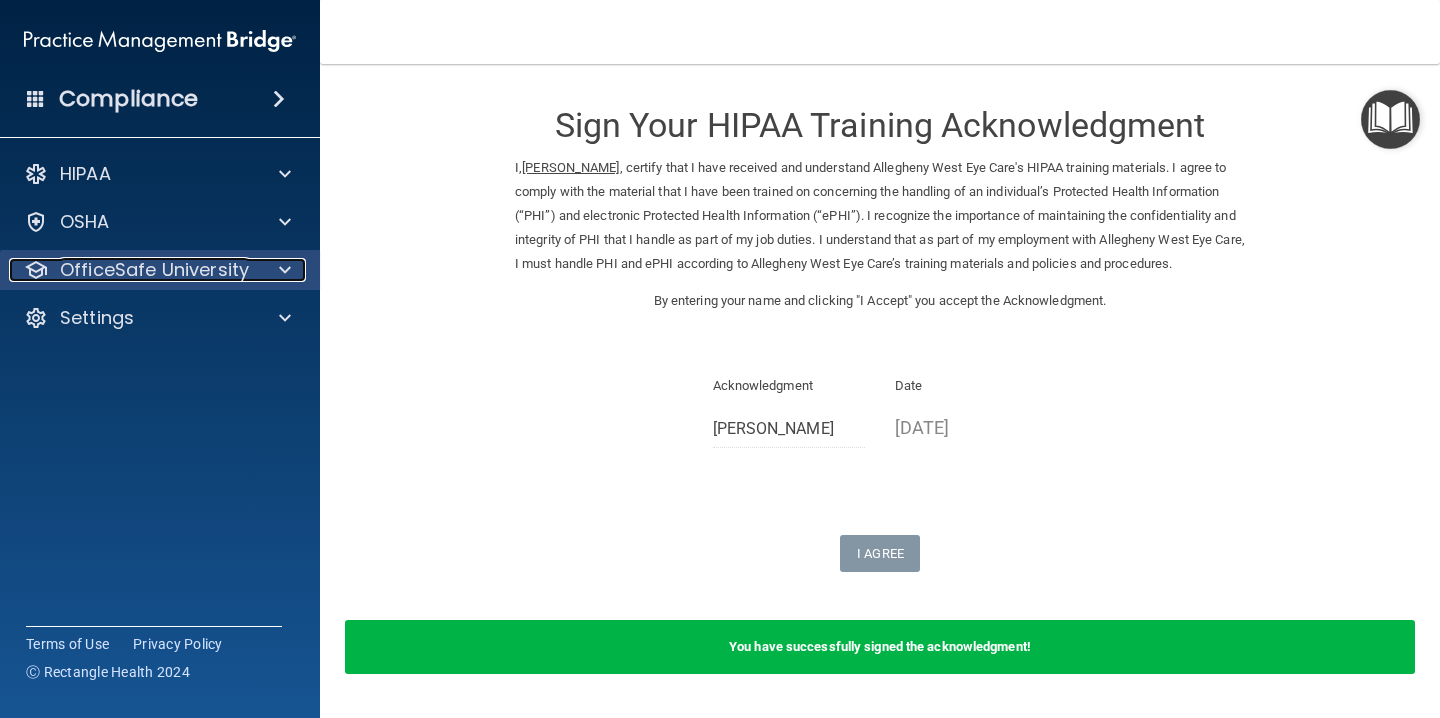 click at bounding box center [285, 270] 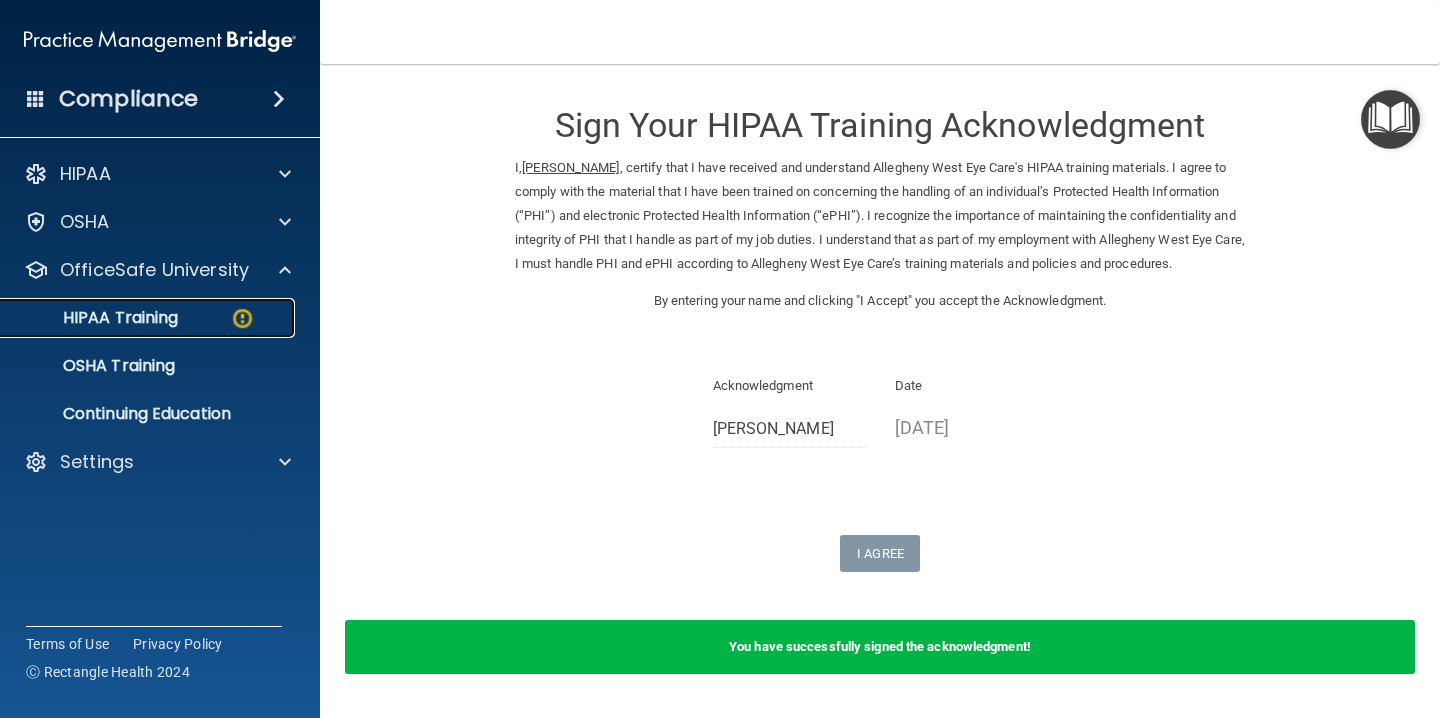 click on "HIPAA Training" at bounding box center (95, 318) 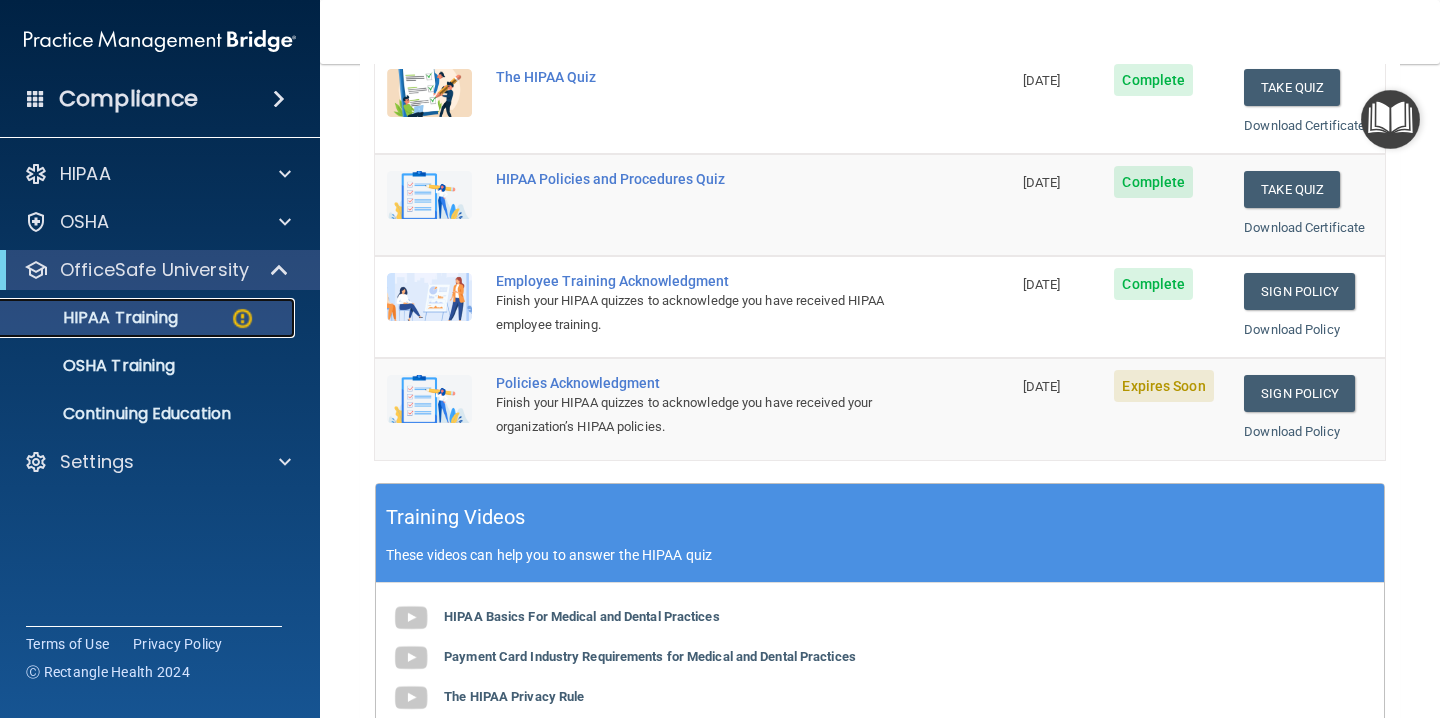 scroll, scrollTop: 393, scrollLeft: 0, axis: vertical 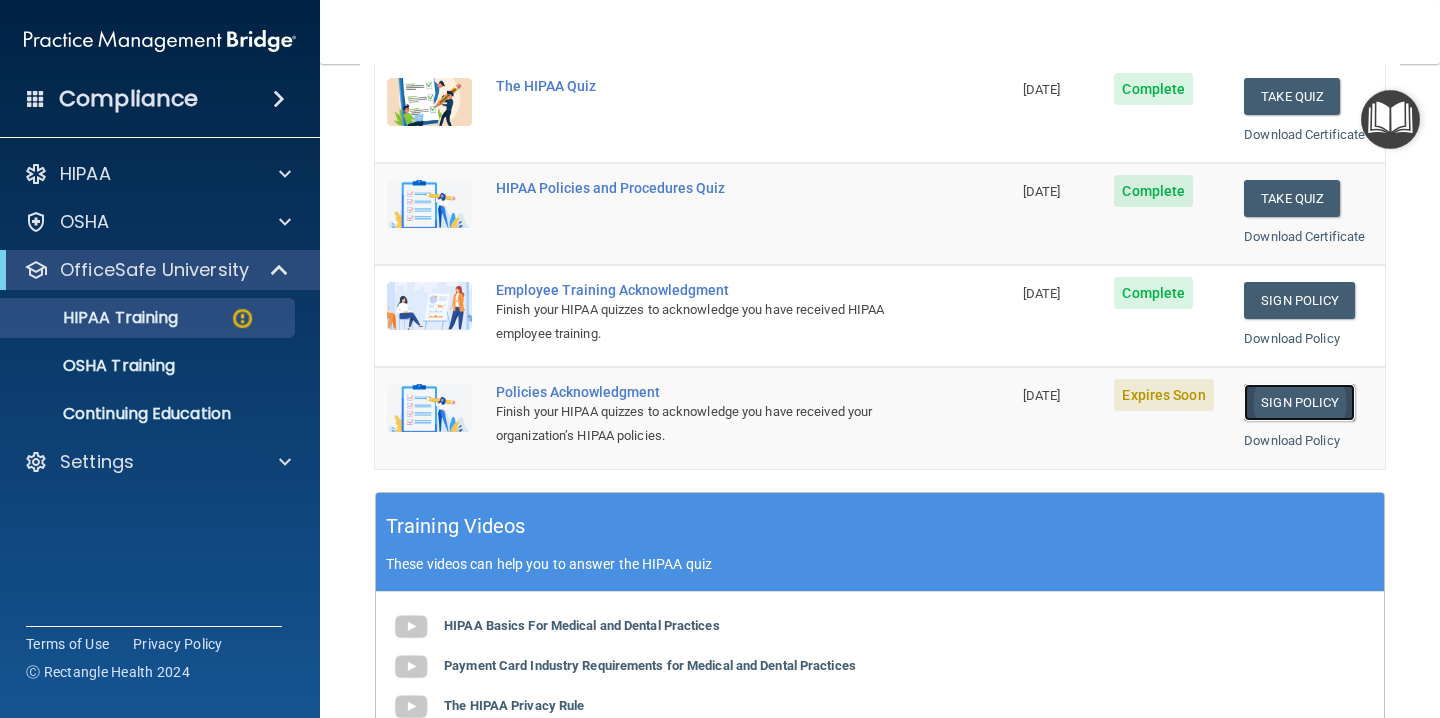 click on "Sign Policy" at bounding box center [1299, 402] 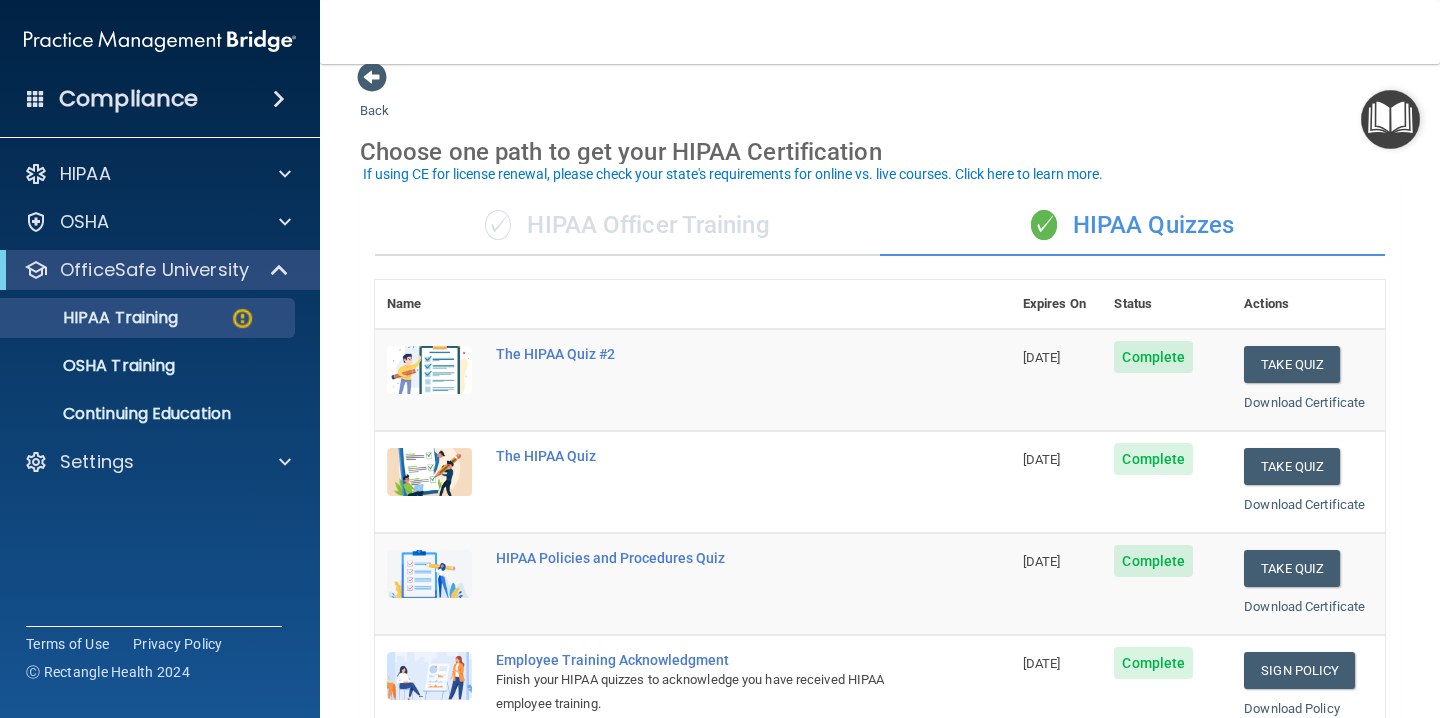 scroll, scrollTop: 0, scrollLeft: 0, axis: both 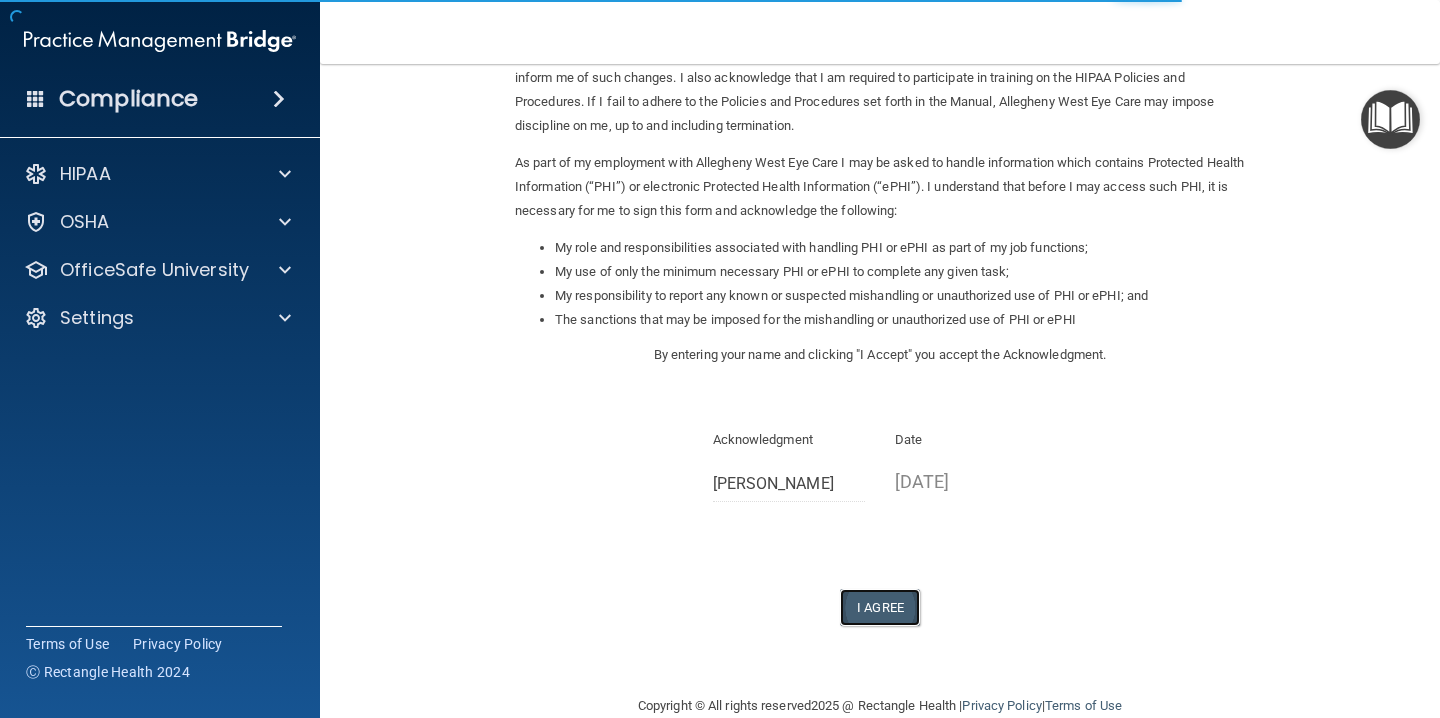 click on "I Agree" at bounding box center (880, 607) 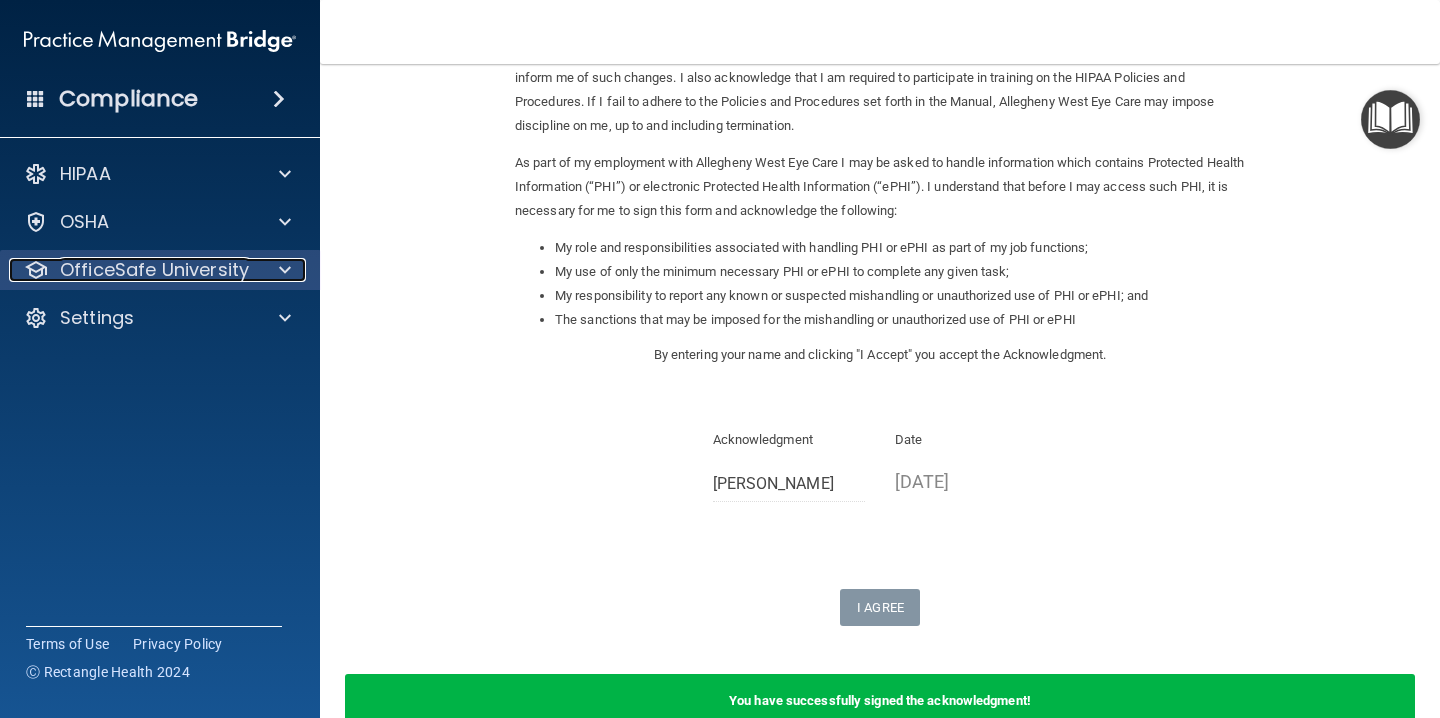 click at bounding box center (282, 270) 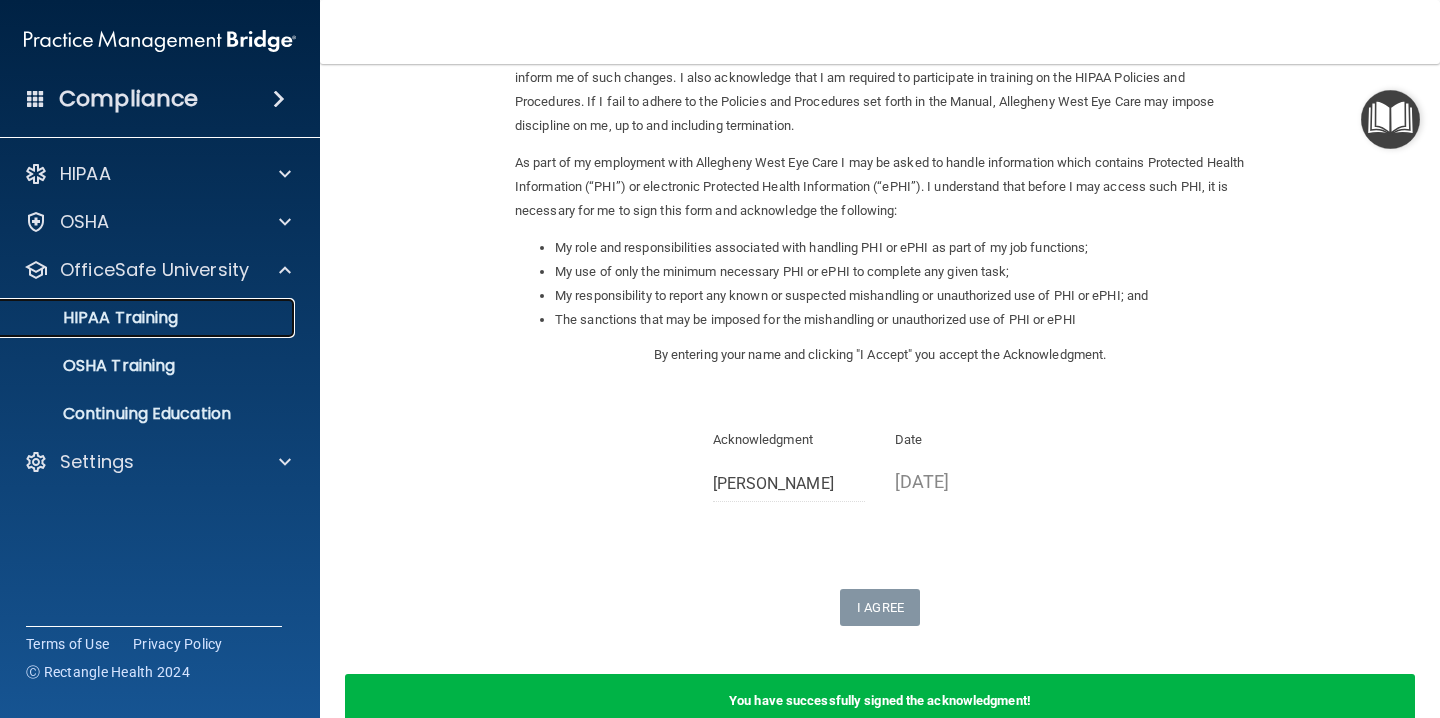 click on "HIPAA Training" at bounding box center [95, 318] 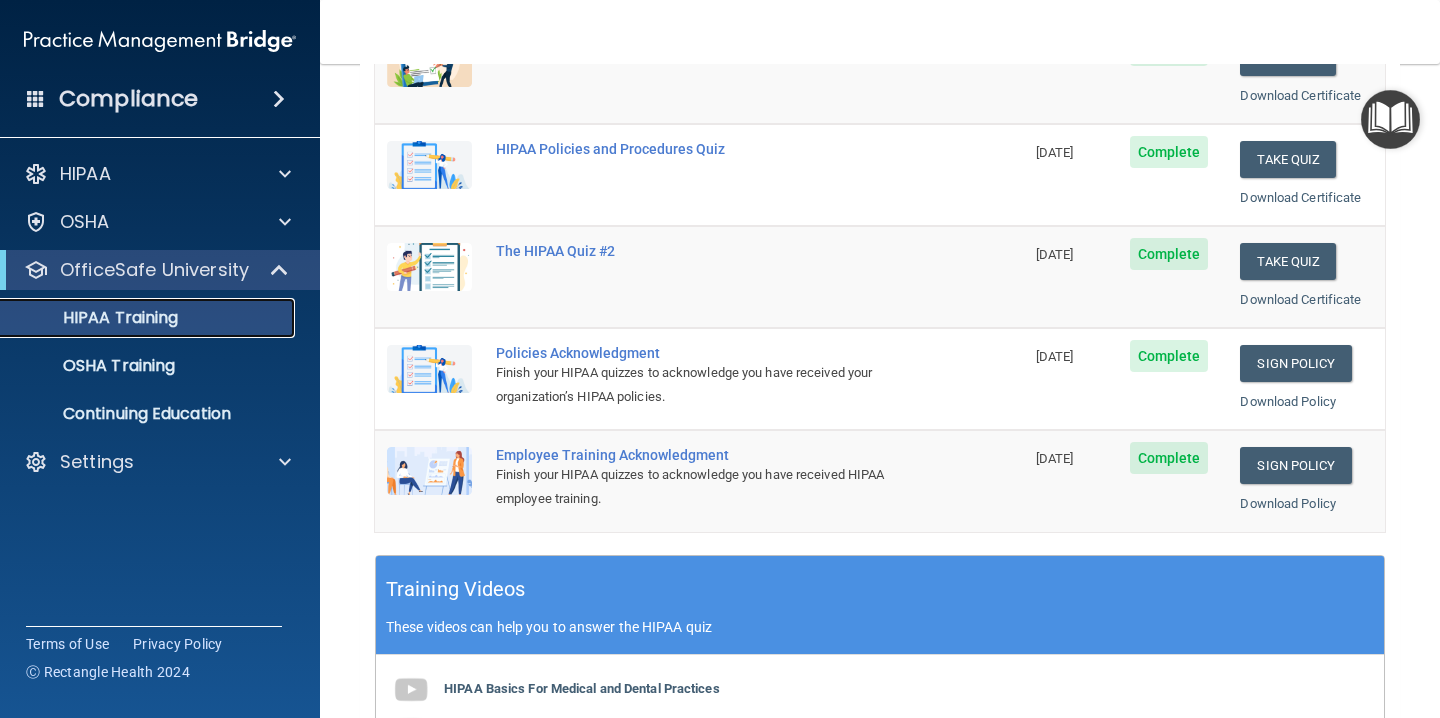 scroll, scrollTop: 335, scrollLeft: 0, axis: vertical 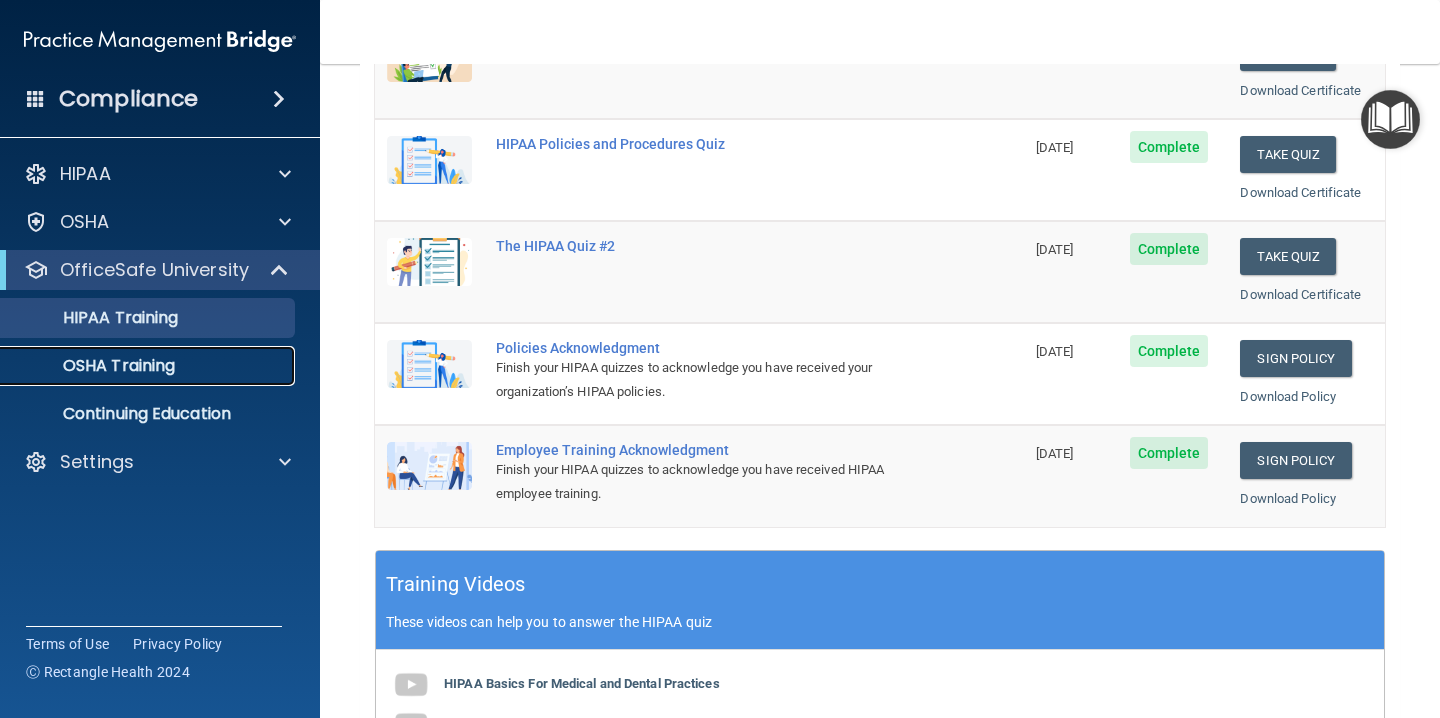 click on "OSHA Training" at bounding box center (137, 366) 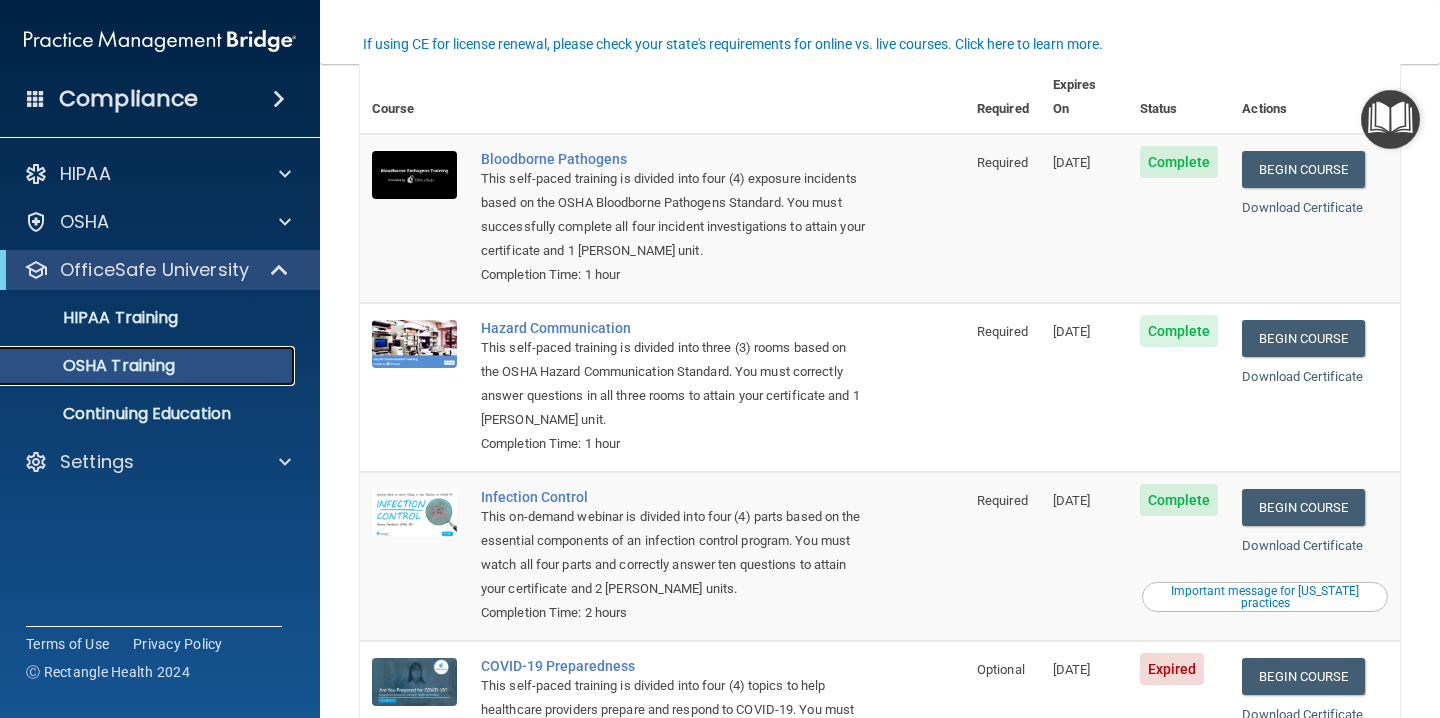 scroll, scrollTop: 139, scrollLeft: 0, axis: vertical 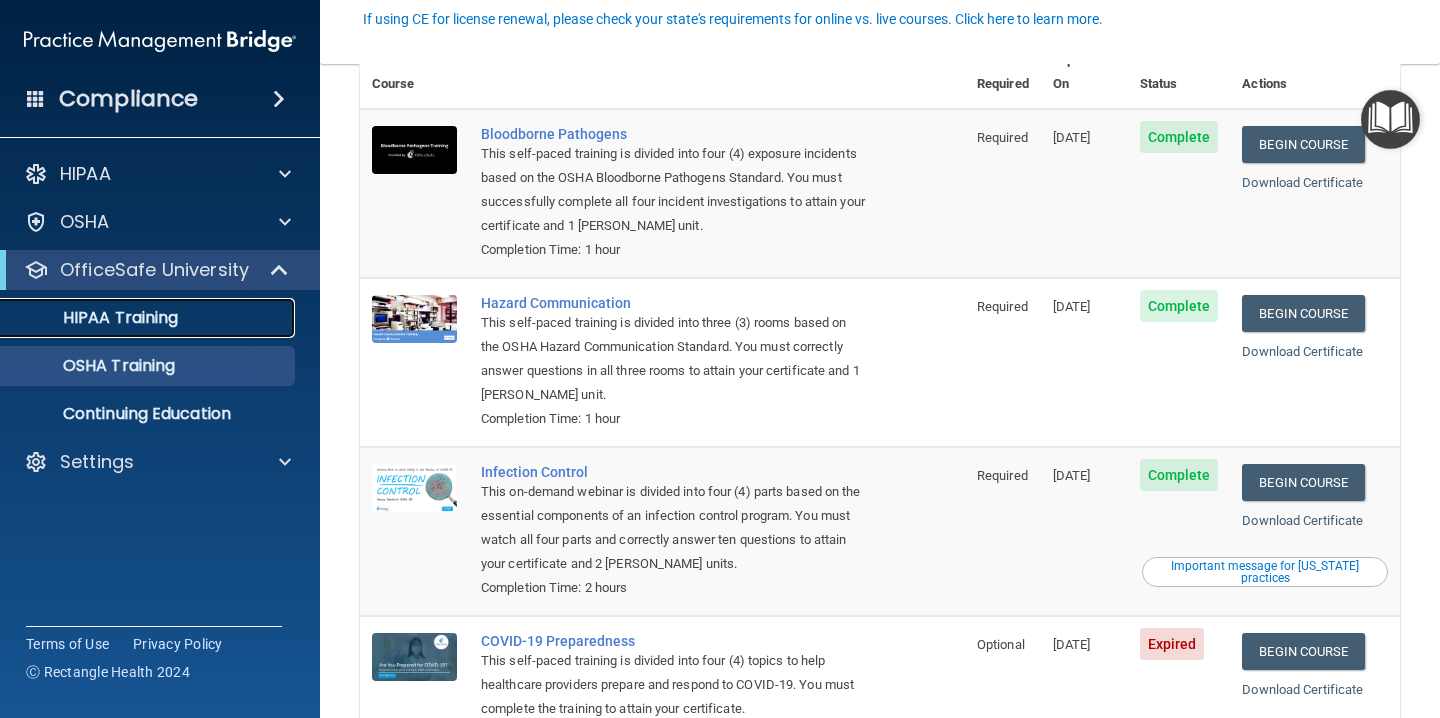 click on "HIPAA Training" at bounding box center (95, 318) 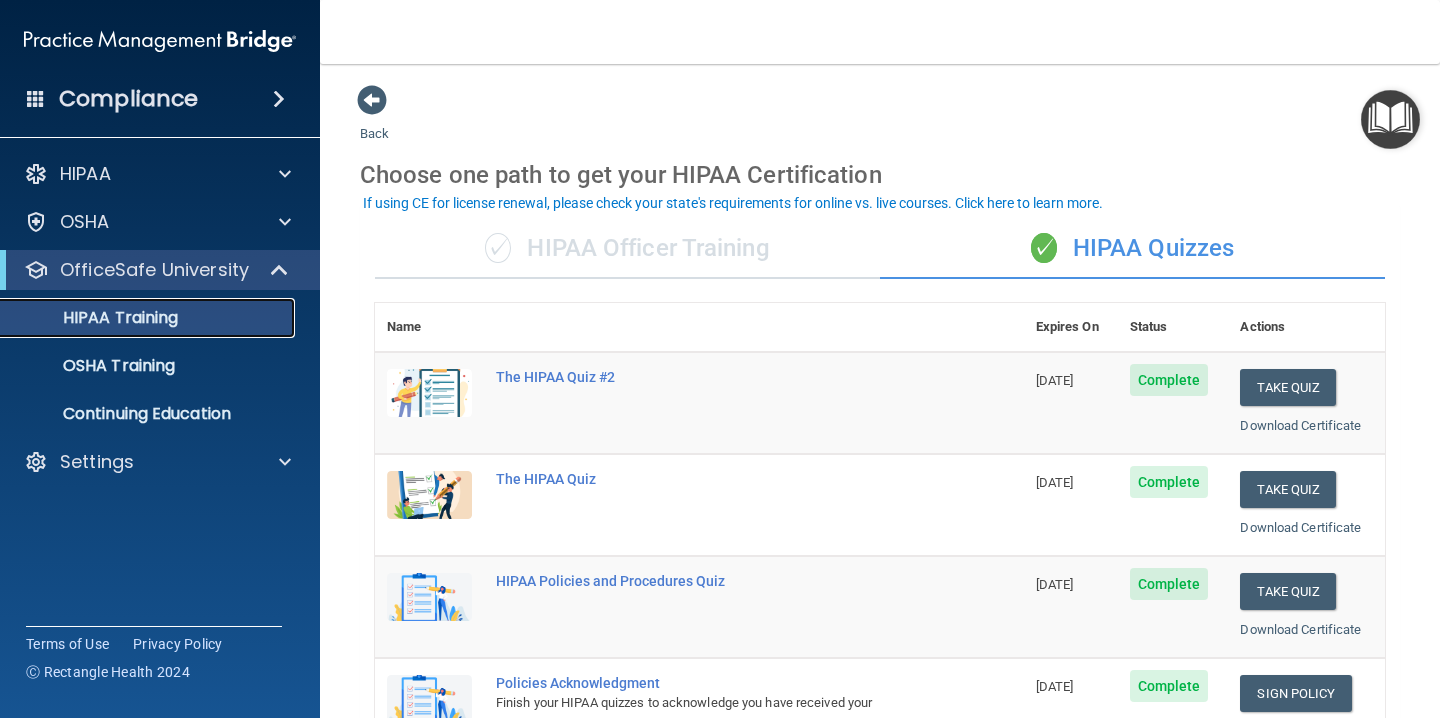 scroll, scrollTop: 0, scrollLeft: 0, axis: both 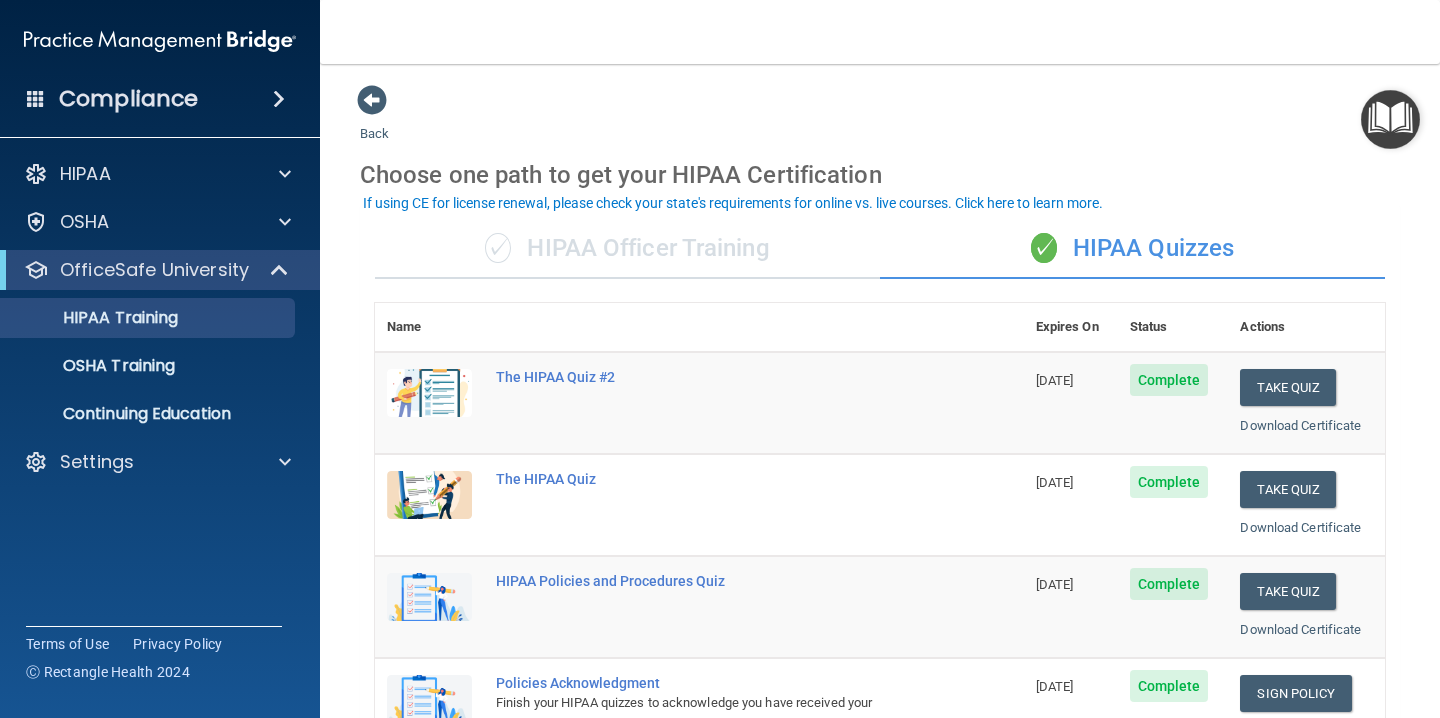 click at bounding box center [279, 99] 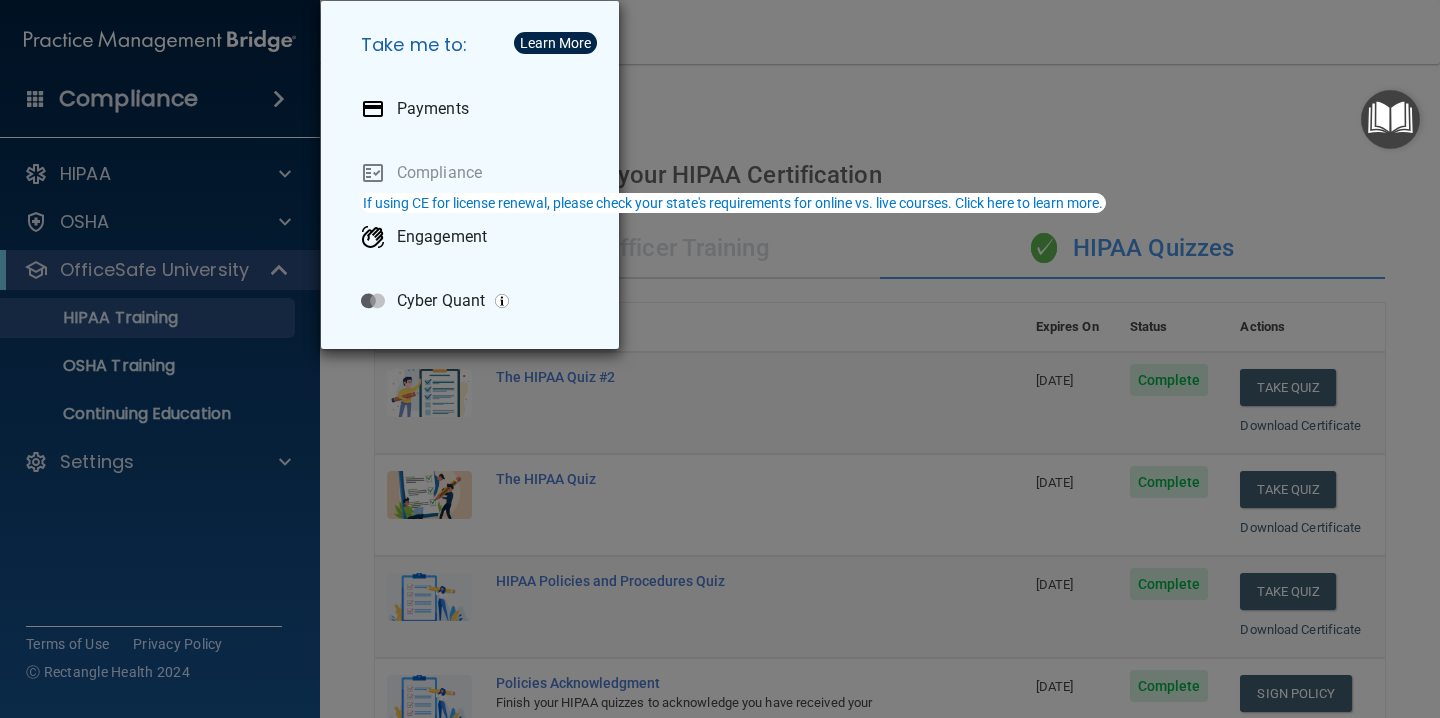 click on "Take me to:             Payments                   Compliance                     Engagement                     Cyber Quant" at bounding box center (720, 359) 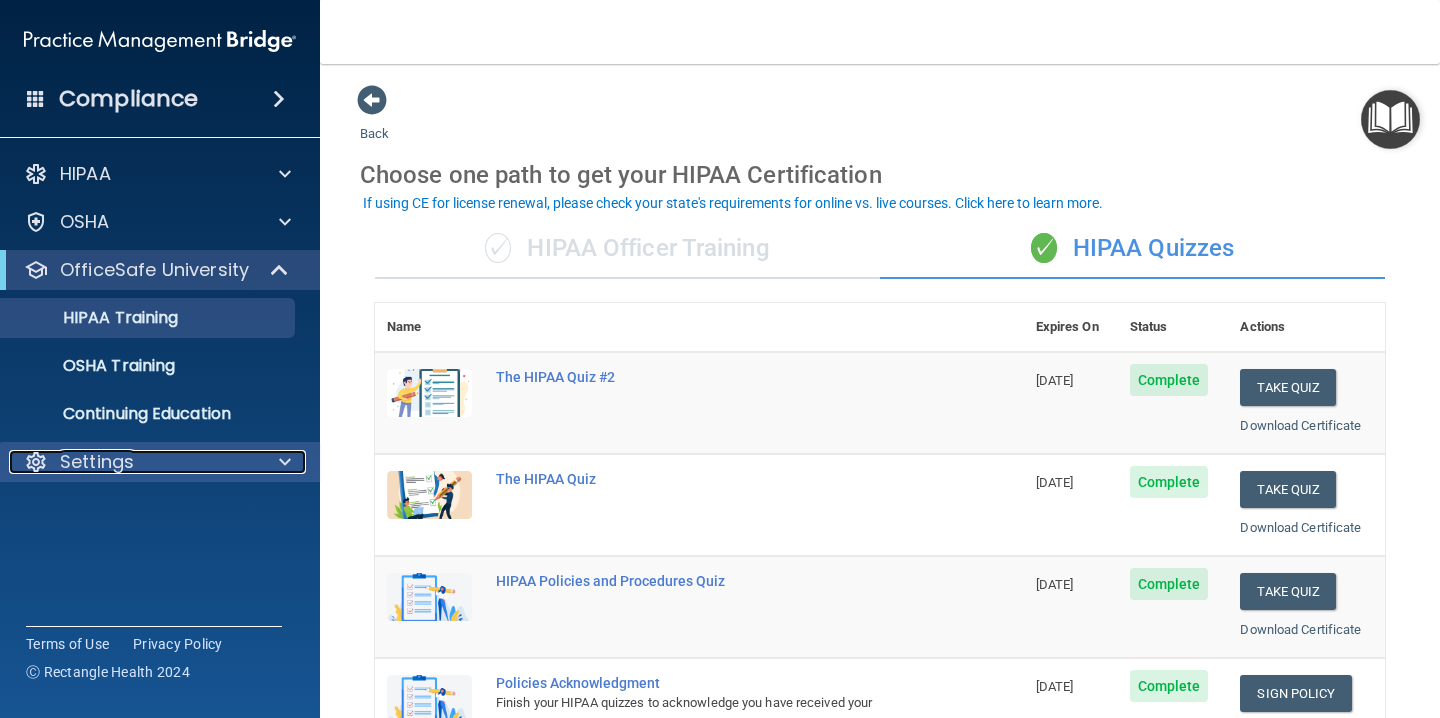 click at bounding box center [285, 462] 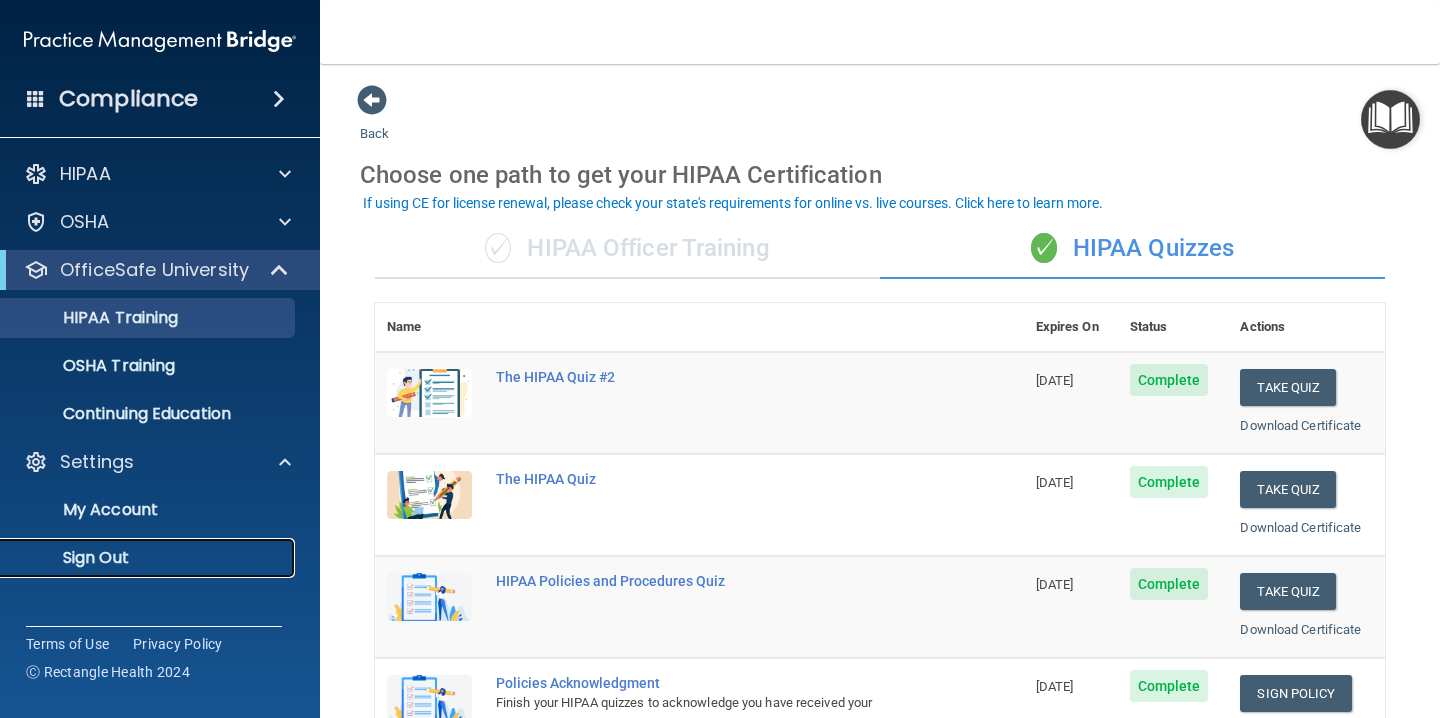 click on "Sign Out" at bounding box center (149, 558) 